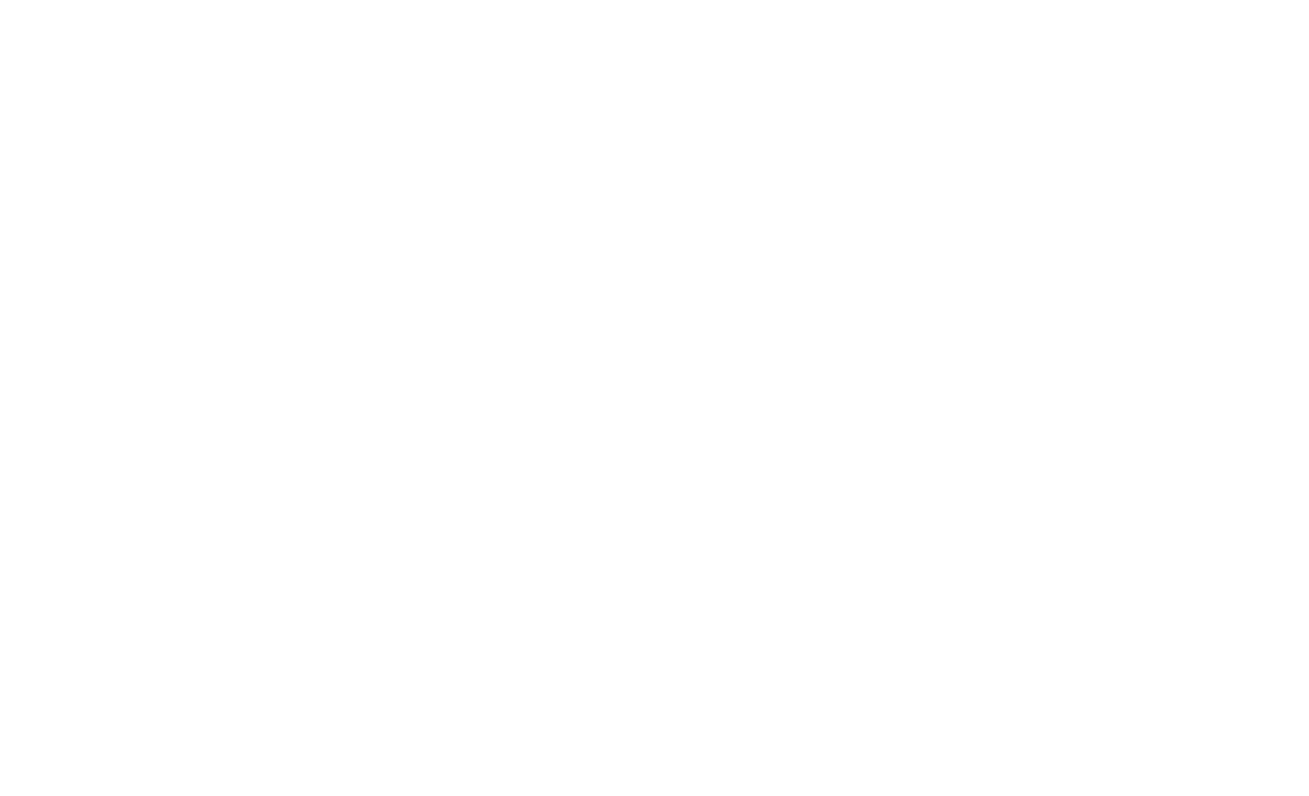 scroll, scrollTop: 0, scrollLeft: 0, axis: both 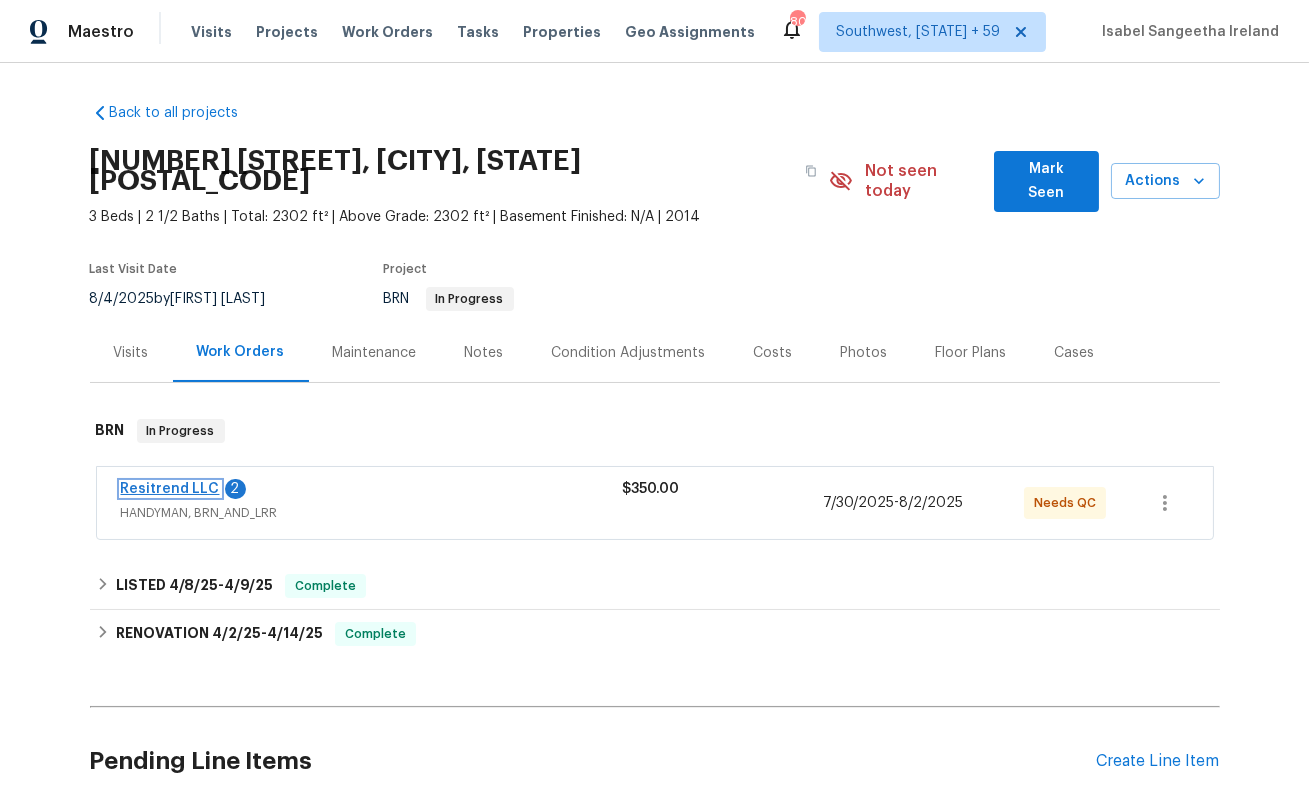 click on "Resitrend LLC" at bounding box center [170, 489] 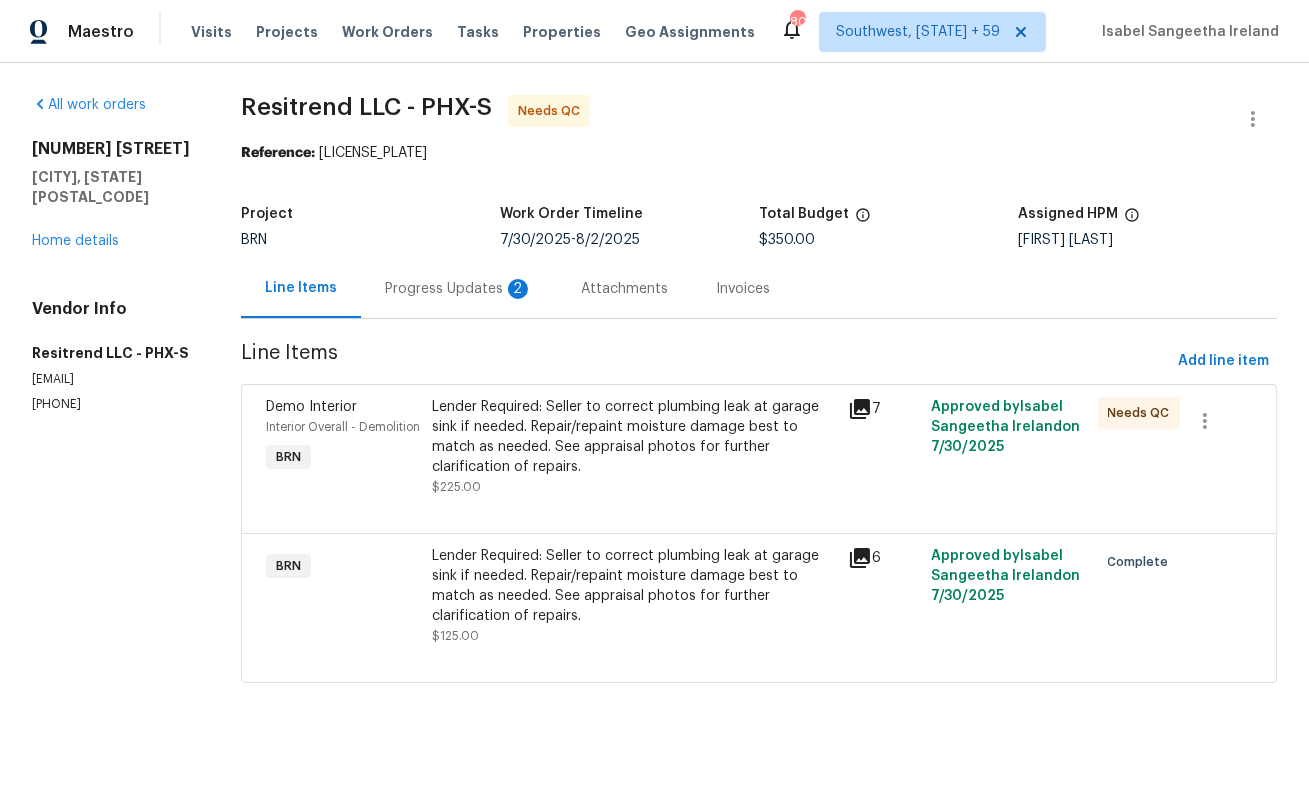 click on "Progress Updates 2" at bounding box center [459, 289] 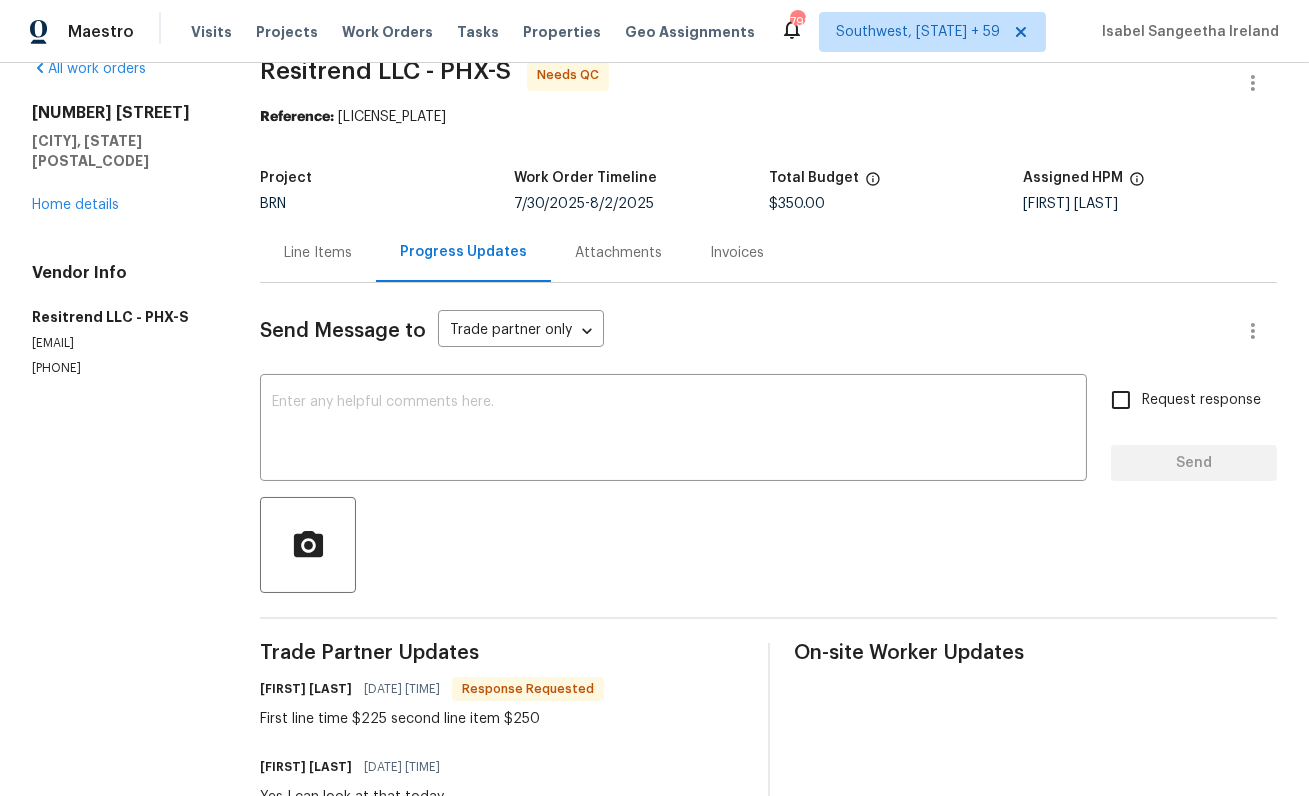 scroll, scrollTop: 0, scrollLeft: 0, axis: both 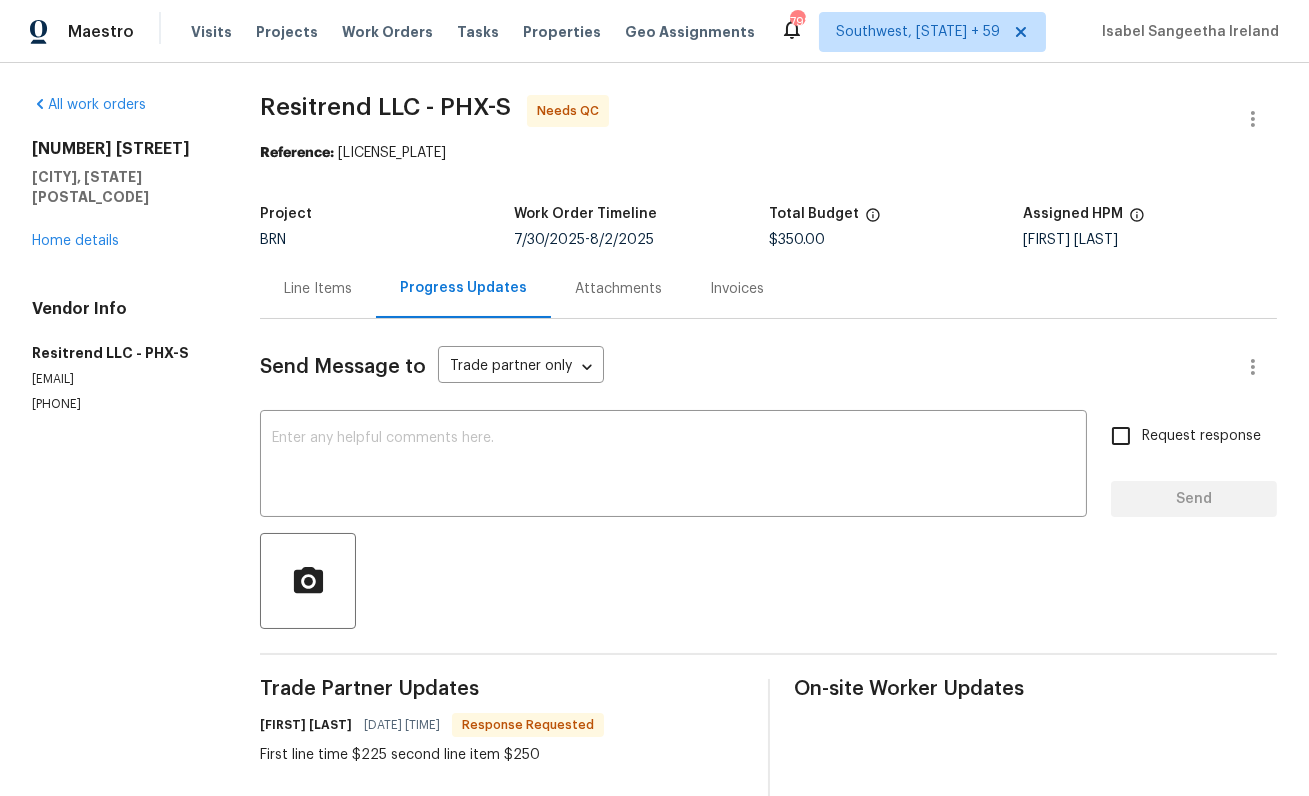 click on "Invoices" at bounding box center [737, 288] 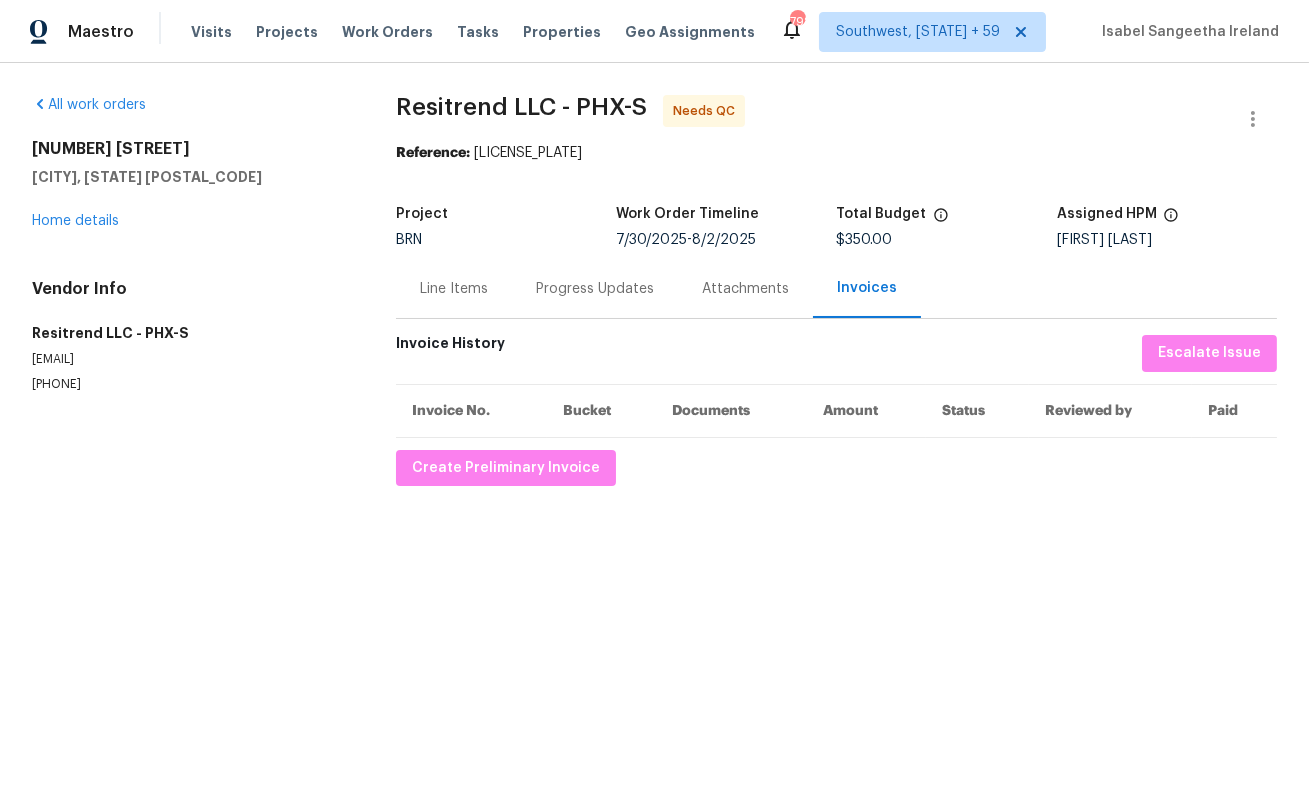 click on "Progress Updates" at bounding box center [595, 289] 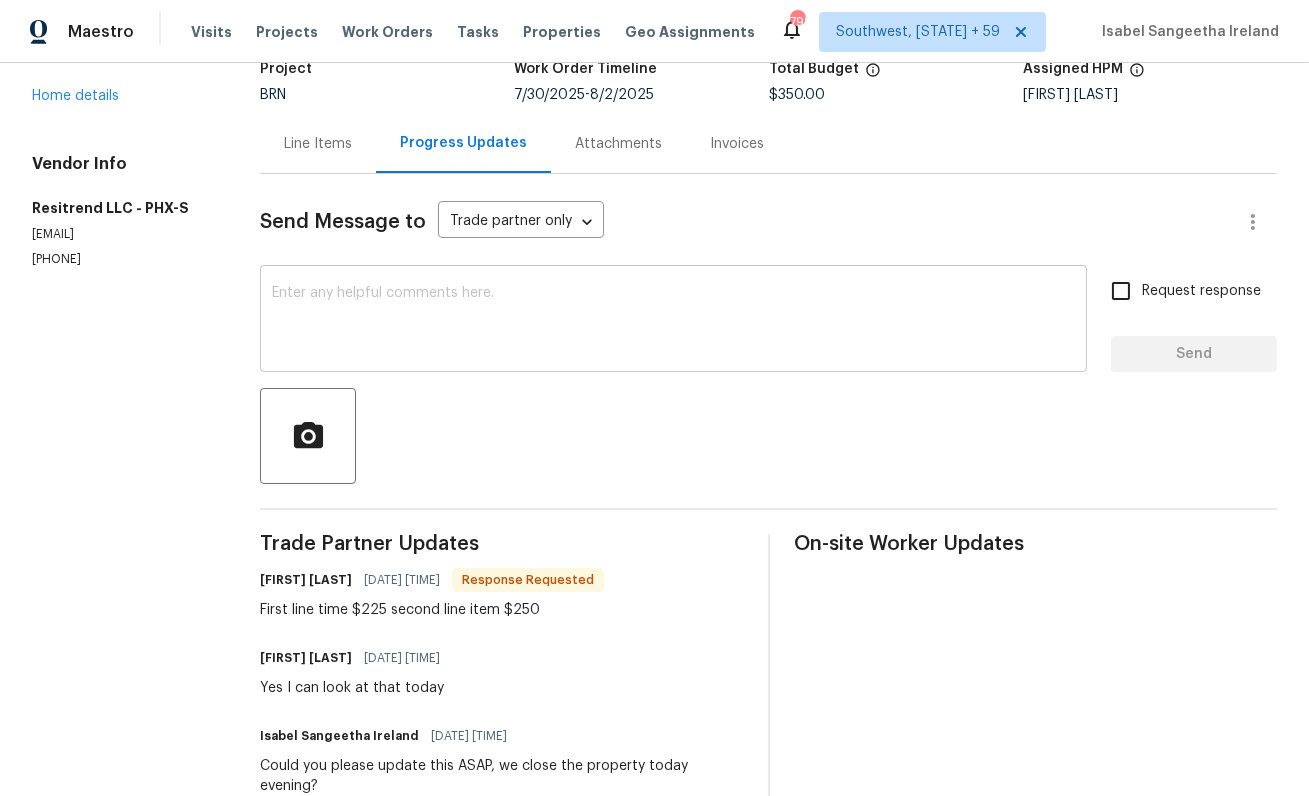 scroll, scrollTop: 93, scrollLeft: 0, axis: vertical 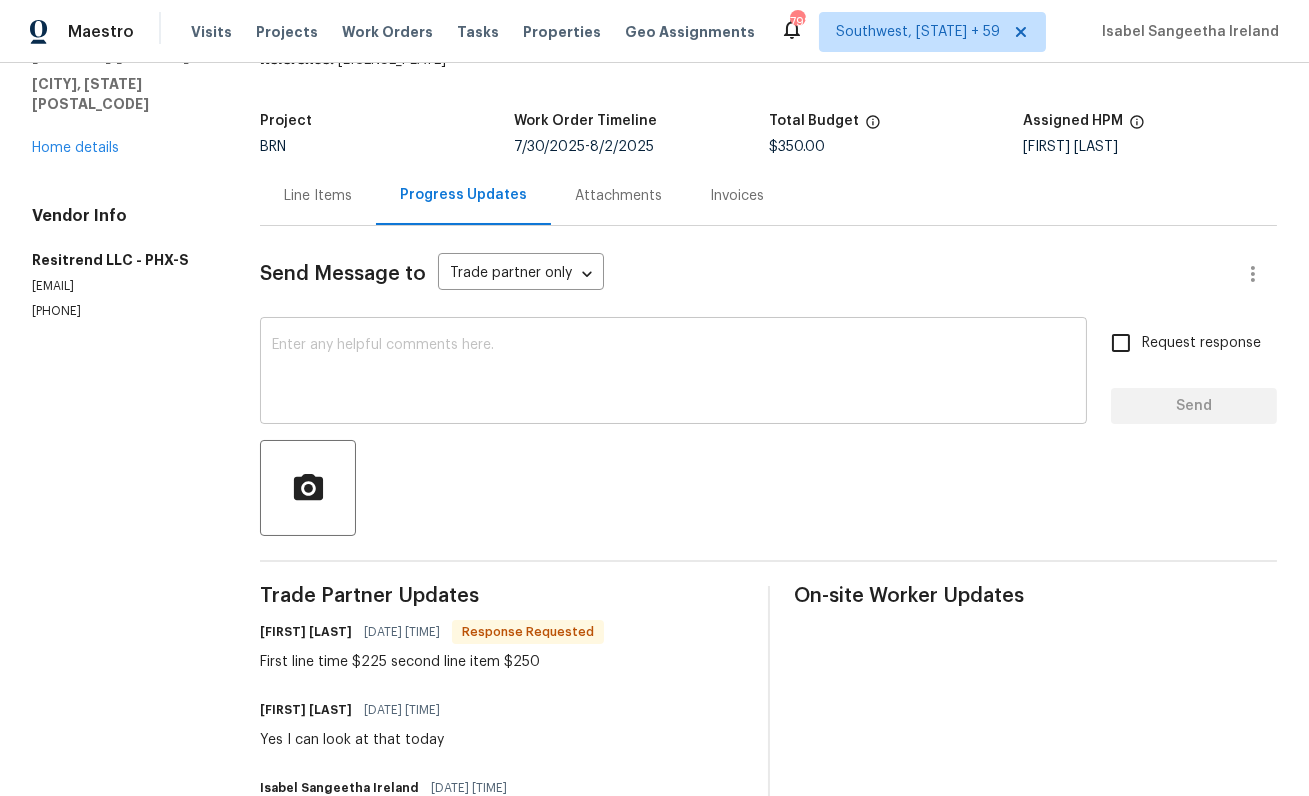 click at bounding box center [673, 373] 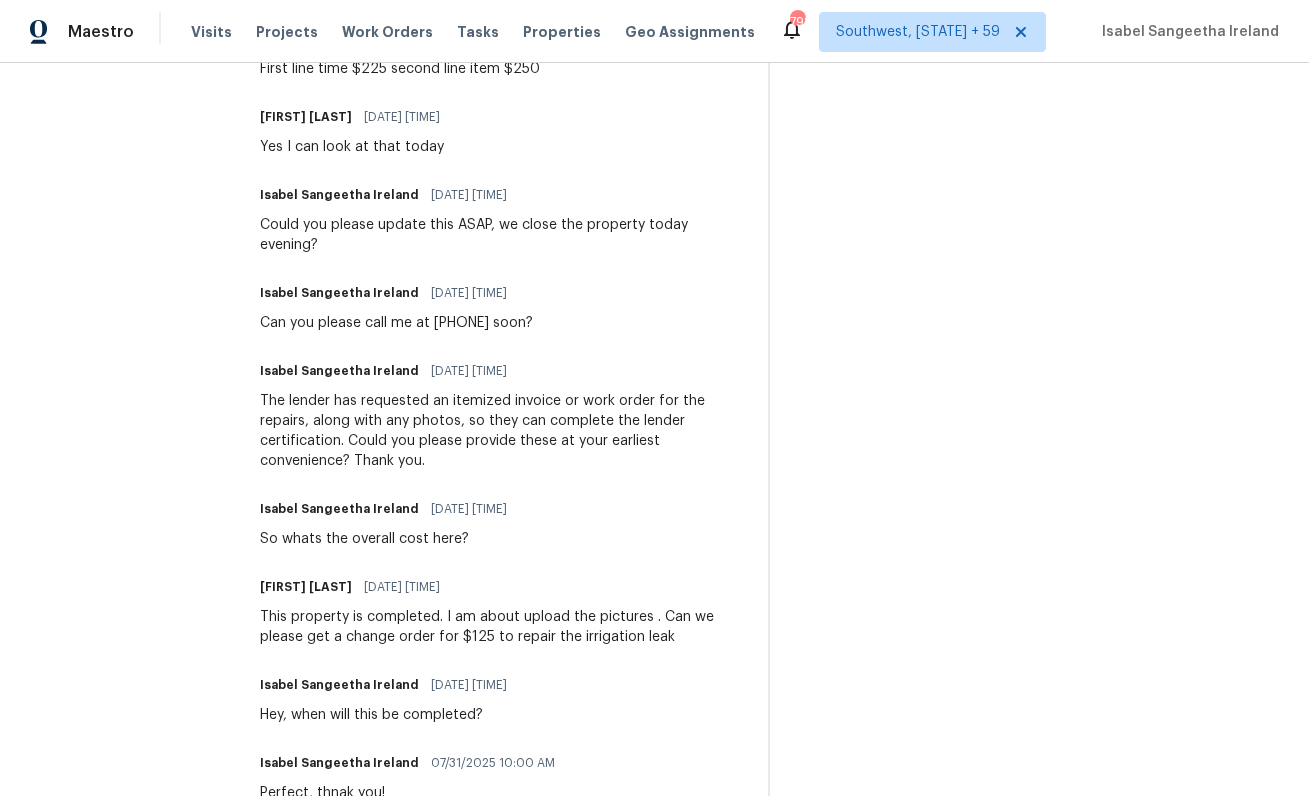 scroll, scrollTop: 683, scrollLeft: 0, axis: vertical 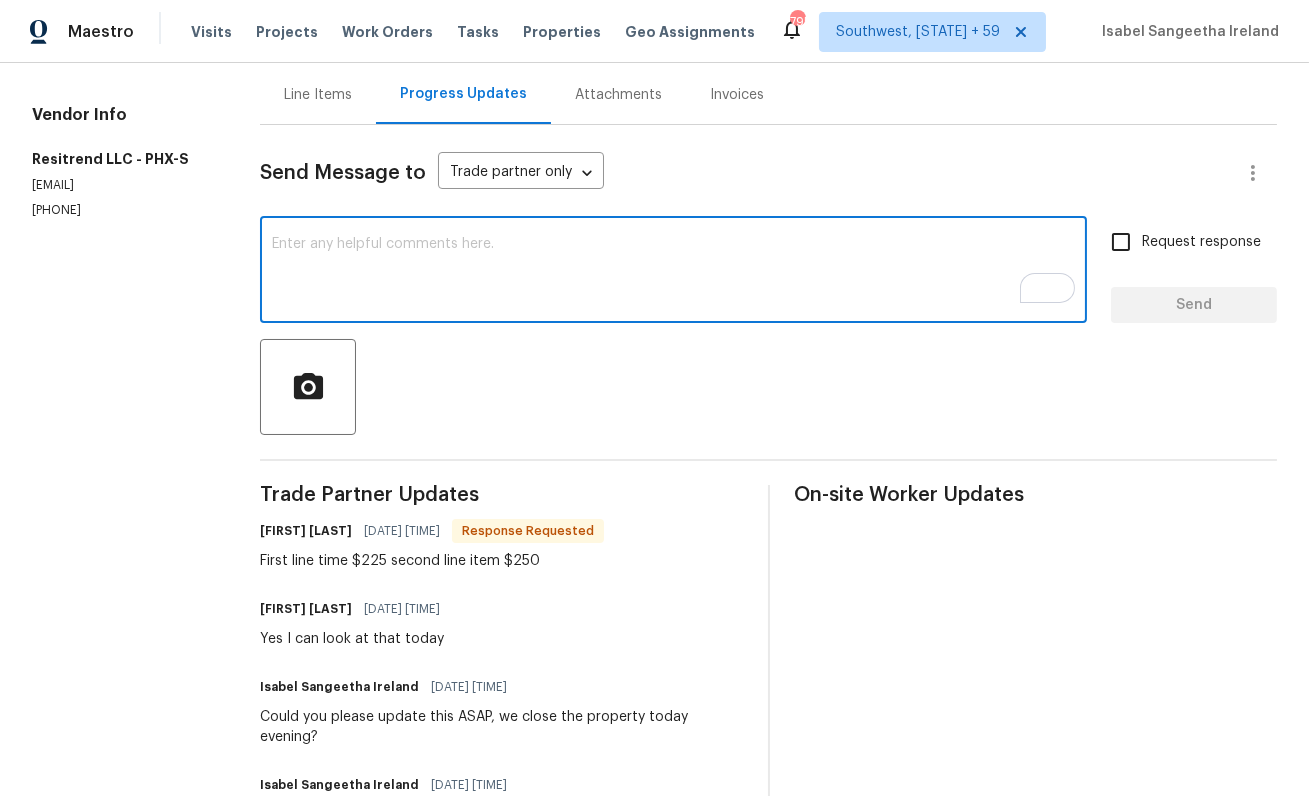 click at bounding box center [673, 272] 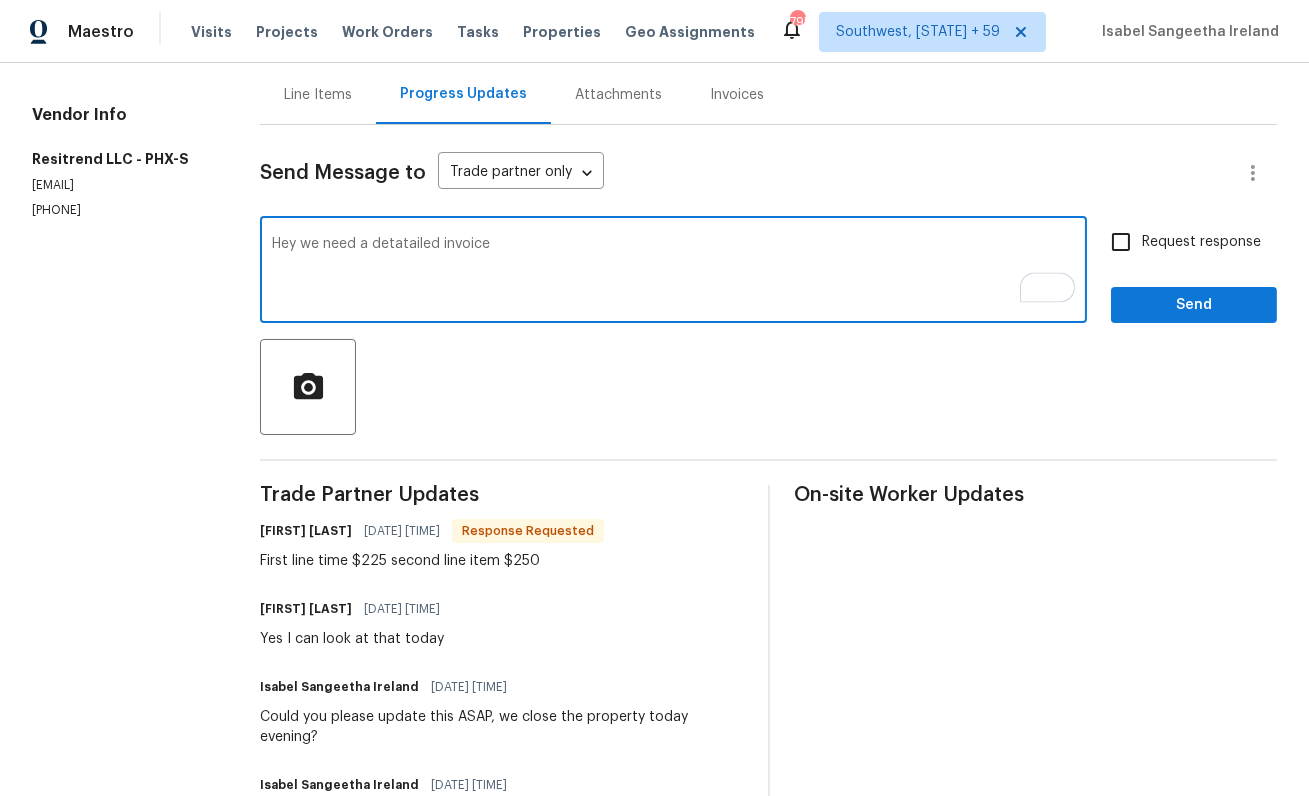 click on "Hey we need a detatailed invoice" at bounding box center [673, 272] 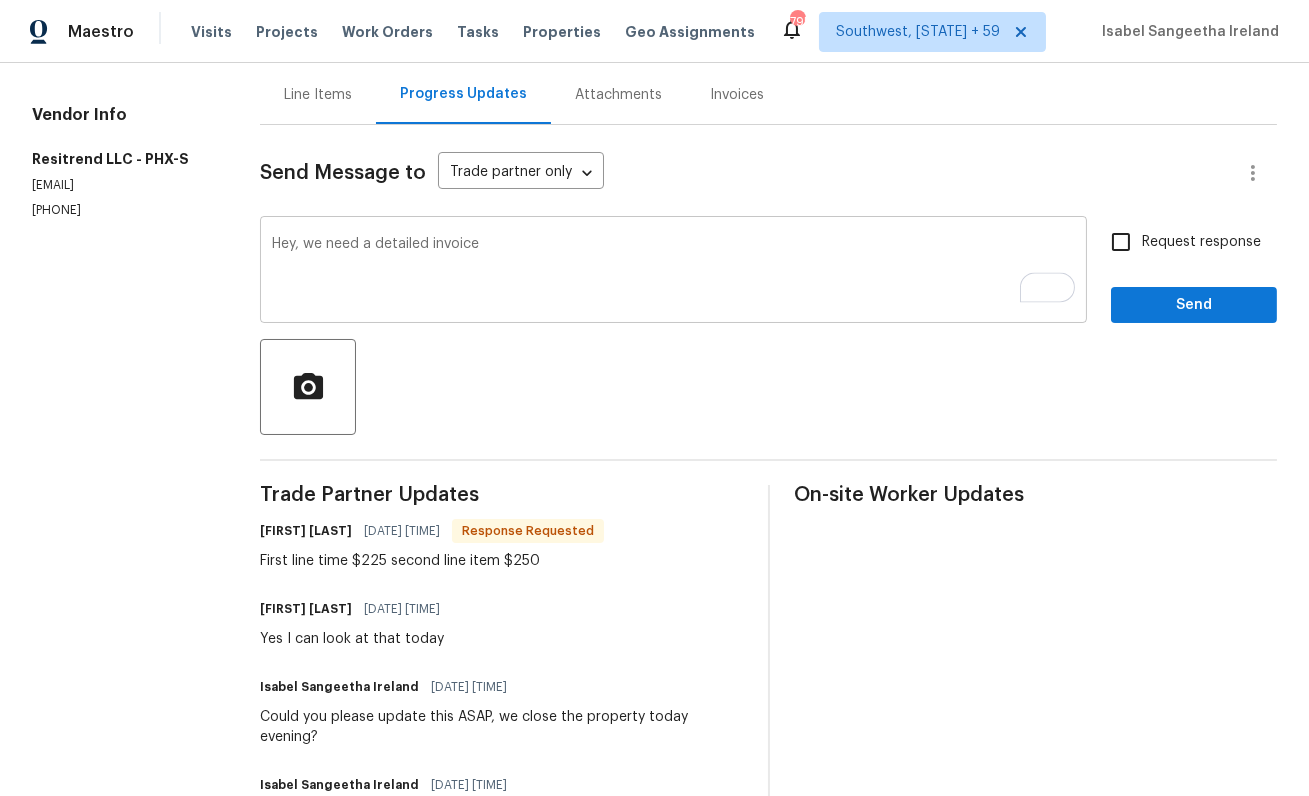 click on "Hey, we need a detailed invoice x ​" at bounding box center (673, 272) 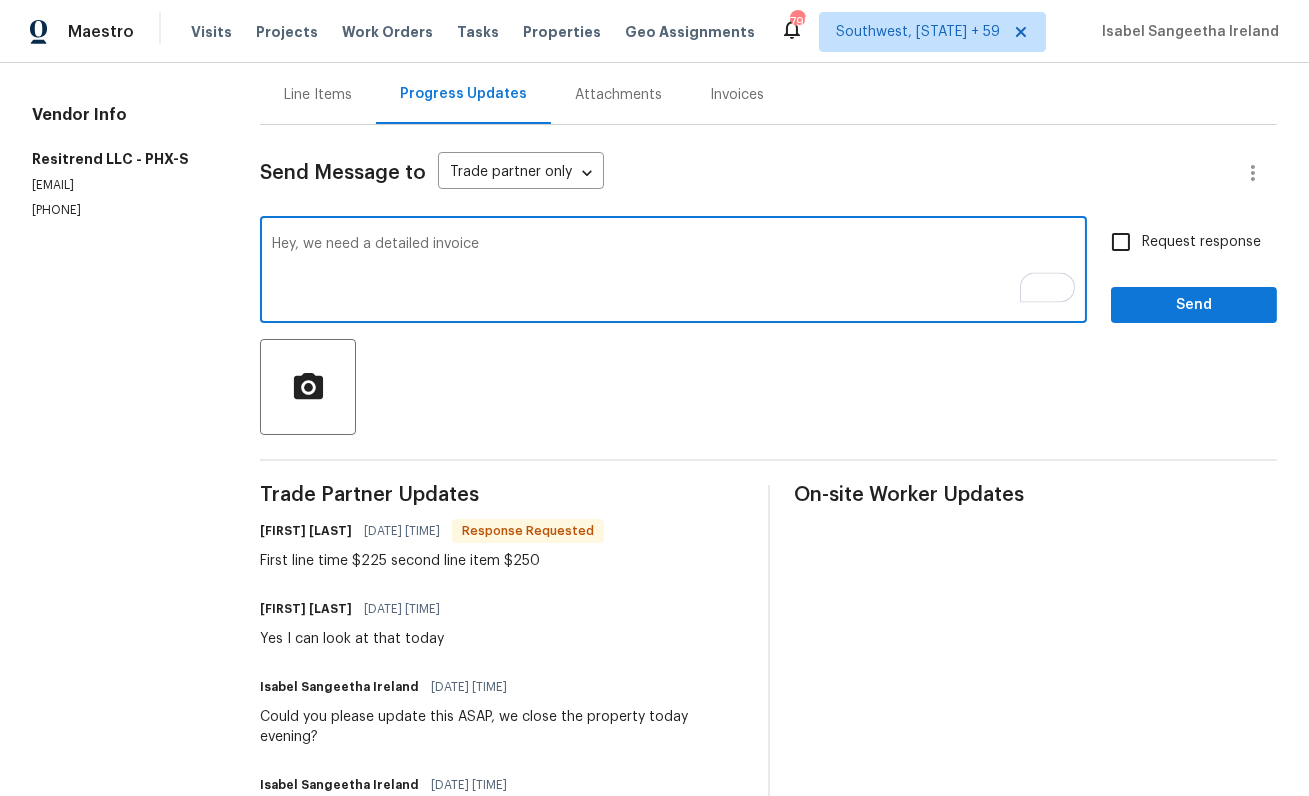 click on "Hey, we need a detailed invoice" at bounding box center [673, 272] 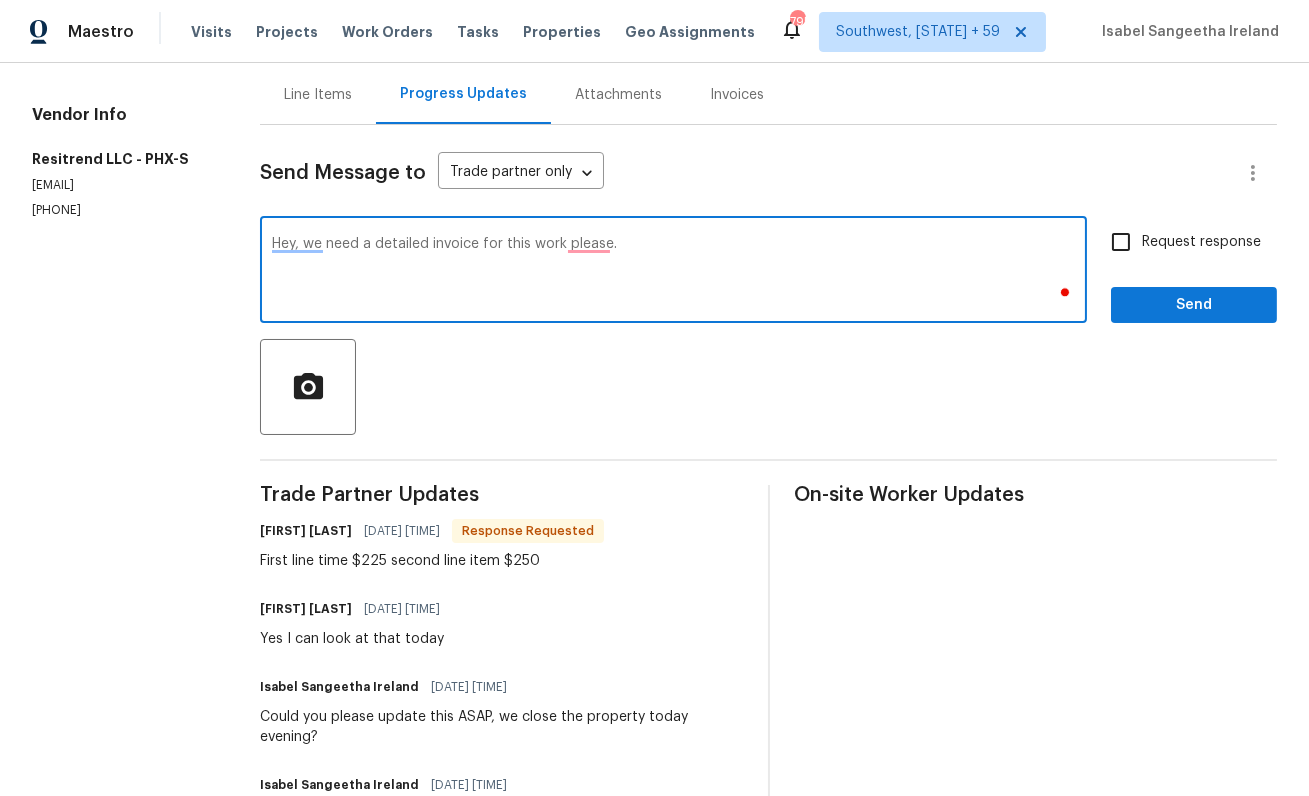 type on "Hey, we need a detailed invoice for this work please." 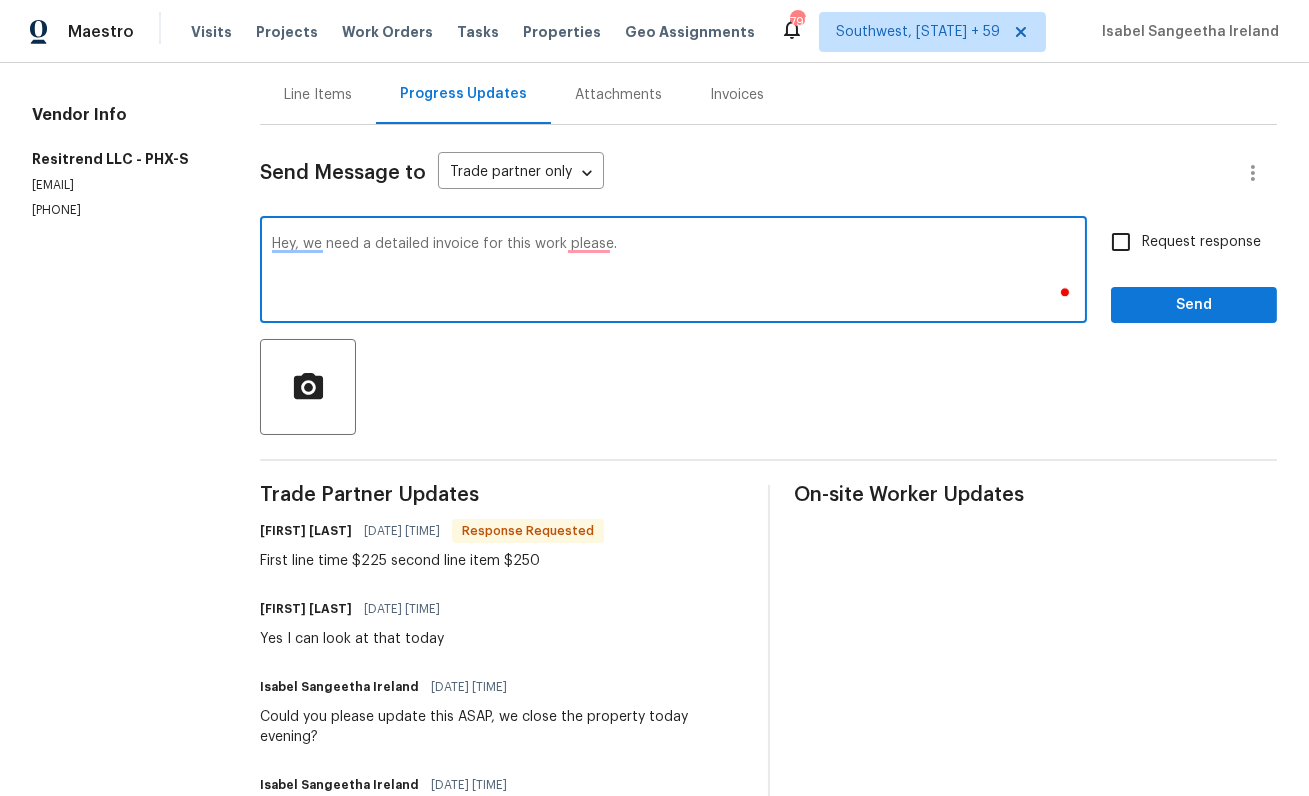 click on "Request response" at bounding box center (1121, 242) 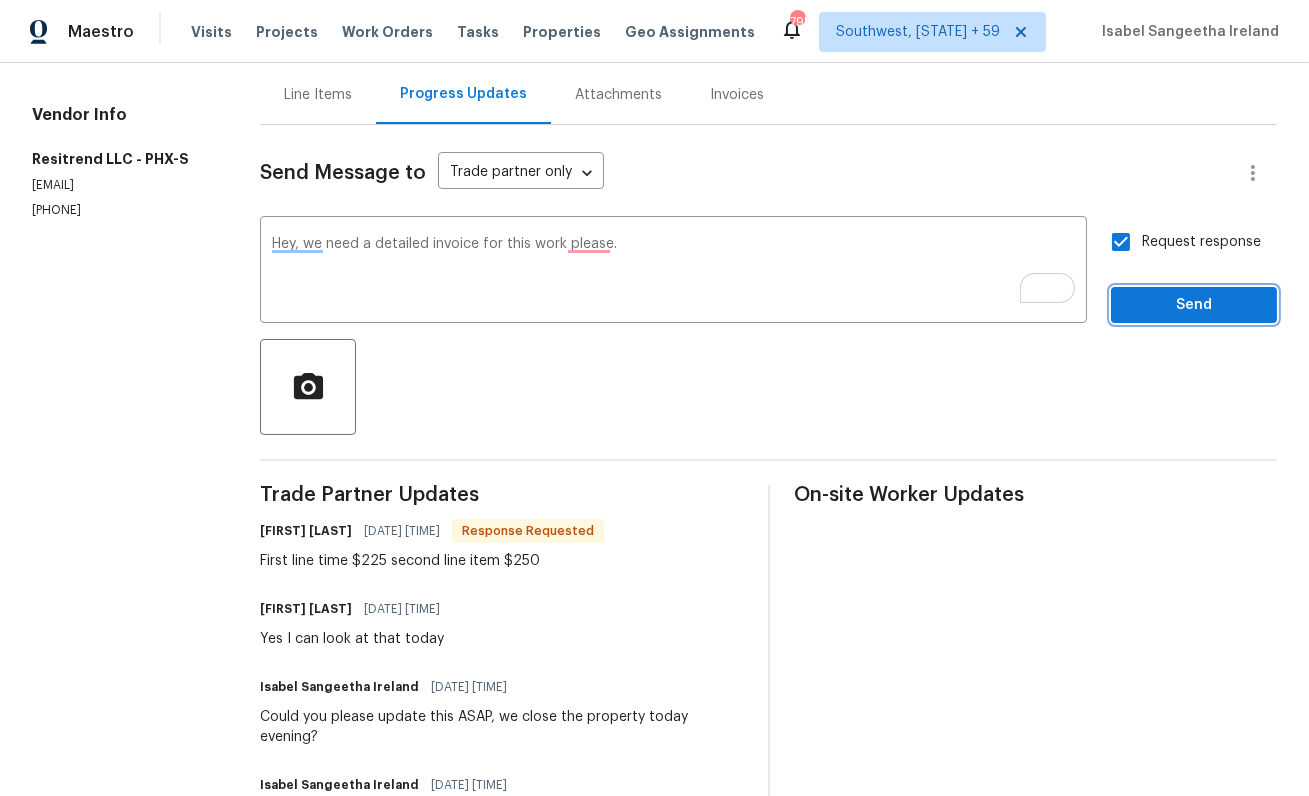 click on "Send" at bounding box center [1194, 305] 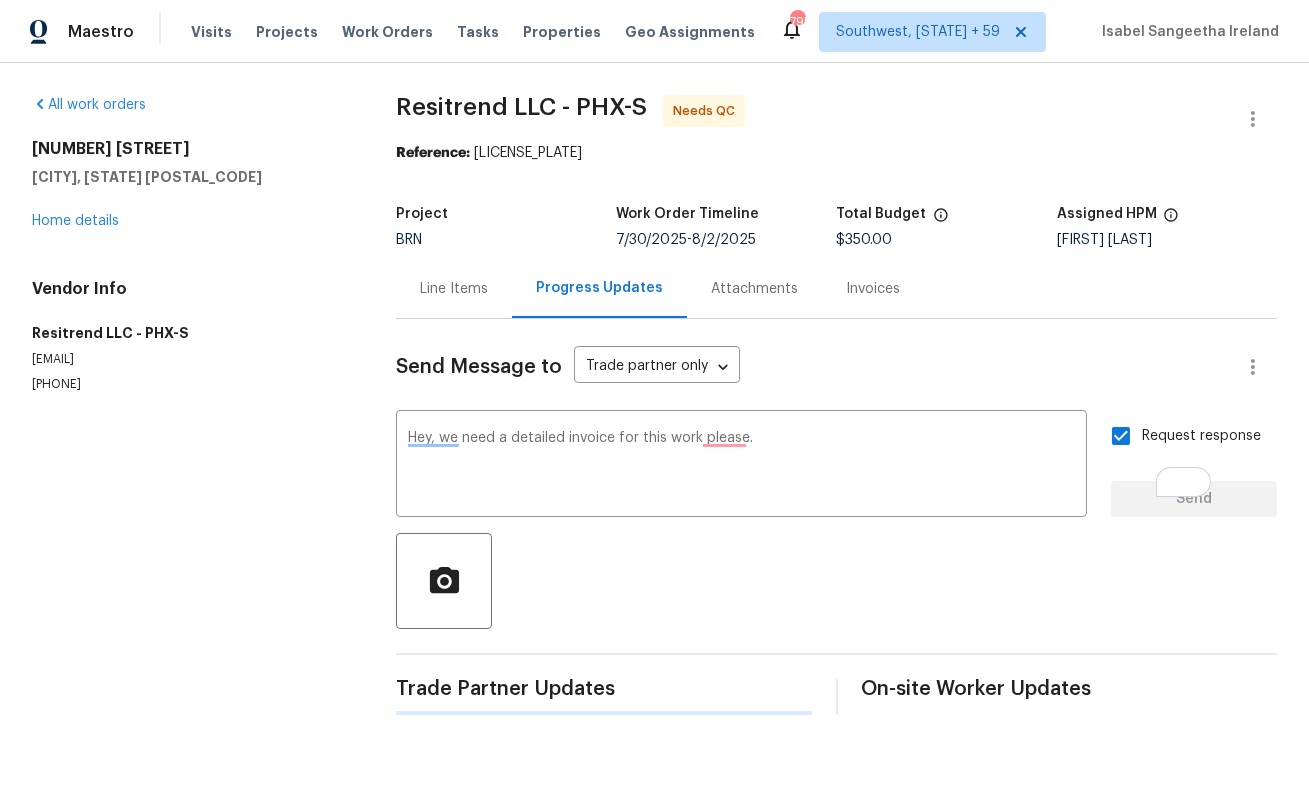 scroll, scrollTop: 0, scrollLeft: 0, axis: both 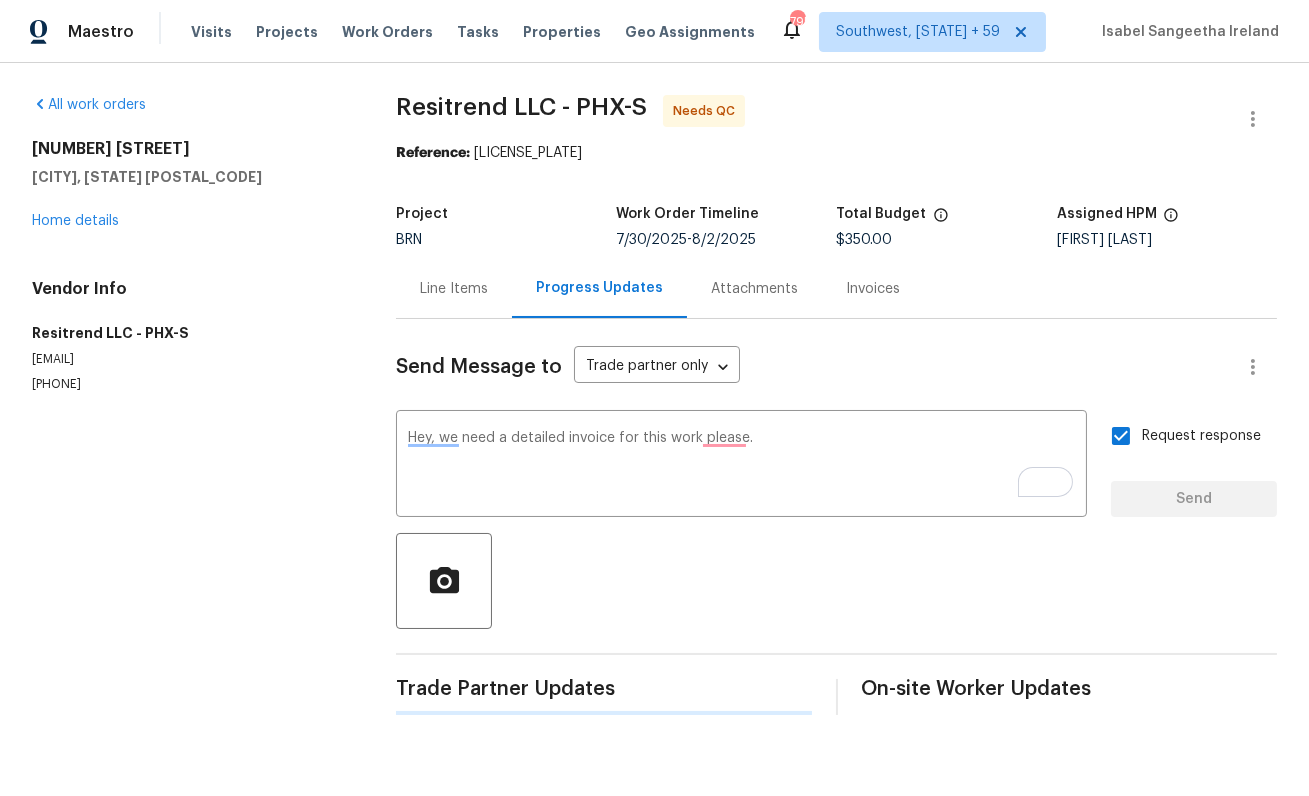 type 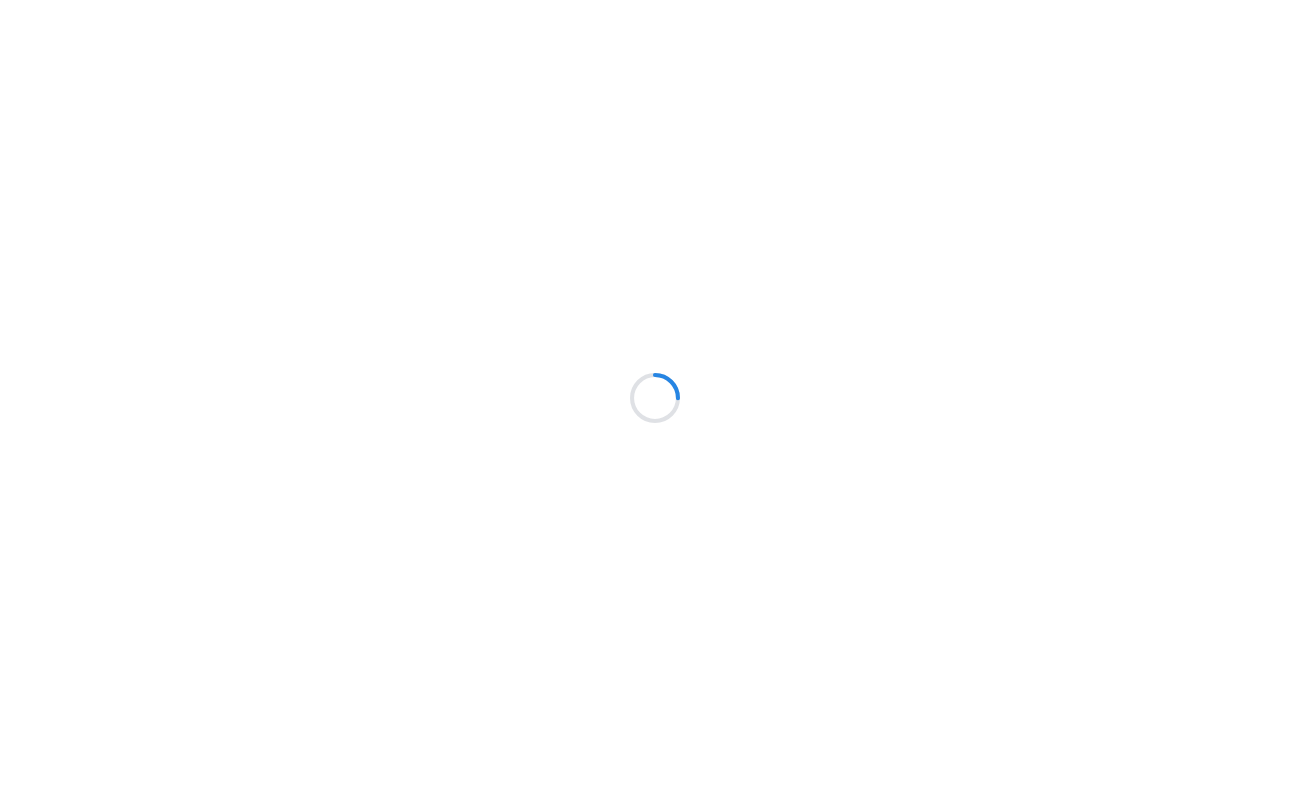scroll, scrollTop: 0, scrollLeft: 0, axis: both 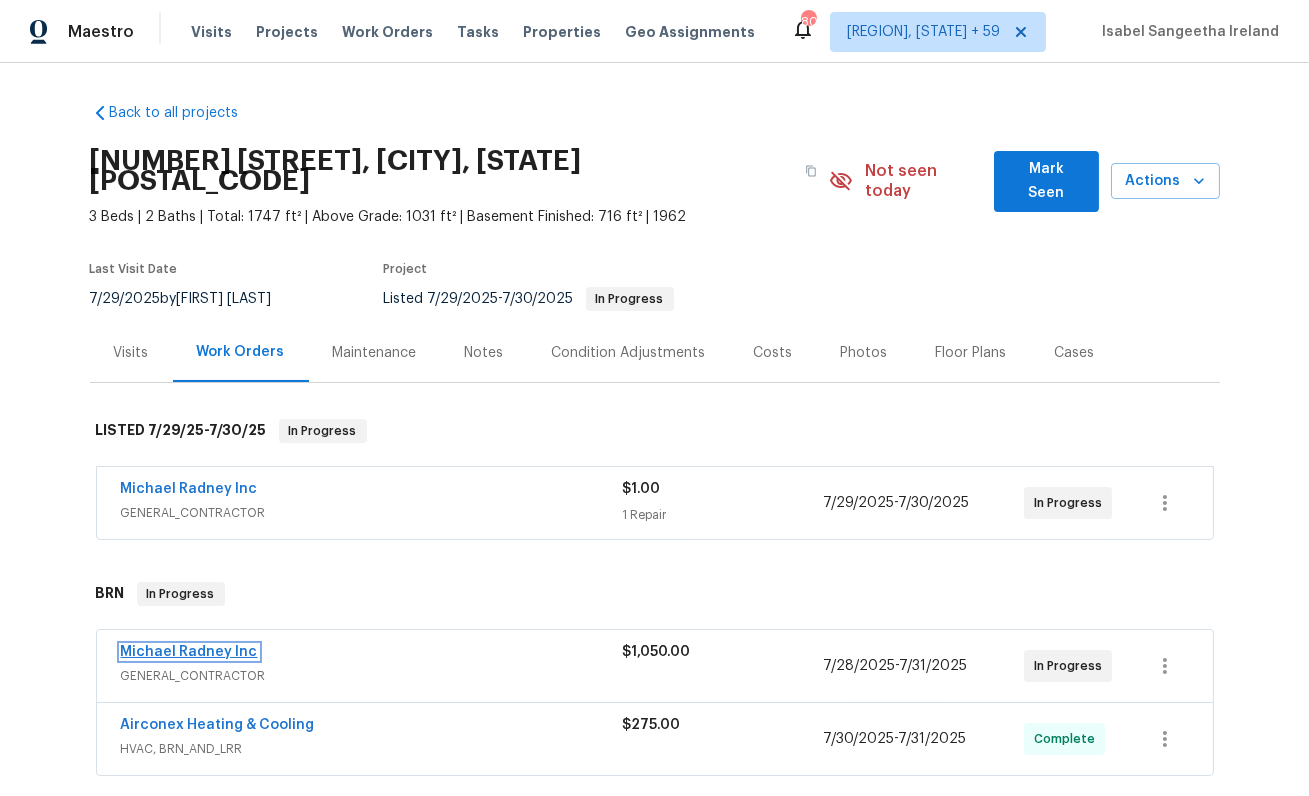 click on "Michael Radney Inc" at bounding box center (189, 652) 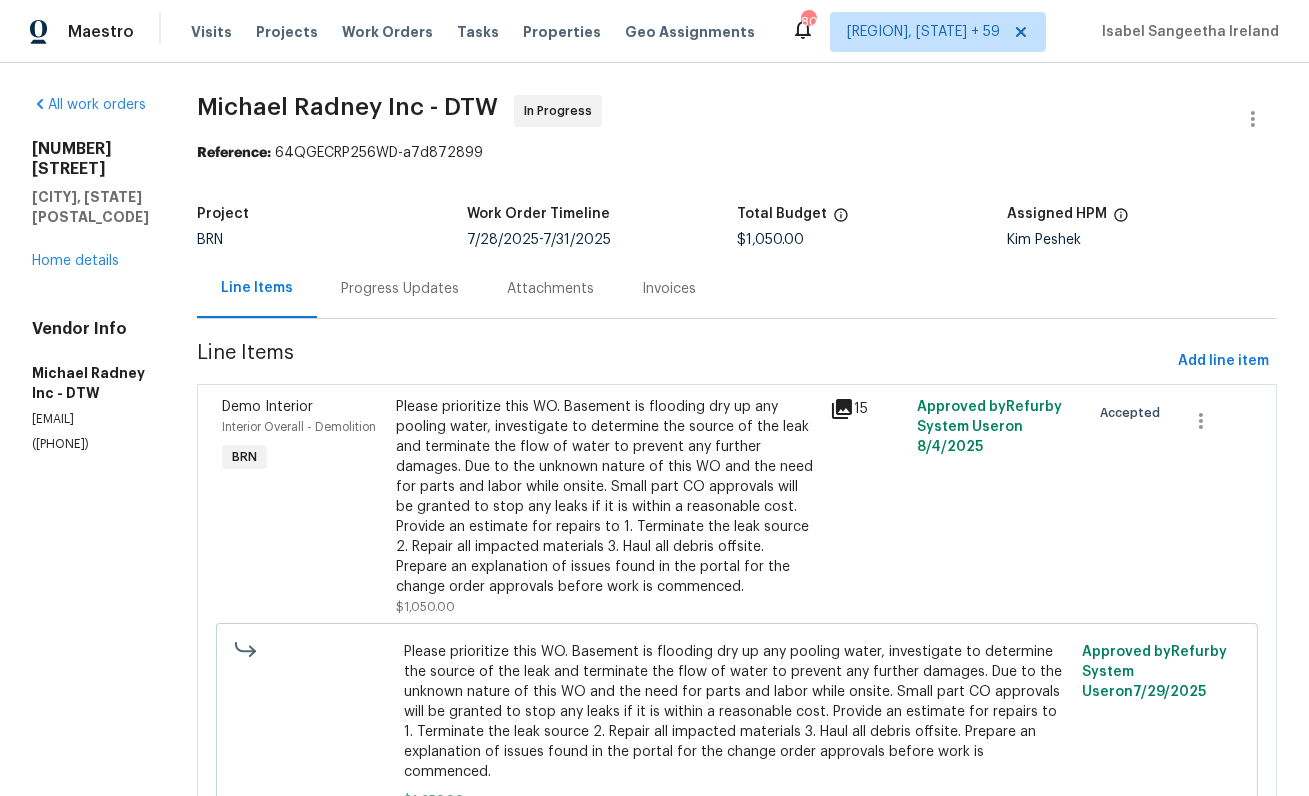 click on "Progress Updates" at bounding box center (400, 288) 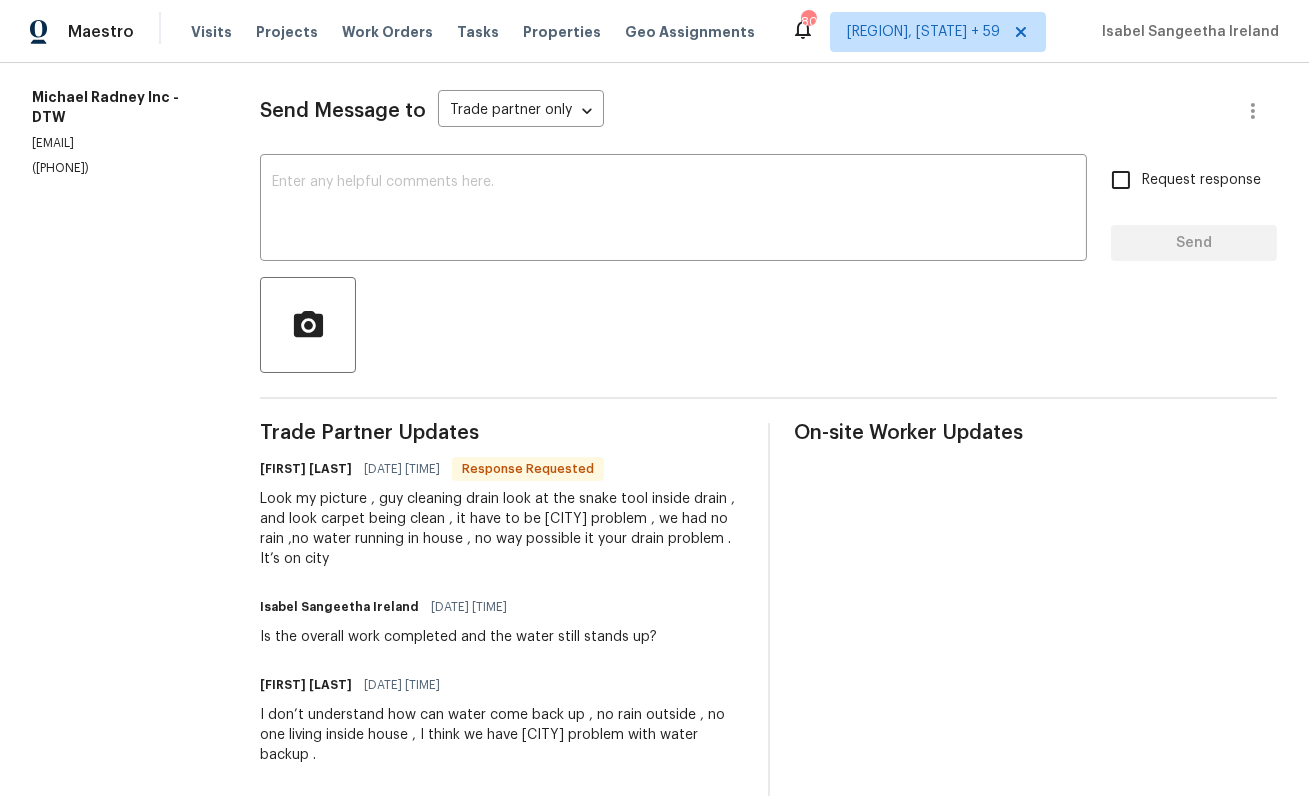 scroll, scrollTop: 162, scrollLeft: 0, axis: vertical 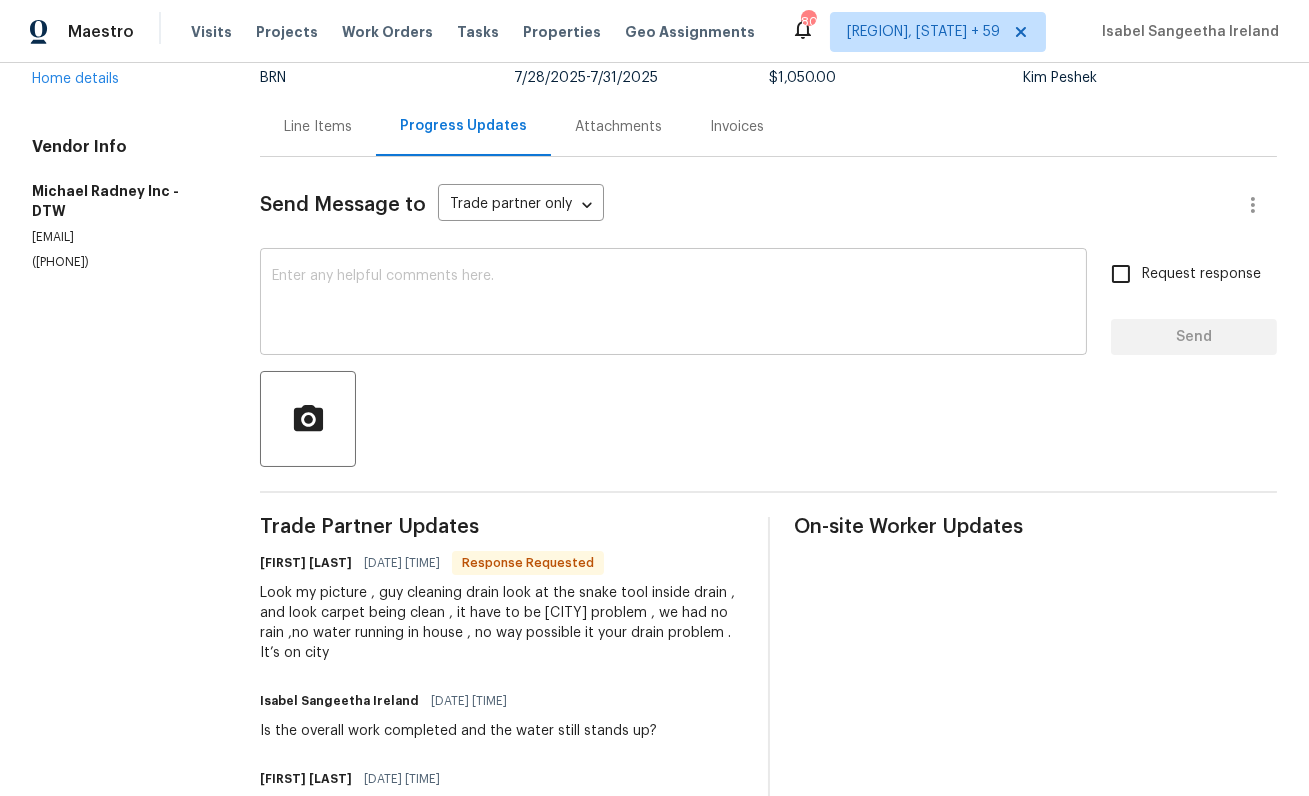 click at bounding box center [673, 304] 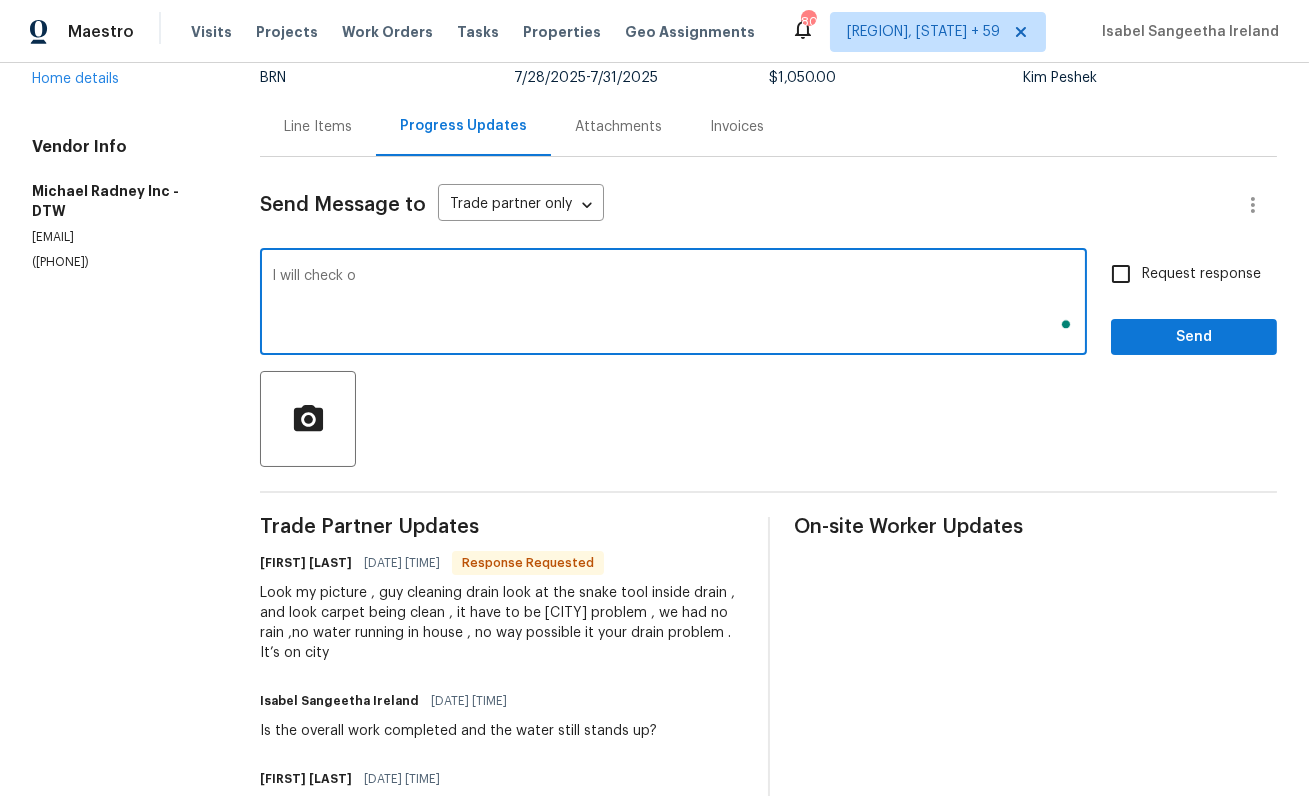 scroll, scrollTop: 162, scrollLeft: 0, axis: vertical 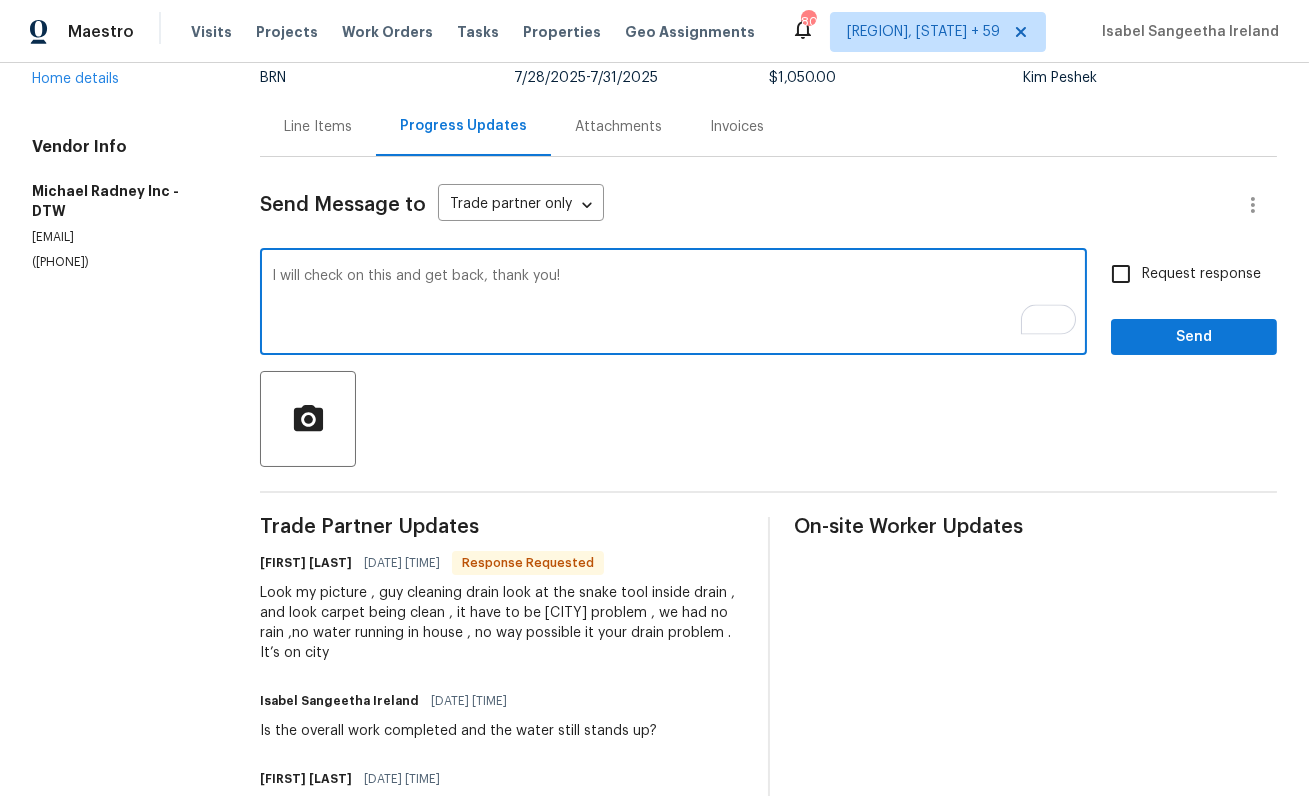 type on "I will check on this and get back, thank you!" 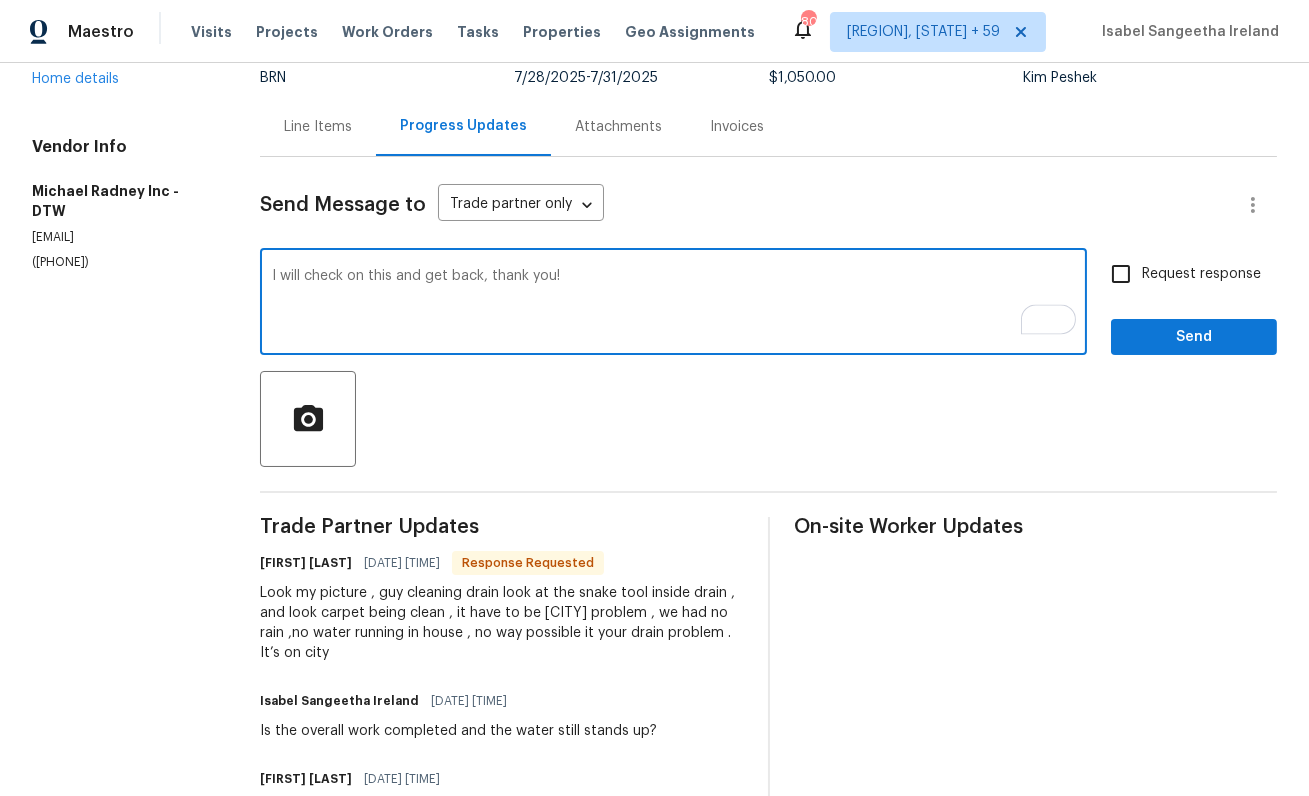 click on "Request response" at bounding box center [1121, 274] 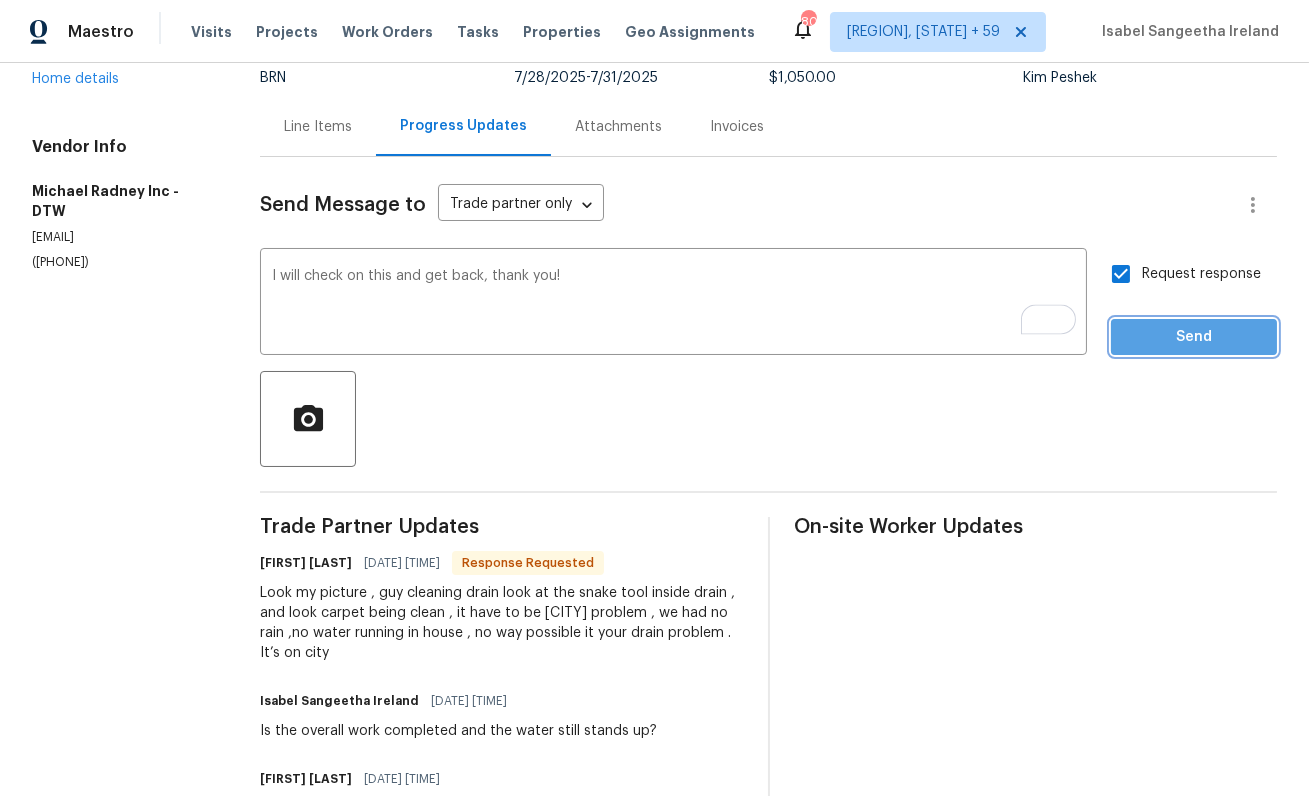 click on "Send" at bounding box center (1194, 337) 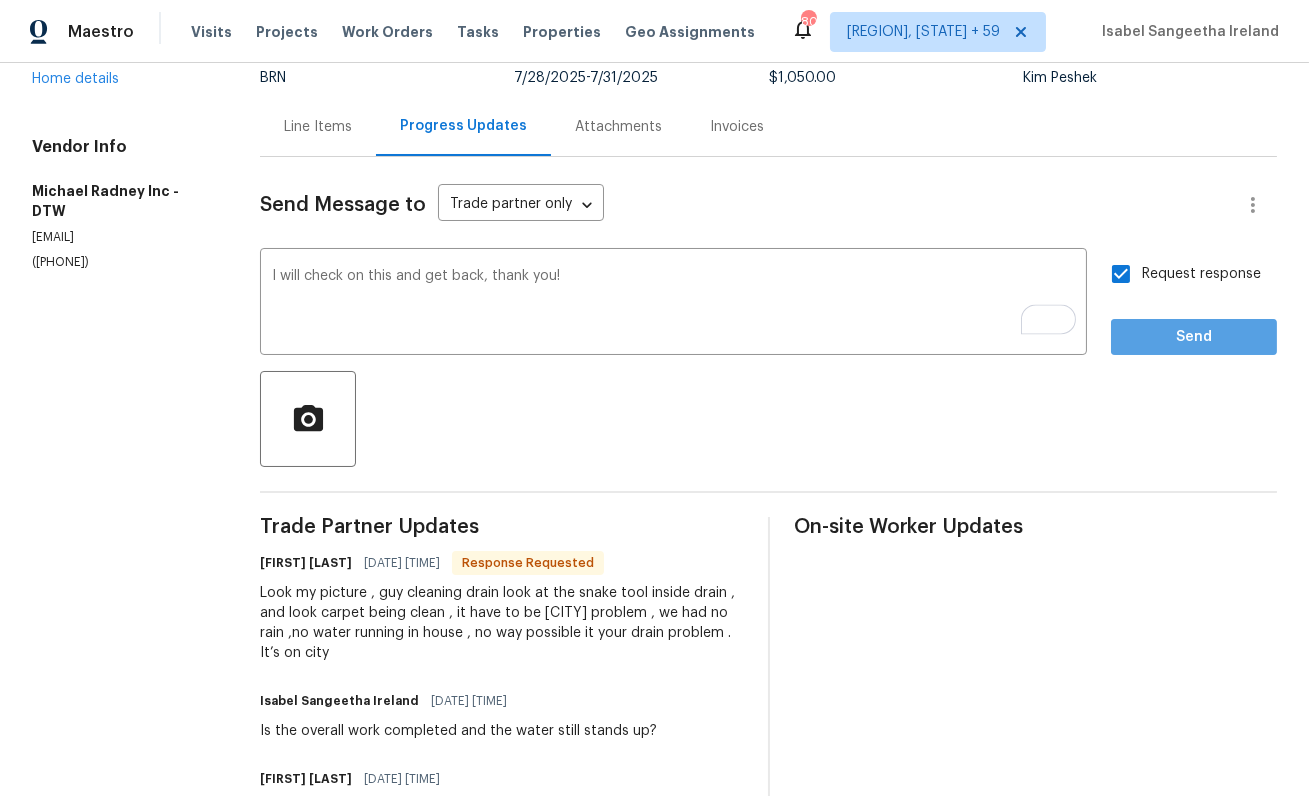 scroll, scrollTop: 0, scrollLeft: 0, axis: both 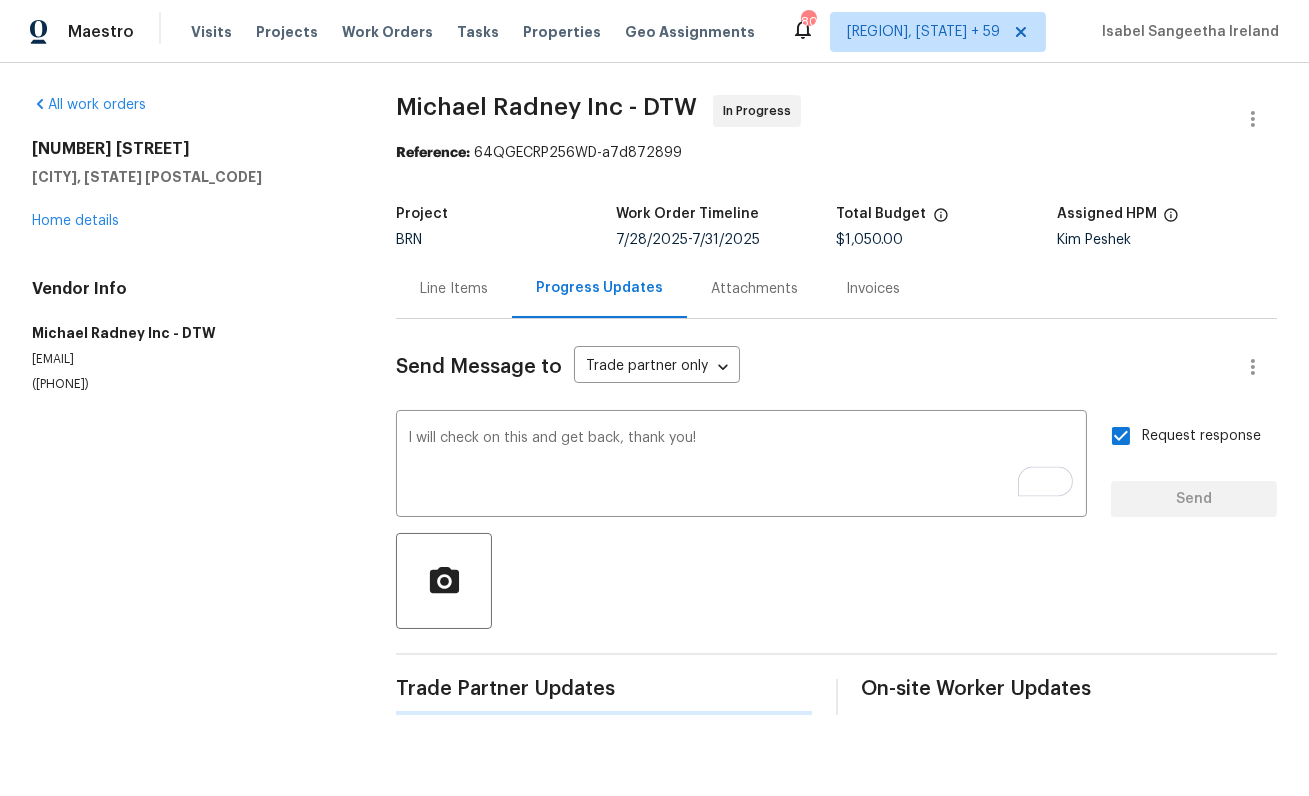 click on "Send Message to Trade partner only Trade partner only ​" at bounding box center (812, 367) 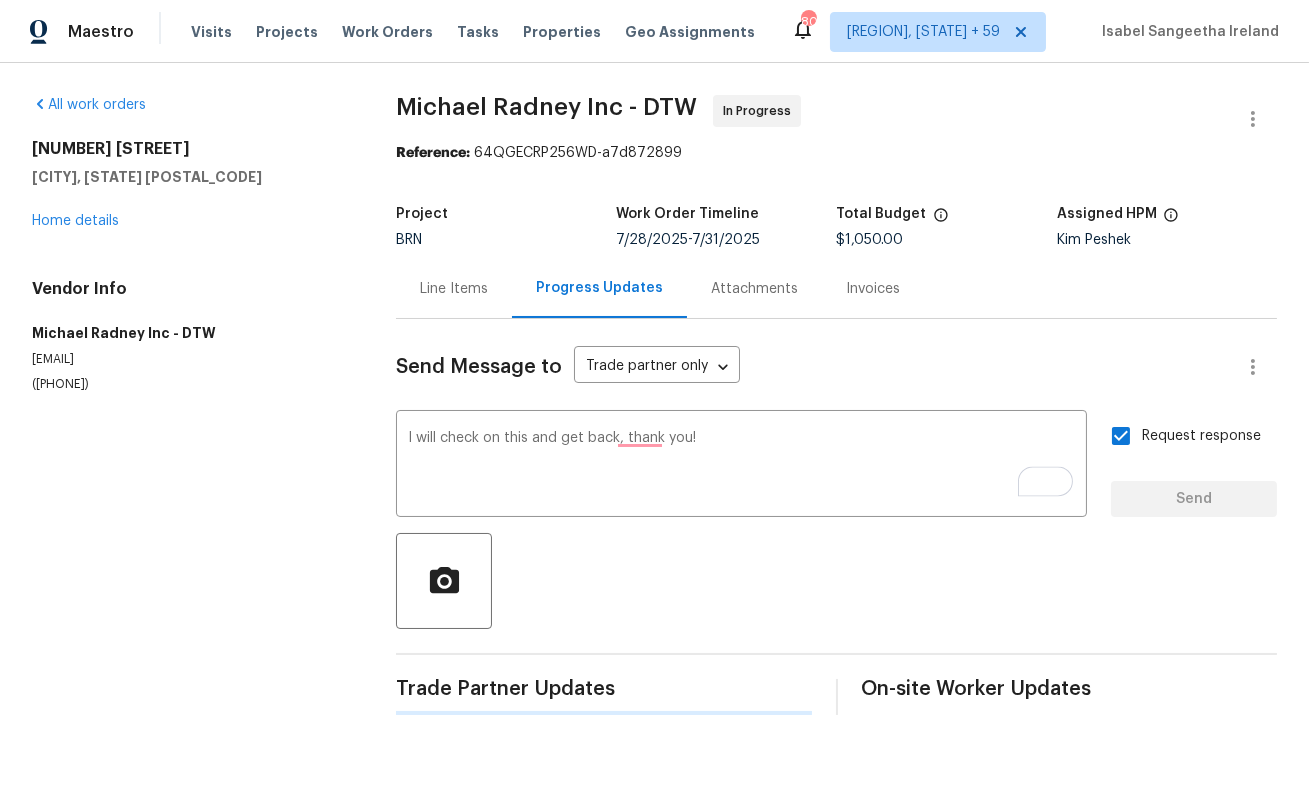 type 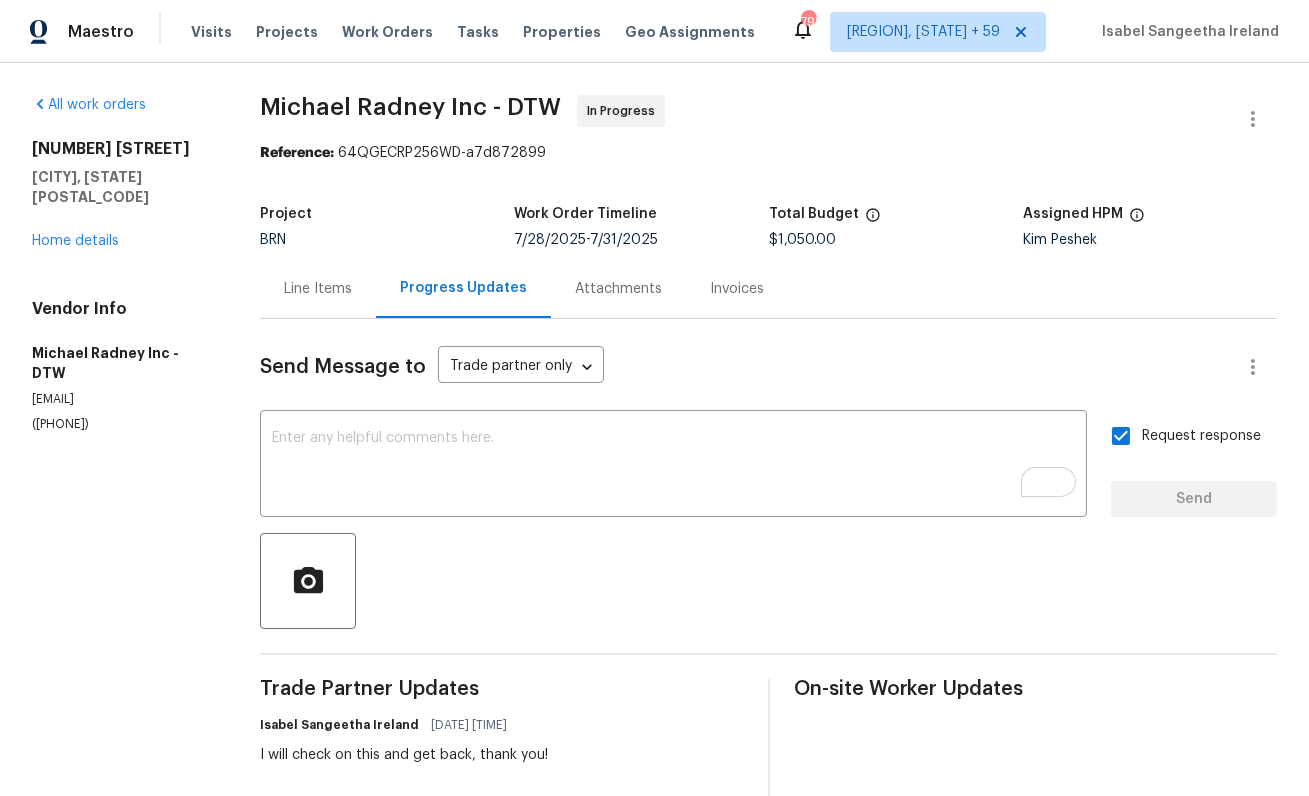 scroll, scrollTop: 73, scrollLeft: 0, axis: vertical 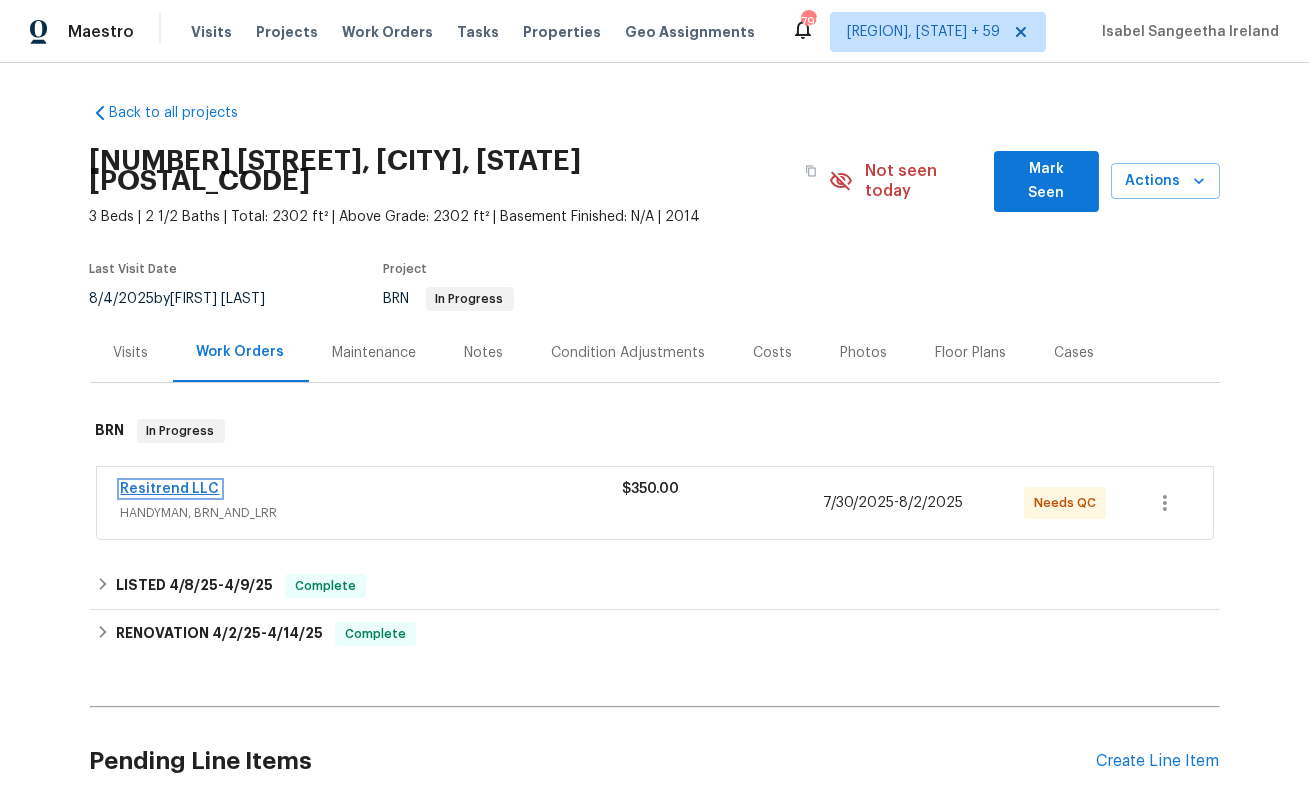 click on "Resitrend LLC" at bounding box center [170, 489] 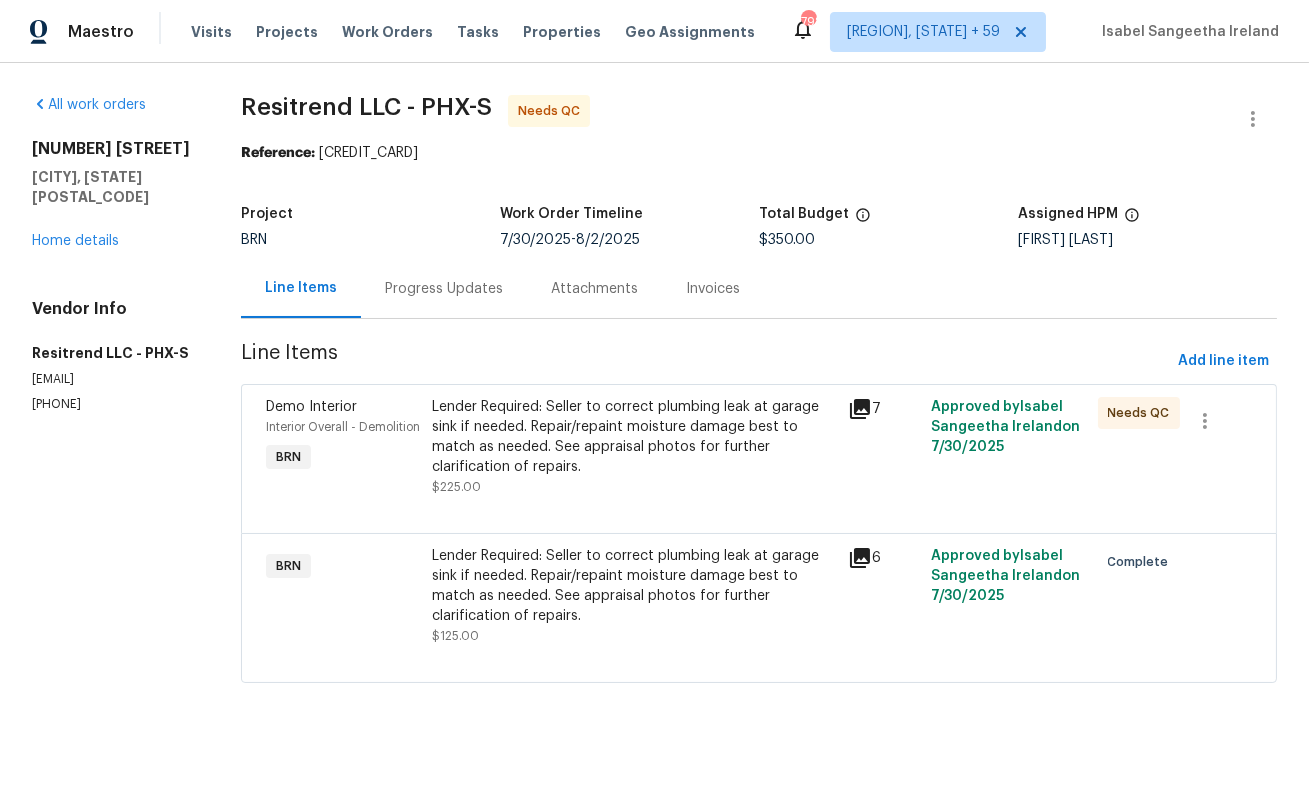 click on "Progress Updates" at bounding box center (444, 288) 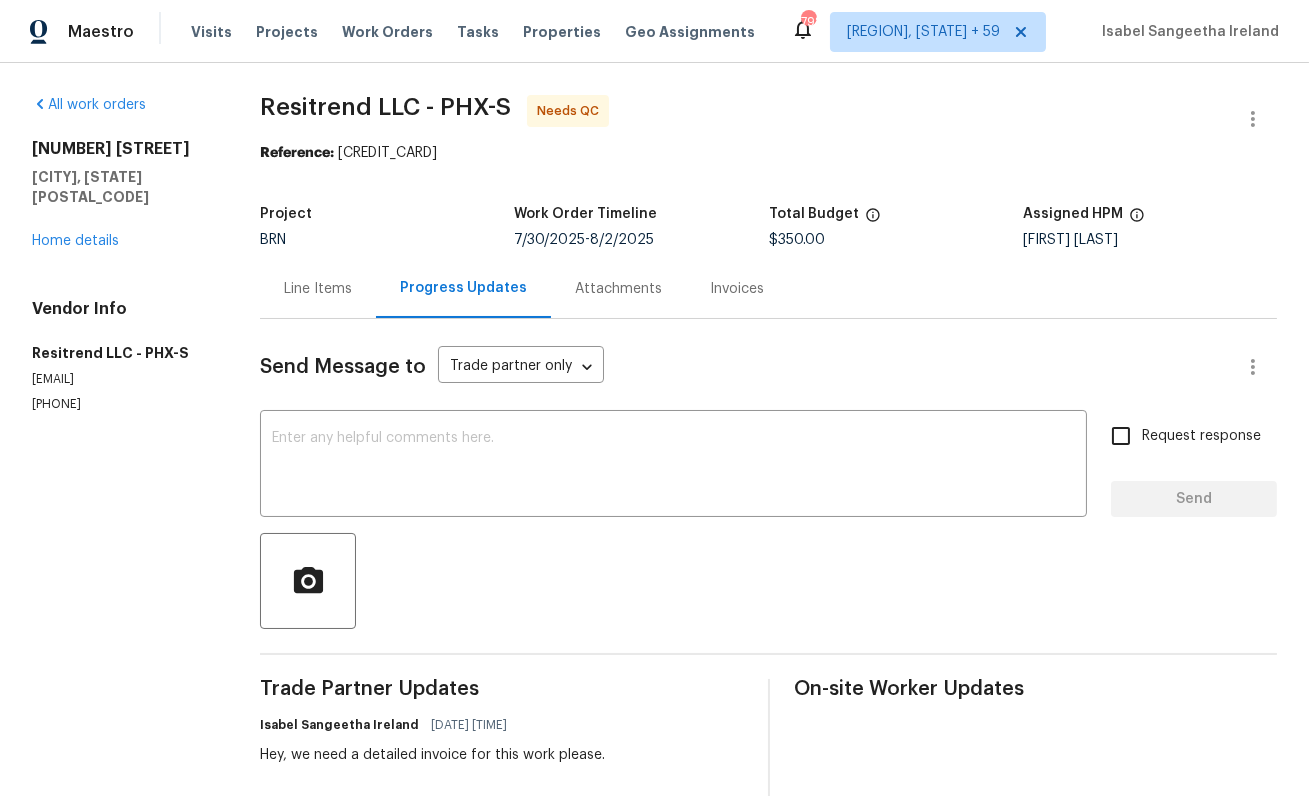 scroll, scrollTop: 136, scrollLeft: 0, axis: vertical 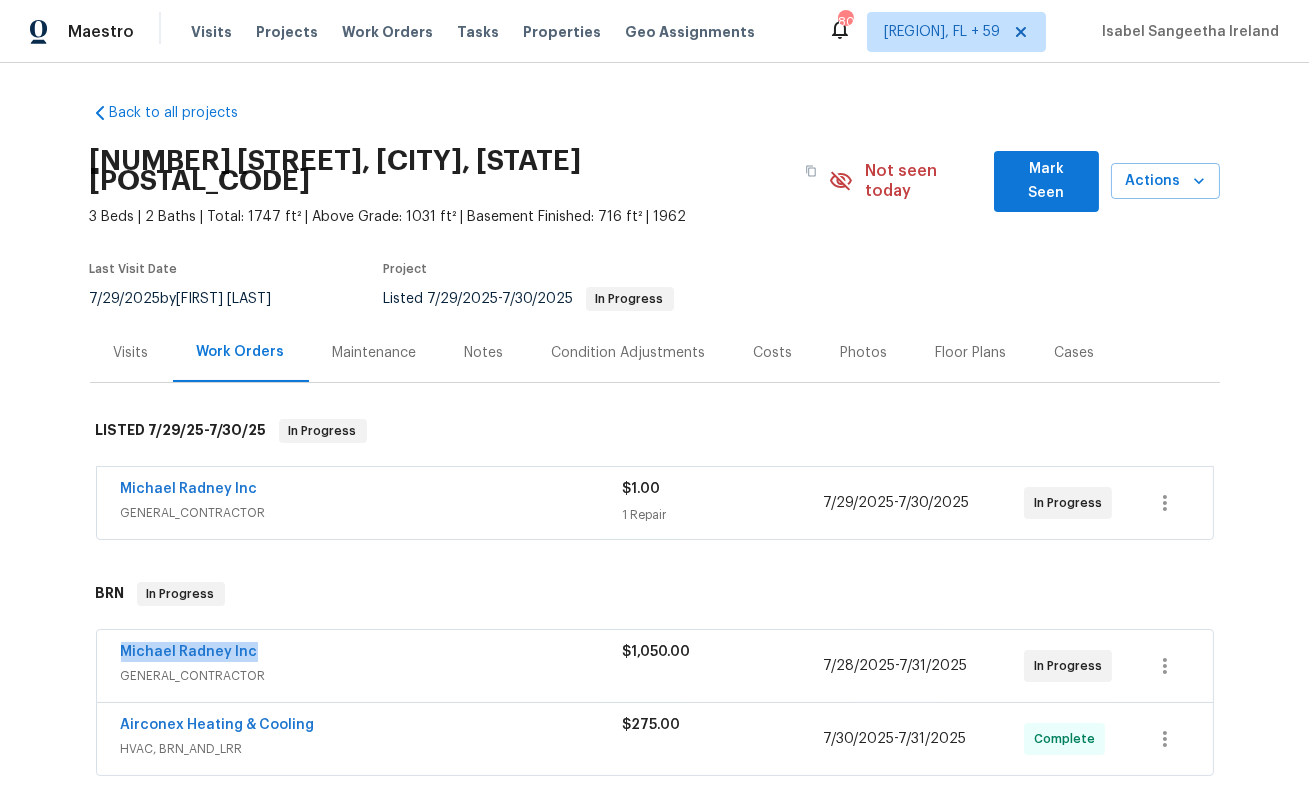 drag, startPoint x: 258, startPoint y: 632, endPoint x: 105, endPoint y: 633, distance: 153.00327 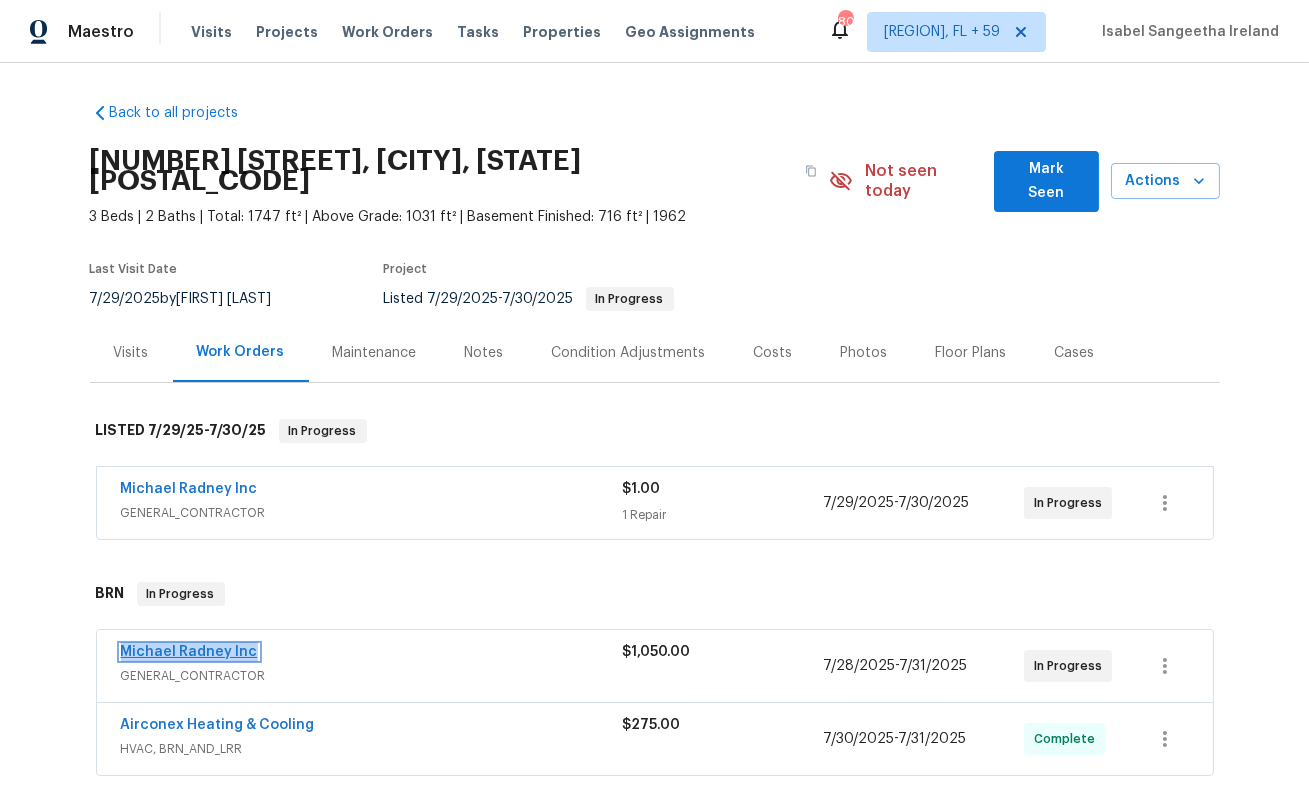 click on "Michael Radney Inc" at bounding box center (189, 652) 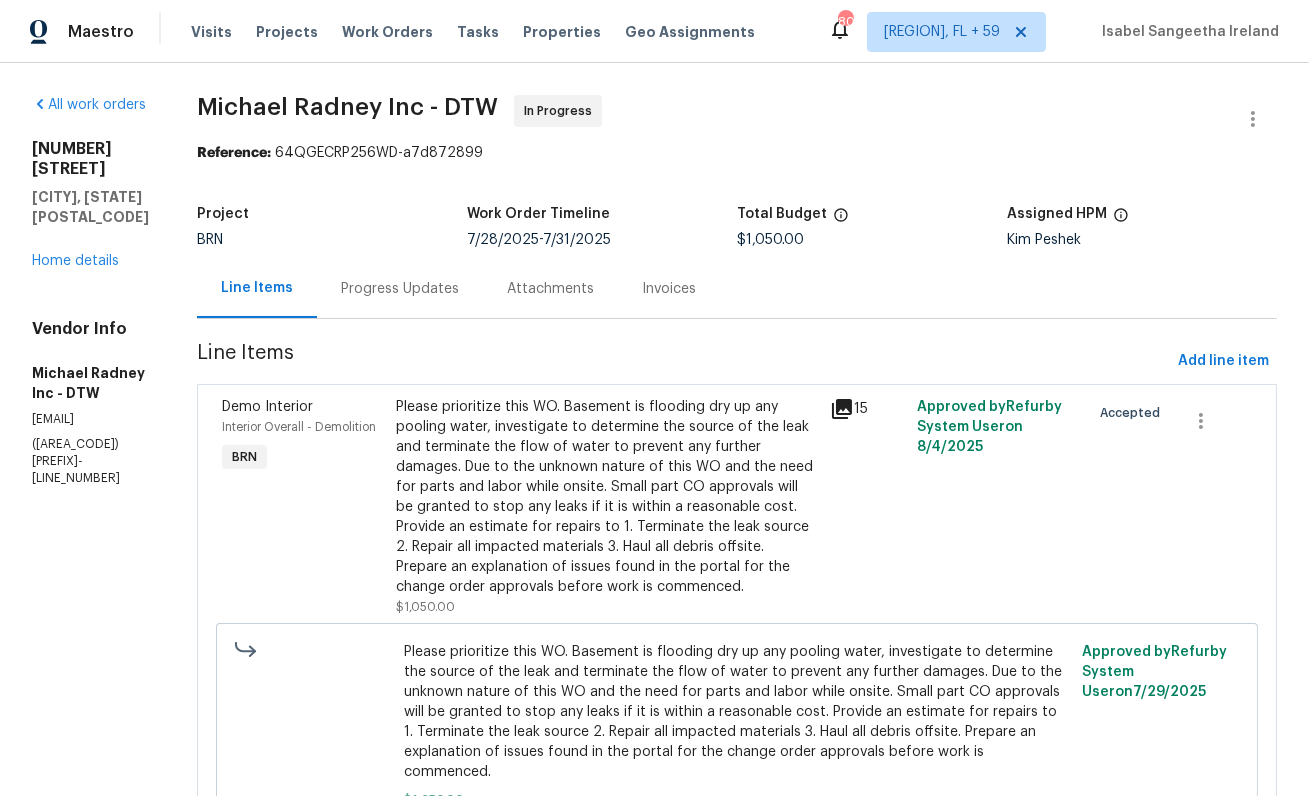 click on "Please prioritize this WO. Basement is flooding dry up any pooling water, investigate to determine the source of the leak and terminate the flow of water to prevent any further damages. Due to the unknown nature of this WO and the need for parts and labor while onsite. Small part CO approvals will be granted to stop any leaks if it is within a reasonable cost. Provide an estimate for repairs to 1. Terminate the leak source 2. Repair all impacted materials 3. Haul all debris offsite. Prepare an explanation of issues found in the portal for the change order approvals before work is commenced." at bounding box center [607, 497] 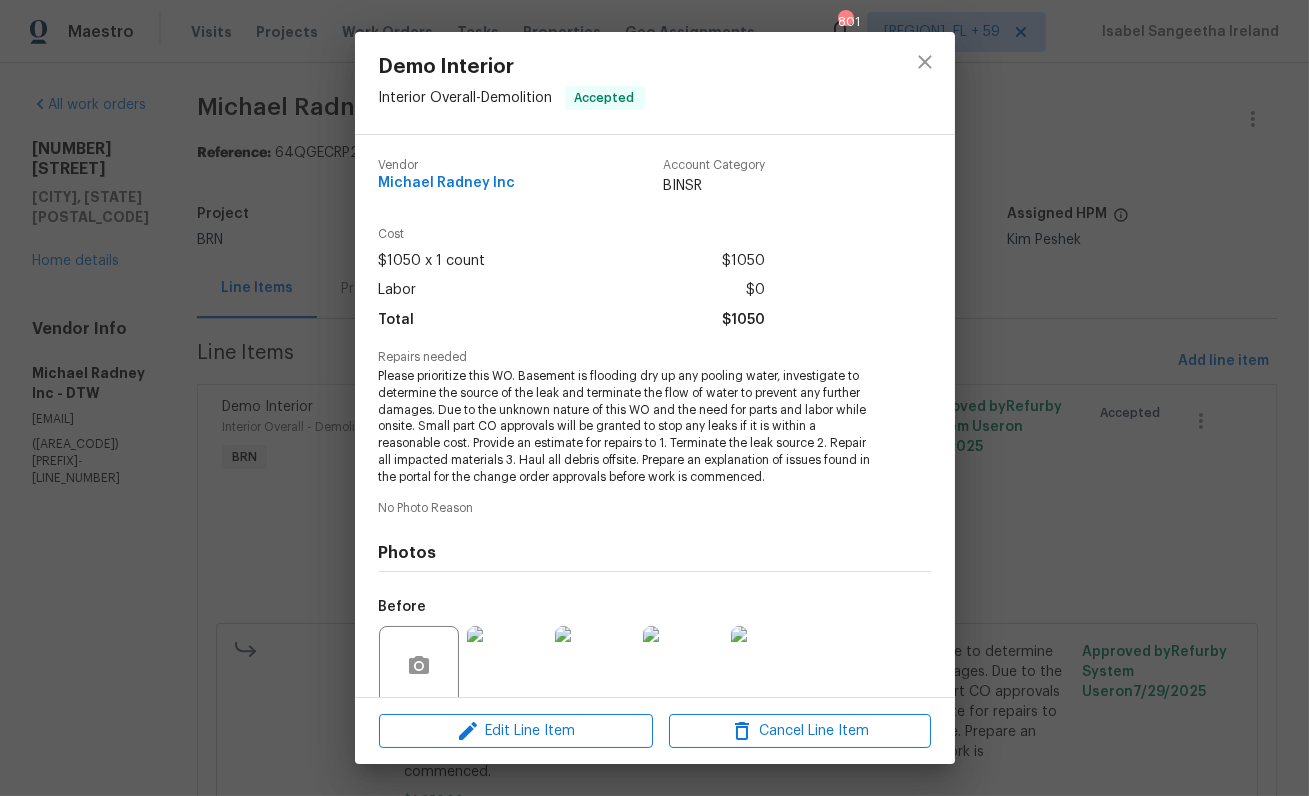 click on "Please prioritize this WO. Basement is flooding dry up any pooling water, investigate to determine the source of the leak and terminate the flow of water to prevent any further damages. Due to the unknown nature of this WO and the need for parts and labor while onsite. Small part CO approvals will be granted to stop any leaks if it is within a reasonable cost. Provide an estimate for repairs to 1. Terminate the leak source 2. Repair all impacted materials 3. Haul all debris offsite. Prepare an explanation of issues found in the portal for the change order approvals before work is commenced." at bounding box center (627, 427) 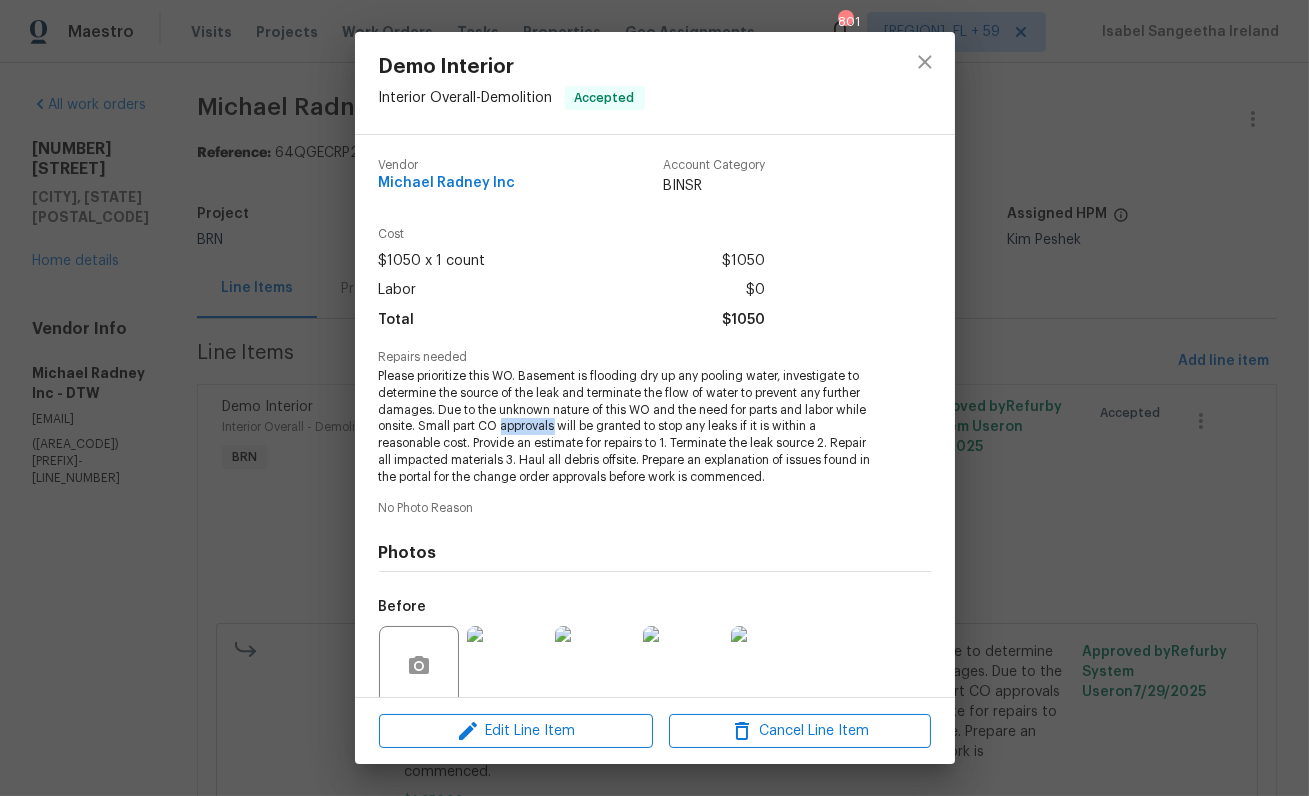 click on "Please prioritize this WO. Basement is flooding dry up any pooling water, investigate to determine the source of the leak and terminate the flow of water to prevent any further damages. Due to the unknown nature of this WO and the need for parts and labor while onsite. Small part CO approvals will be granted to stop any leaks if it is within a reasonable cost. Provide an estimate for repairs to 1. Terminate the leak source 2. Repair all impacted materials 3. Haul all debris offsite. Prepare an explanation of issues found in the portal for the change order approvals before work is commenced." at bounding box center [627, 427] 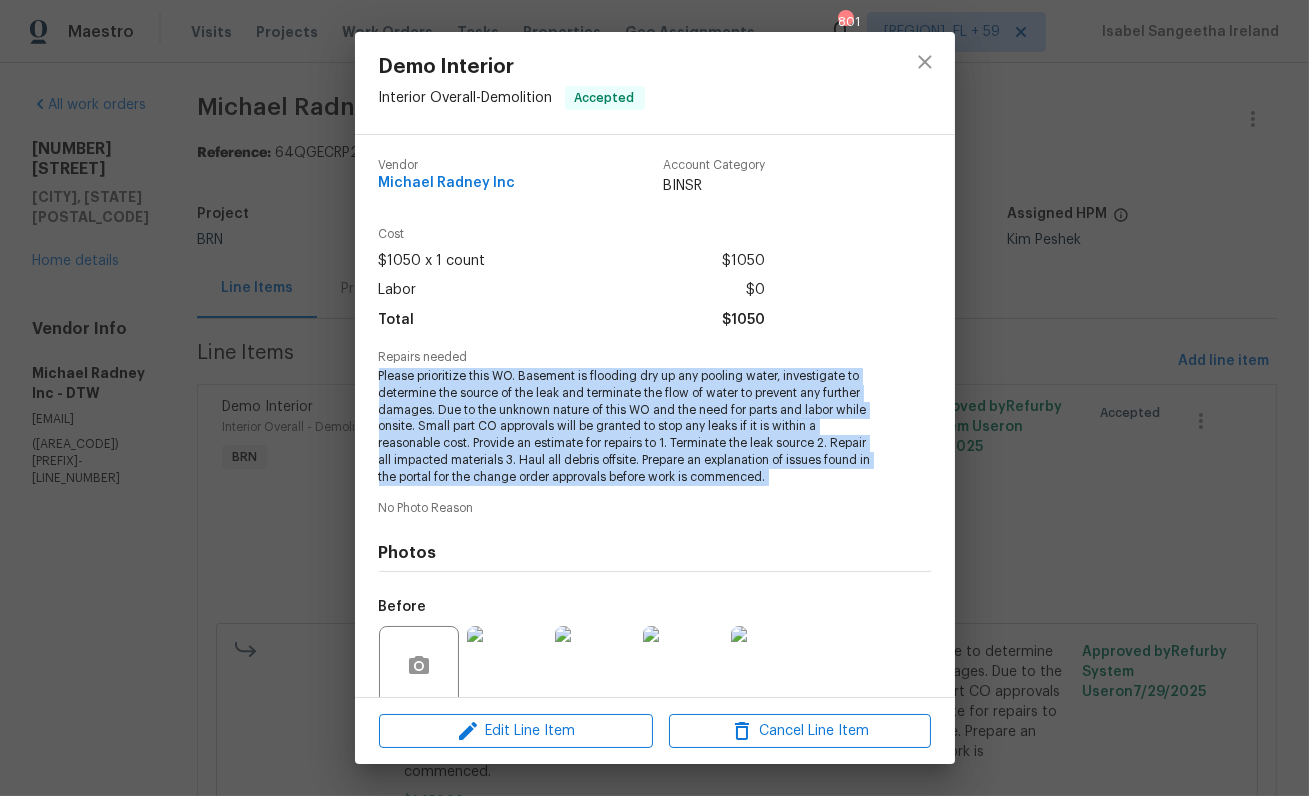 click on "Please prioritize this WO. Basement is flooding dry up any pooling water, investigate to determine the source of the leak and terminate the flow of water to prevent any further damages. Due to the unknown nature of this WO and the need for parts and labor while onsite. Small part CO approvals will be granted to stop any leaks if it is within a reasonable cost. Provide an estimate for repairs to 1. Terminate the leak source 2. Repair all impacted materials 3. Haul all debris offsite. Prepare an explanation of issues found in the portal for the change order approvals before work is commenced." at bounding box center (627, 427) 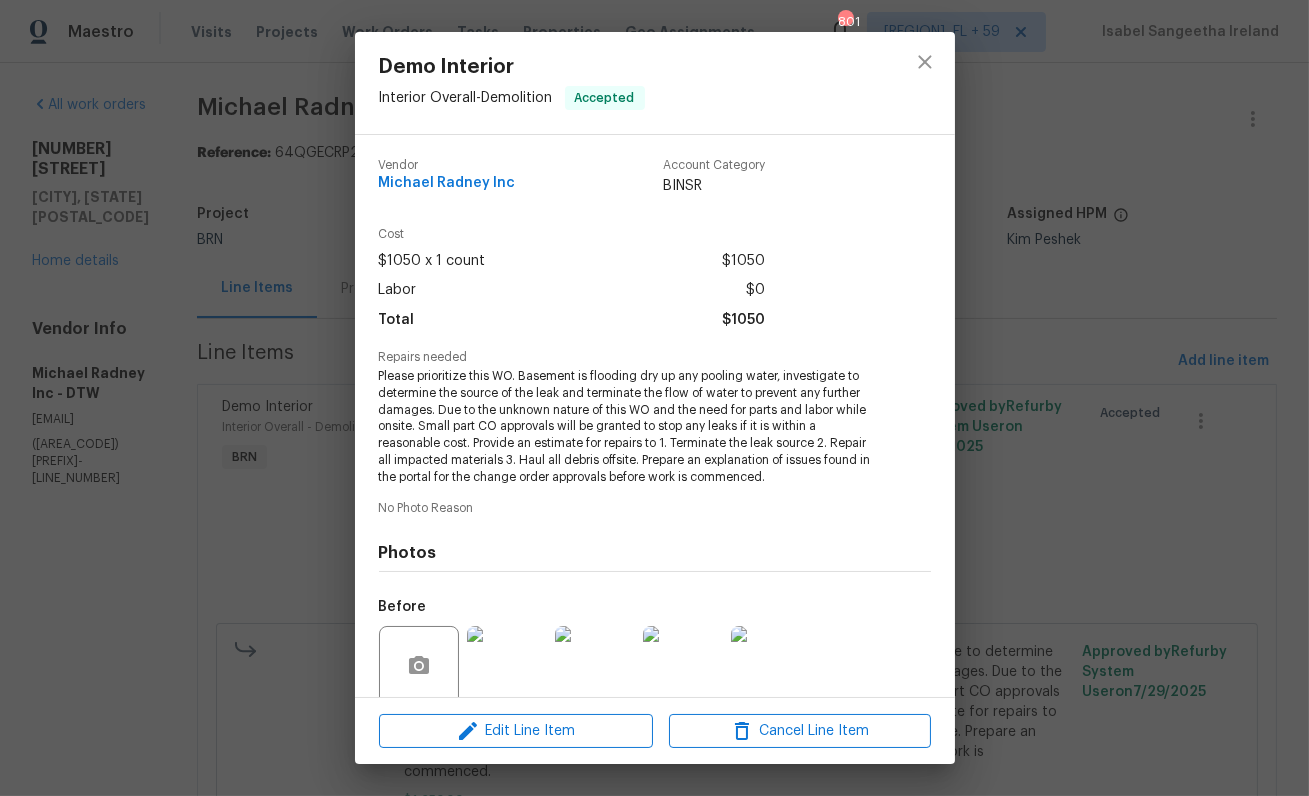 click on "Photos" at bounding box center [655, 553] 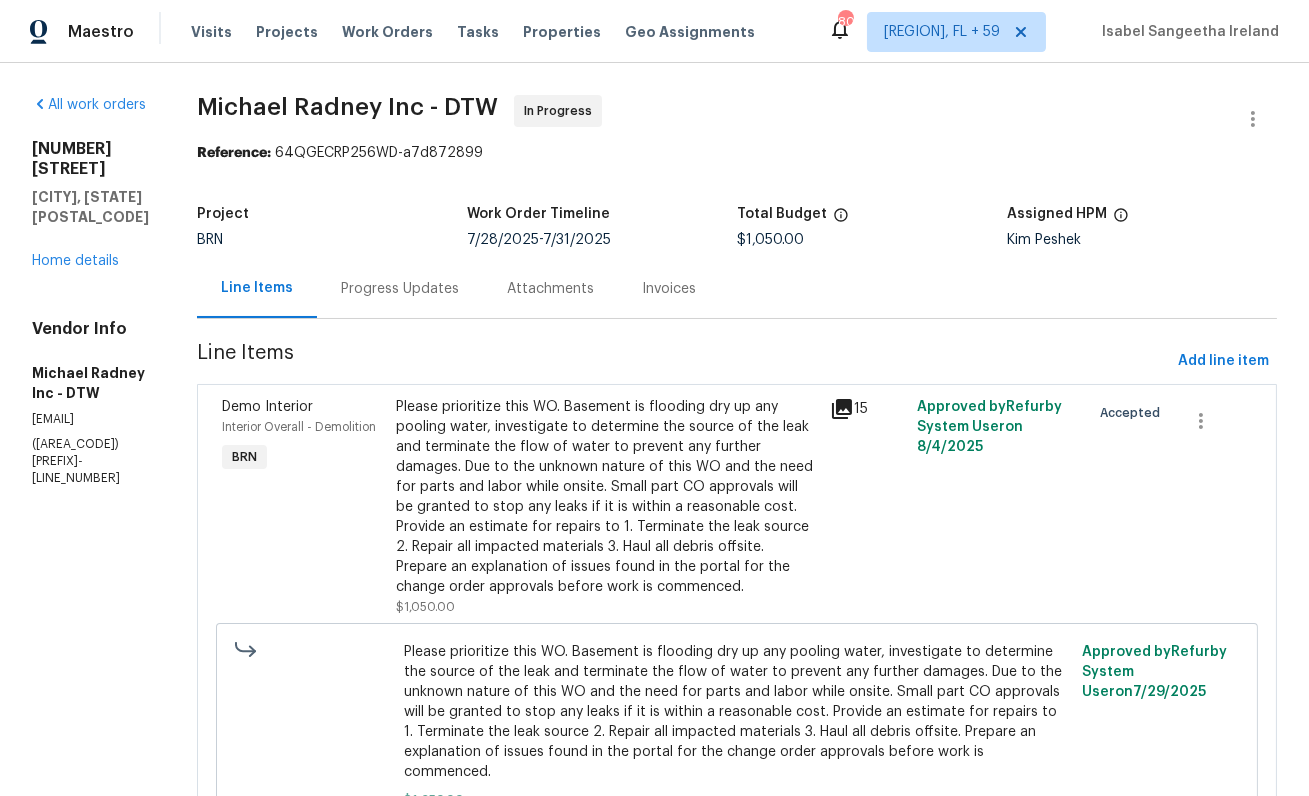 click on "Progress Updates" at bounding box center [400, 288] 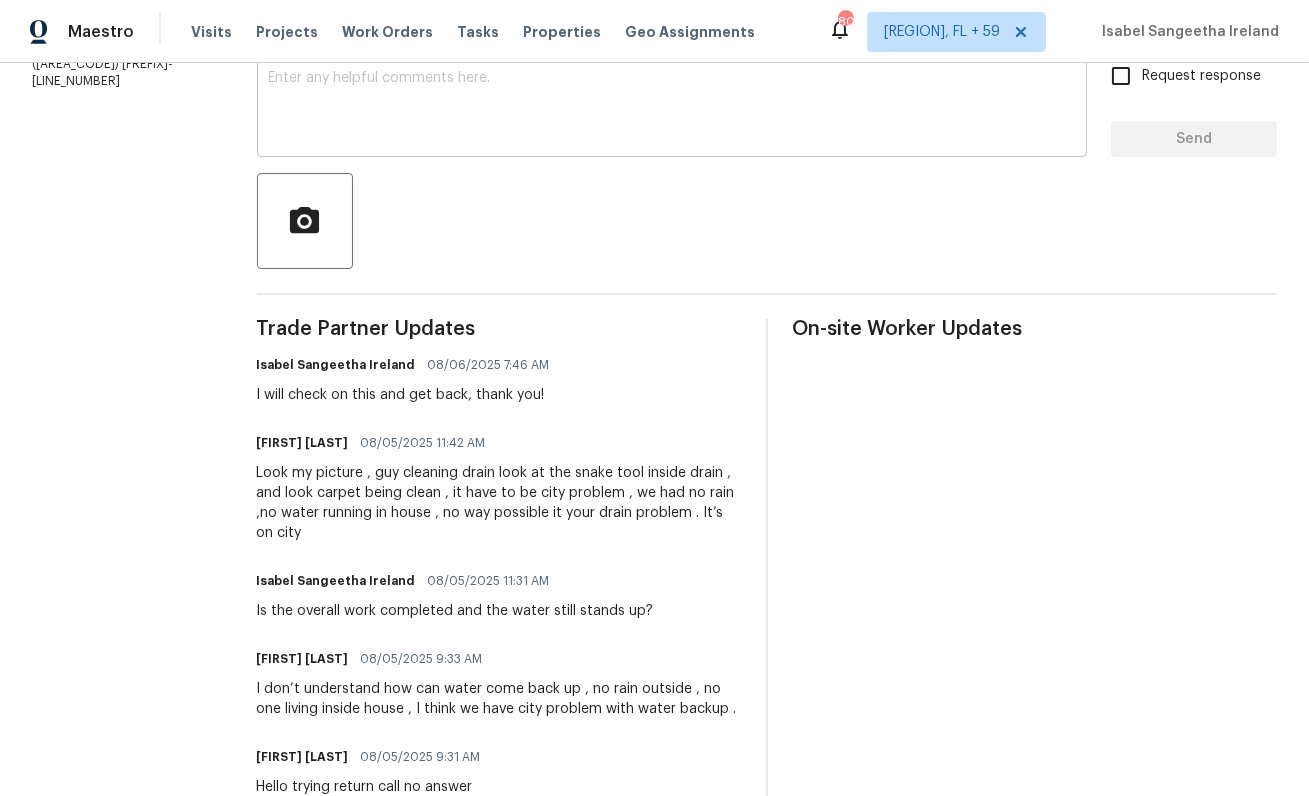 scroll, scrollTop: 570, scrollLeft: 0, axis: vertical 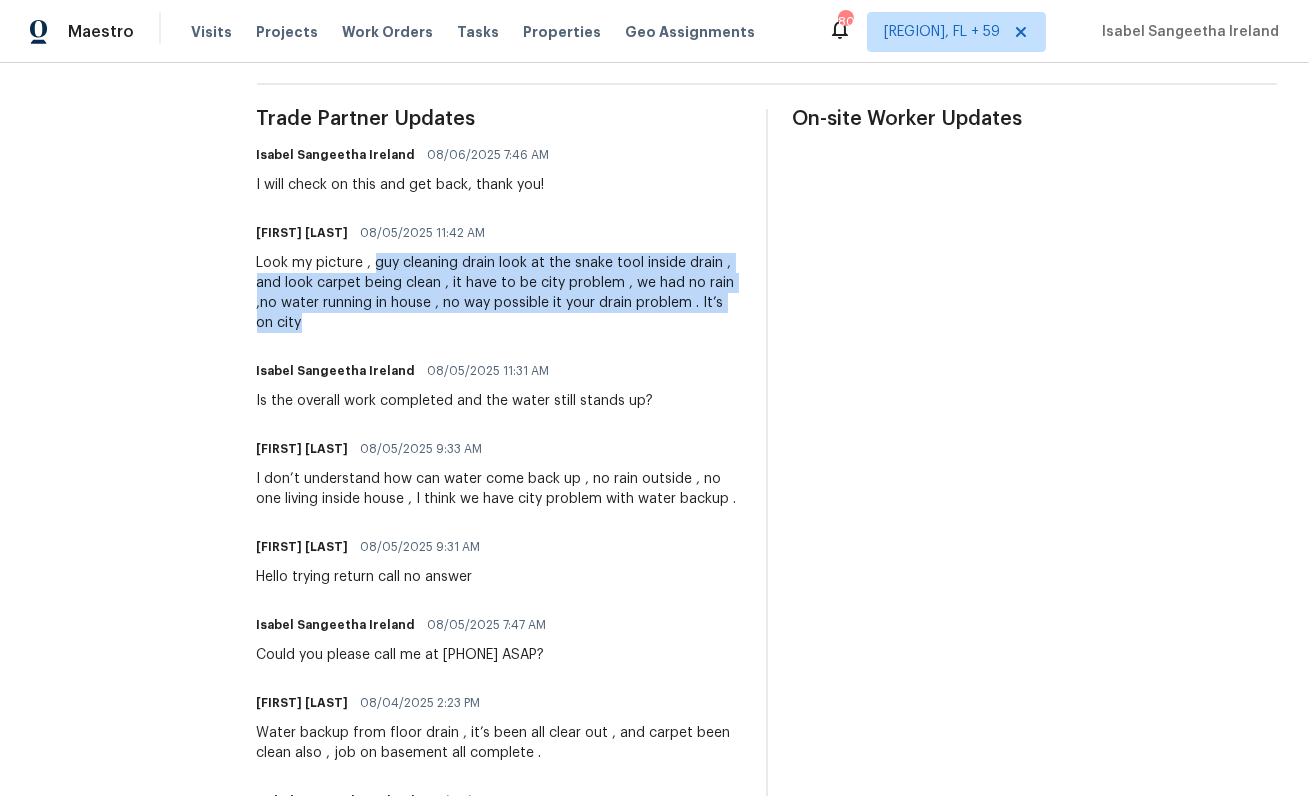 drag, startPoint x: 373, startPoint y: 266, endPoint x: 467, endPoint y: 322, distance: 109.41663 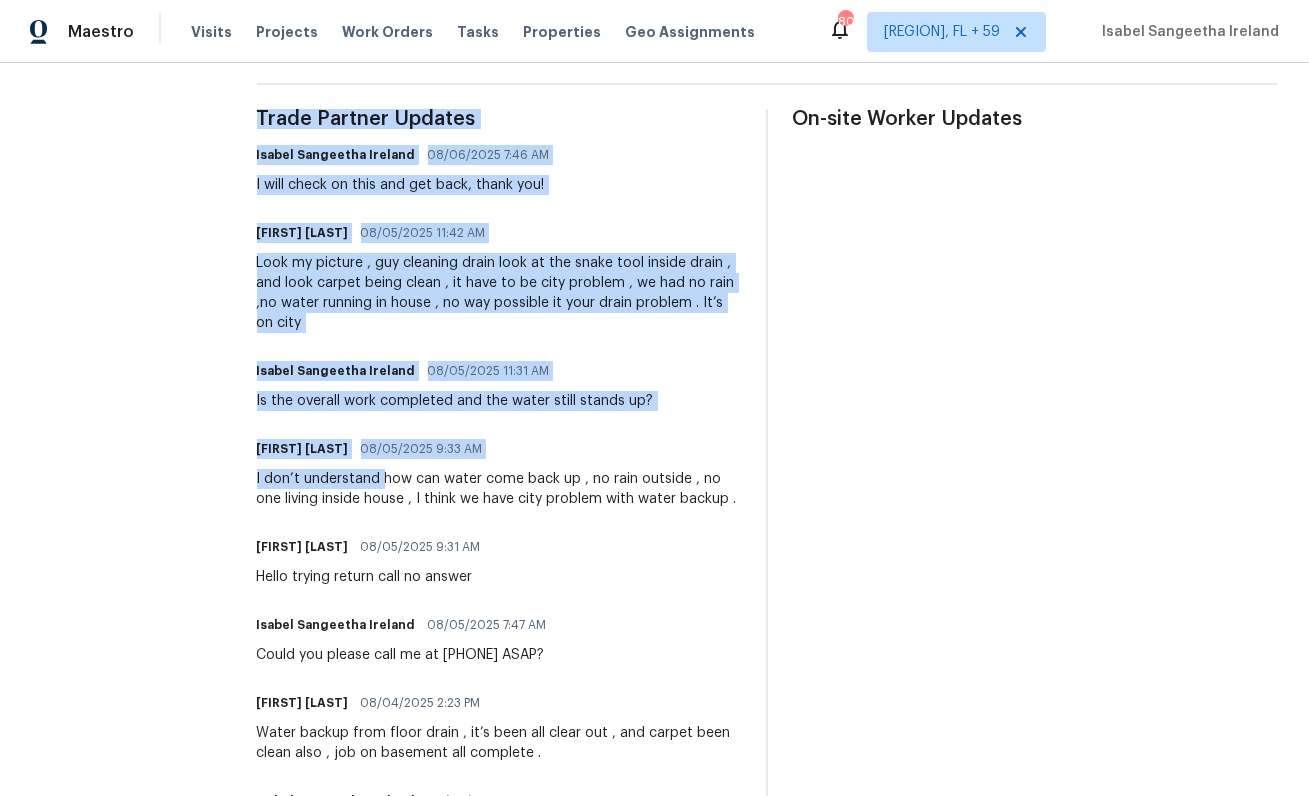 drag, startPoint x: 381, startPoint y: 476, endPoint x: 766, endPoint y: 500, distance: 385.7473 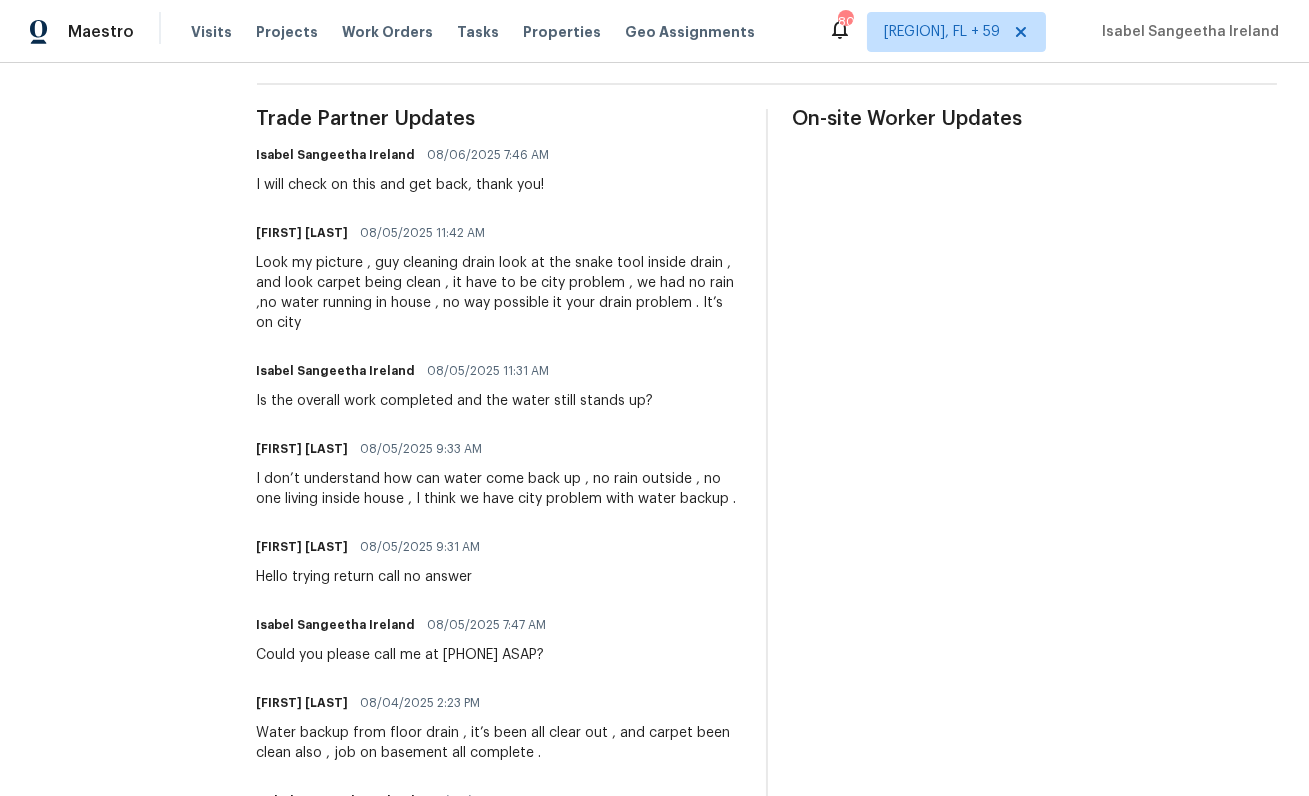 click on "I don’t understand how can water come back up , no rain outside , no one living inside house , I think we have city problem with water backup ." at bounding box center [499, 489] 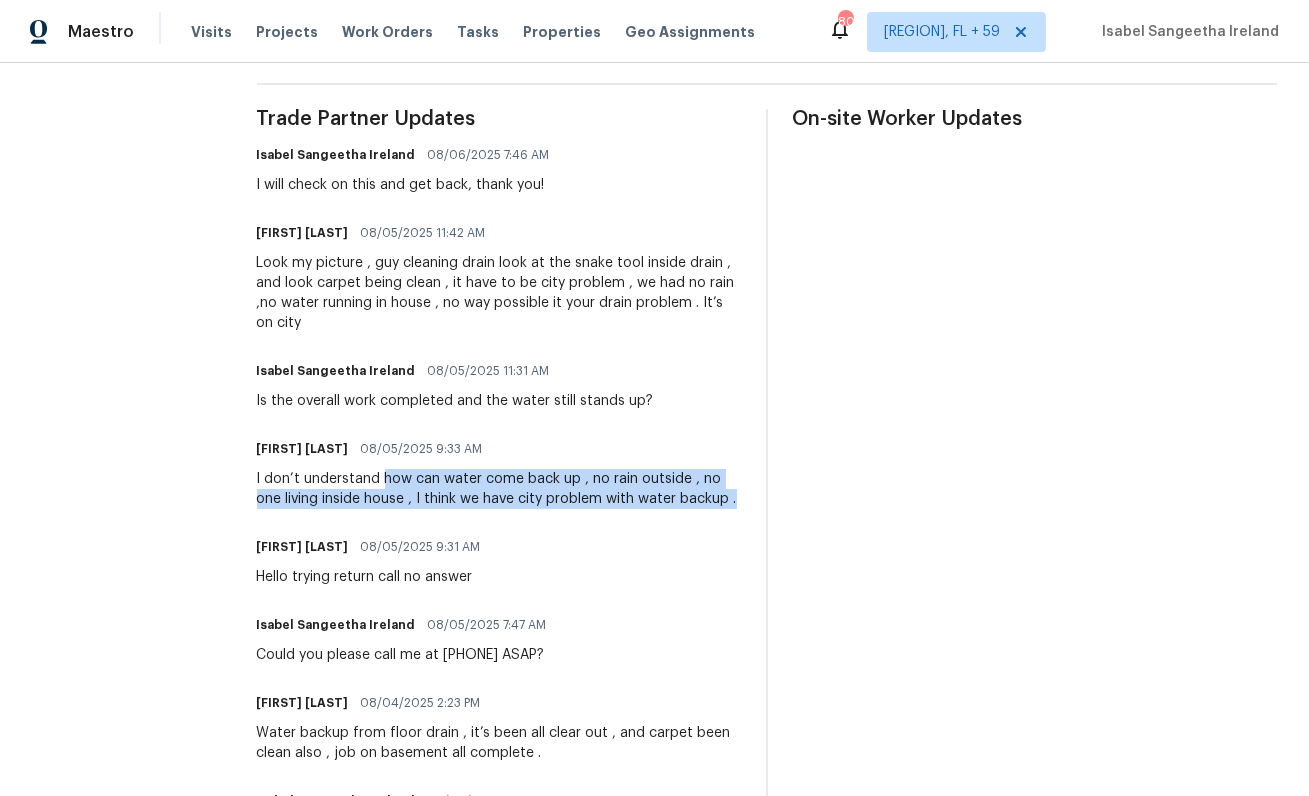 drag, startPoint x: 721, startPoint y: 499, endPoint x: 383, endPoint y: 480, distance: 338.5336 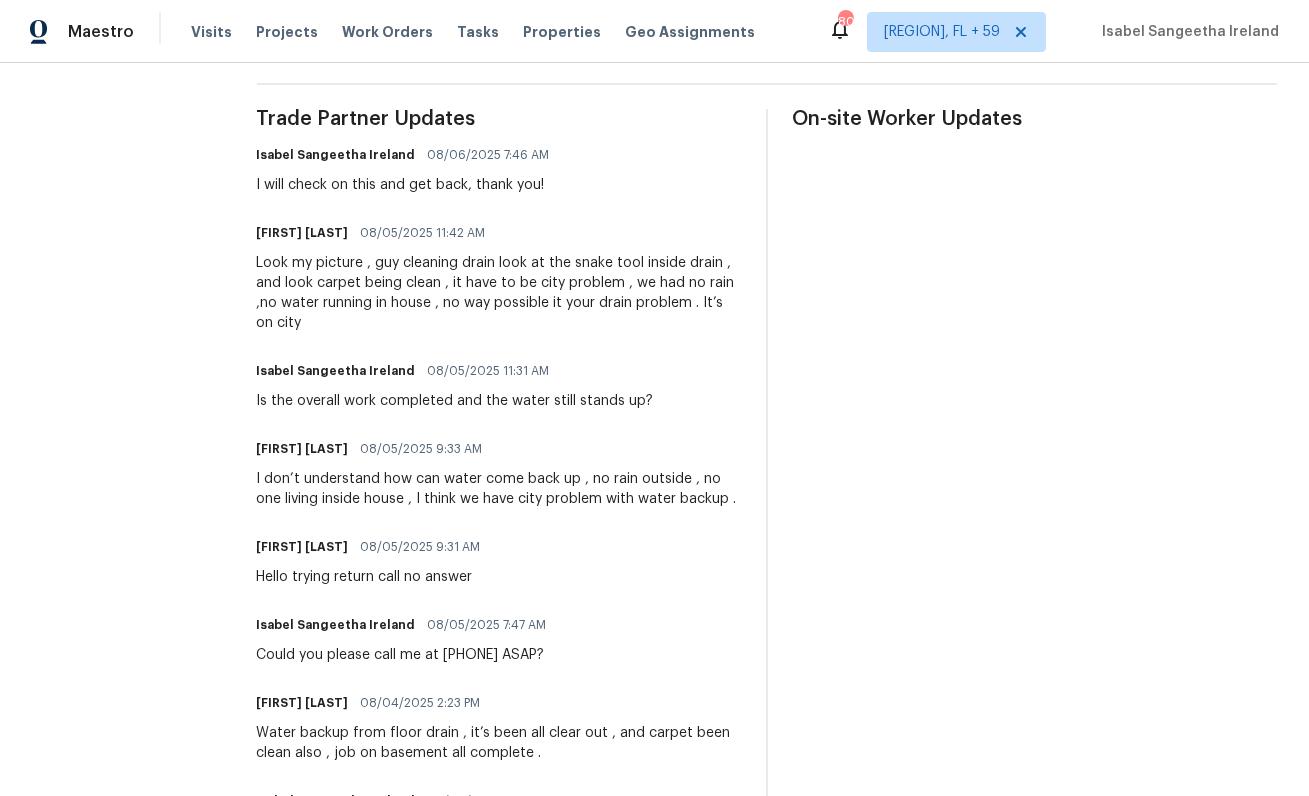 click on "Look my picture , guy cleaning drain look at the snake tool inside drain , and look carpet being clean , it have to be city problem , we had no rain ,no  water running in house , no way possible it your drain problem . It’s on city" at bounding box center [499, 293] 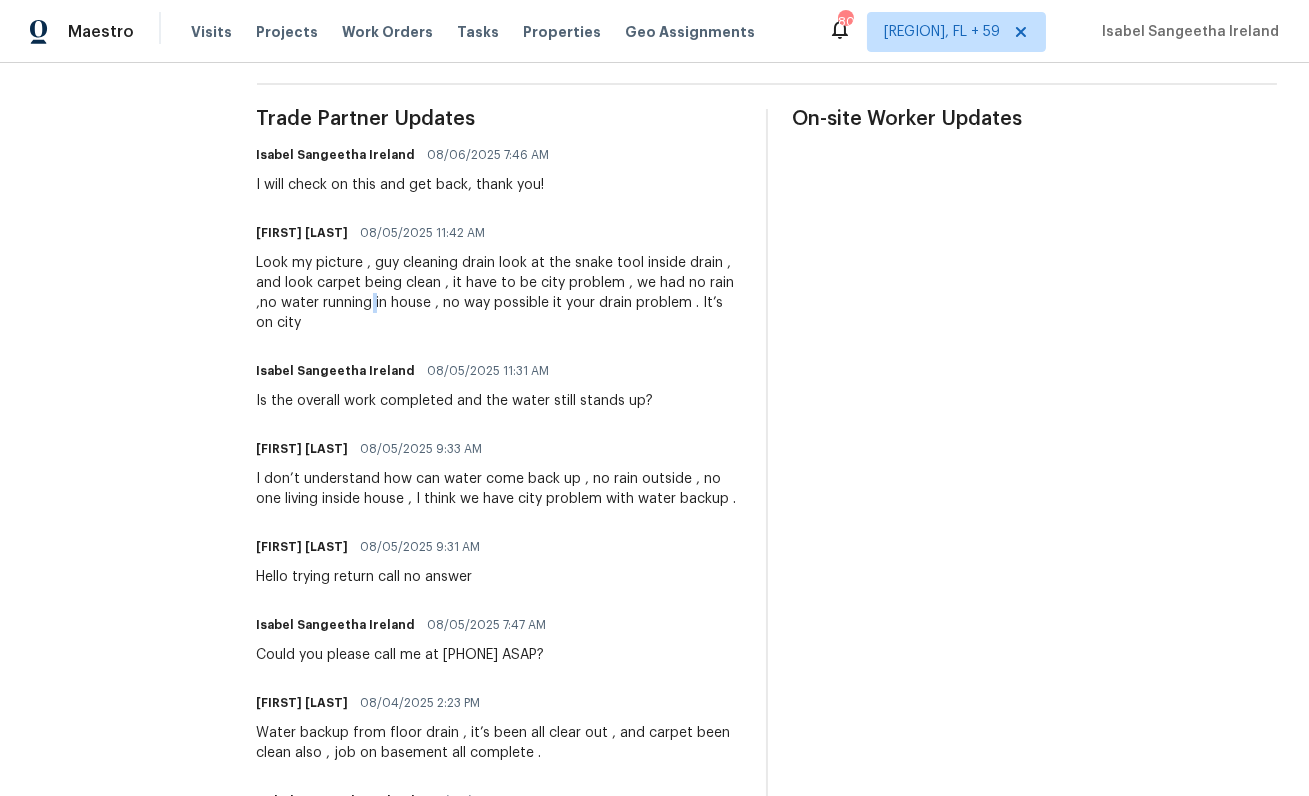 click on "Look my picture , guy cleaning drain look at the snake tool inside drain , and look carpet being clean , it have to be city problem , we had no rain ,no  water running in house , no way possible it your drain problem . It’s on city" at bounding box center (499, 293) 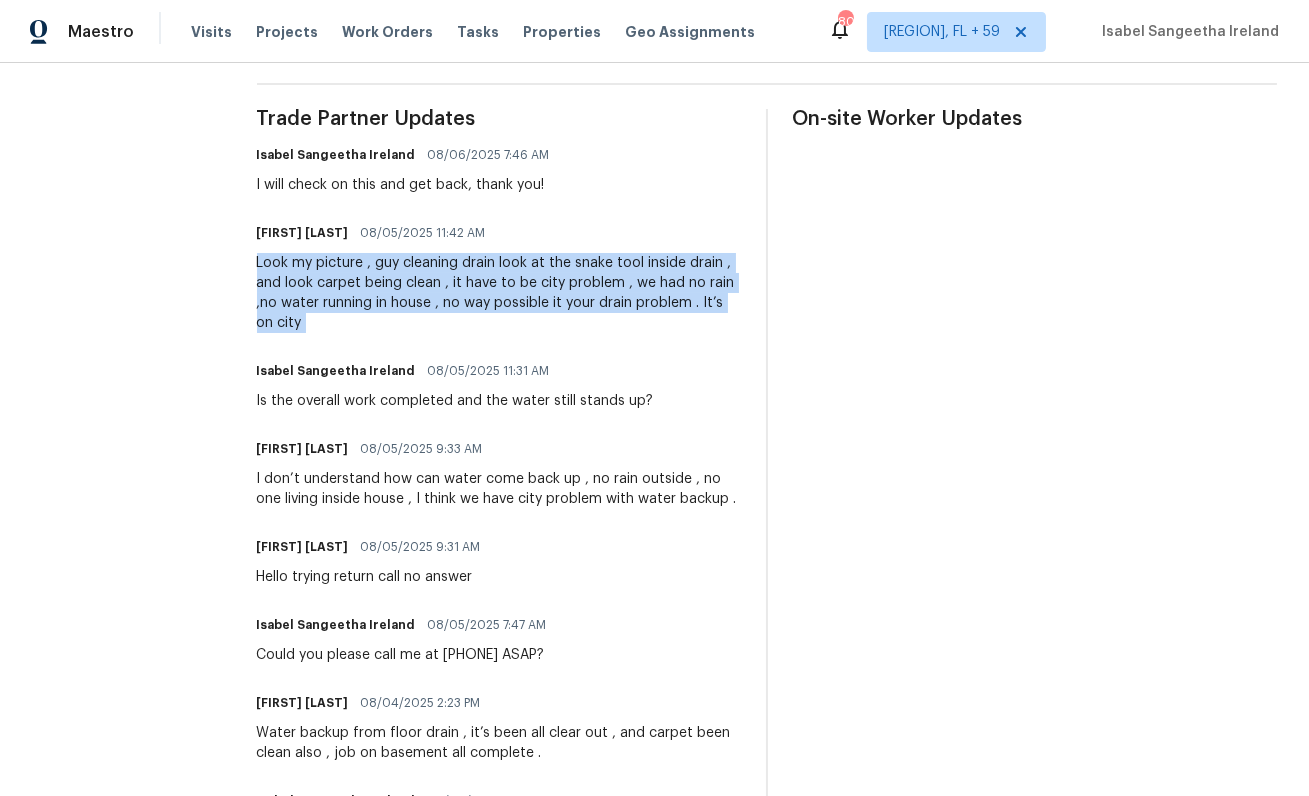 click on "Look my picture , guy cleaning drain look at the snake tool inside drain , and look carpet being clean , it have to be city problem , we had no rain ,no  water running in house , no way possible it your drain problem . It’s on city" at bounding box center (499, 293) 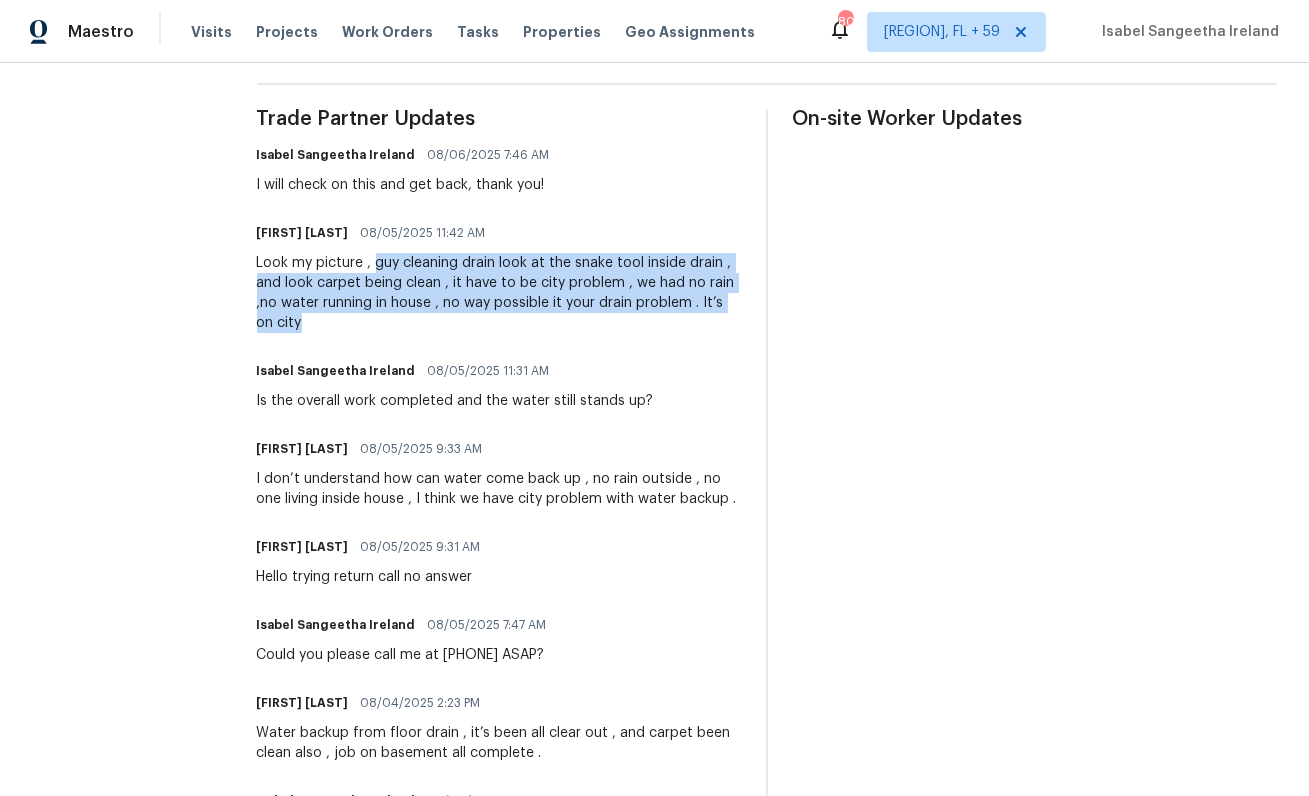 drag, startPoint x: 374, startPoint y: 267, endPoint x: 413, endPoint y: 328, distance: 72.40166 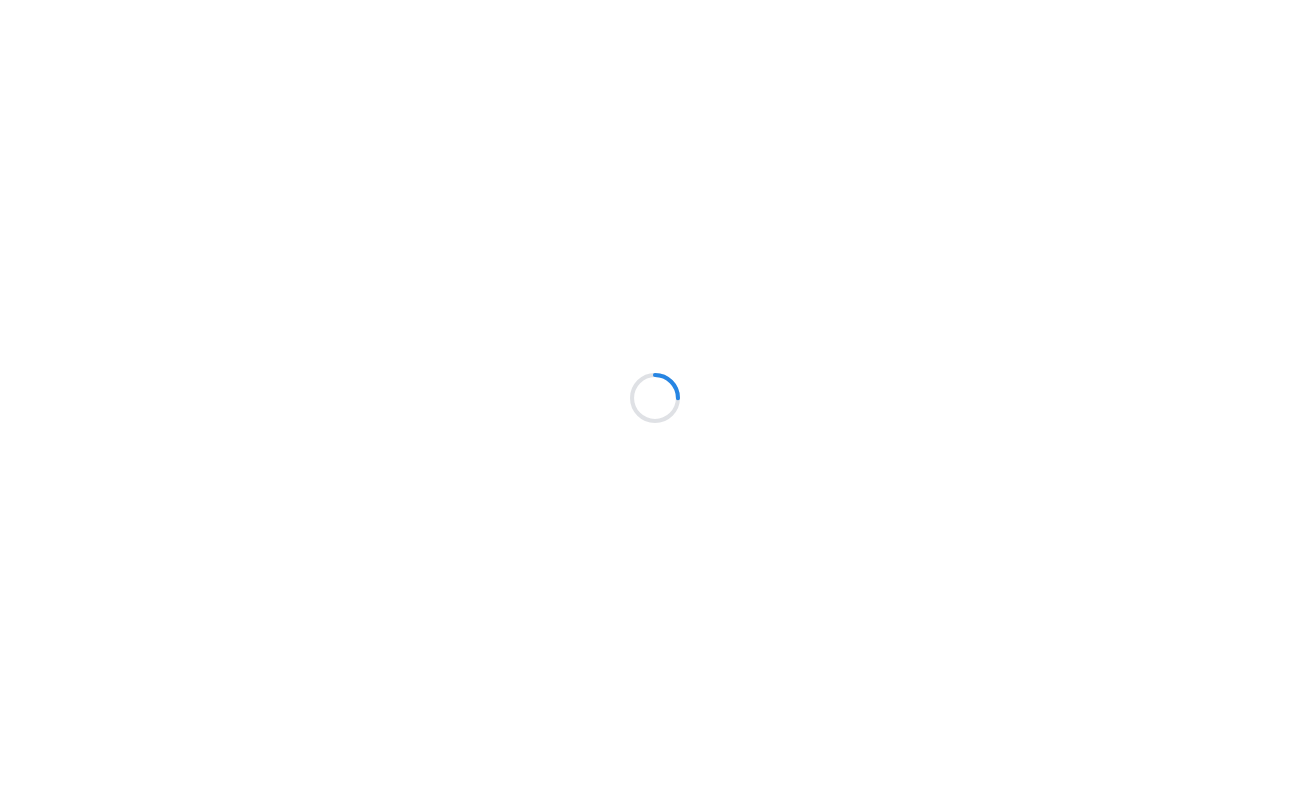 scroll, scrollTop: 0, scrollLeft: 0, axis: both 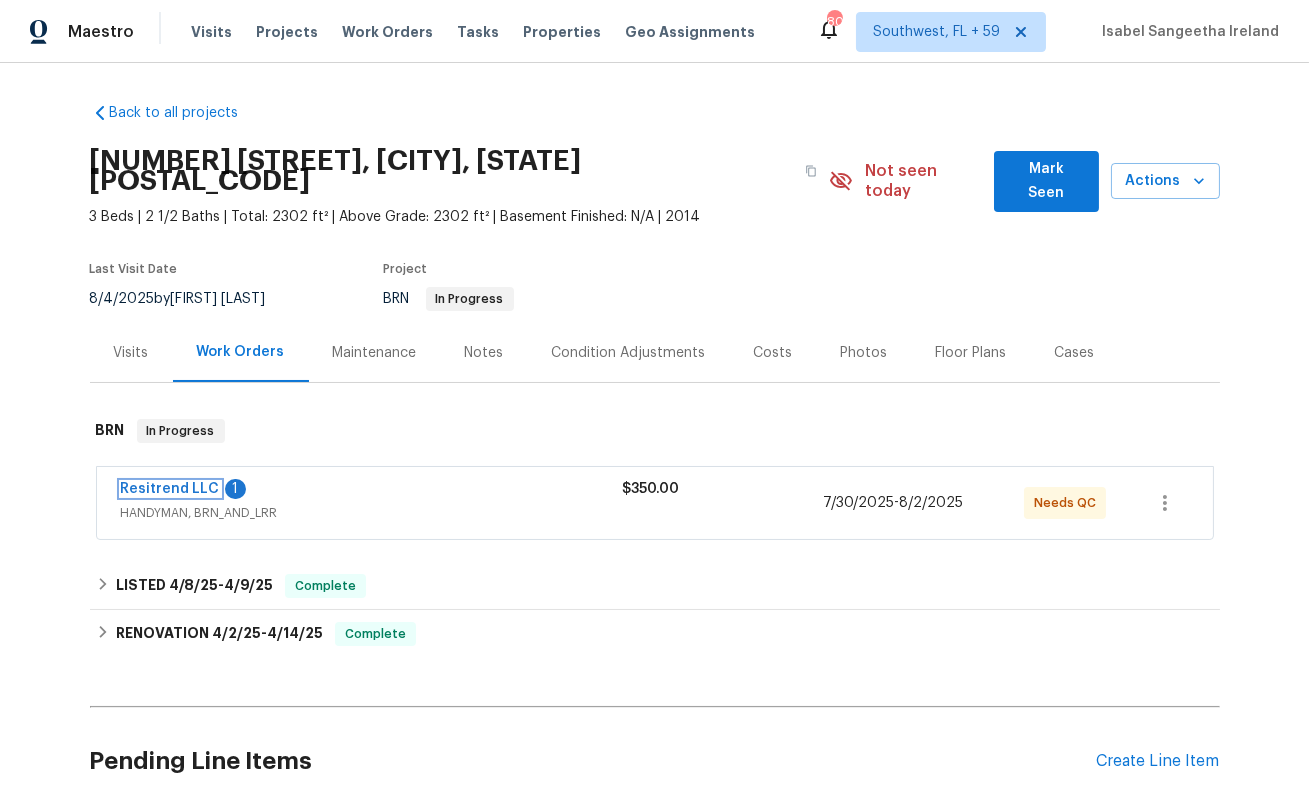 click on "Resitrend LLC" at bounding box center [170, 489] 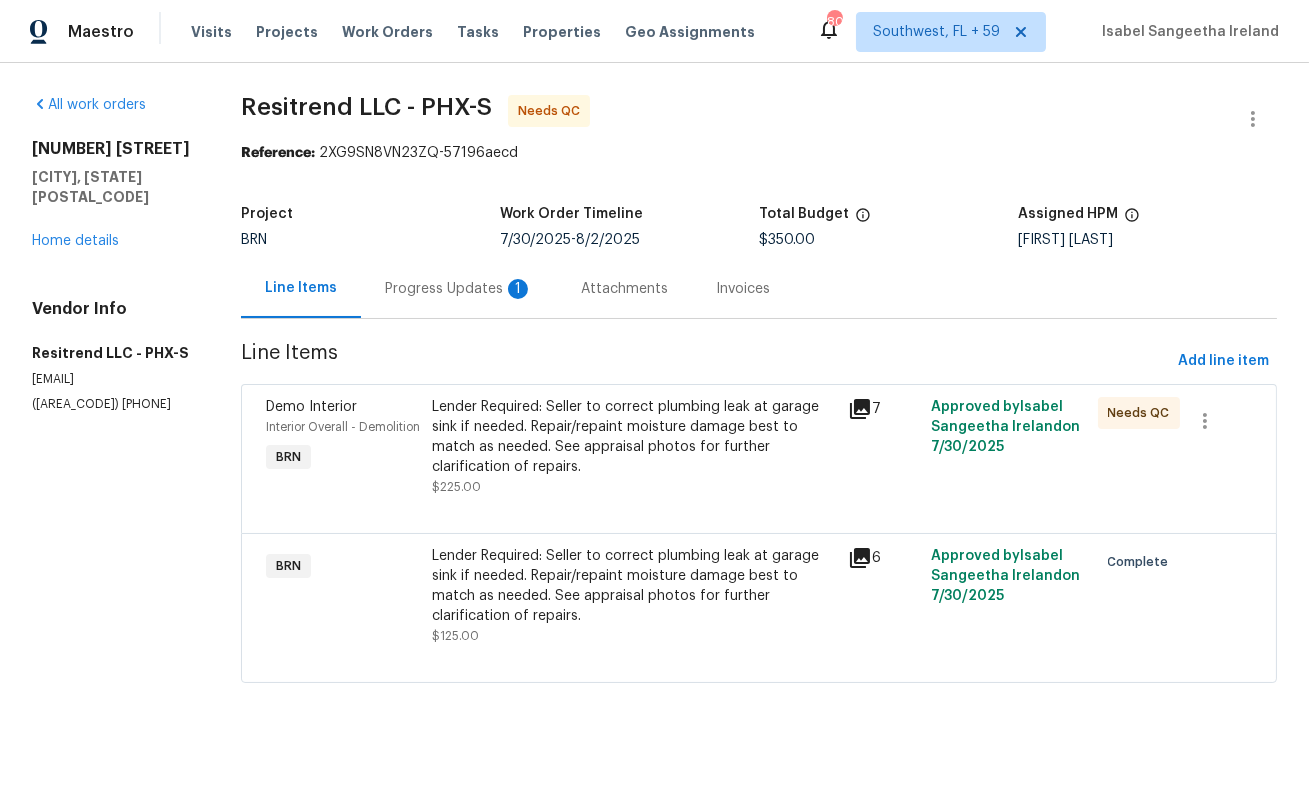 click on "Progress Updates 1" at bounding box center (459, 288) 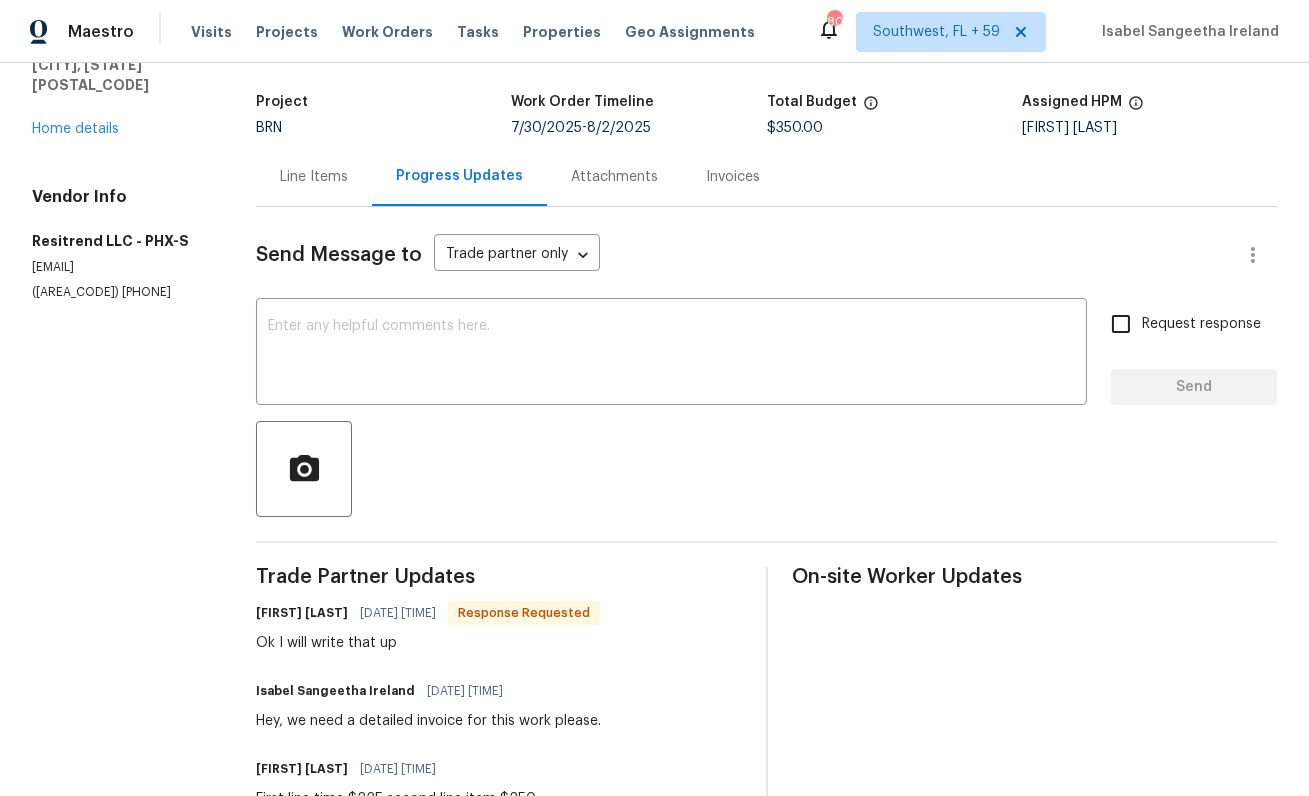 scroll, scrollTop: 130, scrollLeft: 0, axis: vertical 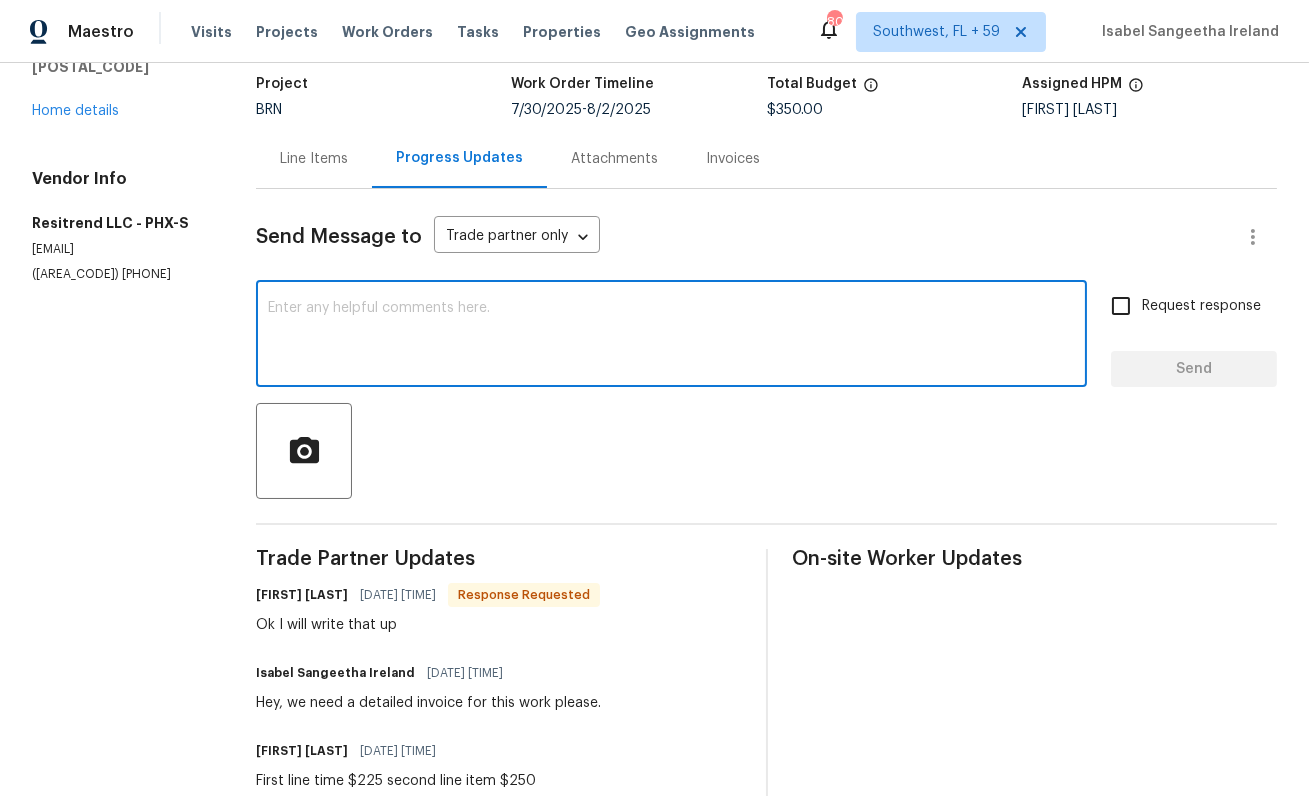 click at bounding box center [671, 336] 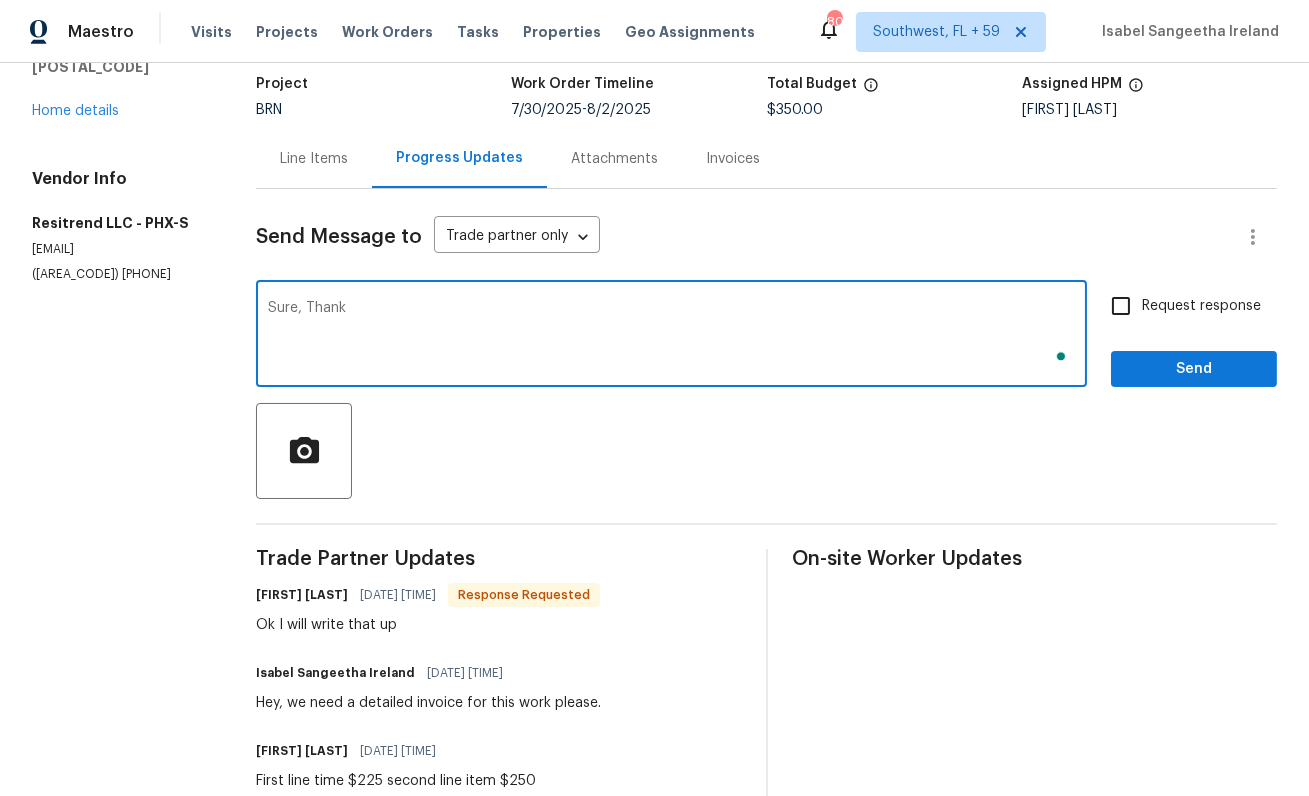scroll, scrollTop: 130, scrollLeft: 0, axis: vertical 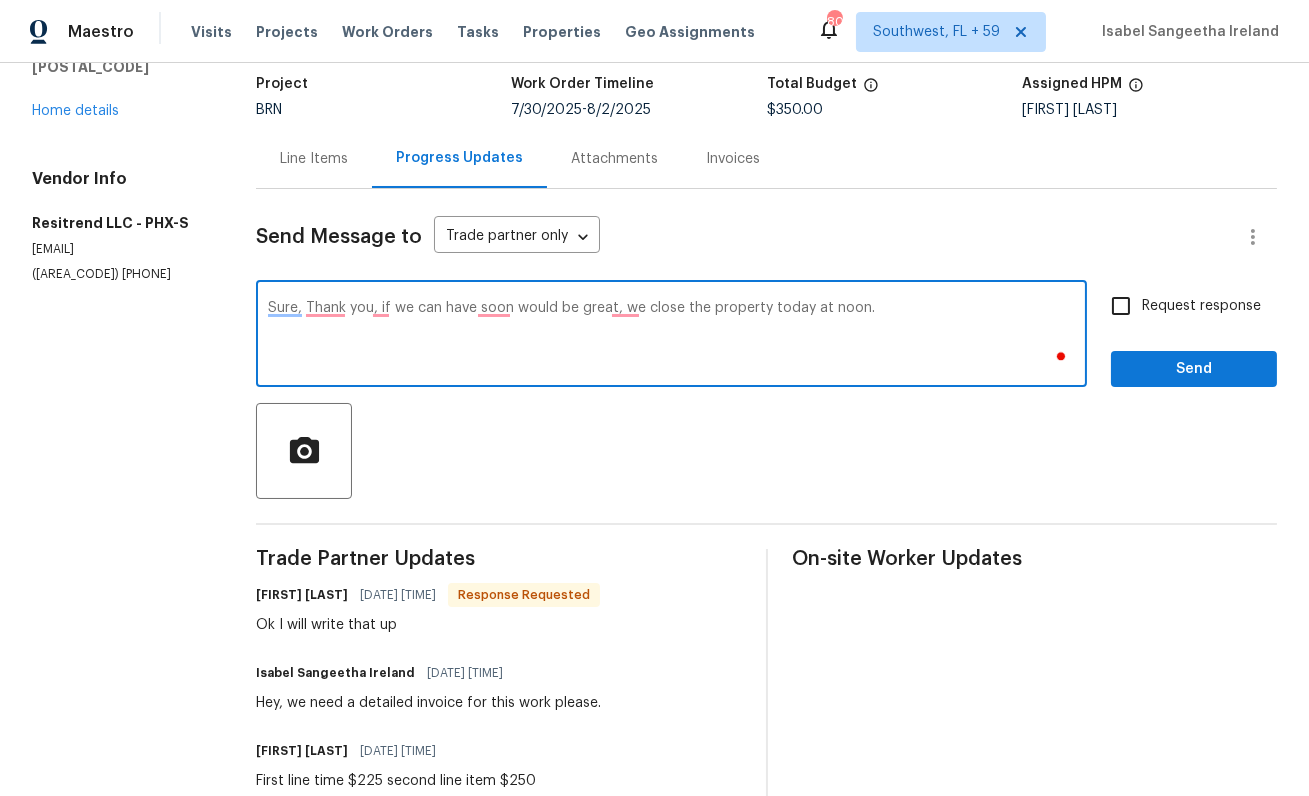 type on "Sure, Thank you, if we can have soon would be great, we close the property today at noon." 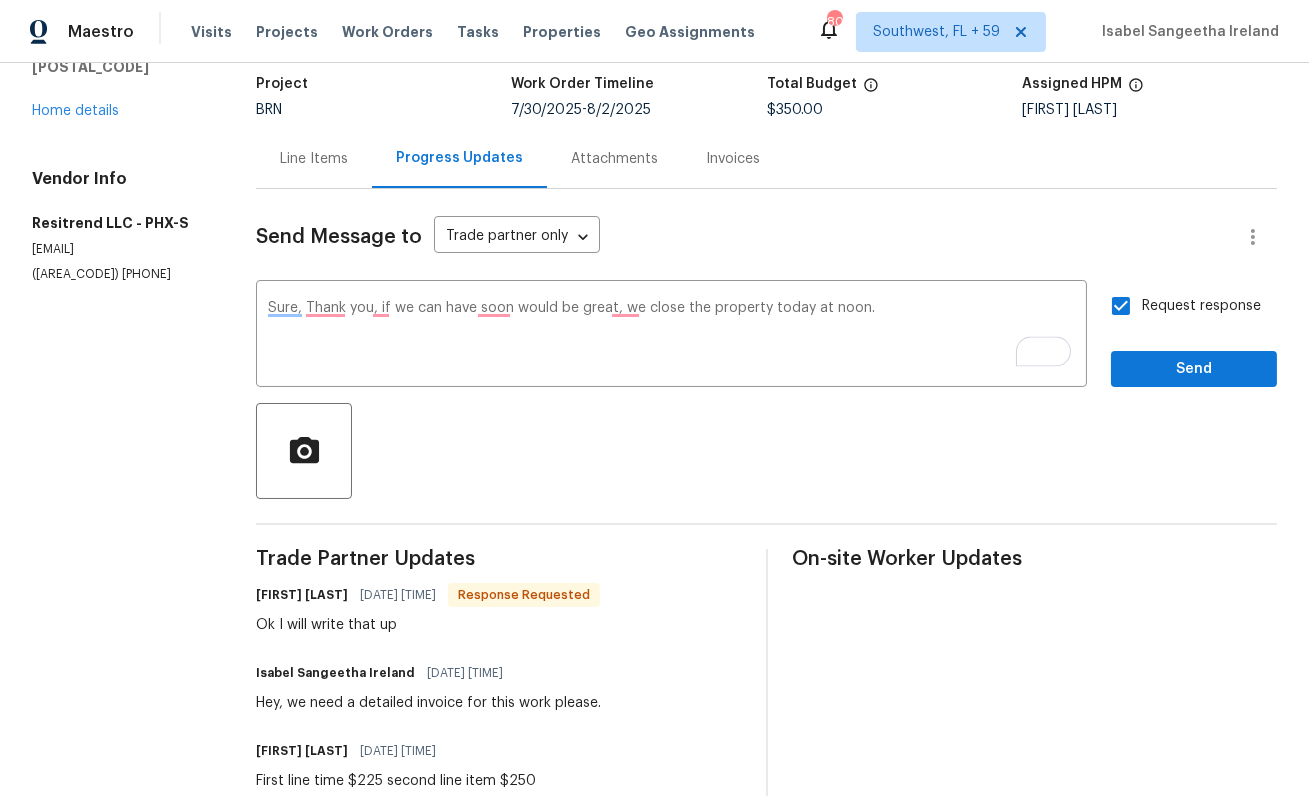 click on "Send Message to Trade partner only Trade partner only ​ Sure, Thank you, if we can have soon would be great, we close the property today at noon. x ​ Request response Send Trade Partner Updates Juan Molano 08/06/2025 7:56 AM Response Requested Ok I will write that up Isabel Sangeetha Ireland 08/06/2025 7:45 AM Hey, we need a detailed invoice for this work please. Juan Molano 08/05/2025 6:04 PM First line time $225 second line item $250 Juan Molano 08/05/2025 12:18 PM Yes I can look at that today Isabel Sangeetha Ireland 08/05/2025 11:34 AM Could you please update this ASAP, we close the property today evening? Isabel Sangeetha Ireland 08/05/2025 7:50 AM Can you please call me at 650-800-9524 soon? Isabel Sangeetha Ireland 08/04/2025 2:18 PM The lender has requested an itemized invoice or work order for the repairs, along with any photos, so they can complete the lender certification. Could you please provide these at your earliest convenience?
Thank you. Isabel Sangeetha Ireland 08/04/2025 7:40 AM" at bounding box center [766, 982] 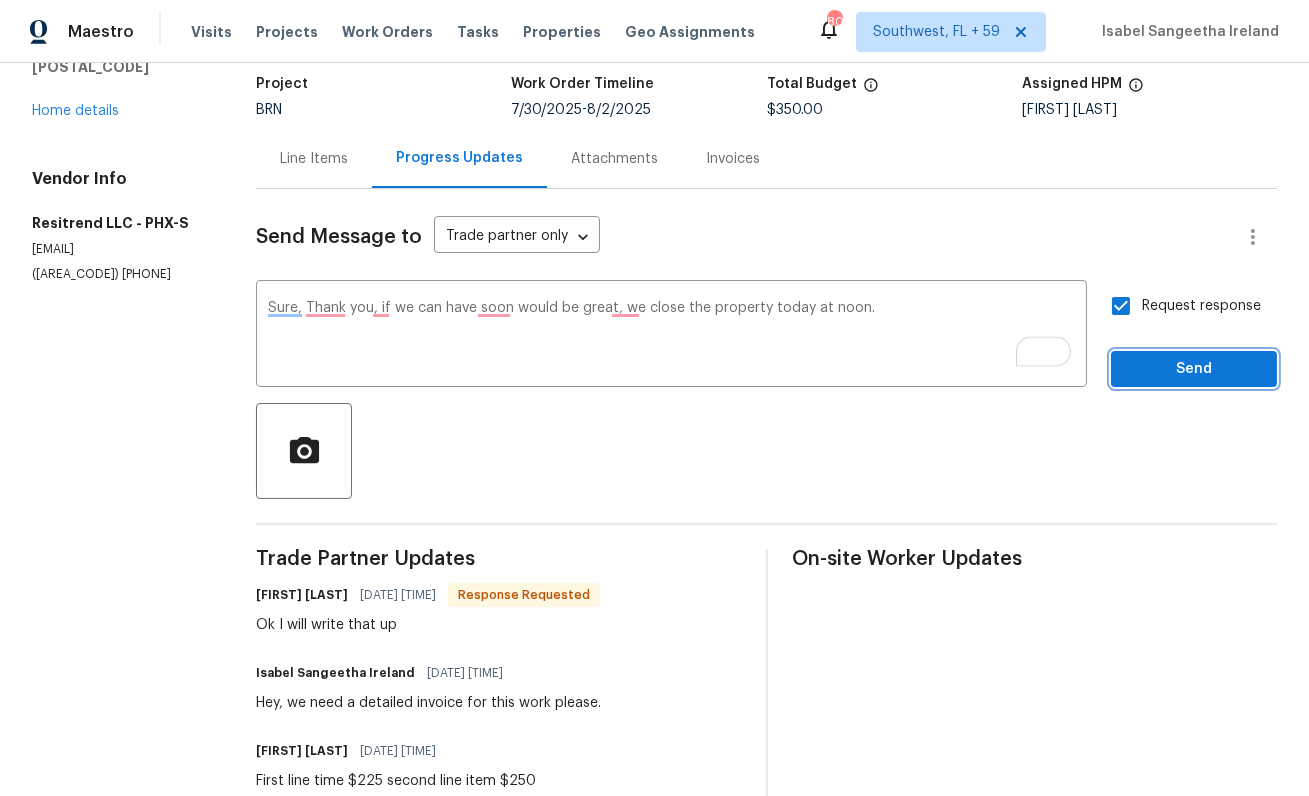 click on "Send" at bounding box center [1194, 369] 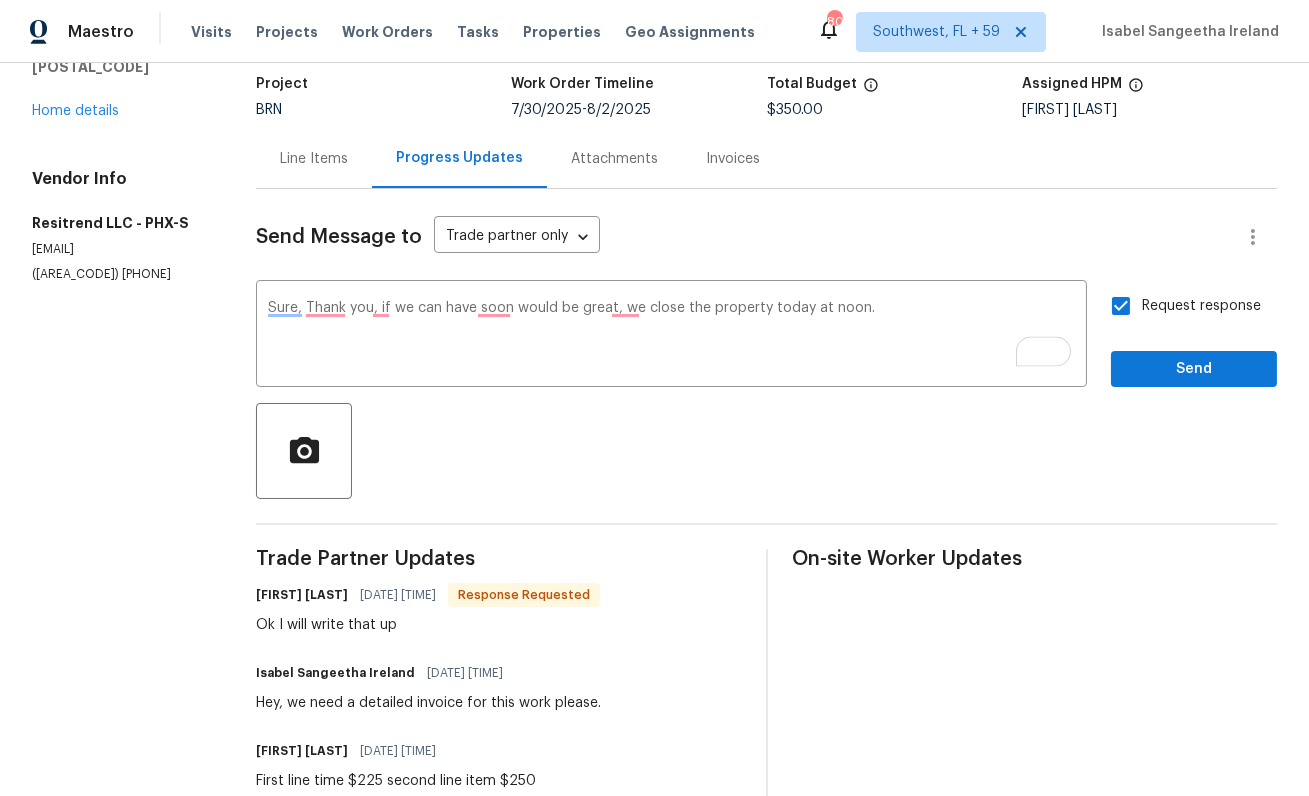 scroll, scrollTop: 0, scrollLeft: 0, axis: both 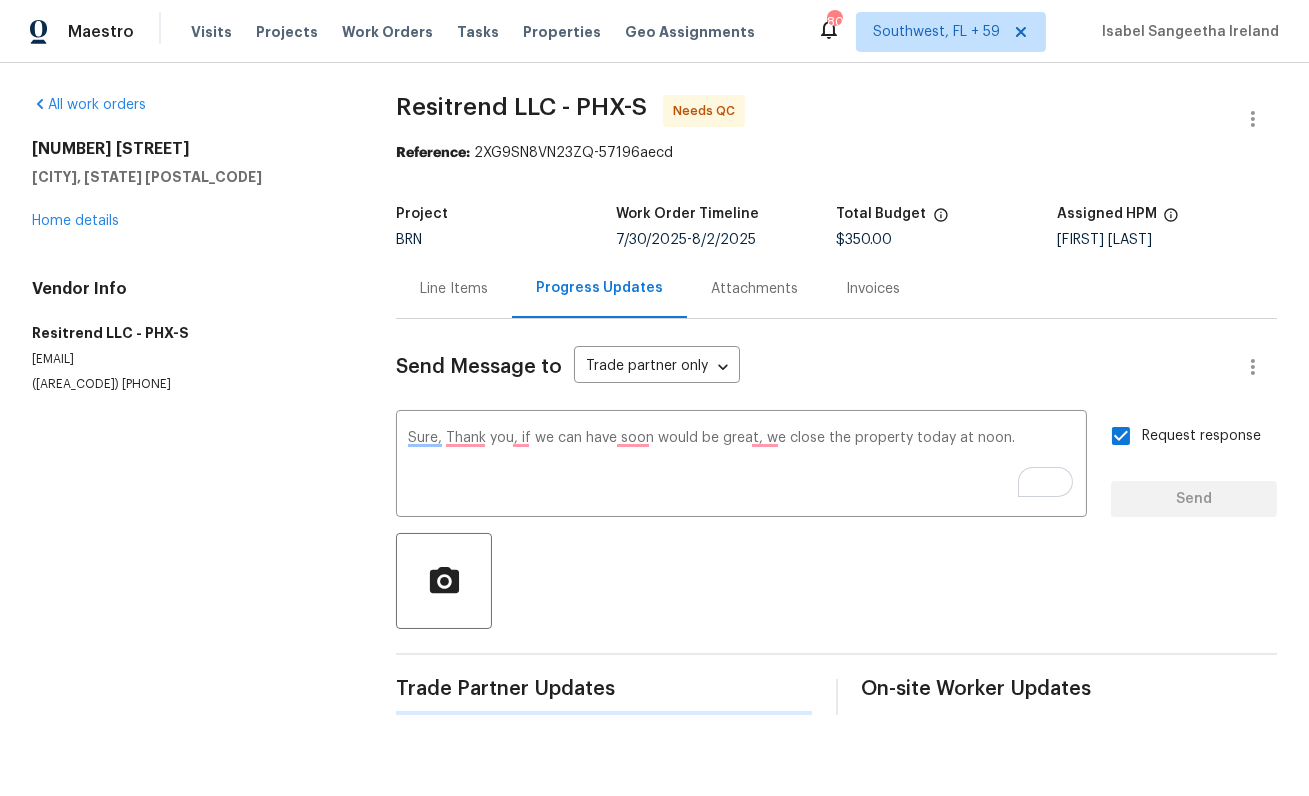 type 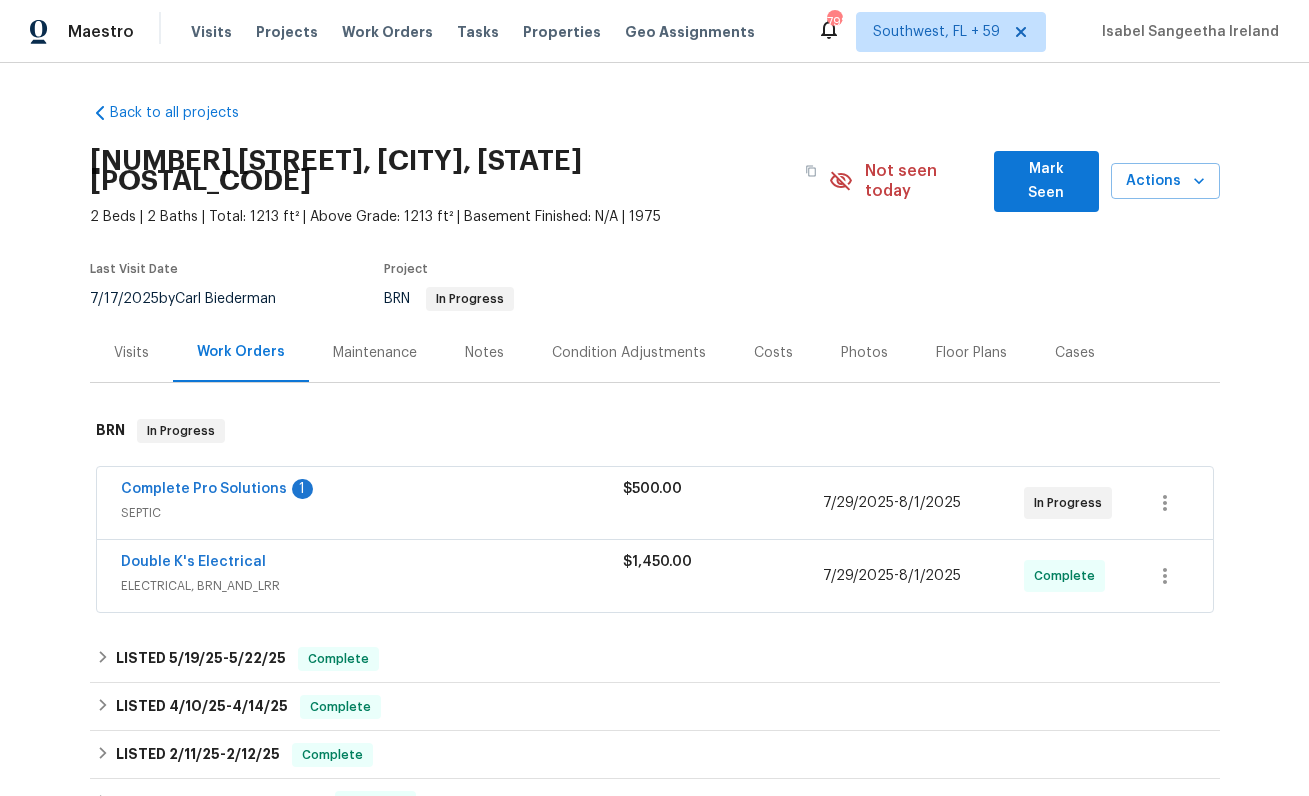 scroll, scrollTop: 0, scrollLeft: 0, axis: both 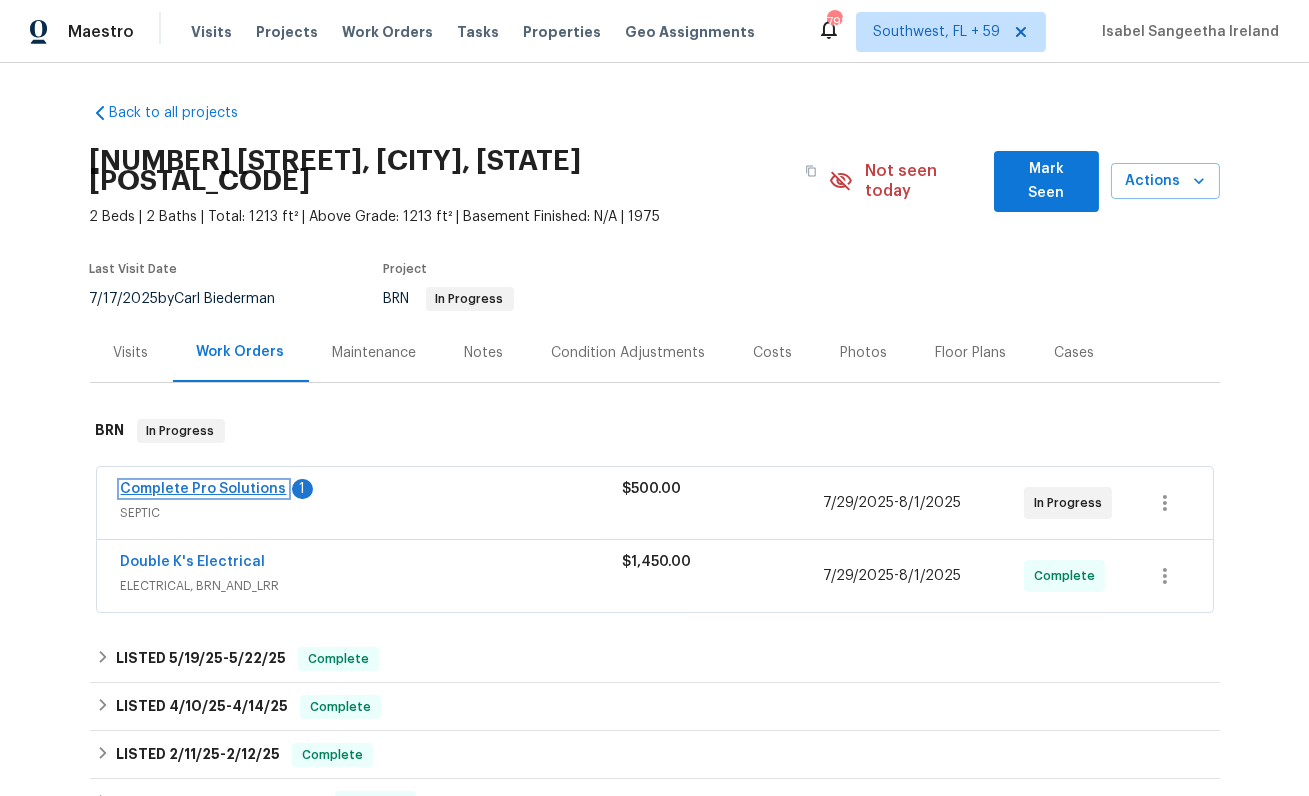 click on "Complete Pro Solutions" at bounding box center [204, 489] 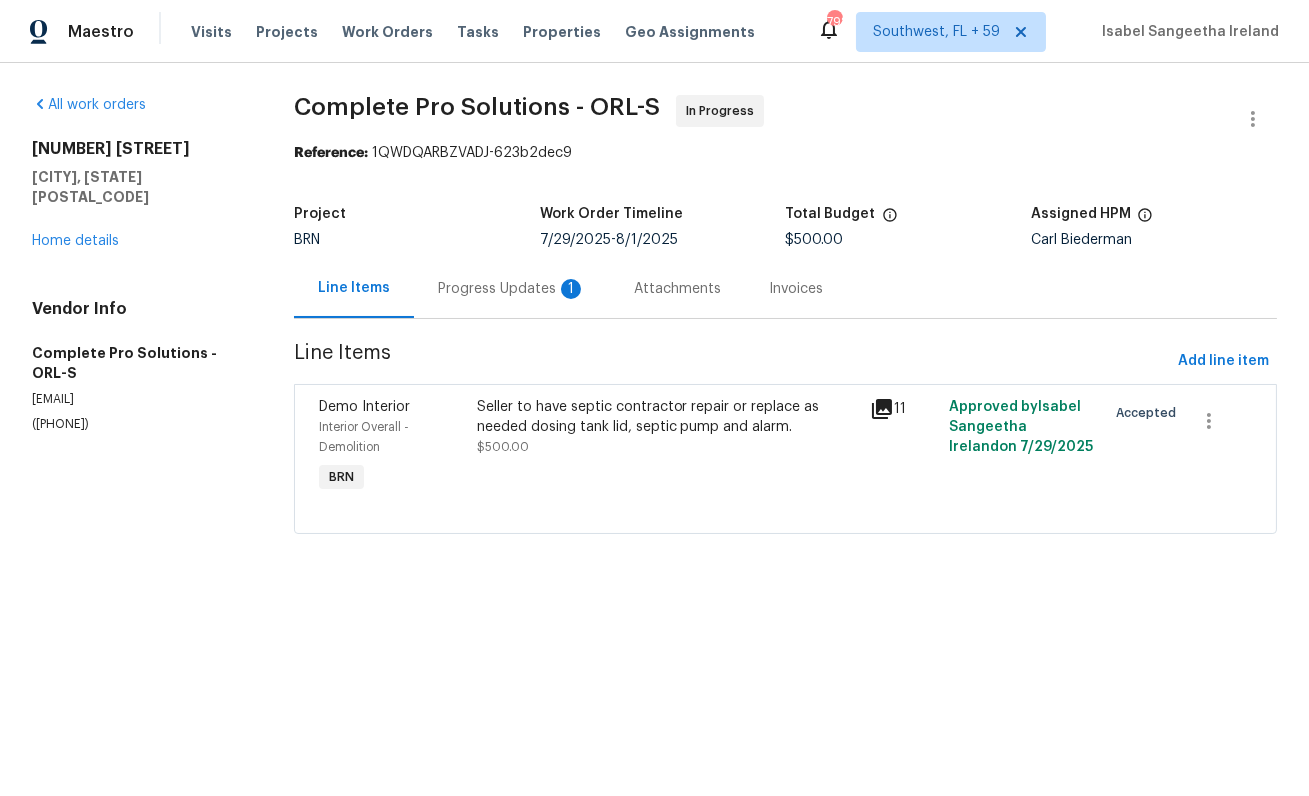 click on "Progress Updates 1" at bounding box center [512, 289] 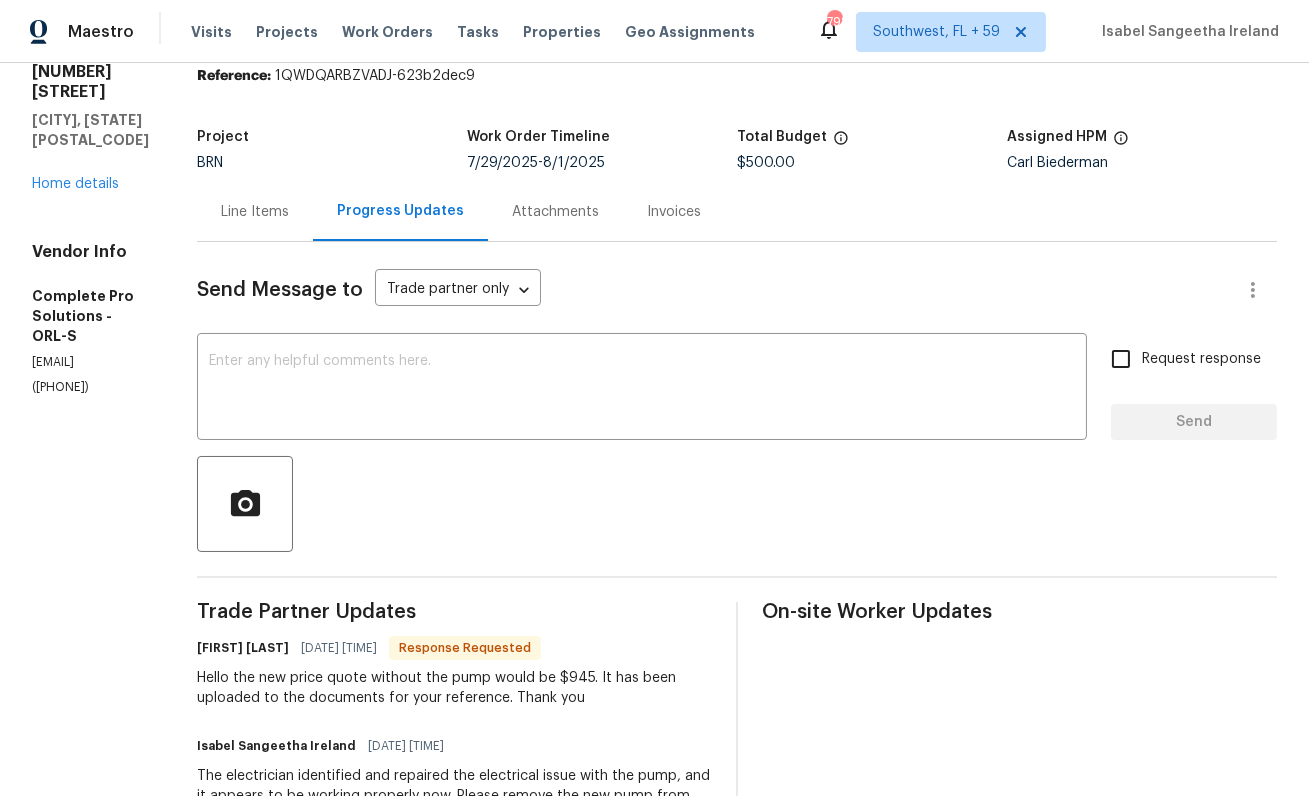 scroll, scrollTop: 91, scrollLeft: 0, axis: vertical 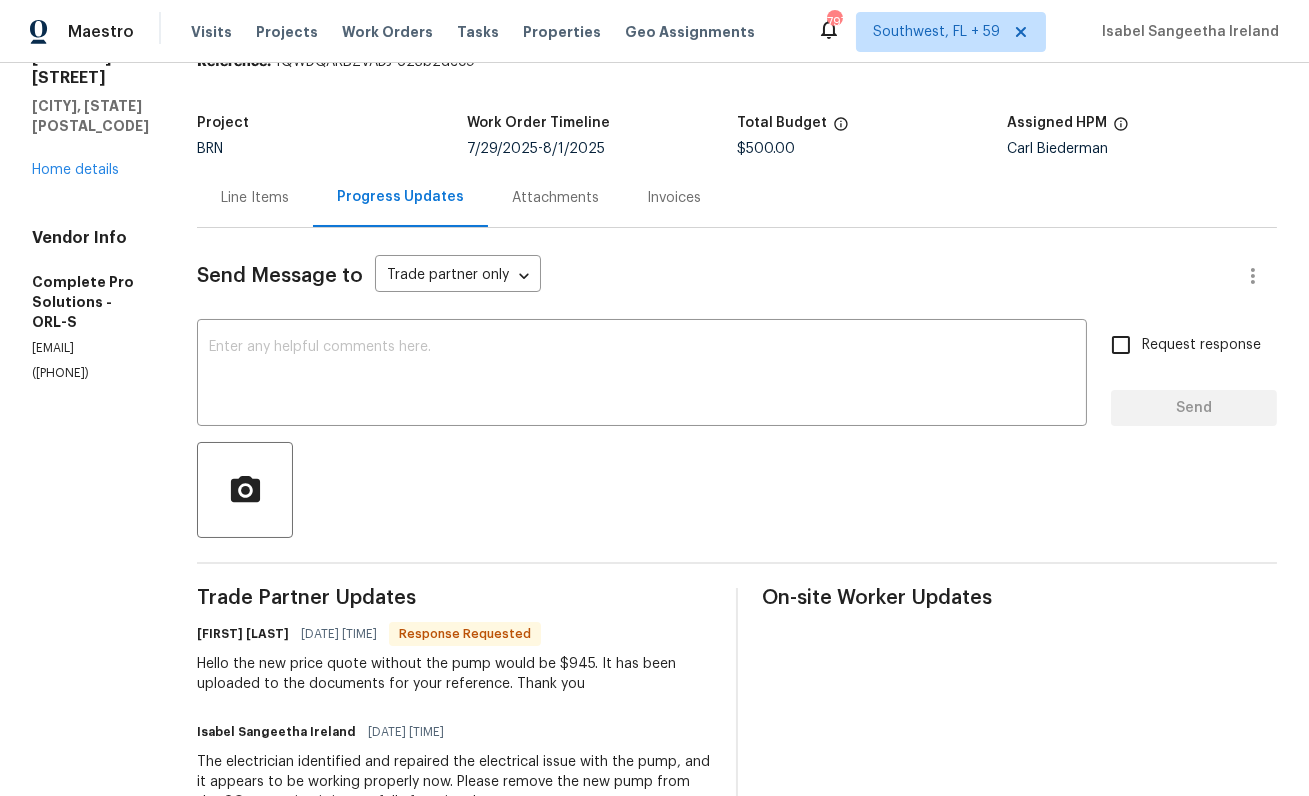 click on "Hello the new price quote without the pump would be $945.
It has been uploaded to the documents for your reference. Thank you" at bounding box center [454, 674] 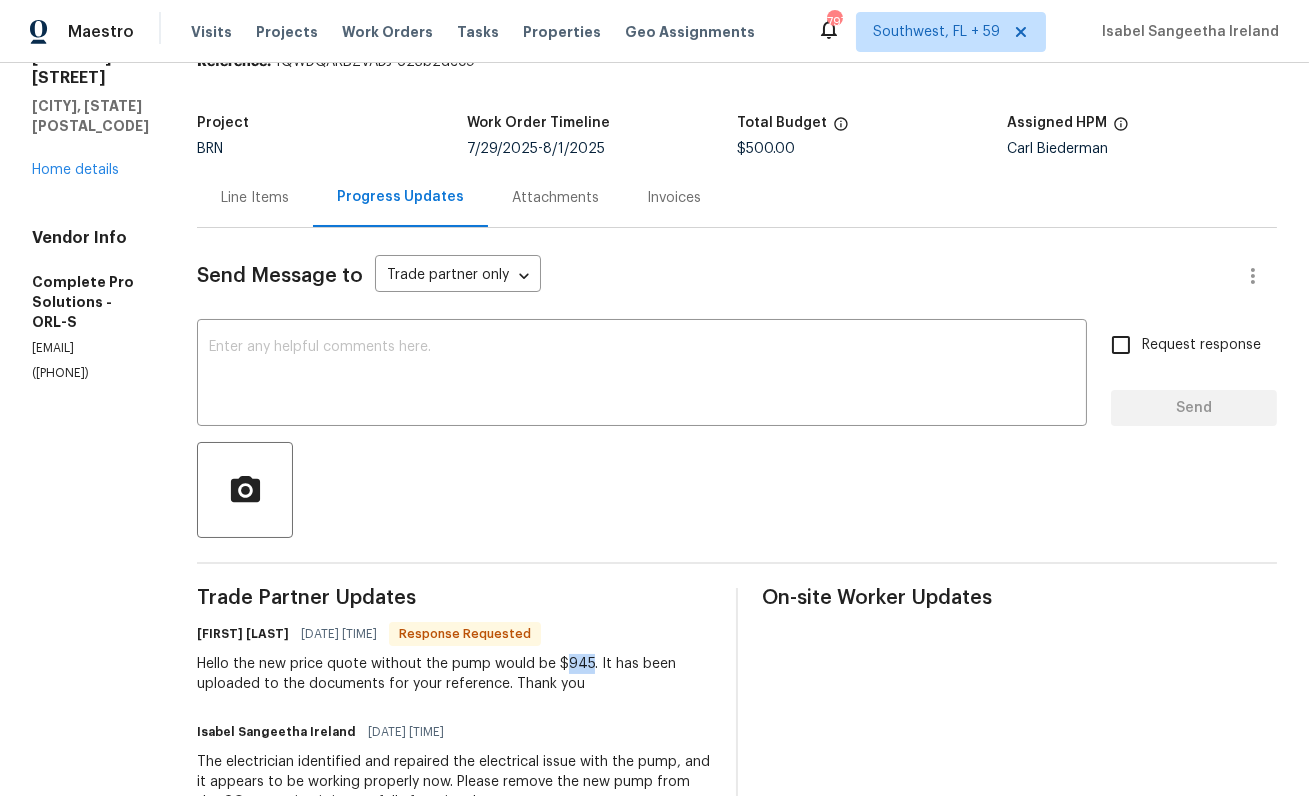 click on "Hello the new price quote without the pump would be $945.
It has been uploaded to the documents for your reference. Thank you" at bounding box center (454, 674) 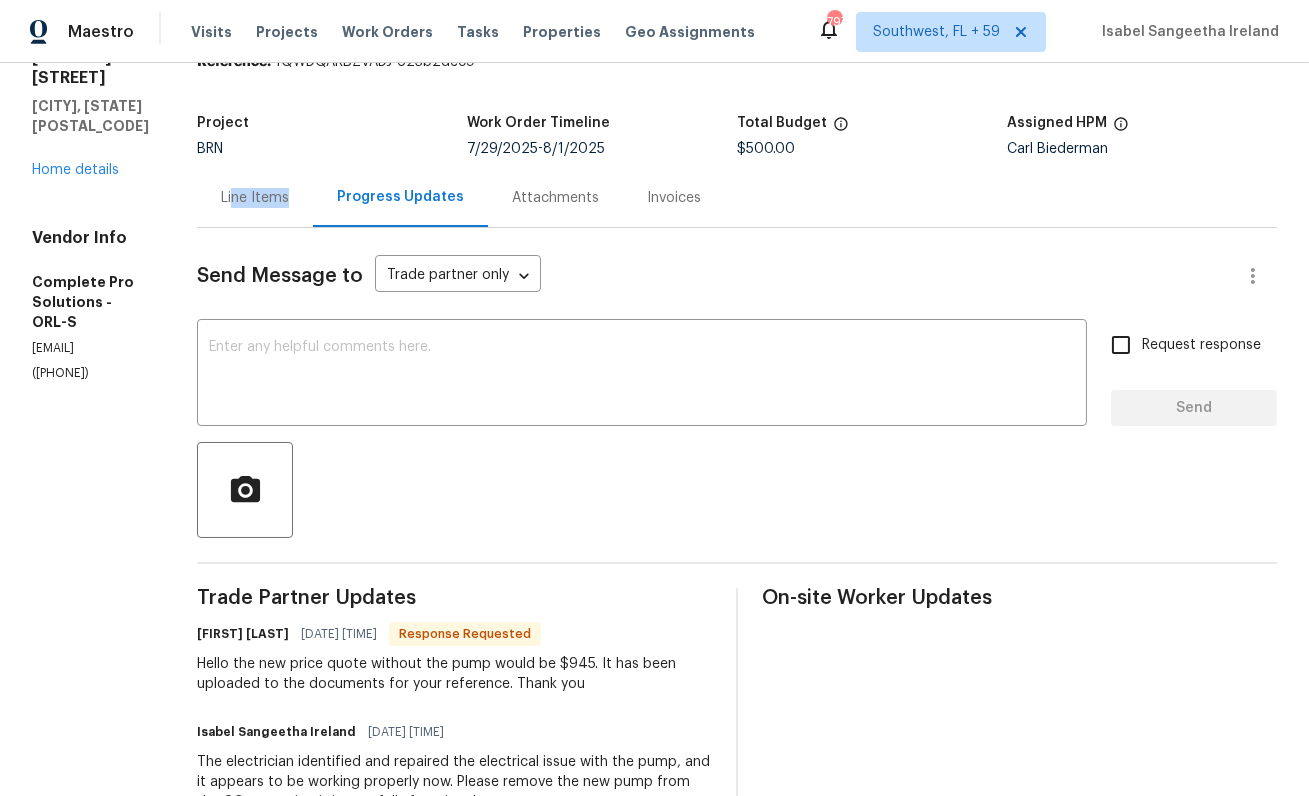 click on "Line Items" at bounding box center (255, 197) 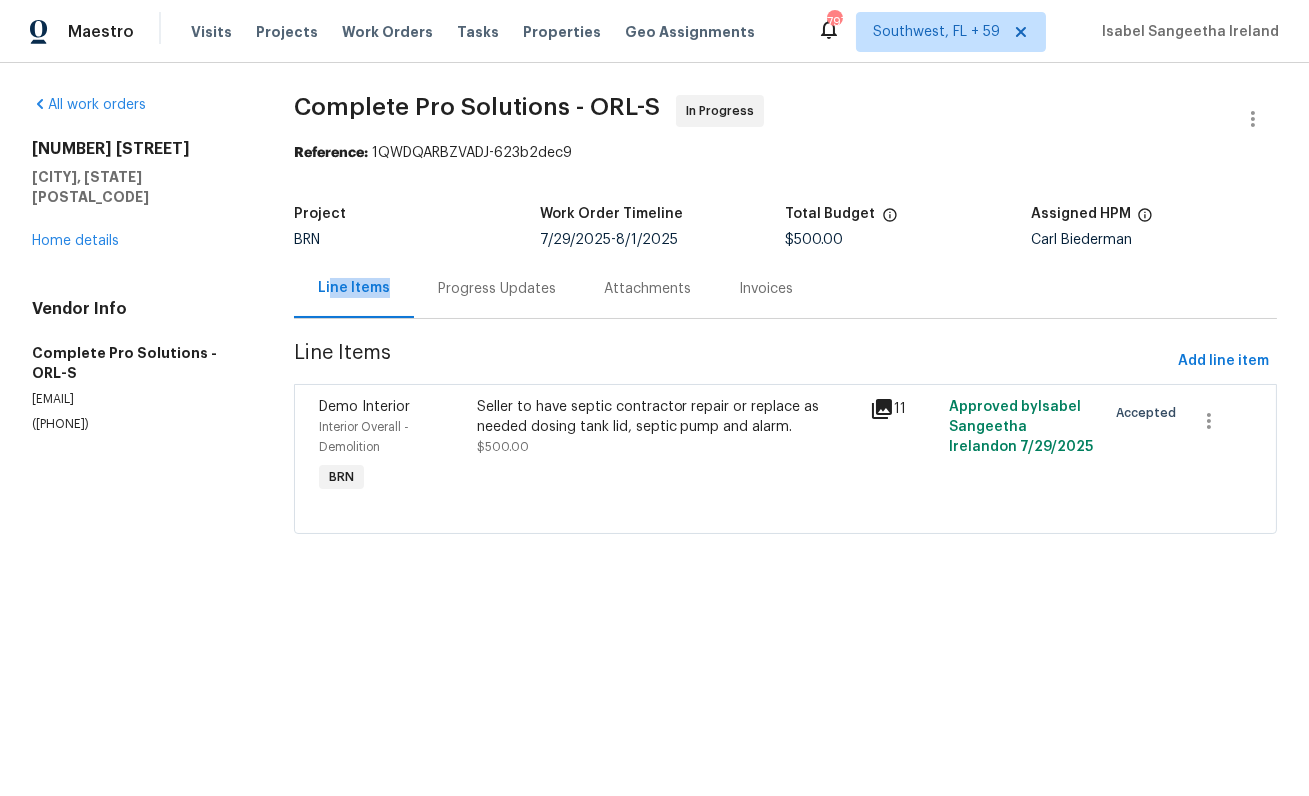 scroll, scrollTop: 0, scrollLeft: 0, axis: both 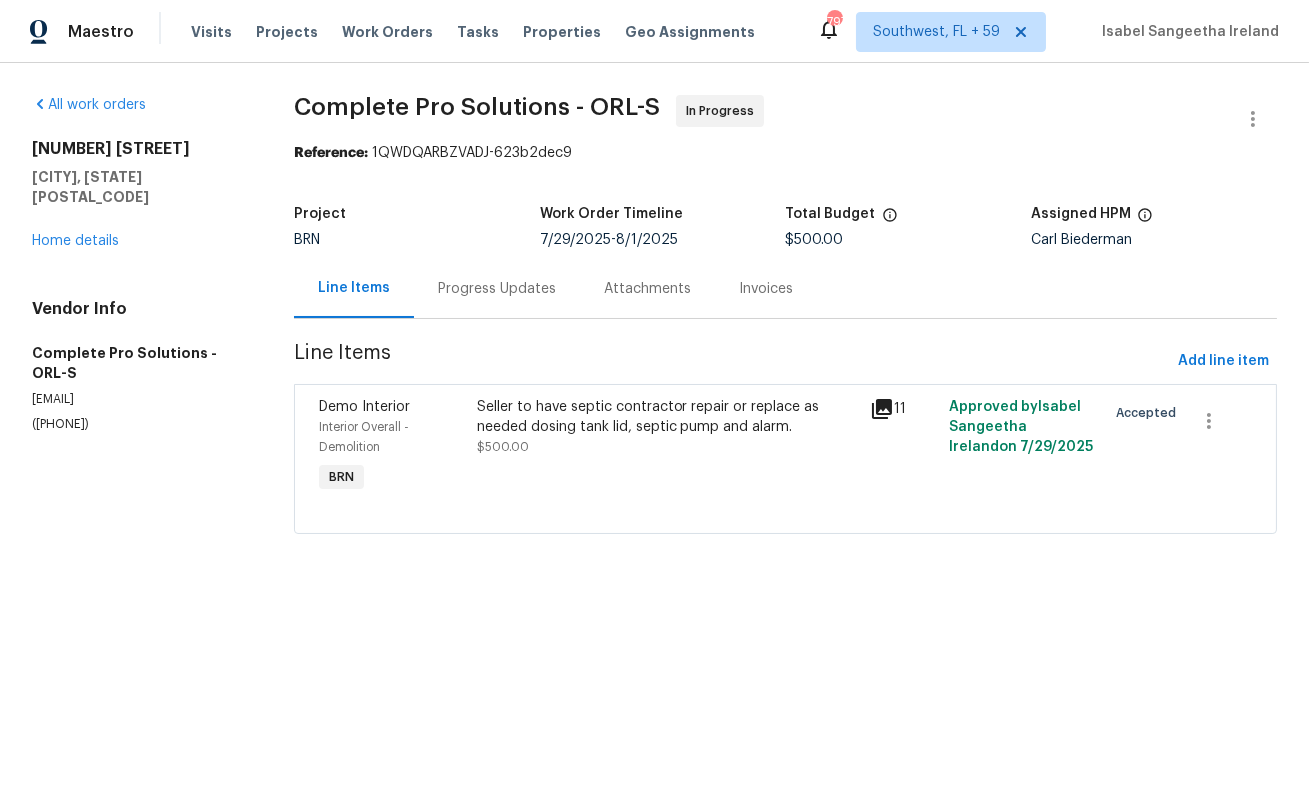 click on "Seller to have septic contractor repair or replace as needed dosing tank lid, septic pump and alarm." at bounding box center (668, 417) 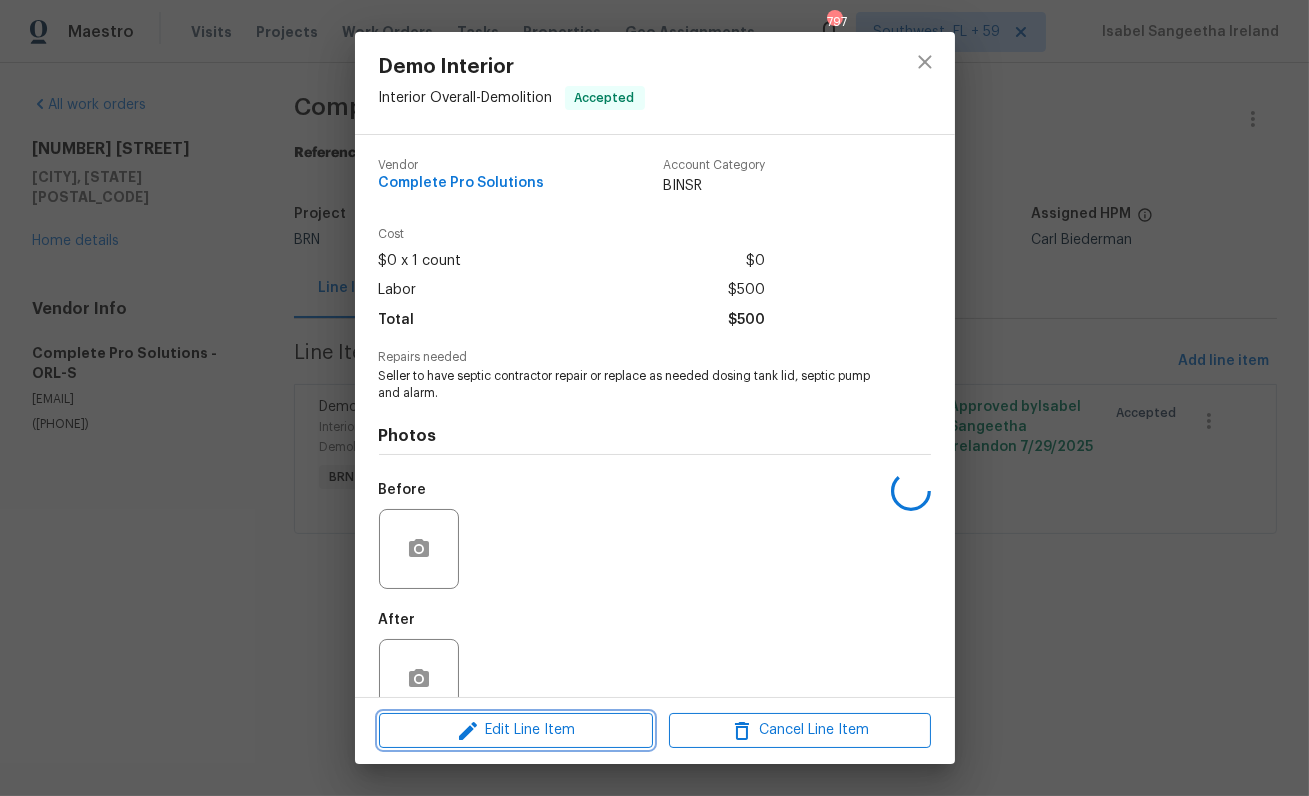 click on "Edit Line Item" at bounding box center (516, 730) 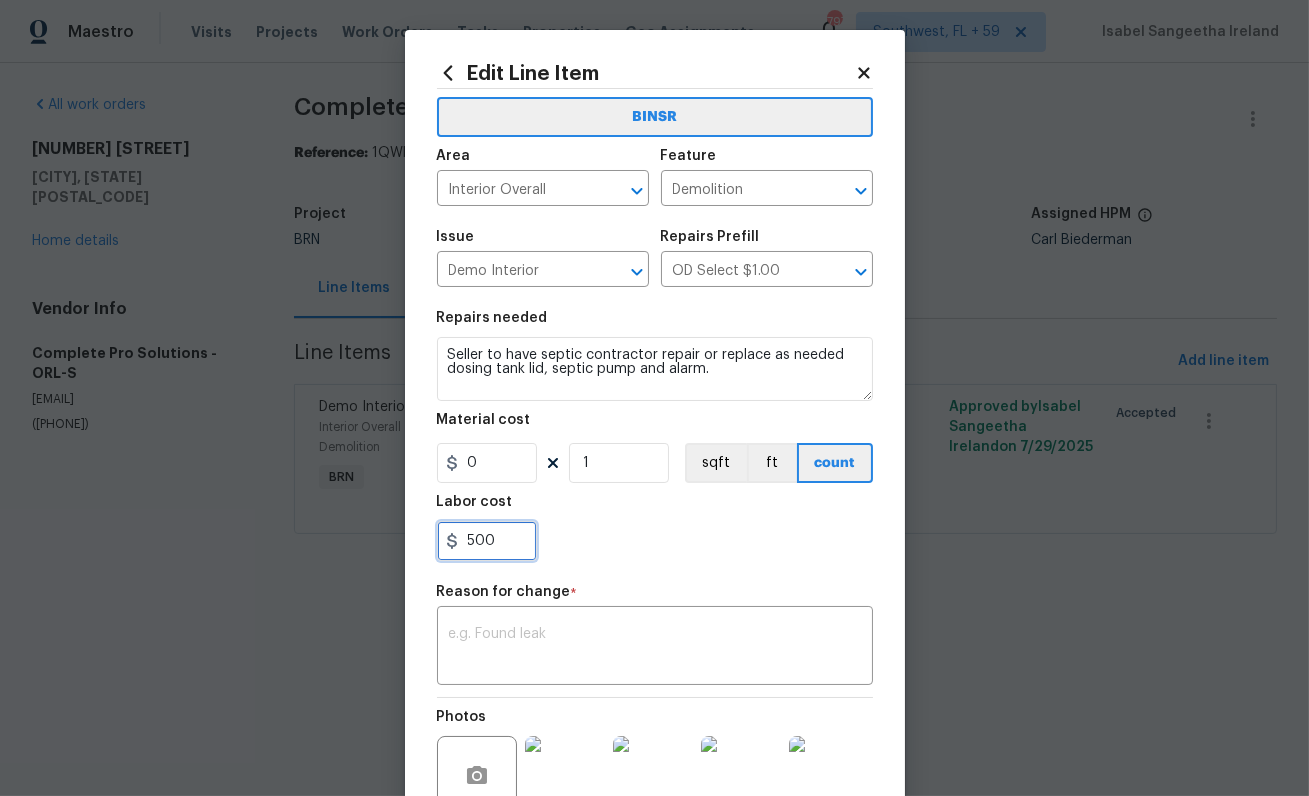 click on "500" at bounding box center [487, 541] 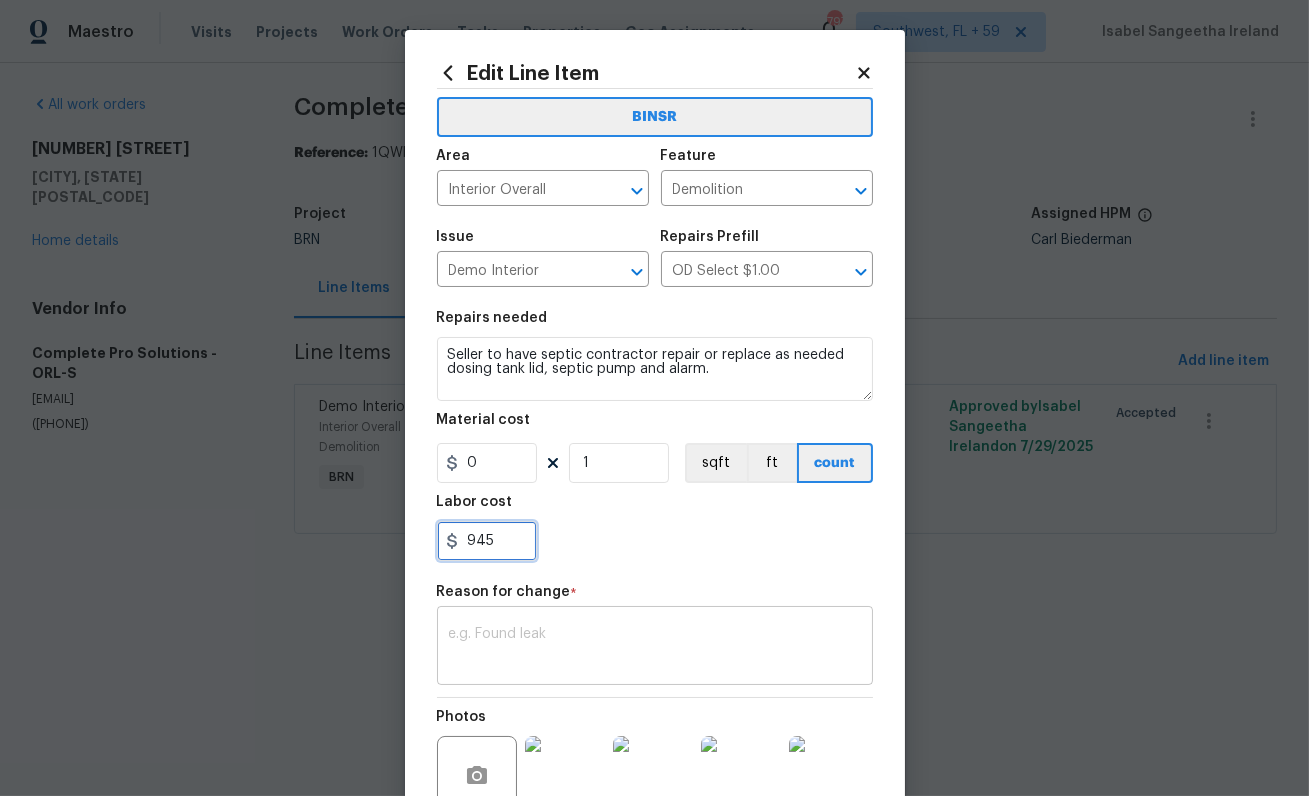 type on "945" 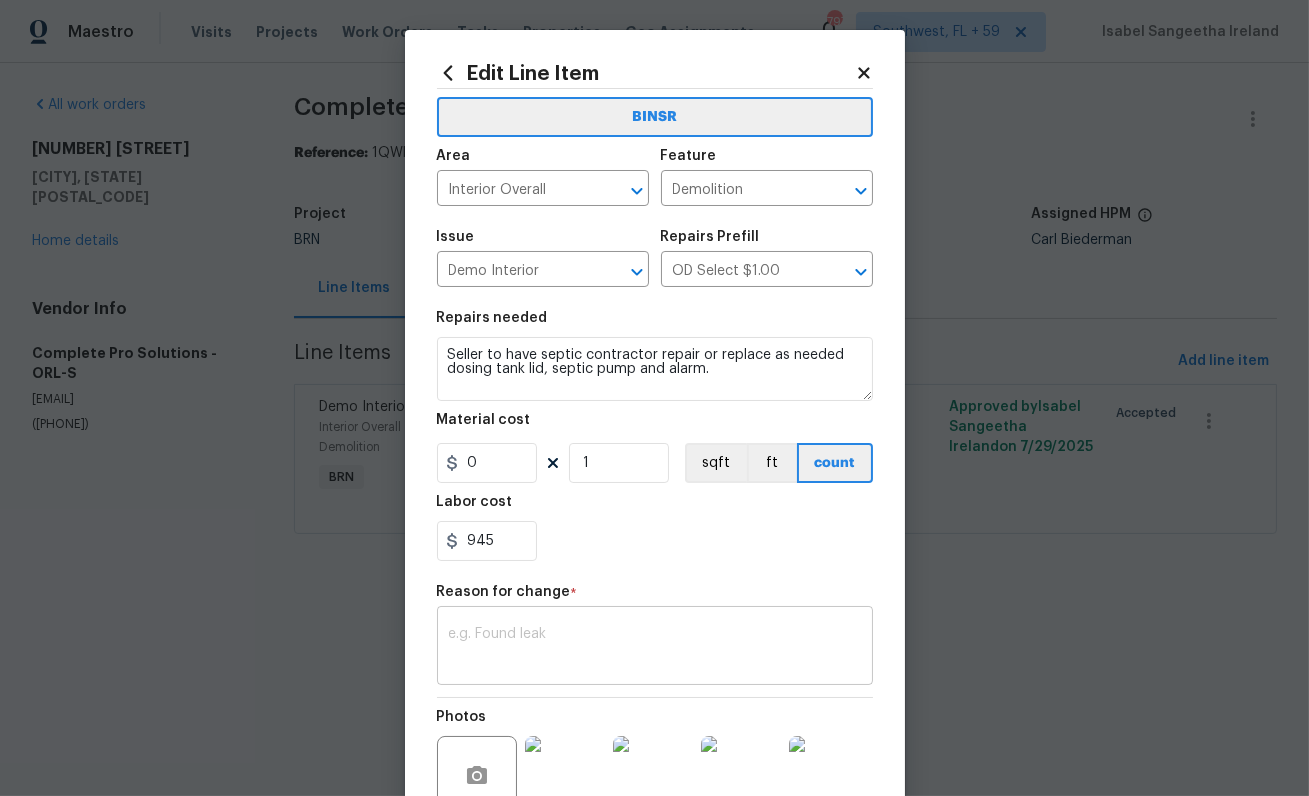 click at bounding box center [655, 648] 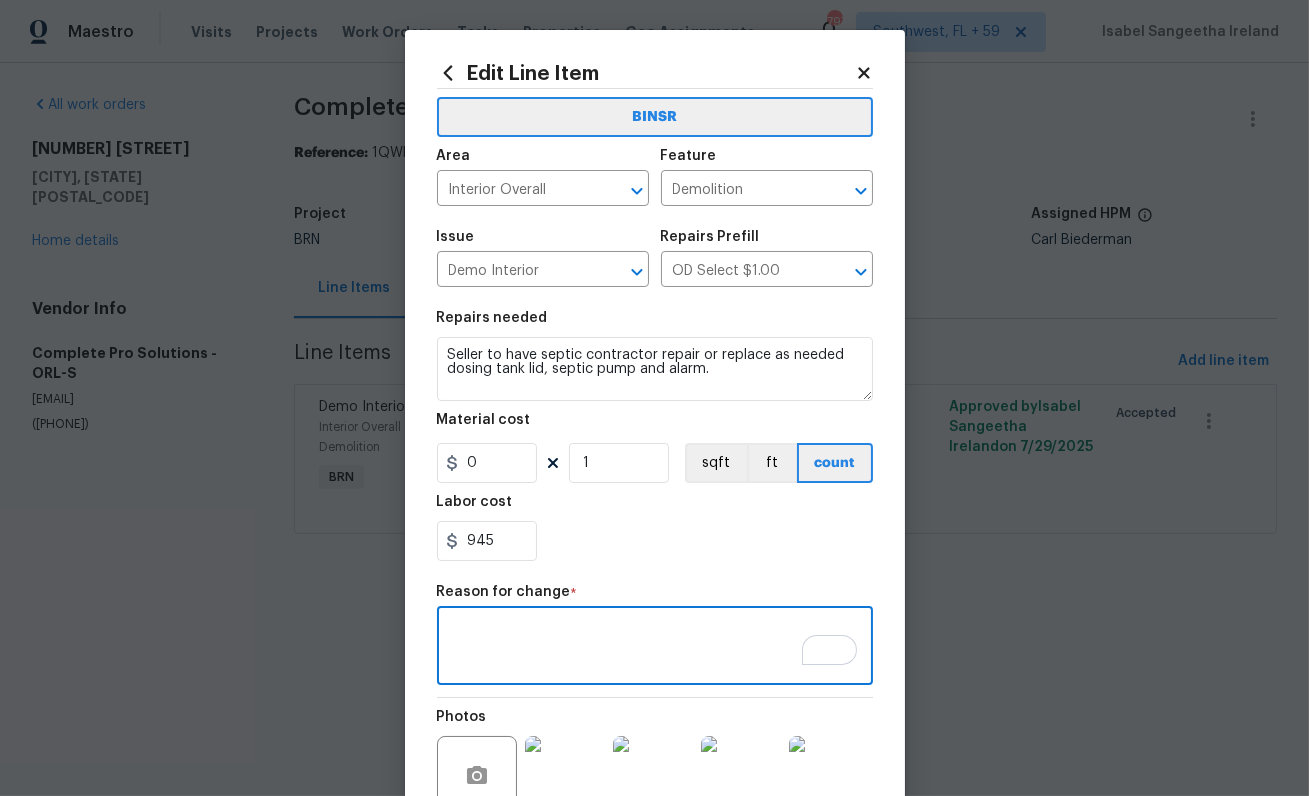 paste on "II  Updated per vendor's final cost." 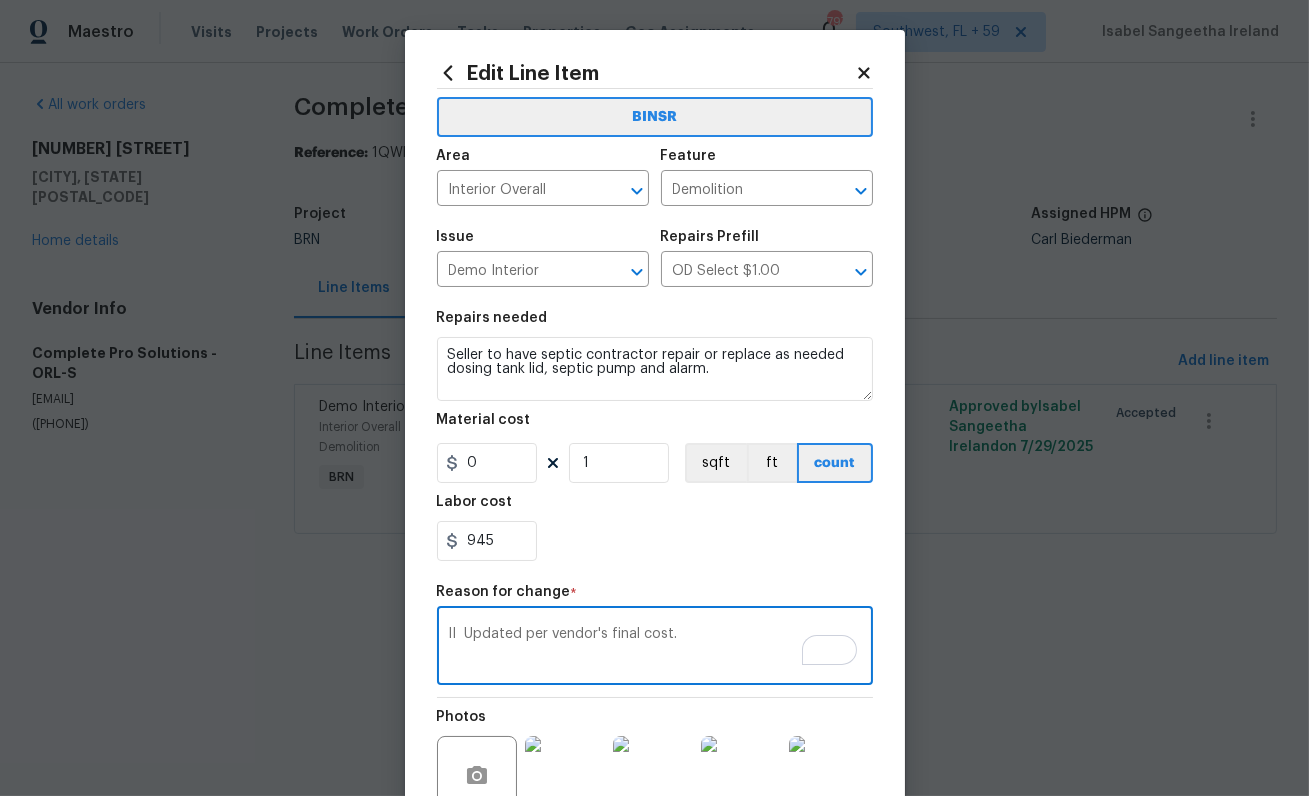 scroll, scrollTop: 209, scrollLeft: 0, axis: vertical 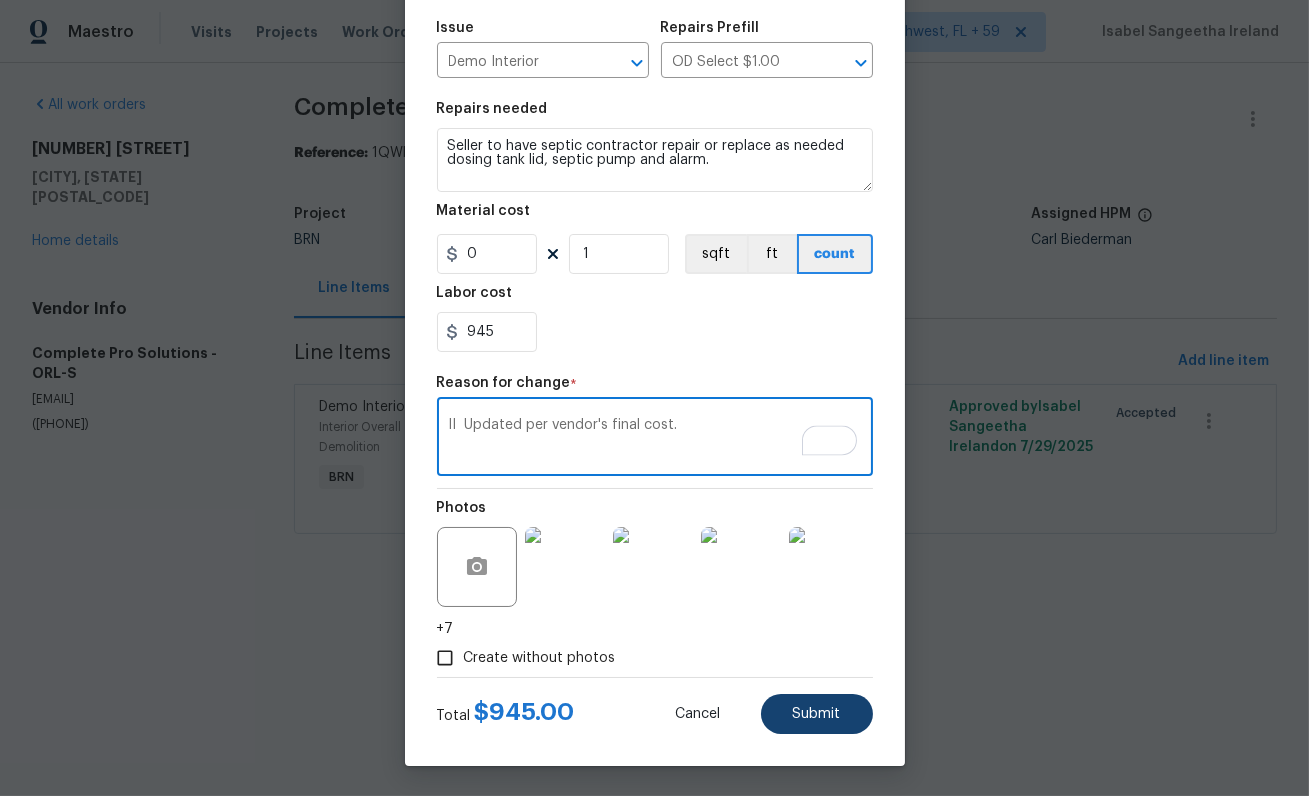 type on "II  Updated per vendor's final cost." 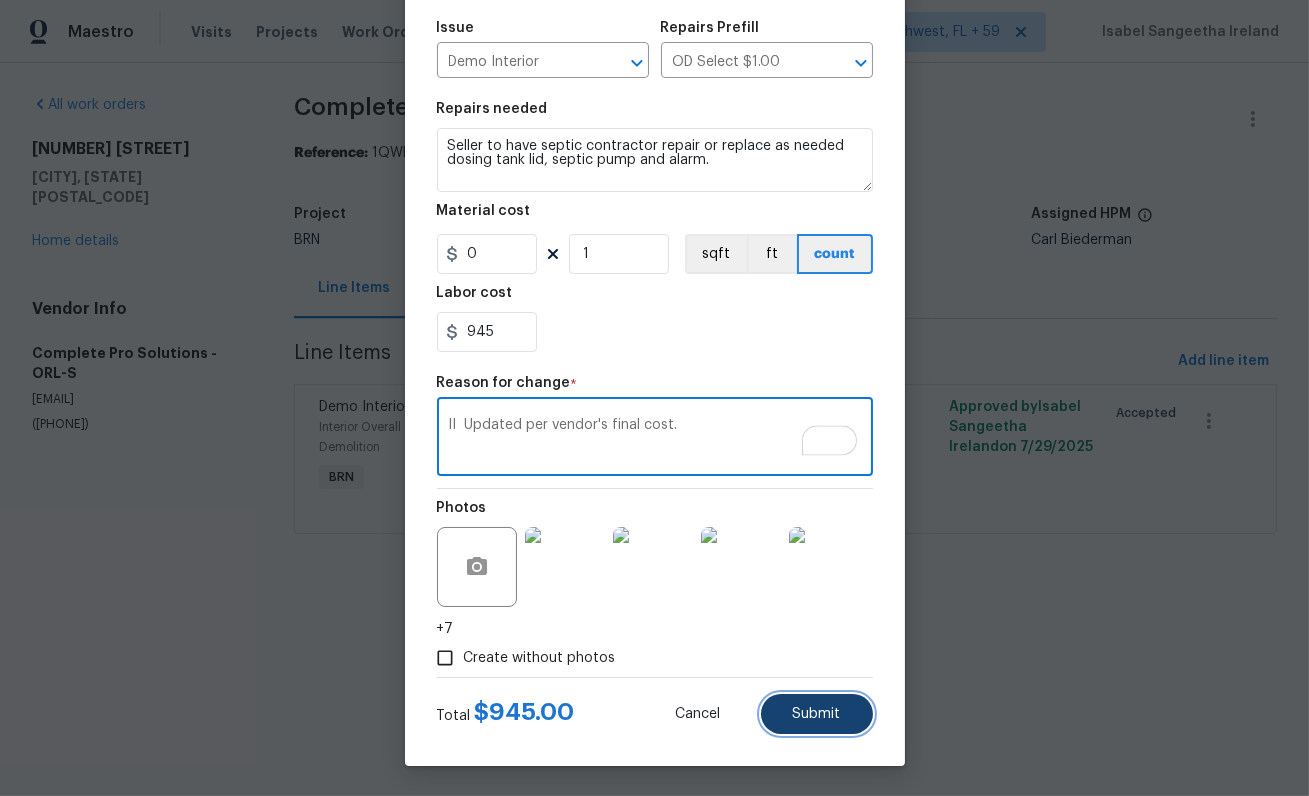 click on "Submit" at bounding box center (817, 714) 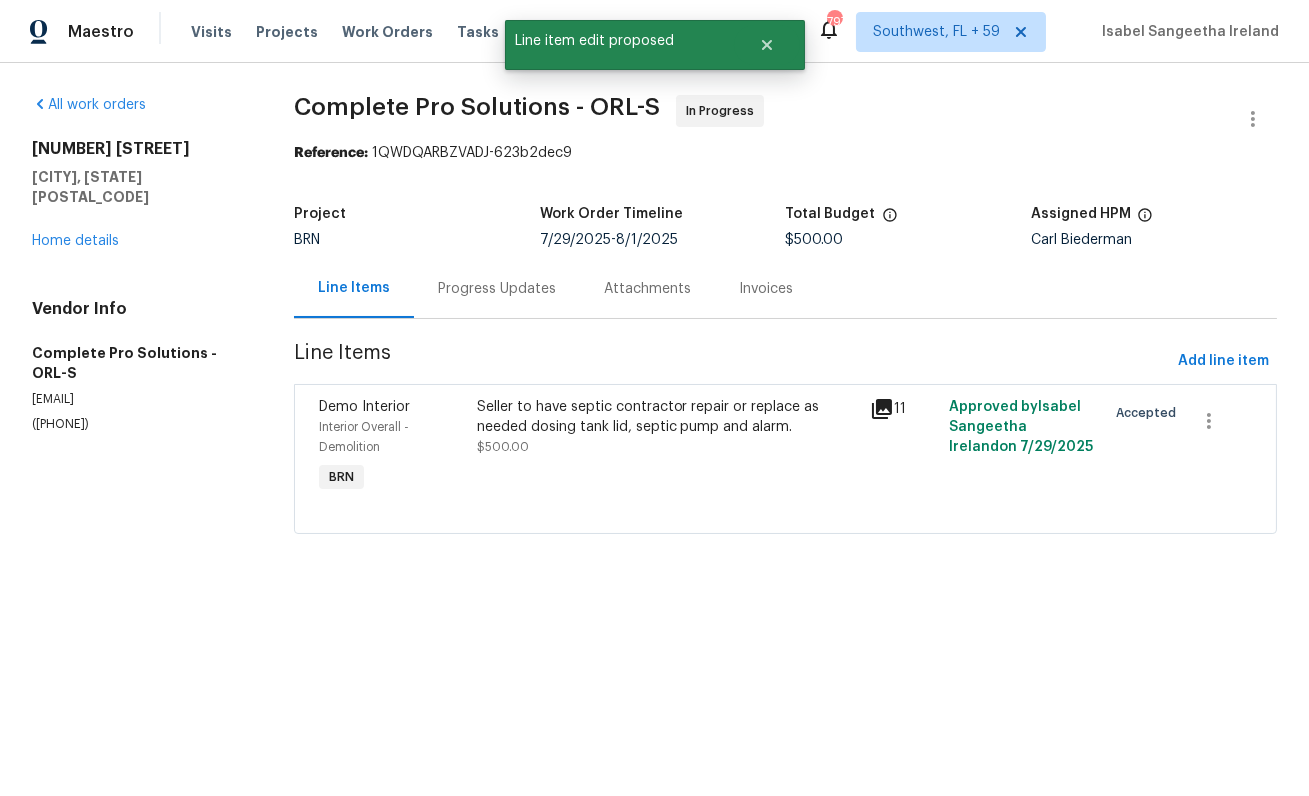 scroll, scrollTop: 0, scrollLeft: 0, axis: both 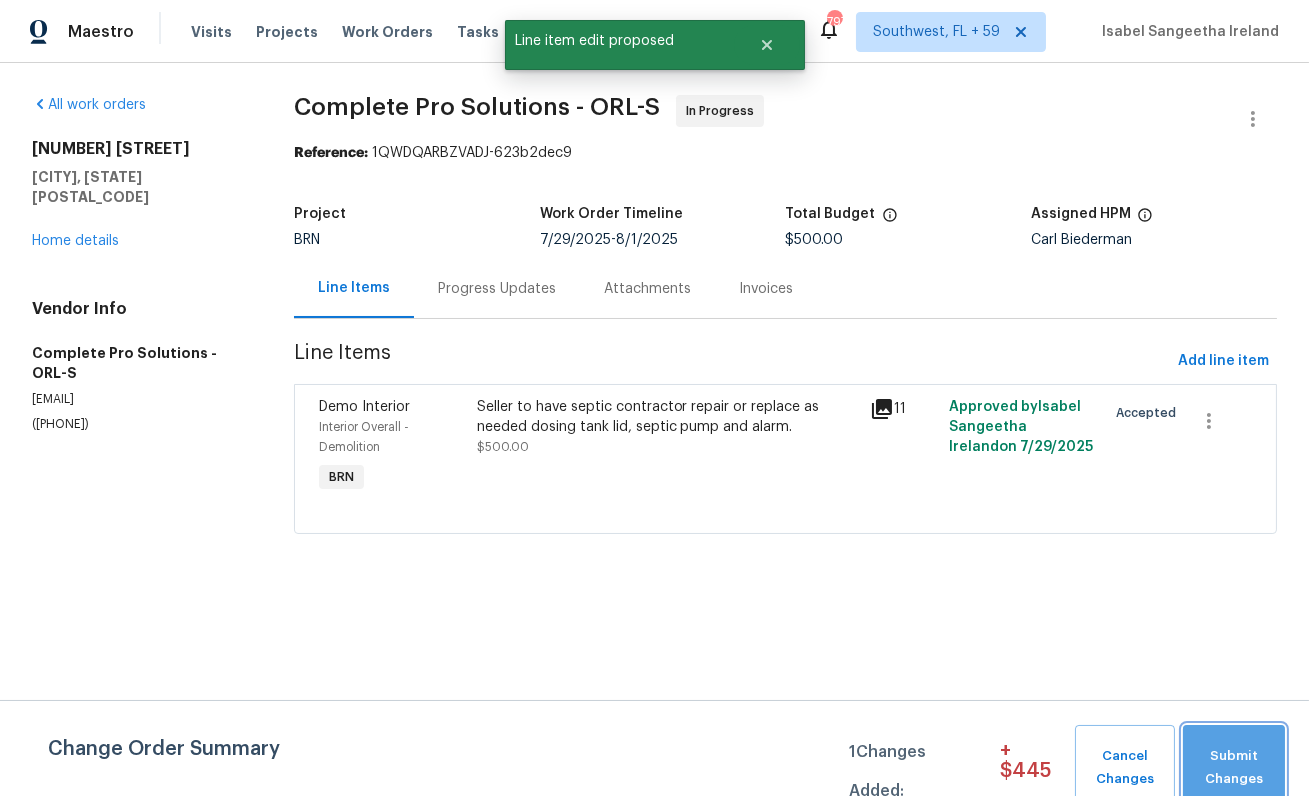 click on "Submit Changes" at bounding box center (1234, 768) 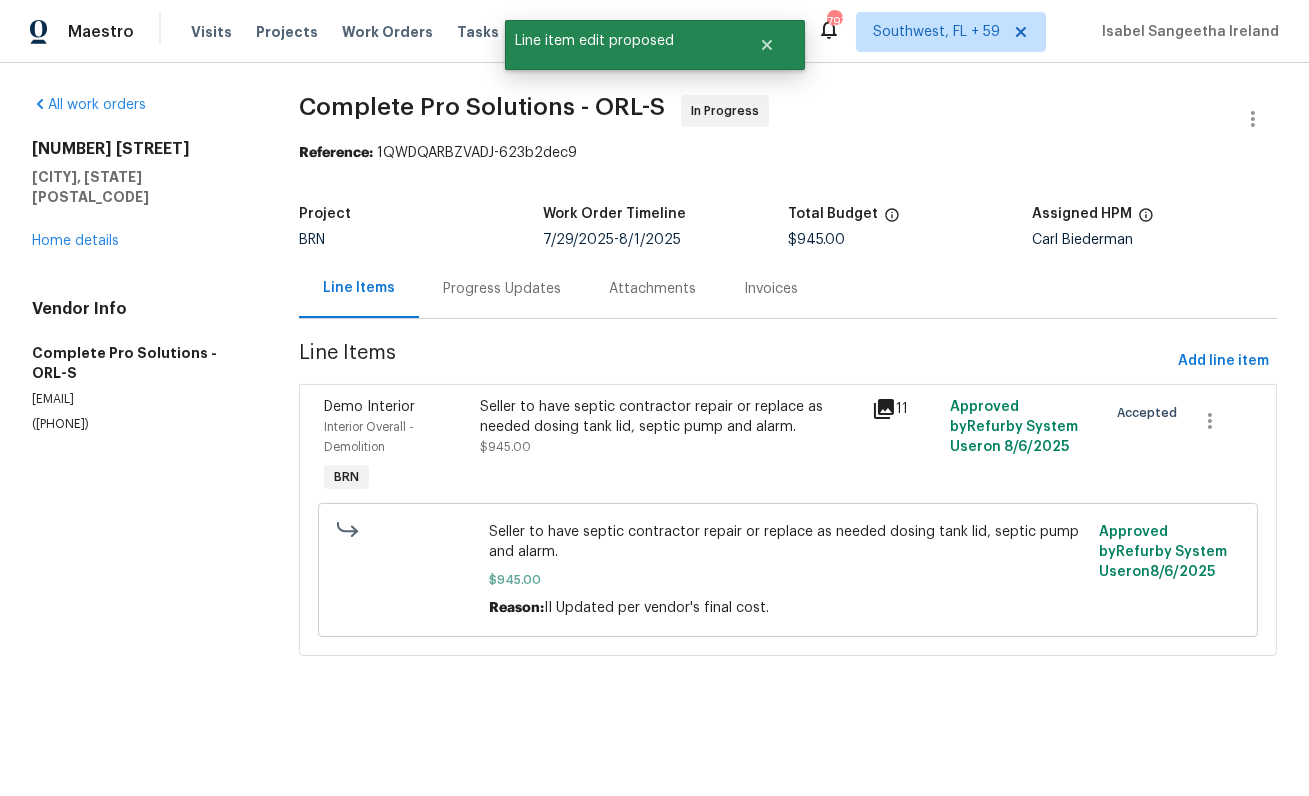click on "Seller to have septic contractor repair or replace as needed dosing tank lid, septic pump and alarm." at bounding box center (670, 417) 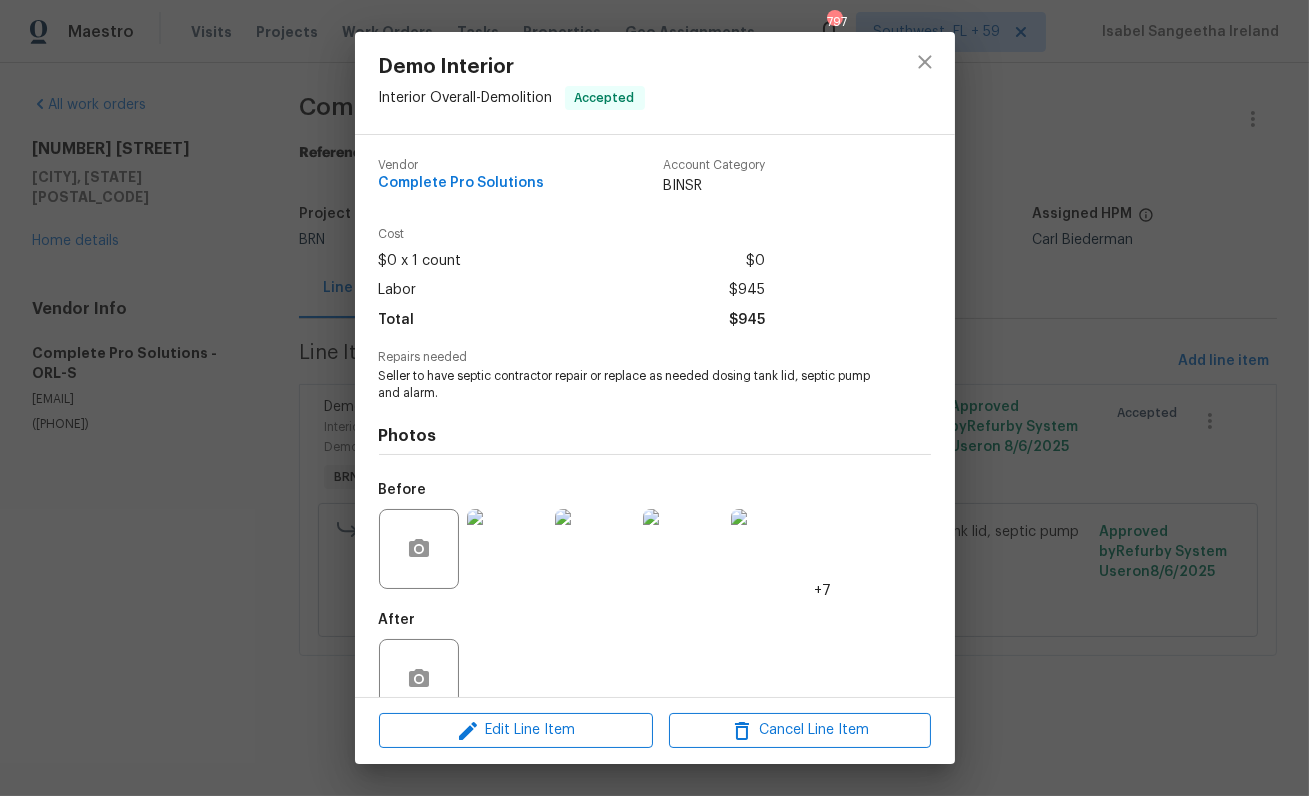 scroll, scrollTop: 43, scrollLeft: 0, axis: vertical 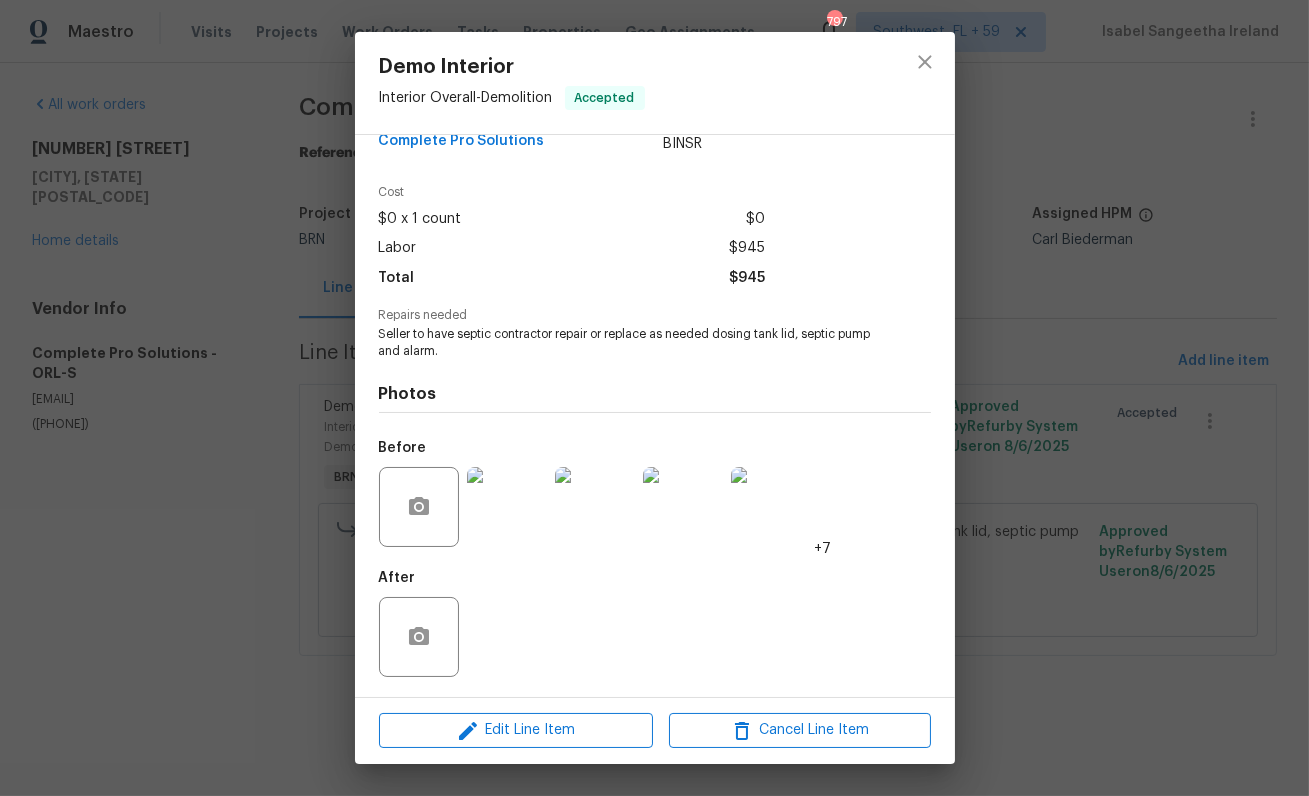 click on "Demo Interior Interior Overall  -  Demolition Accepted Vendor Complete Pro Solutions Account Category BINSR Cost $0 x 1 count $0 Labor $945 Total $945 Repairs needed Seller to have septic contractor repair or replace as needed dosing tank lid, septic pump and alarm. Photos Before  +7 After  Edit Line Item  Cancel Line Item" at bounding box center (654, 398) 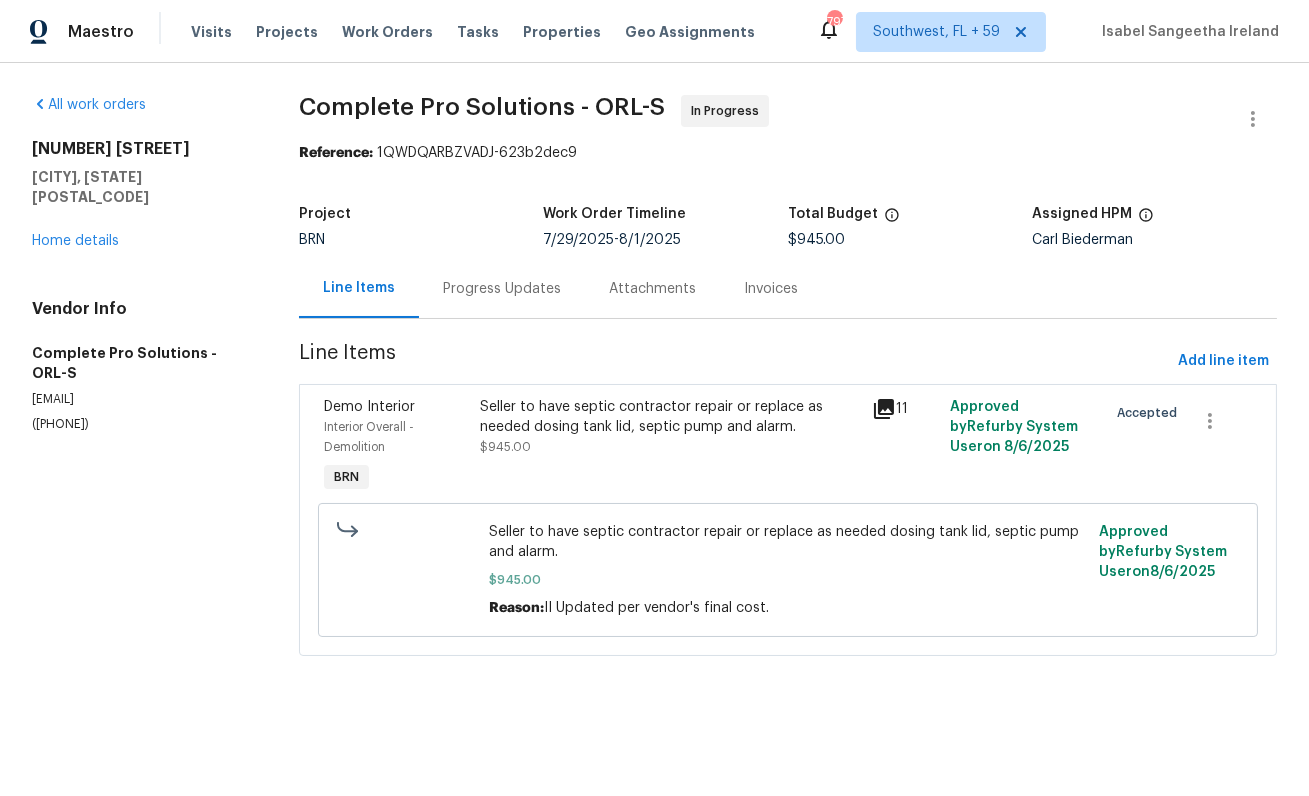 click on "Progress Updates" at bounding box center [502, 288] 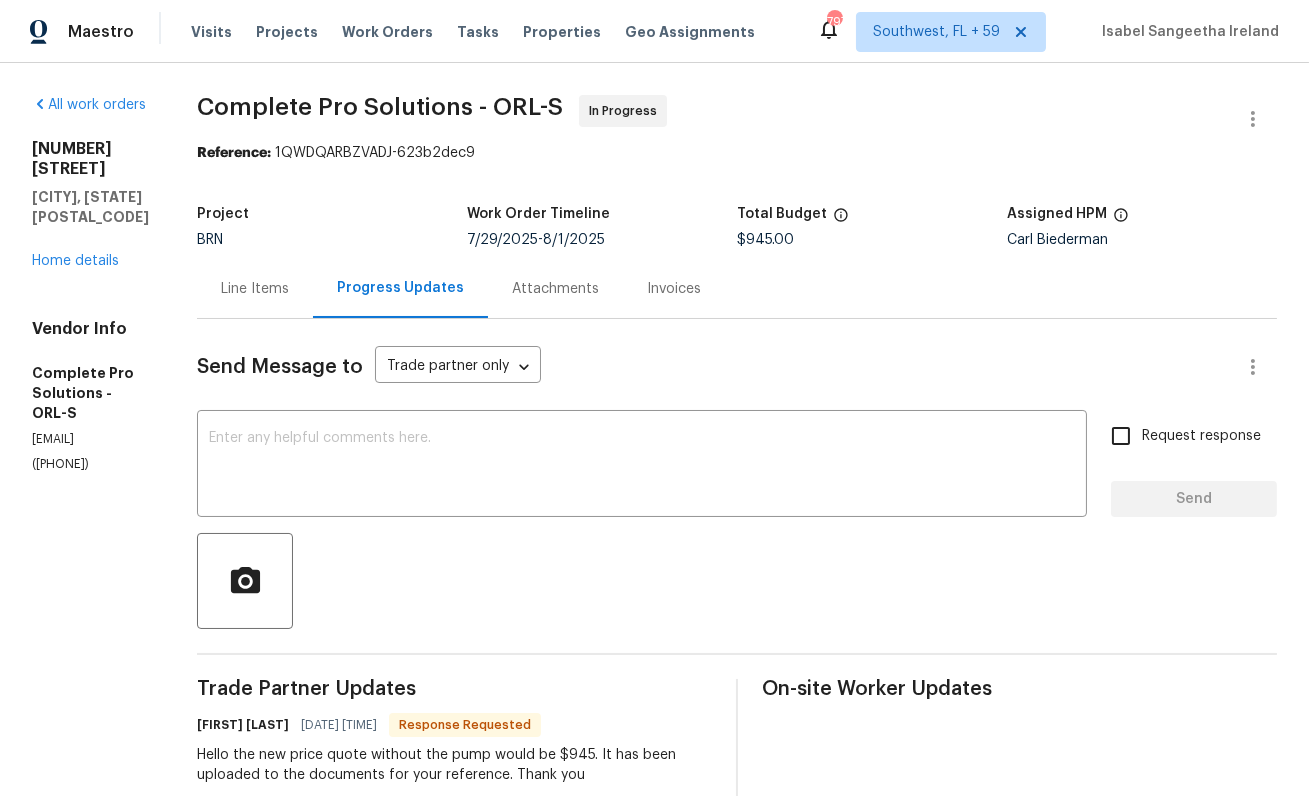 scroll, scrollTop: 3, scrollLeft: 0, axis: vertical 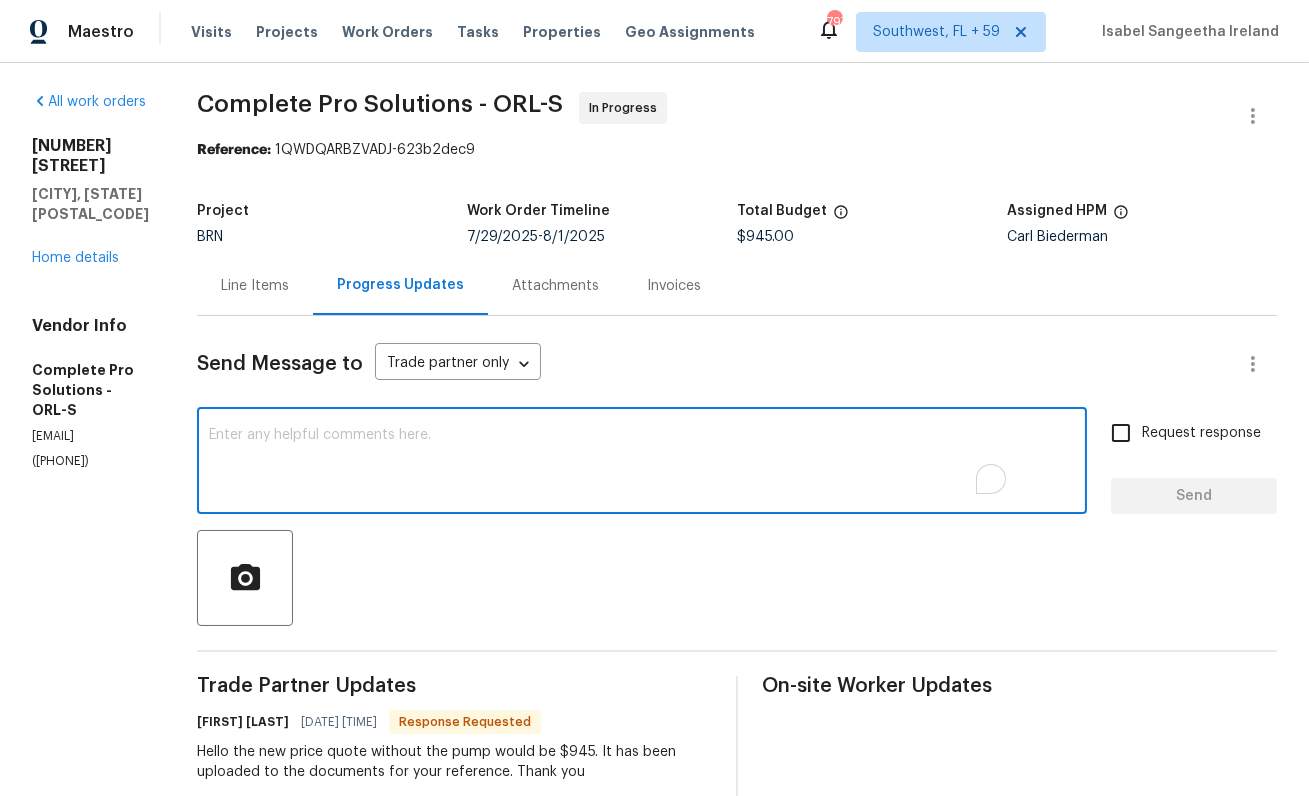 click at bounding box center [642, 463] 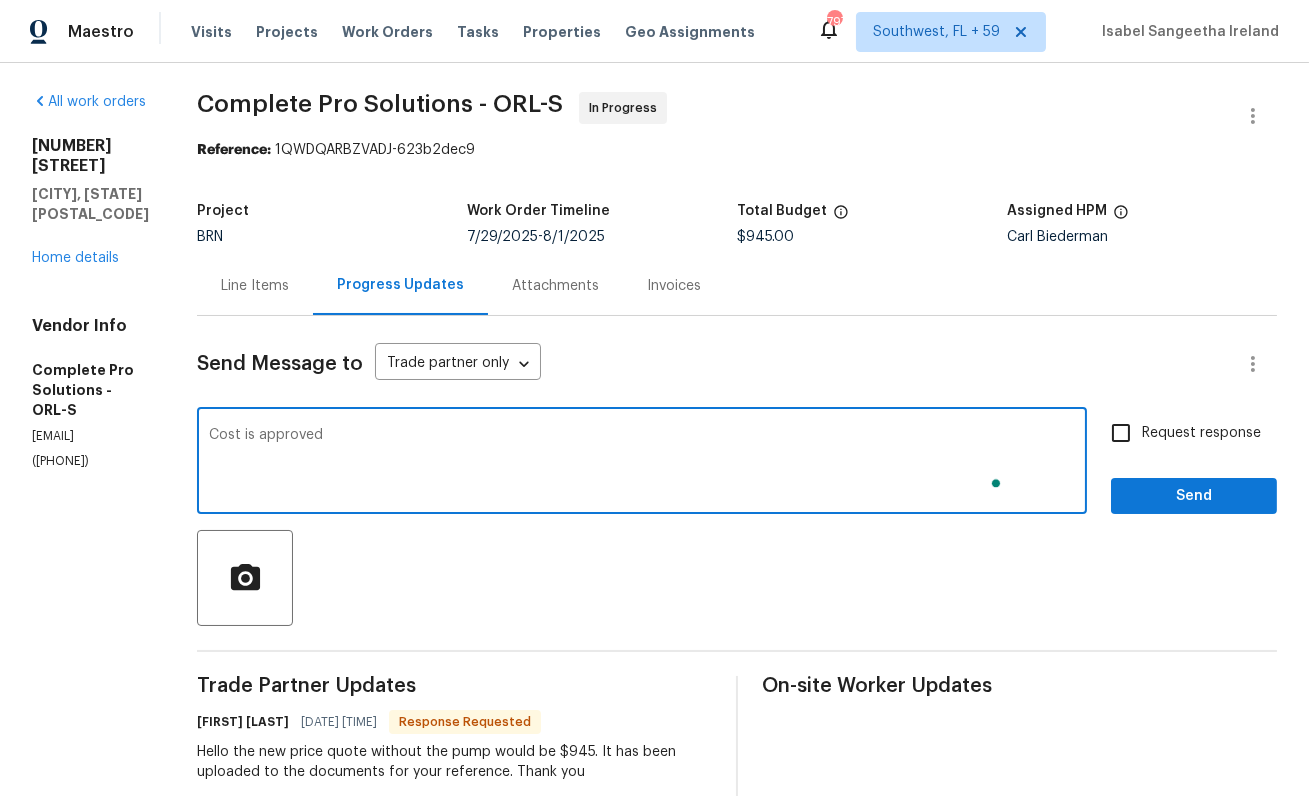 scroll, scrollTop: 3, scrollLeft: 0, axis: vertical 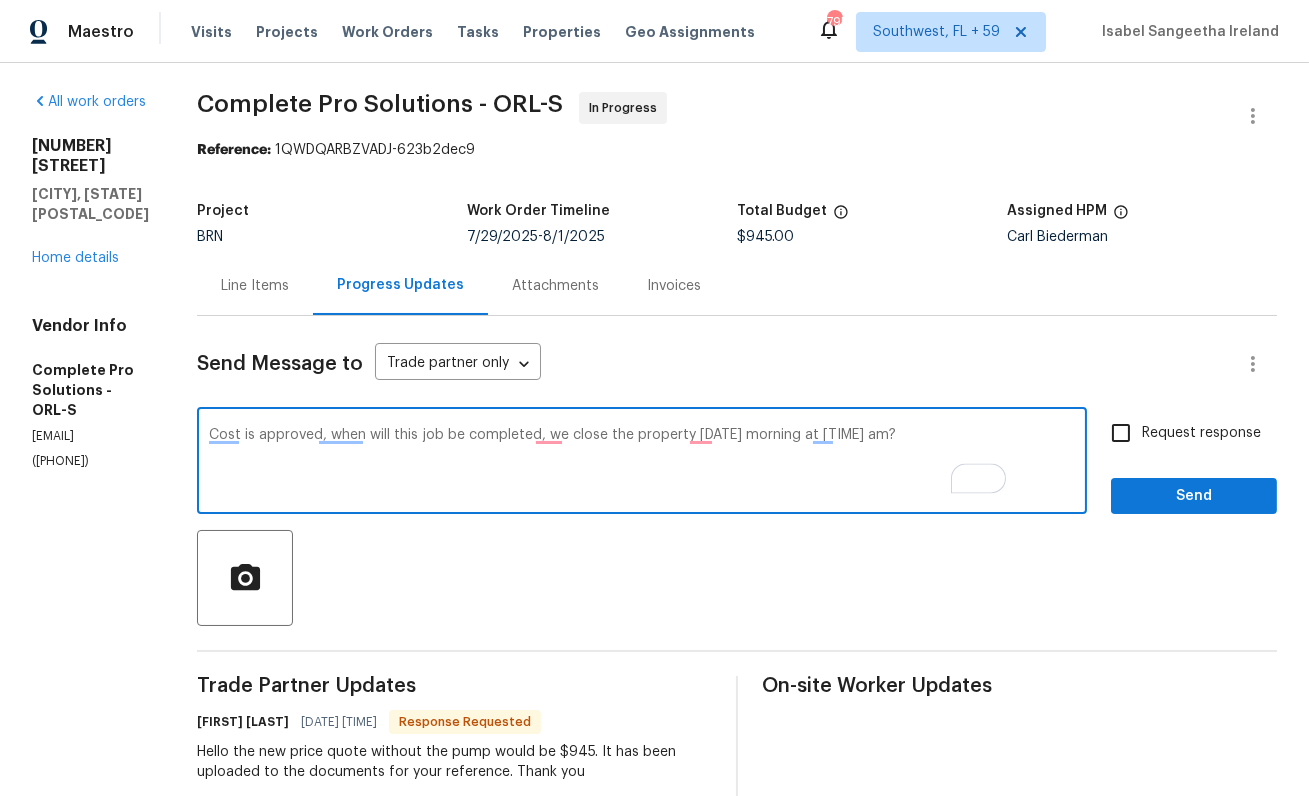 type on "Cost is approved, when will this job be completed, we close the property 8th morning at 11 am?" 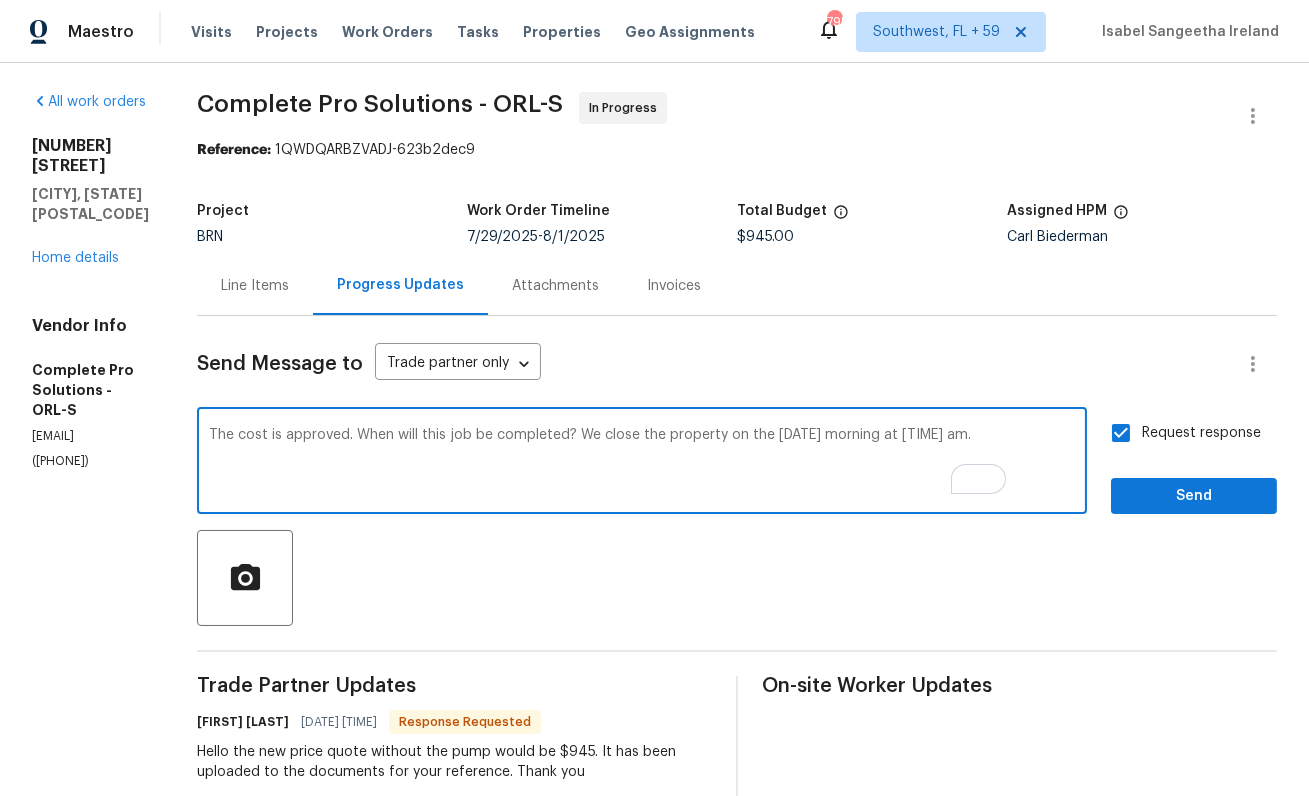 type on "The cost is approved. When will this job be completed? We close the property on the 8th morning at 11 am." 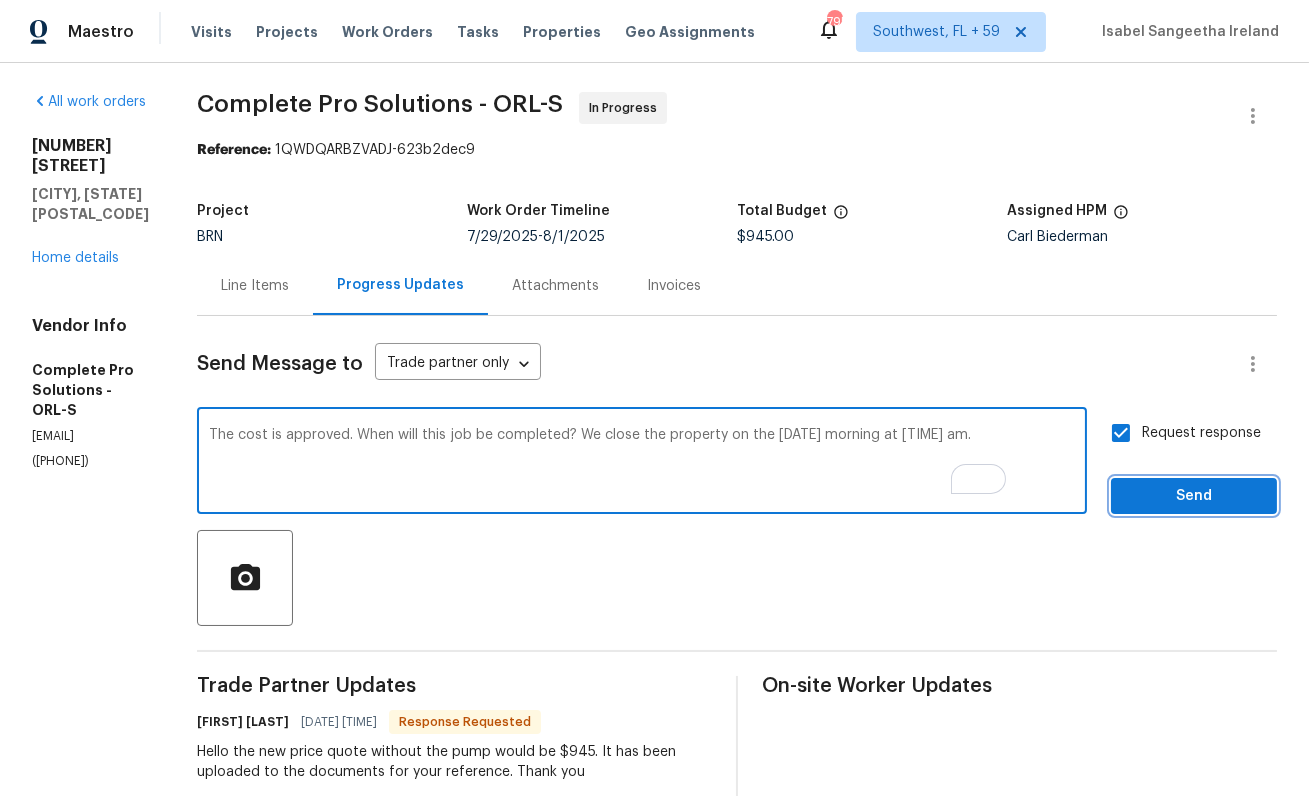 click on "Send" at bounding box center [1194, 496] 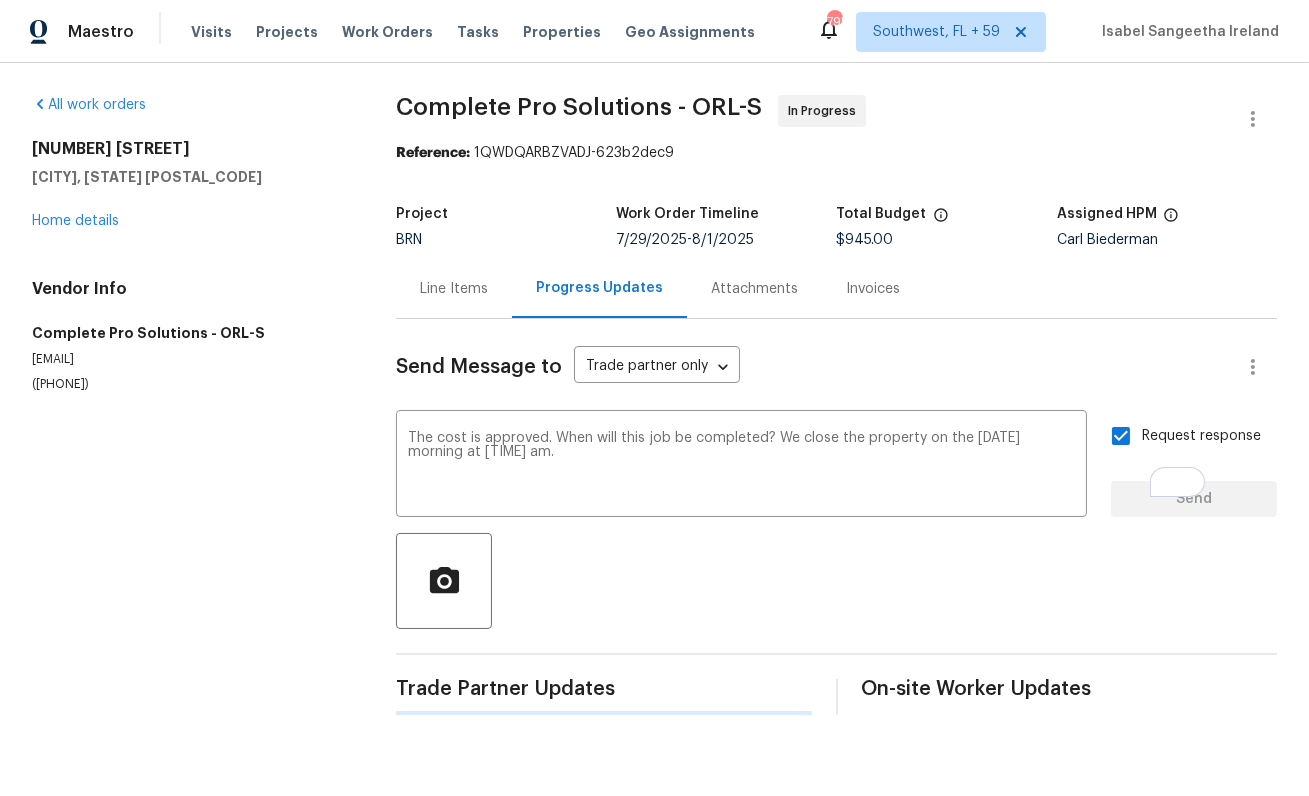 scroll, scrollTop: 0, scrollLeft: 0, axis: both 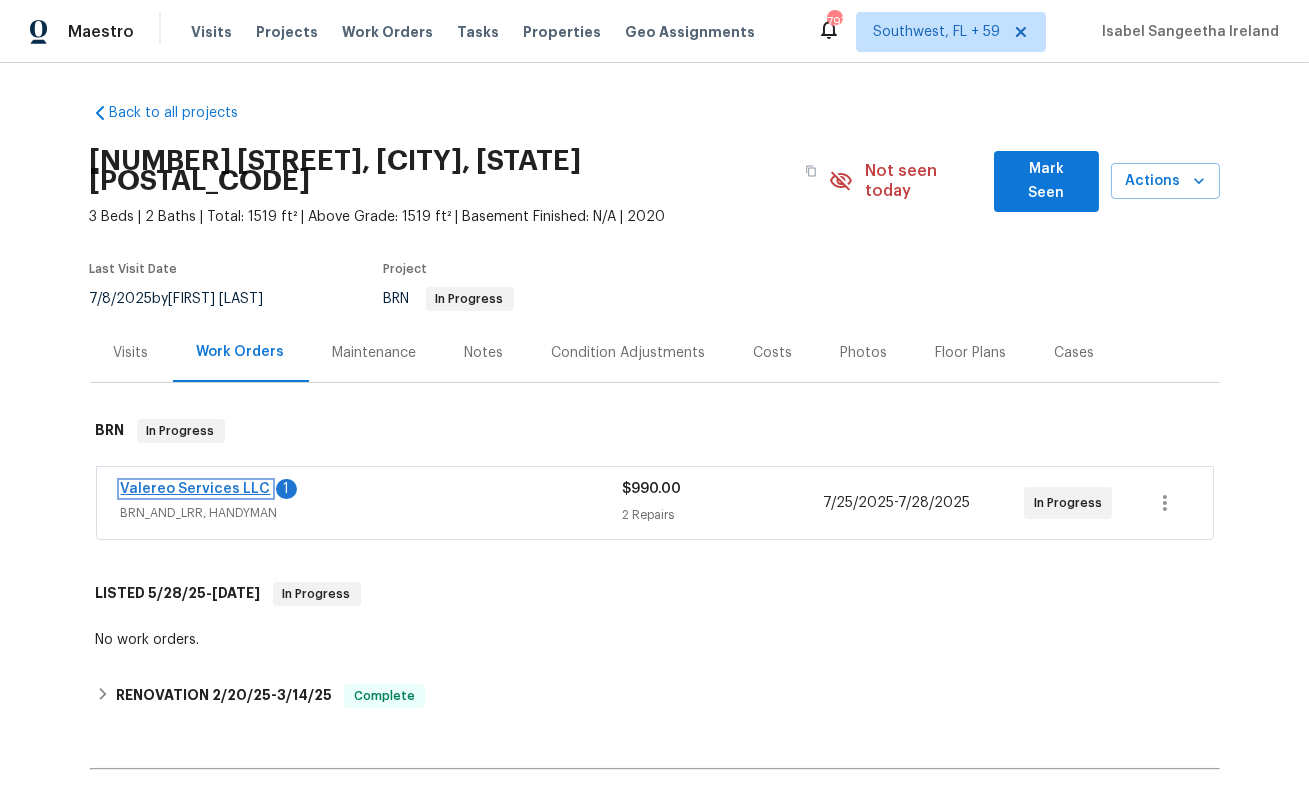 click on "Valereo Services LLC" at bounding box center [196, 489] 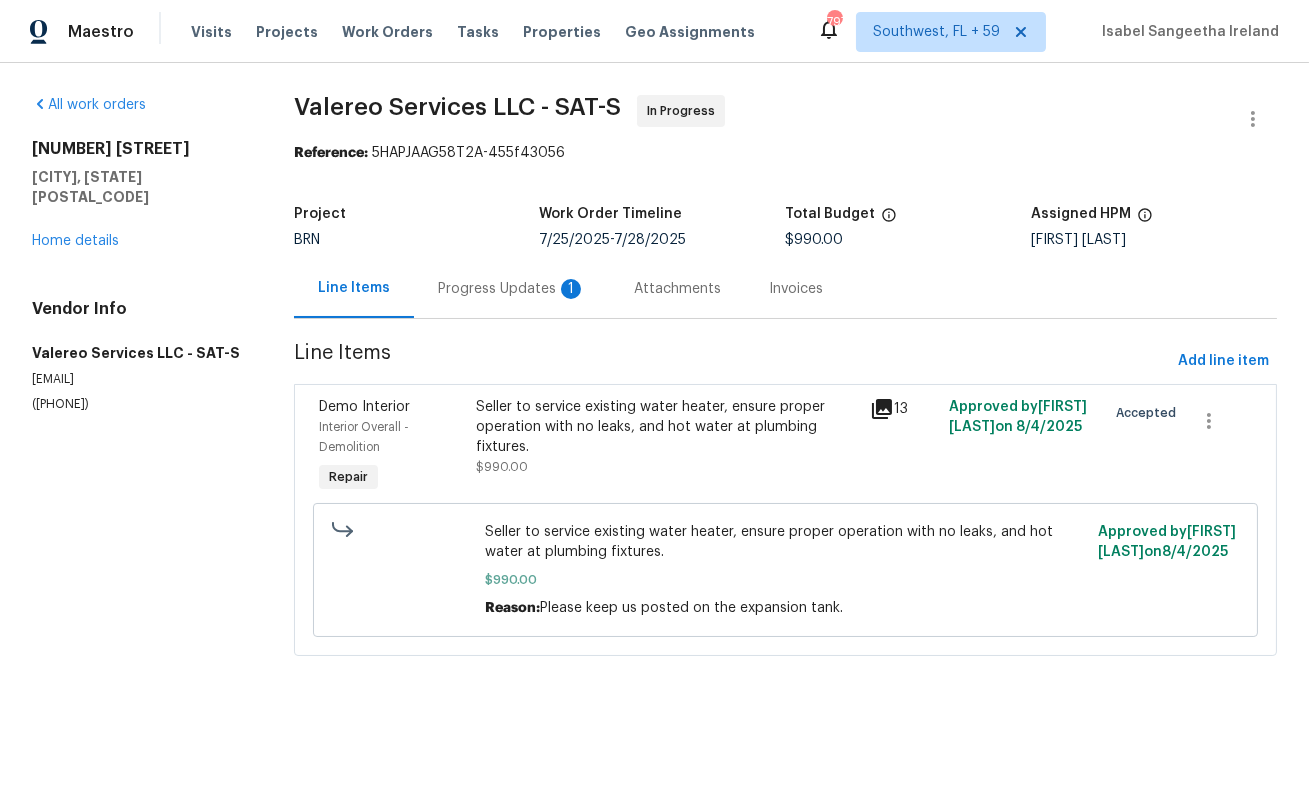 click on "Progress Updates 1" at bounding box center [512, 289] 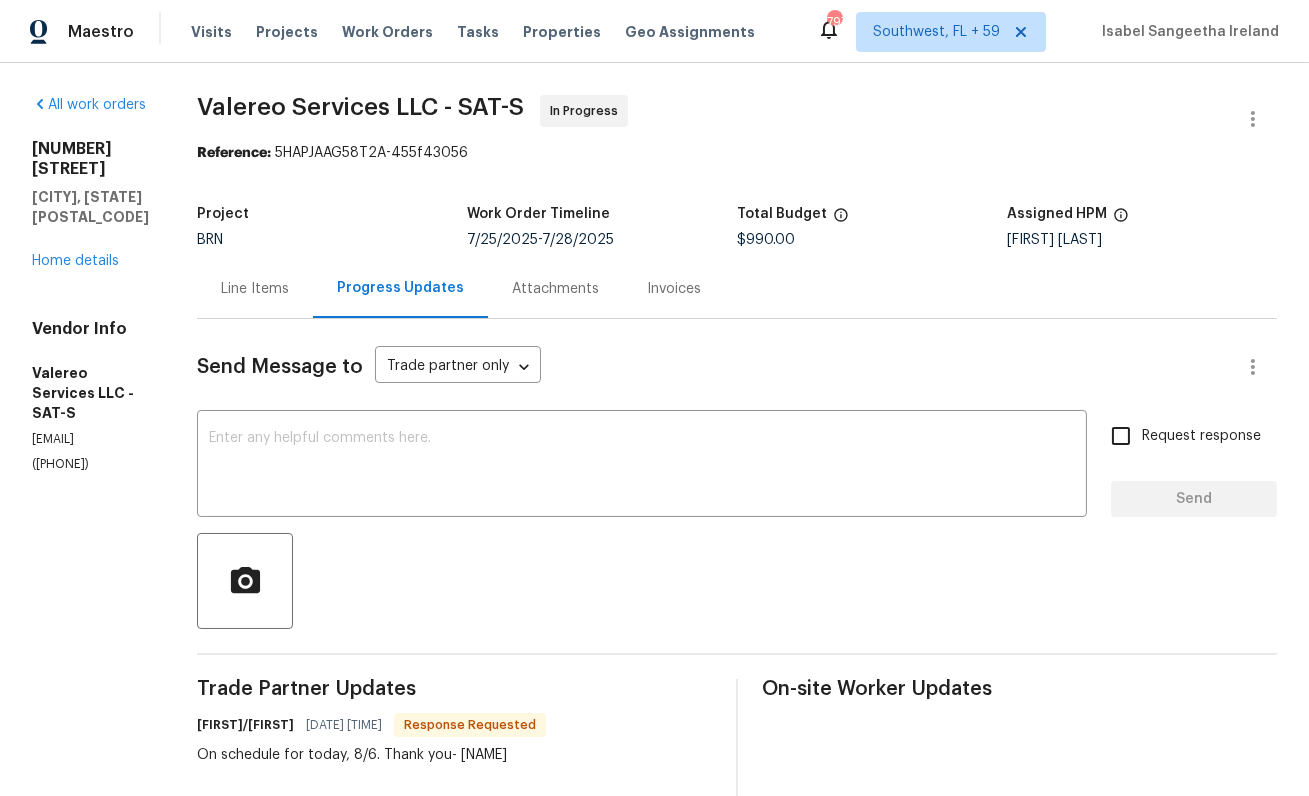 scroll, scrollTop: 80, scrollLeft: 0, axis: vertical 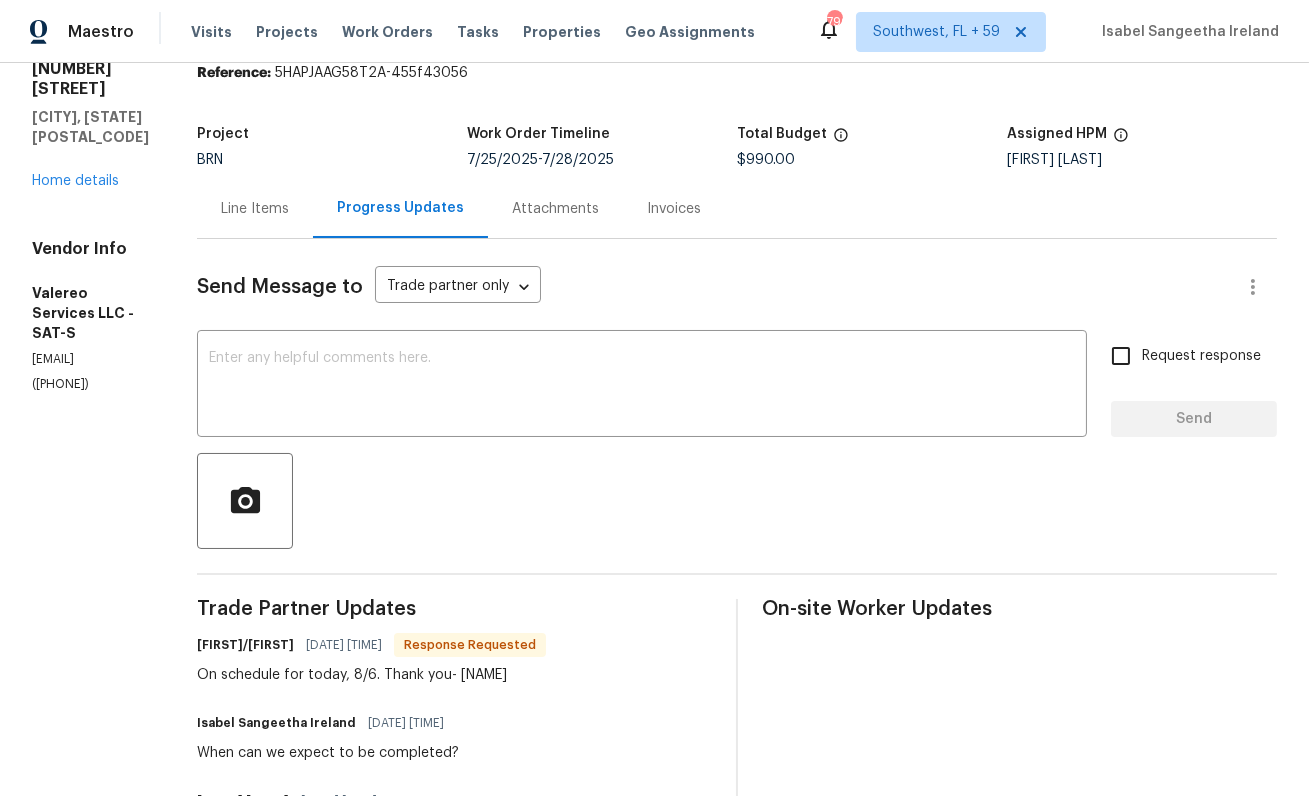 click on "On schedule for today, 8/6. Thank you- [NAME]" at bounding box center [371, 675] 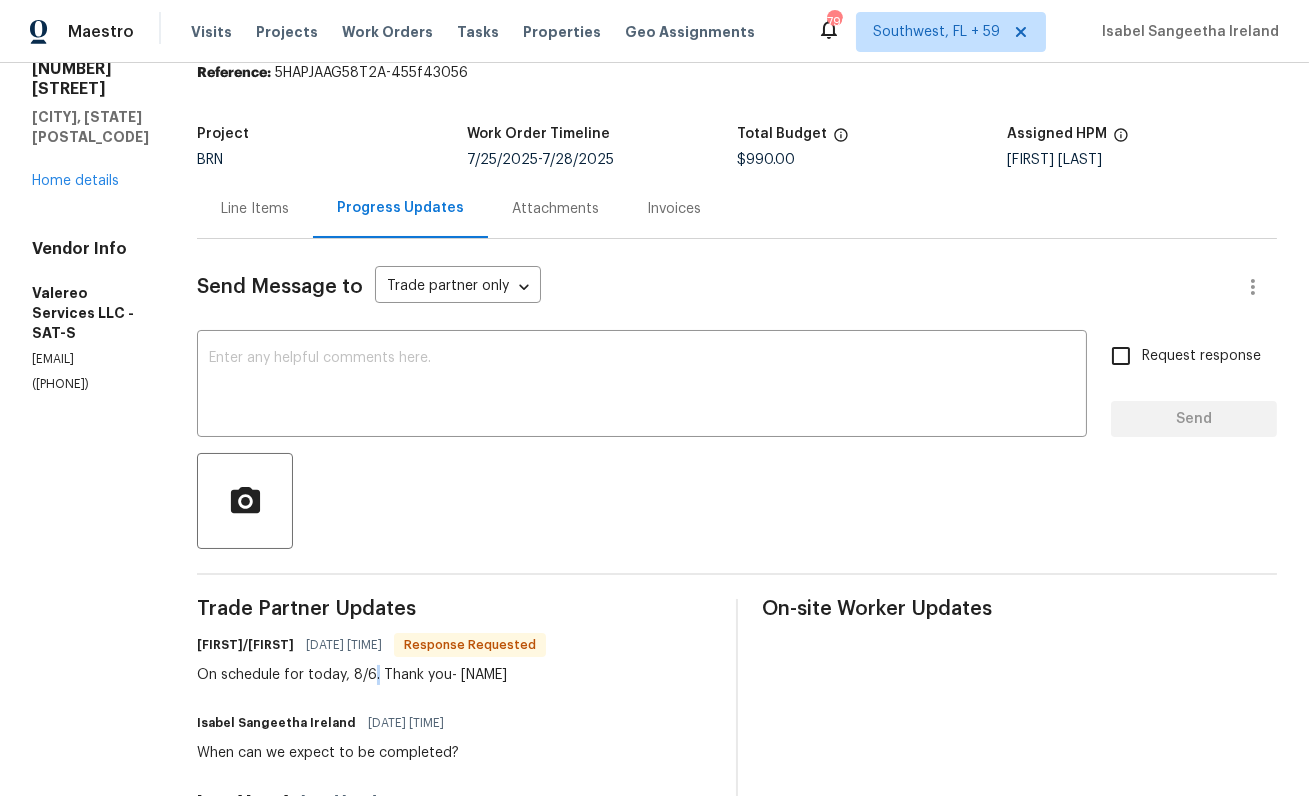 click on "On schedule for today, 8/6. Thank you- [NAME]" at bounding box center [371, 675] 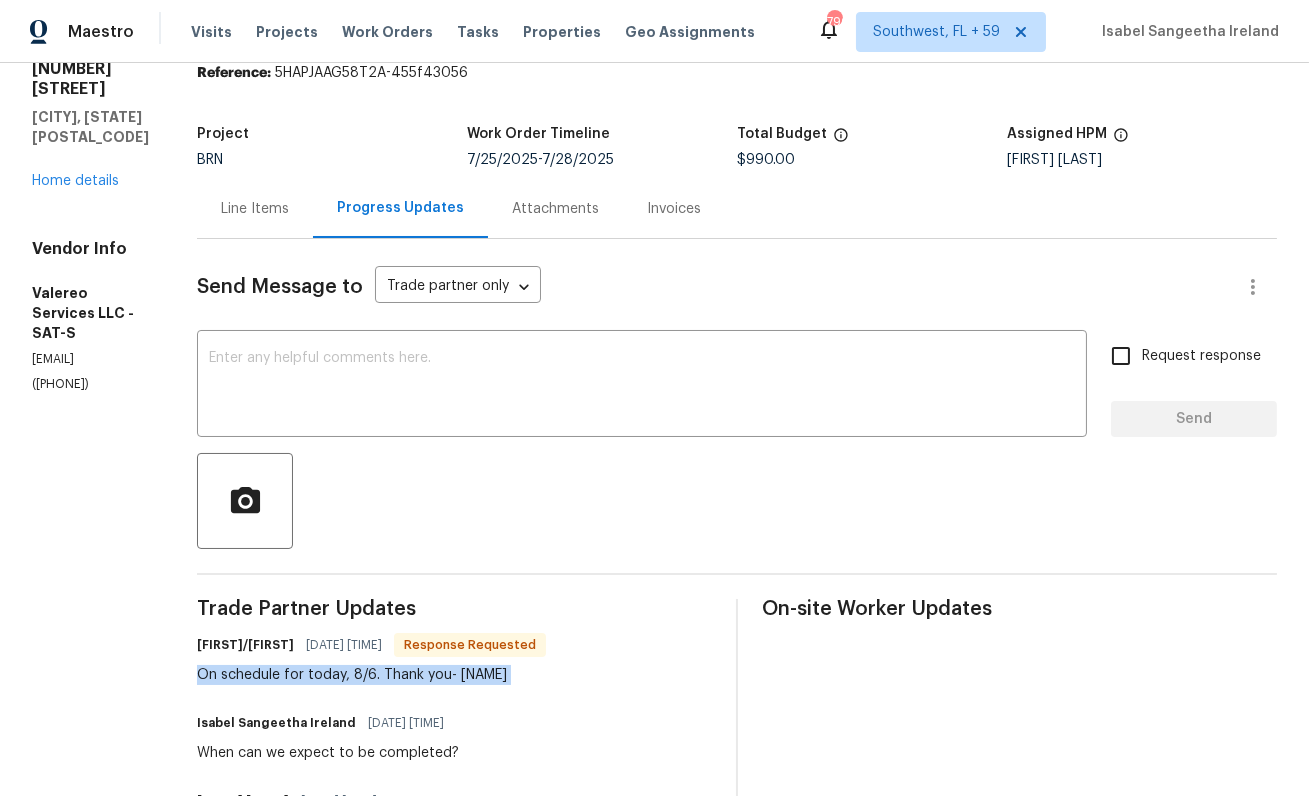 click on "On schedule for today, 8/6. Thank you- [NAME]" at bounding box center (371, 675) 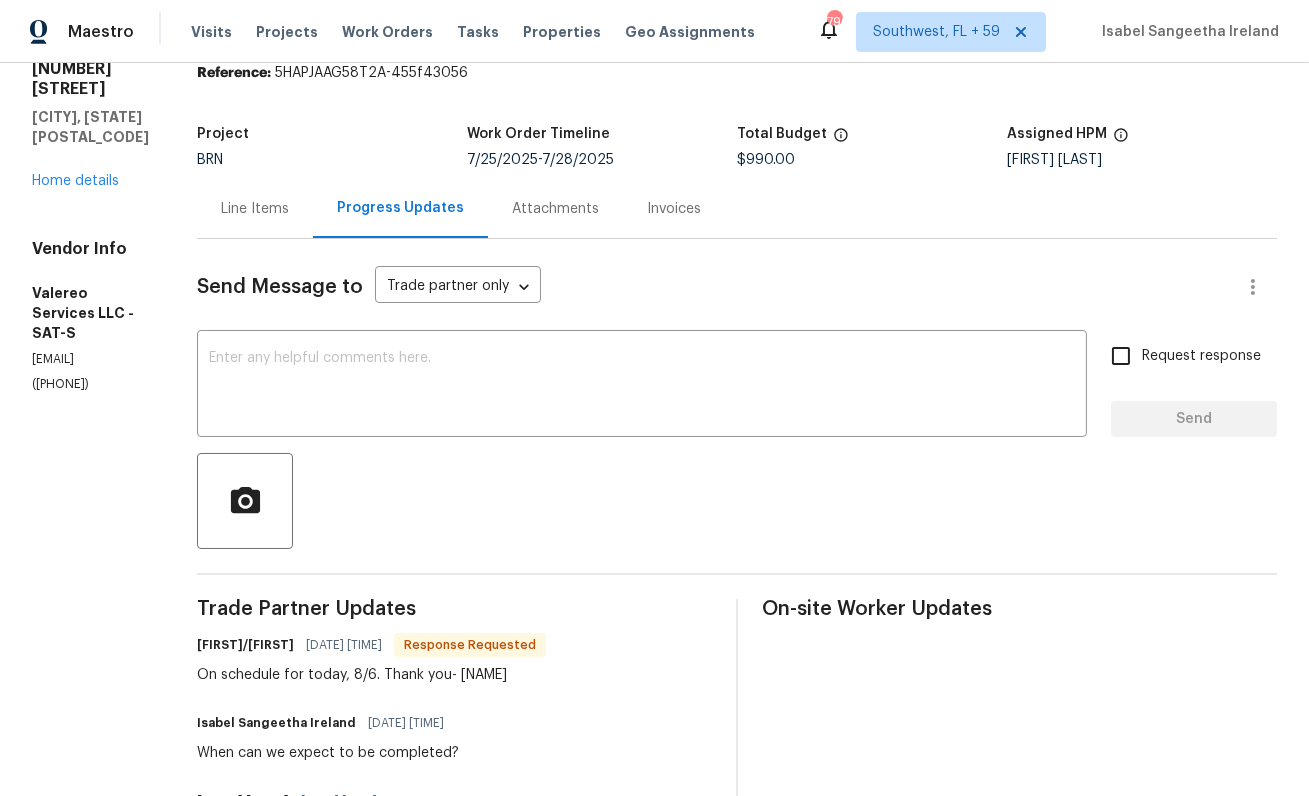 drag, startPoint x: 394, startPoint y: 677, endPoint x: 73, endPoint y: 676, distance: 321.00156 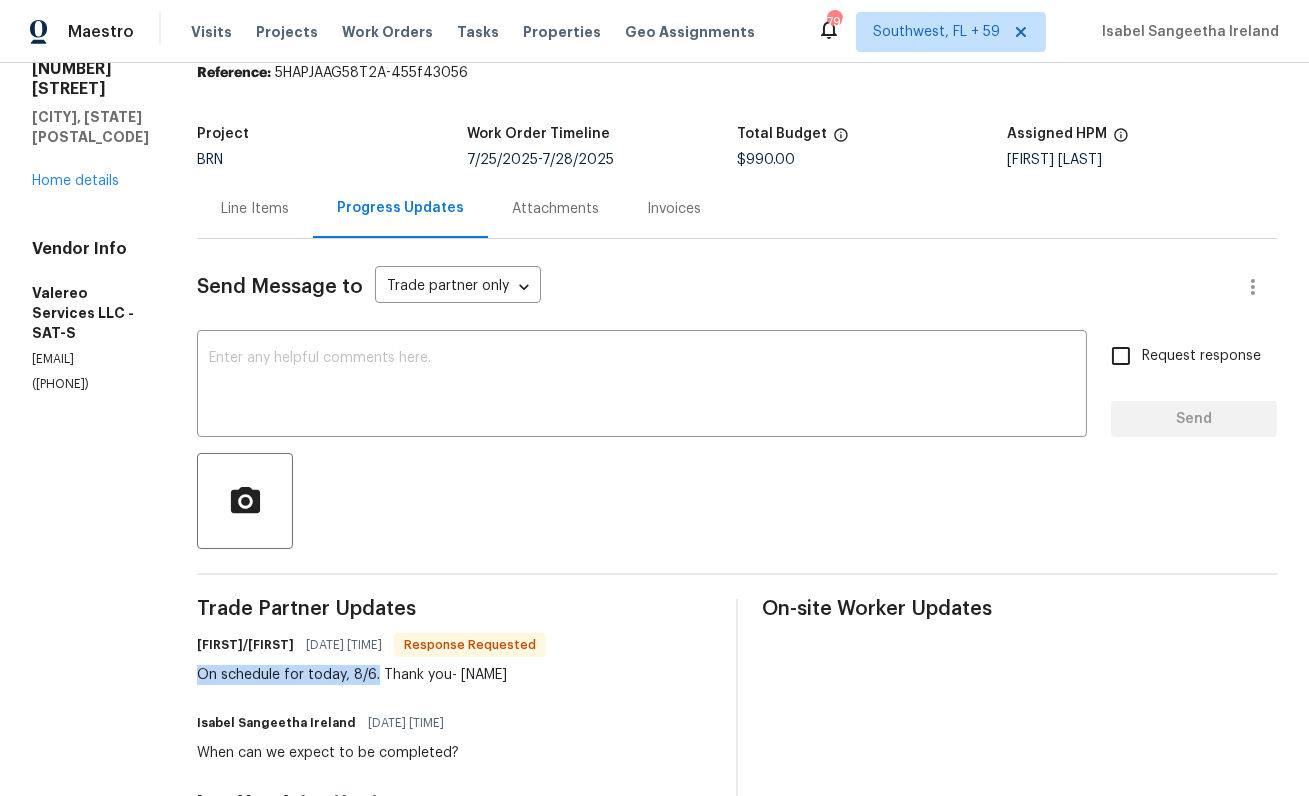 drag, startPoint x: 216, startPoint y: 677, endPoint x: 397, endPoint y: 674, distance: 181.02486 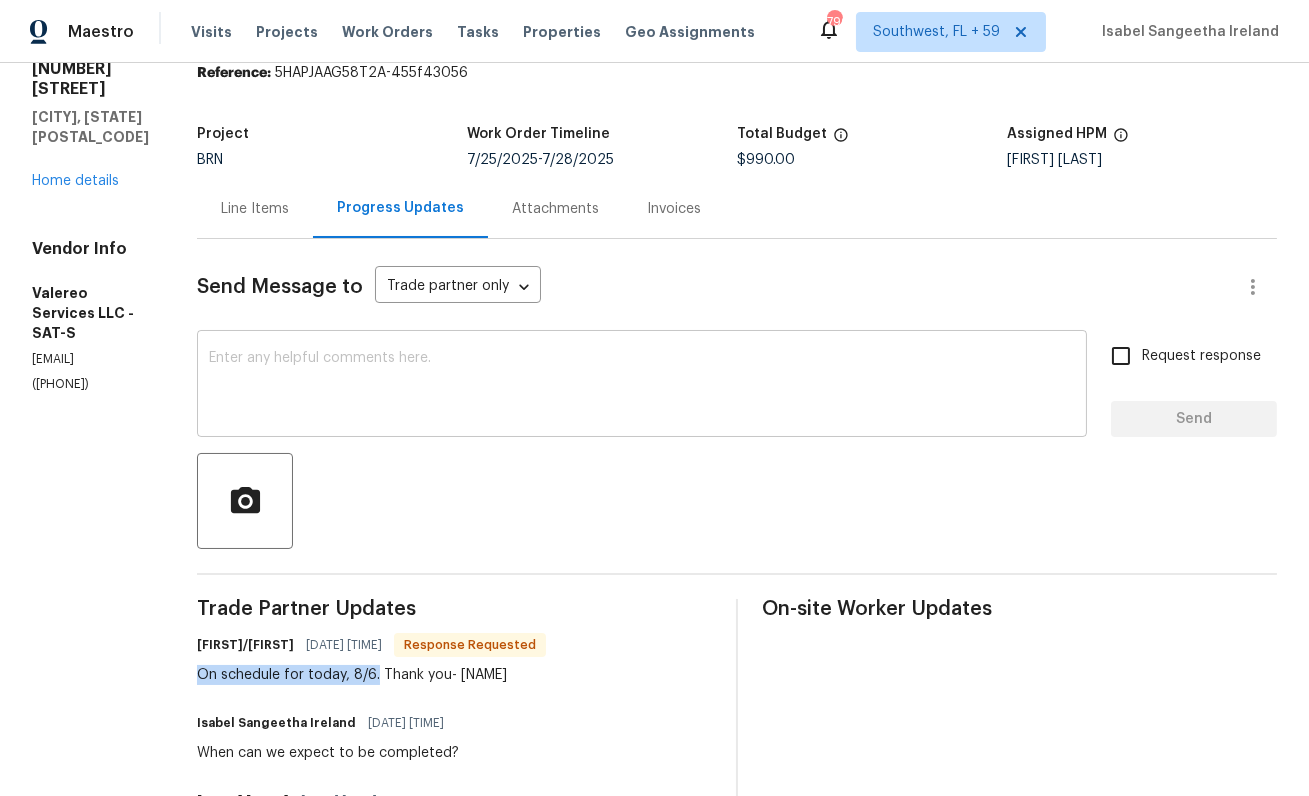 click at bounding box center [642, 386] 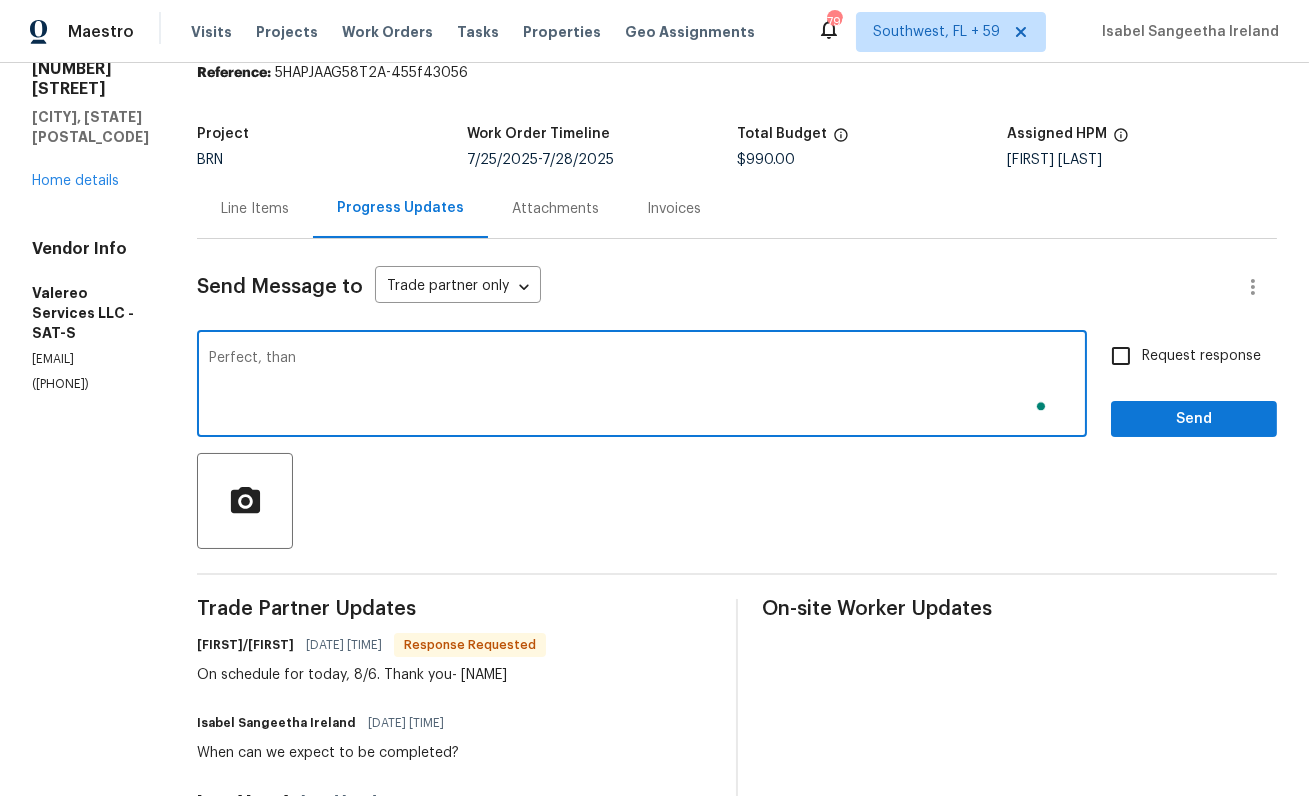scroll, scrollTop: 80, scrollLeft: 0, axis: vertical 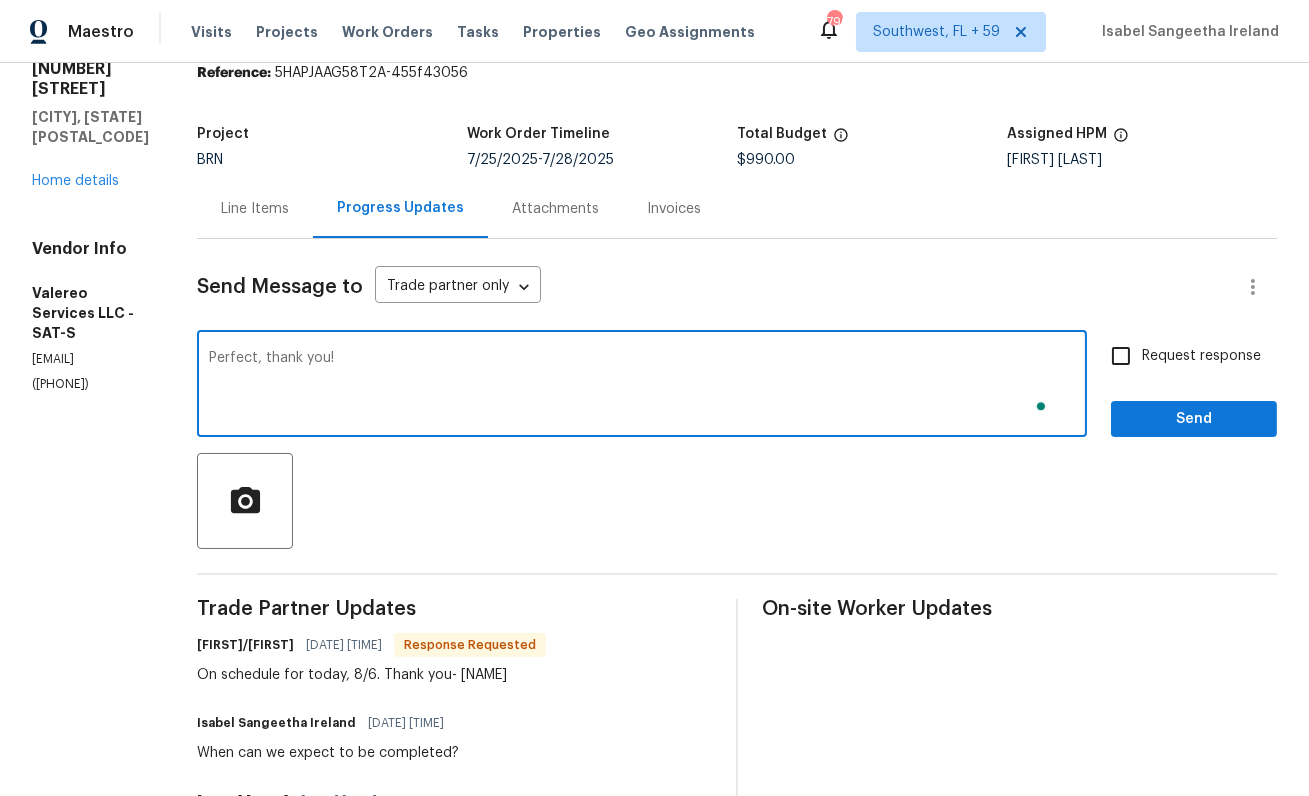 type on "Perfect, thank you!" 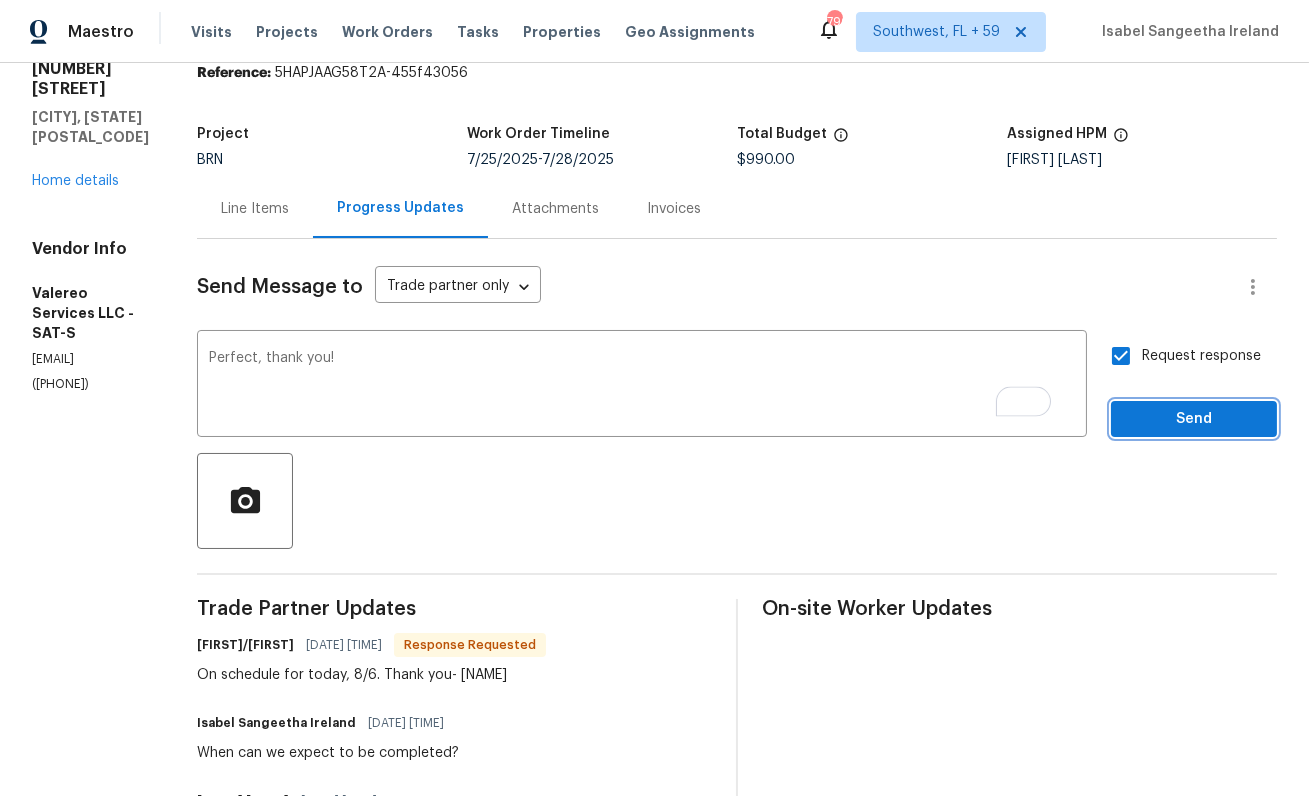 click on "Send" at bounding box center [1194, 419] 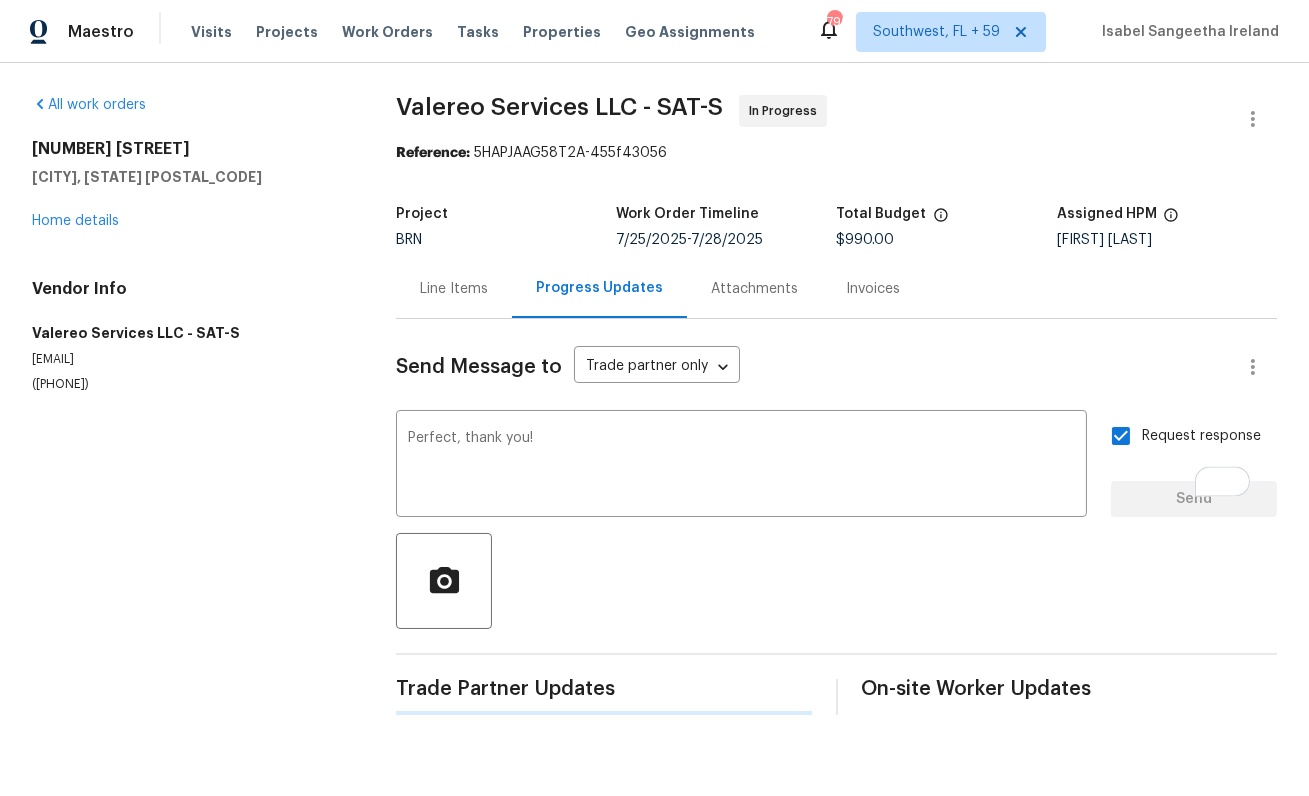 scroll, scrollTop: 0, scrollLeft: 0, axis: both 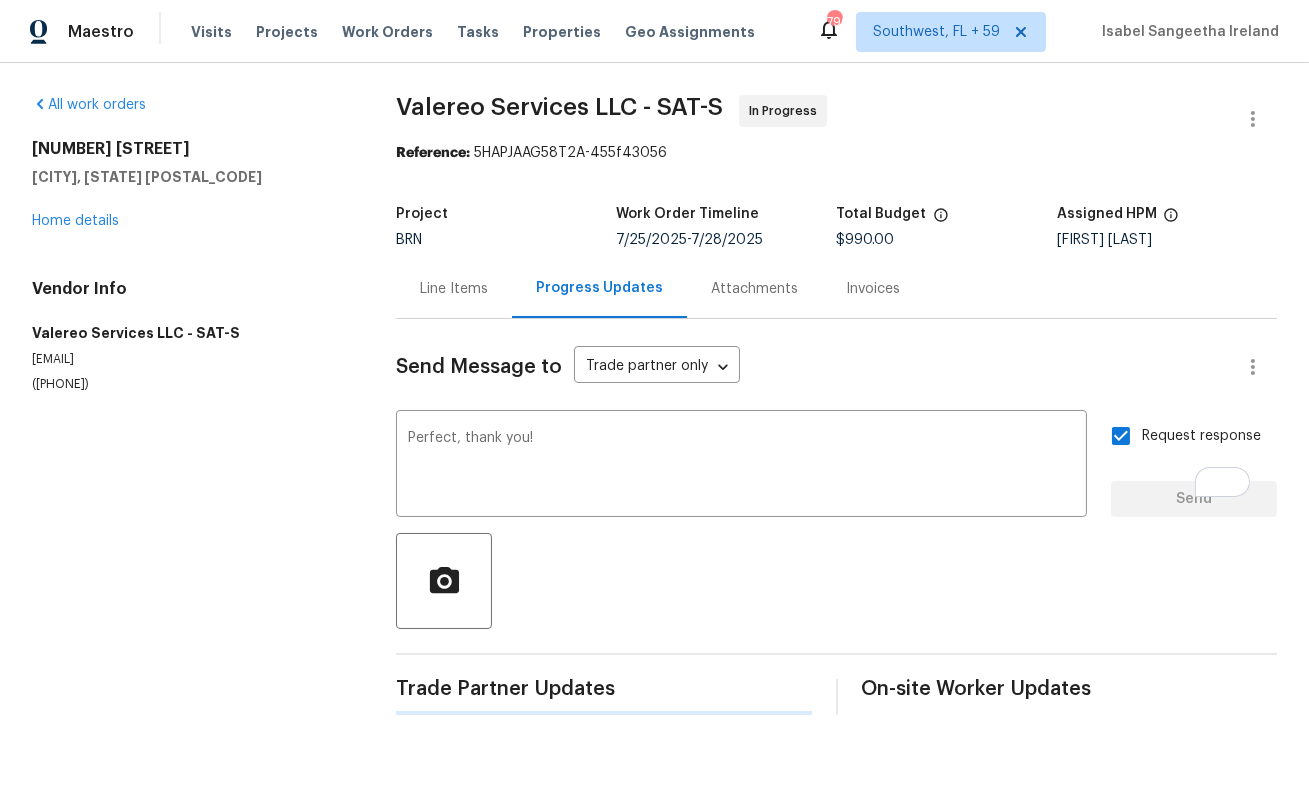 type 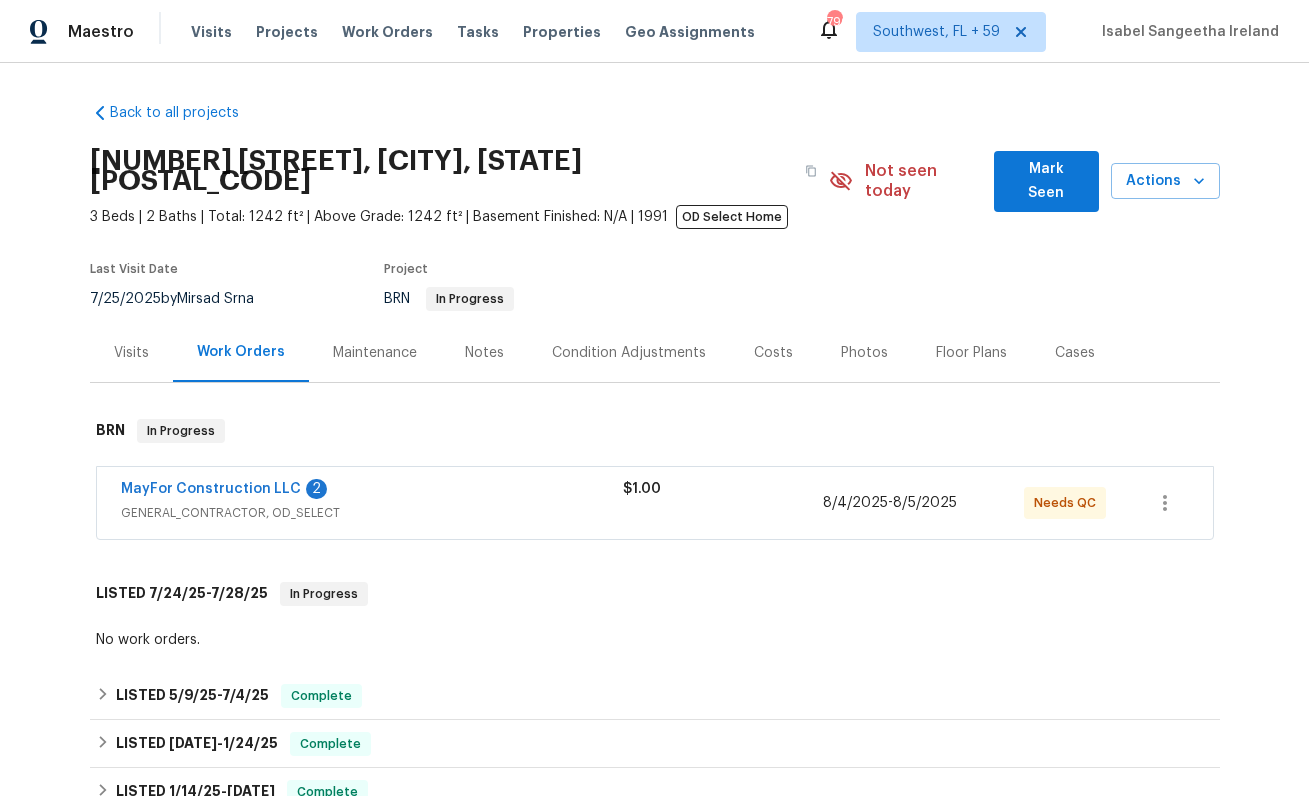 scroll, scrollTop: 0, scrollLeft: 0, axis: both 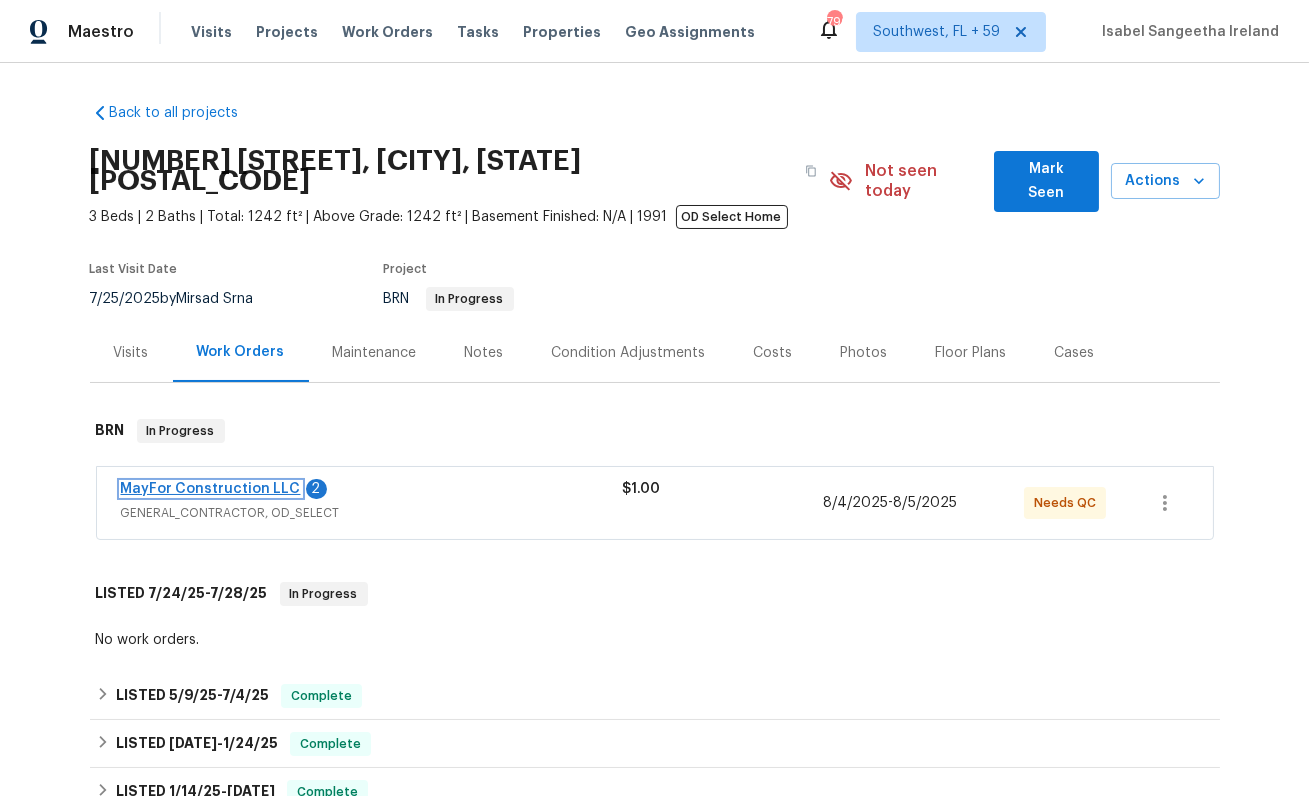 click on "MayFor Construction LLC" at bounding box center (211, 489) 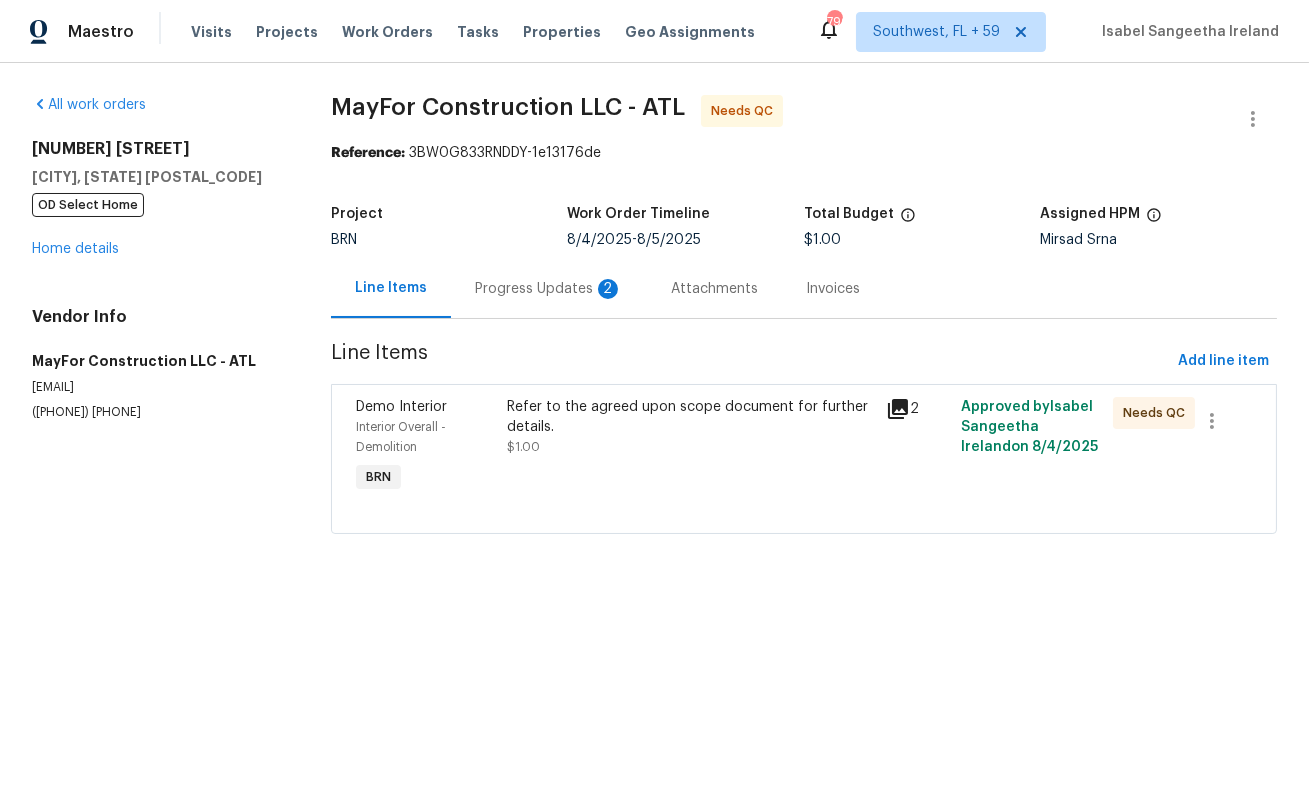 click on "Progress Updates 2" at bounding box center (549, 289) 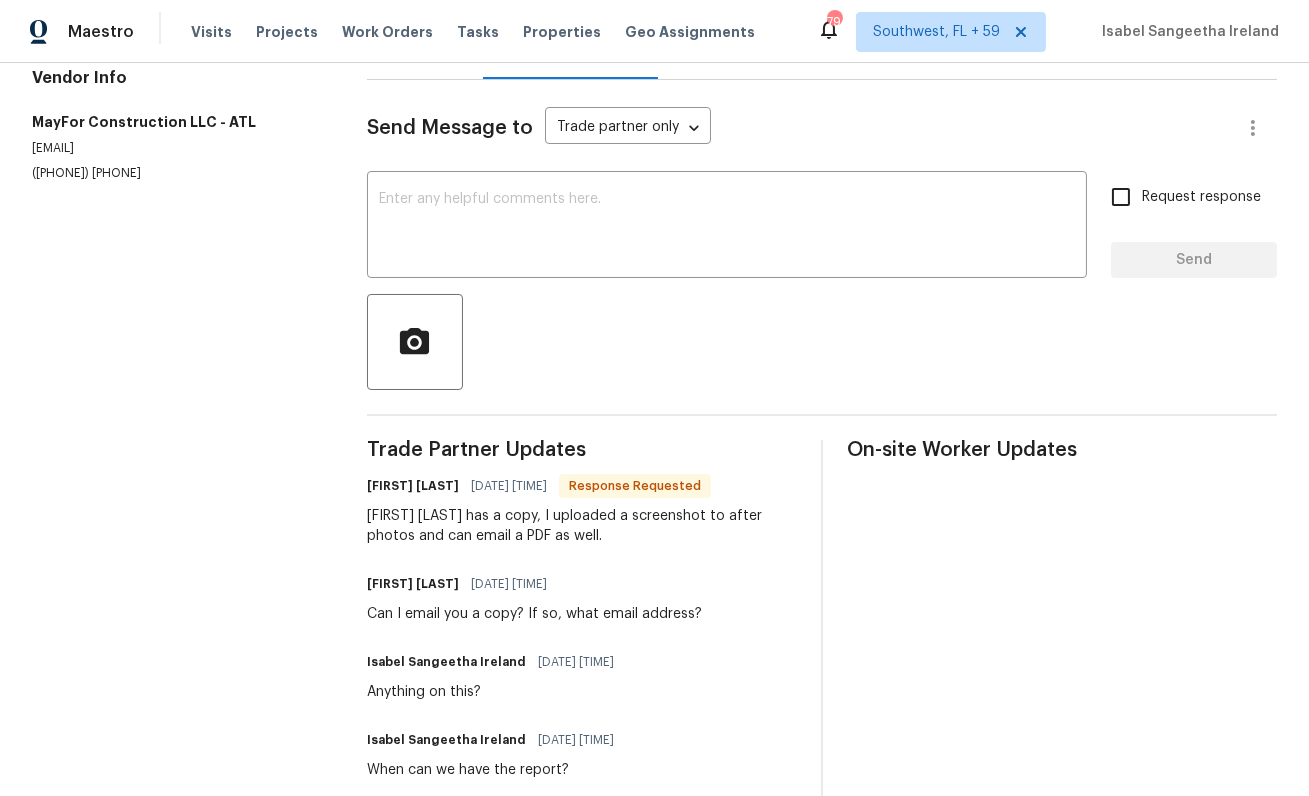 scroll, scrollTop: 171, scrollLeft: 0, axis: vertical 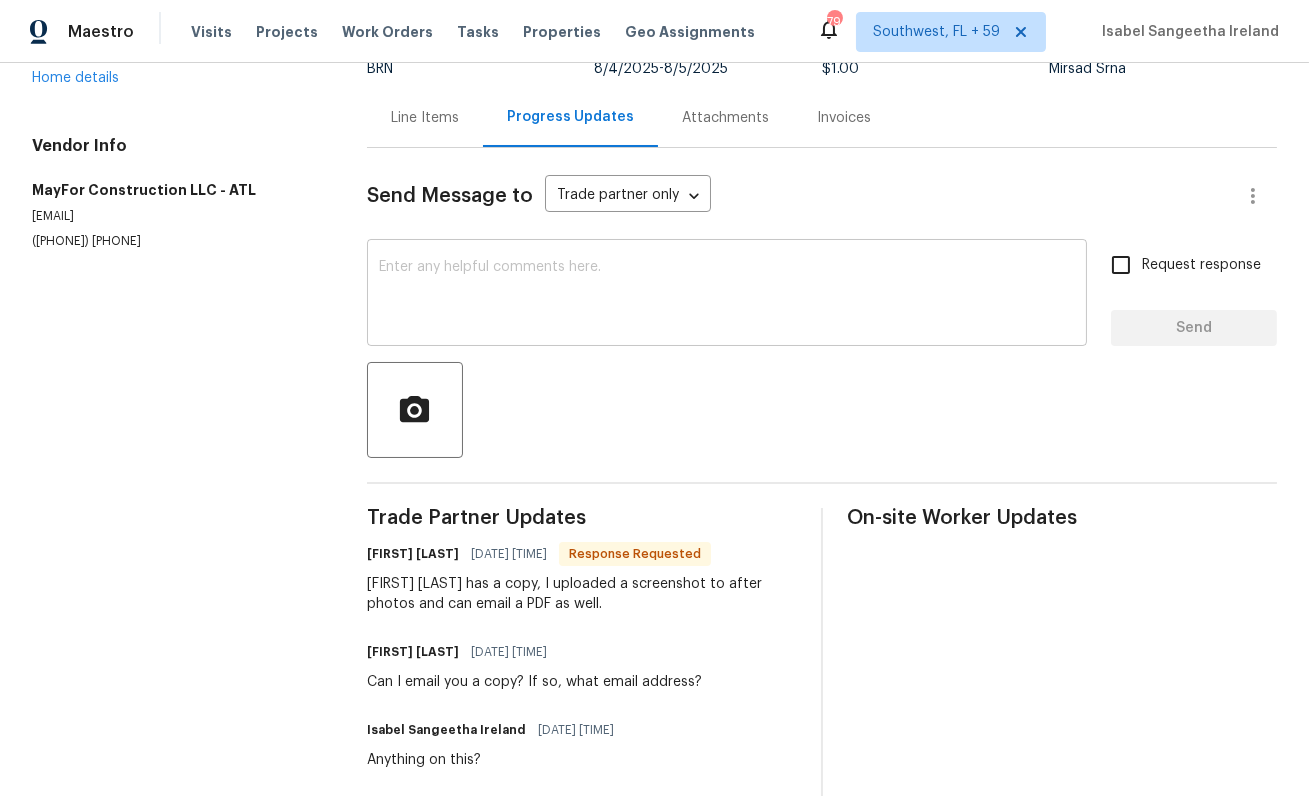 click at bounding box center (727, 295) 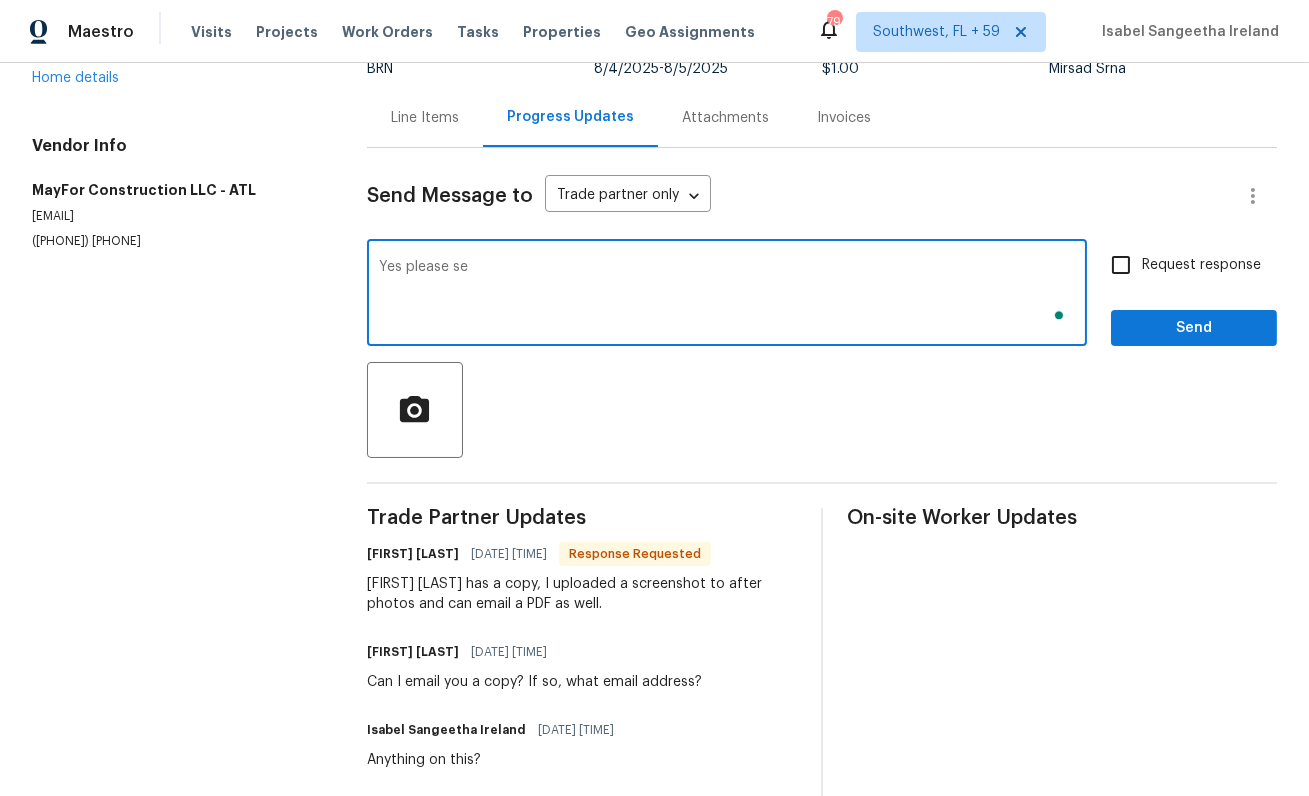 scroll, scrollTop: 171, scrollLeft: 0, axis: vertical 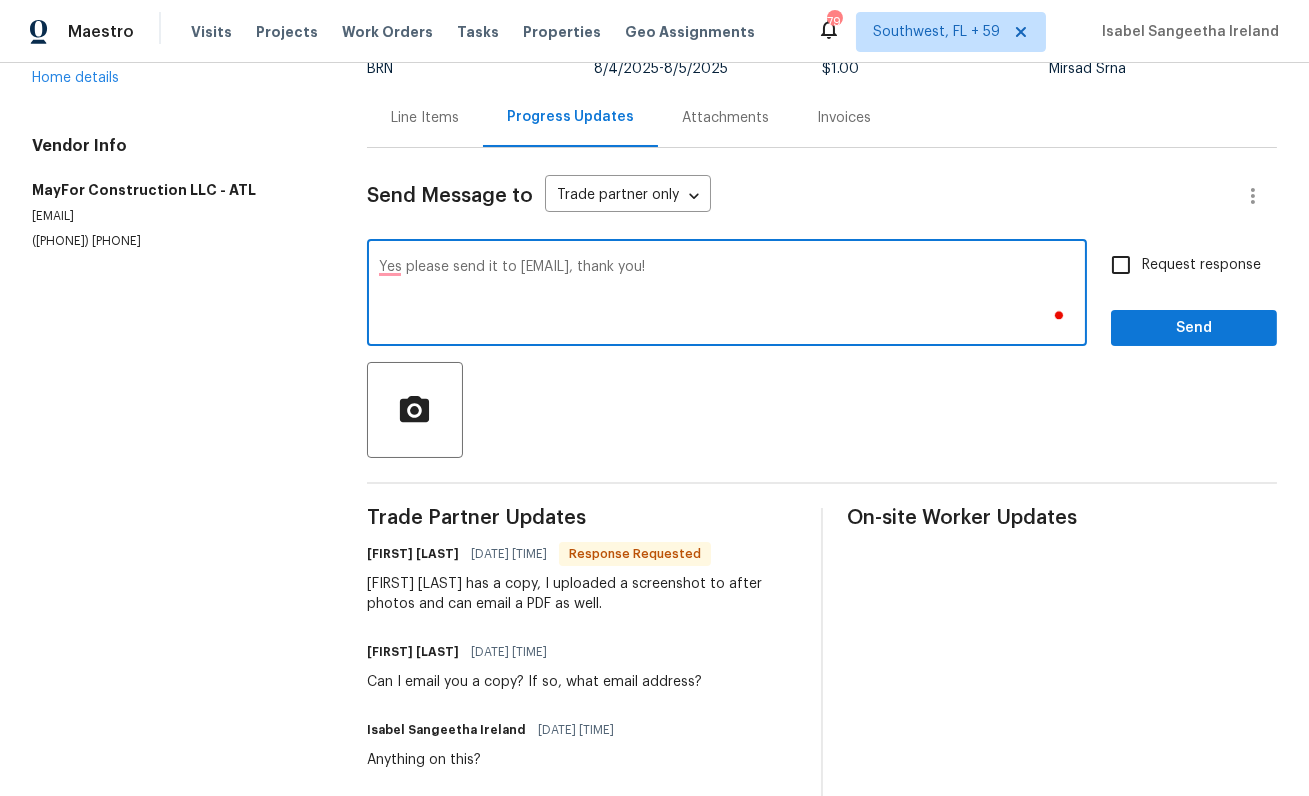 type on "Yes please send it to [EMAIL], thank you!" 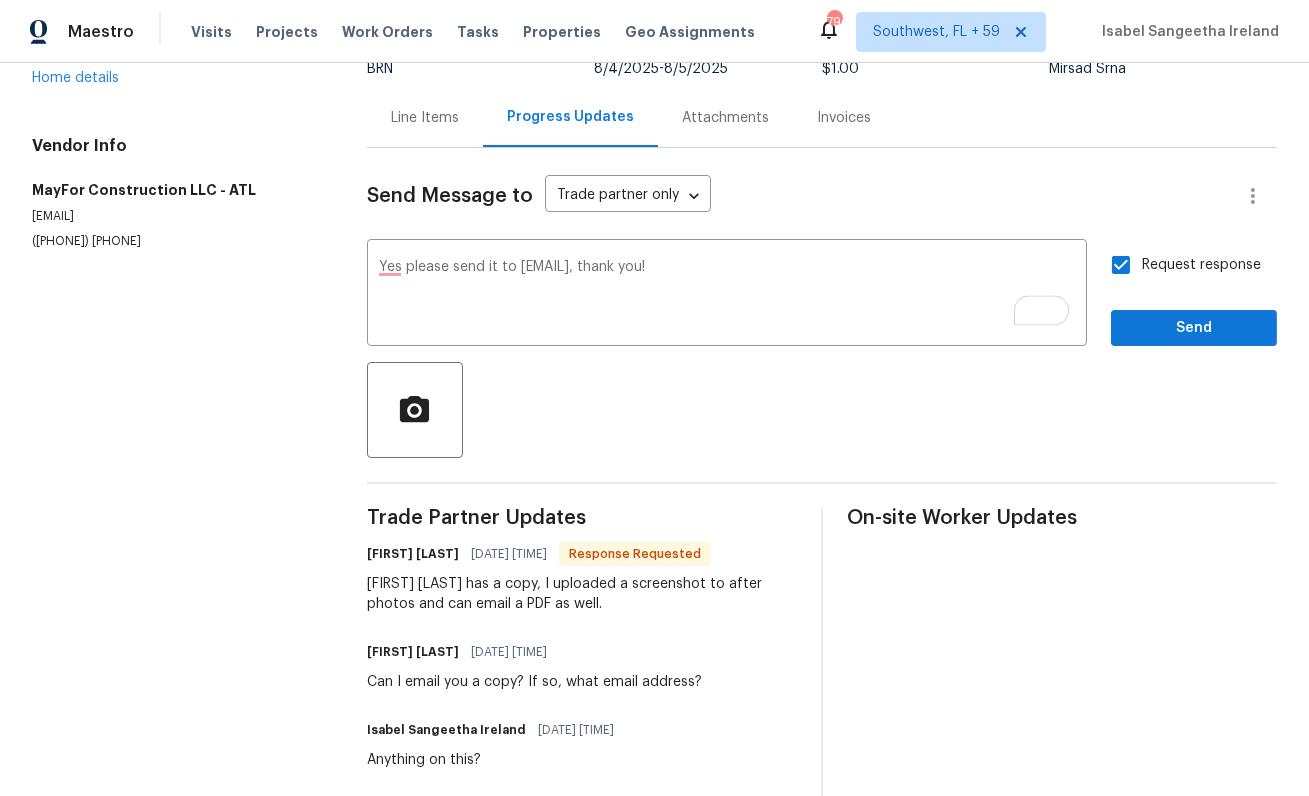 click on "Send Message to Trade partner only Trade partner only ​ Yes please send it to isabel.ireland@opendoor.com, thank you! x ​ Request response Send Trade Partner Updates Will Fortune 08/05/2025 5:57 PM Response Requested Mirsad Srna has a copy, I uploaded a screenshot to after photos and can email a PDF as well. Will Fortune 08/05/2025 2:53 PM Can I email you a copy? If so, what email address? Isabel Sangeetha Ireland 08/05/2025 2:29 PM Anything on this? Isabel Sangeetha Ireland 08/05/2025 9:44 AM When can we have the report? Isabel Sangeetha Ireland 08/04/2025 2:10 PM Could you please provide a clear copy of the septic report? The version uploaded in Maestro is not readable. Isabel Sangeetha Ireland 08/04/2025 2:09 PM This is Isabel from Opendoor. Please confirm receipt of the work order due on 08/5/2025 On-site Worker Updates" at bounding box center (822, 608) 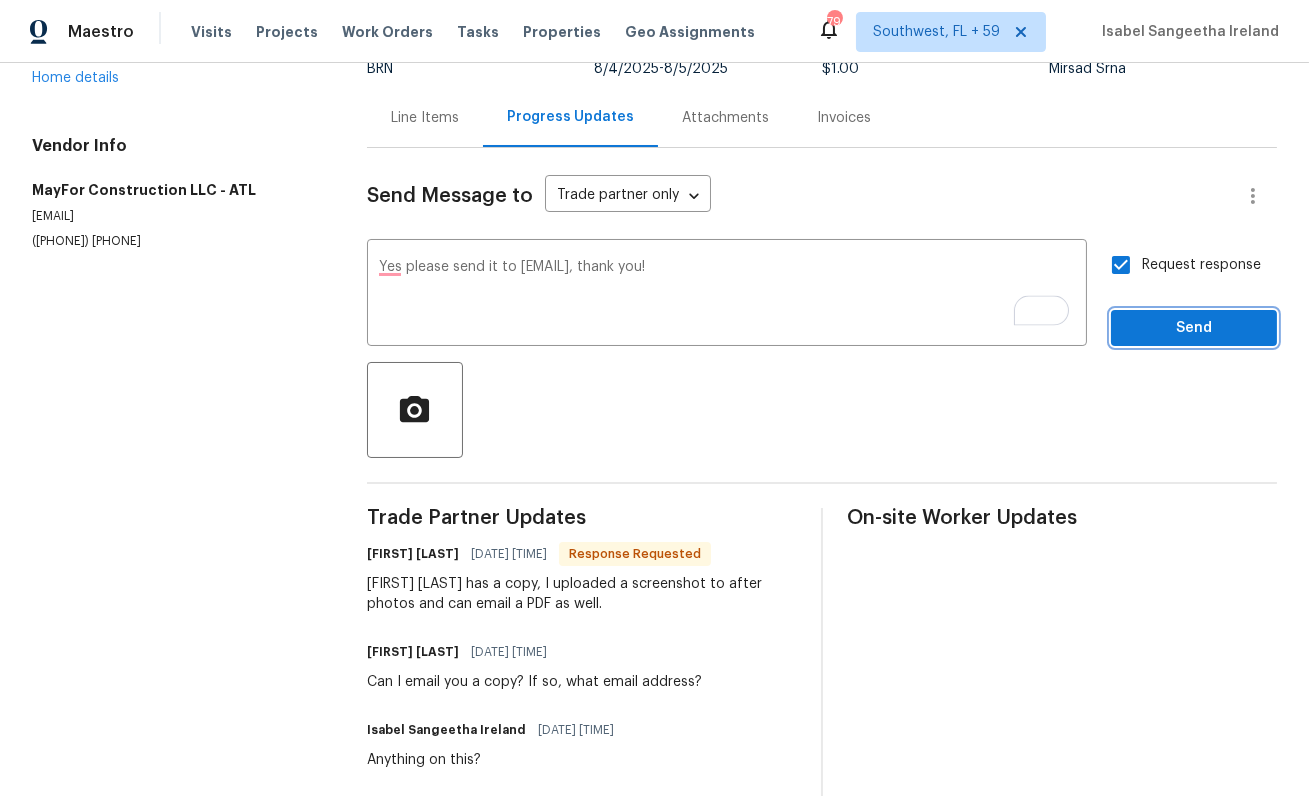 click on "Send" at bounding box center (1194, 328) 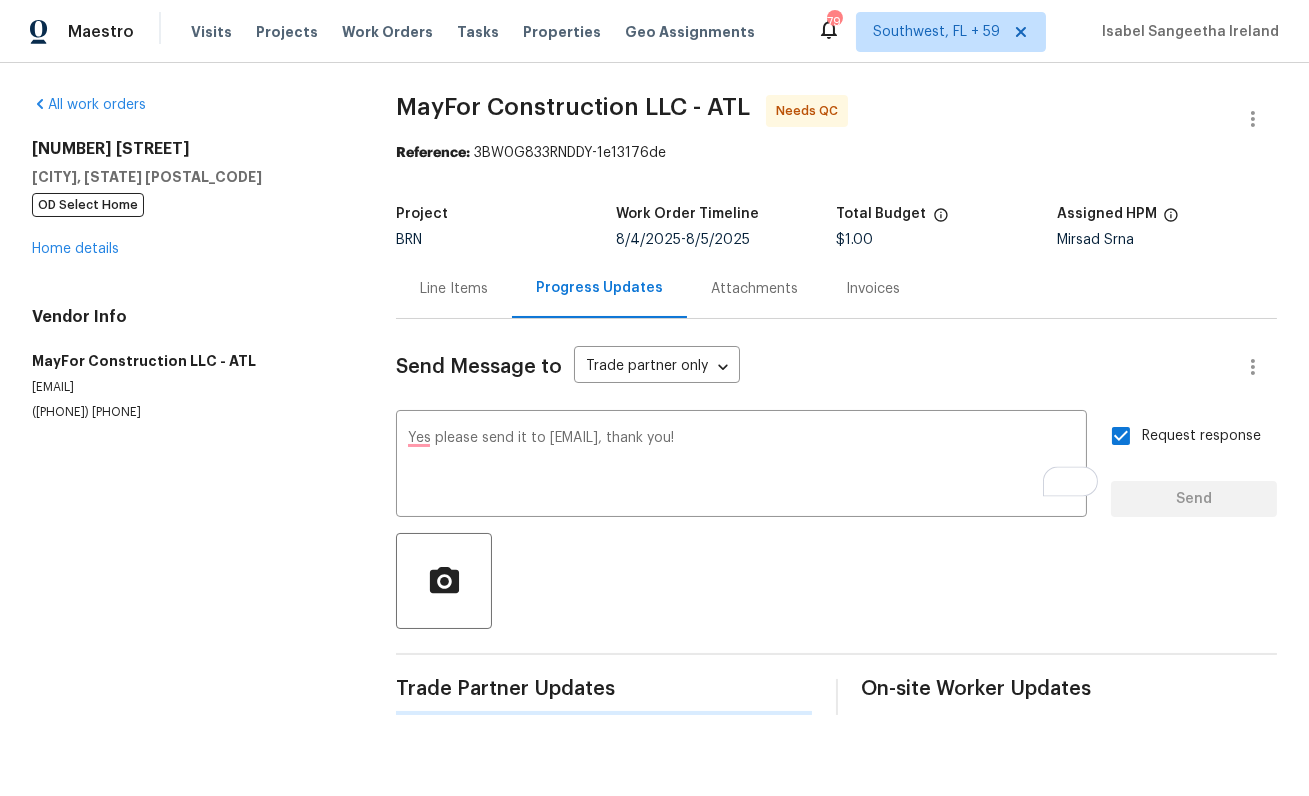 scroll, scrollTop: 0, scrollLeft: 0, axis: both 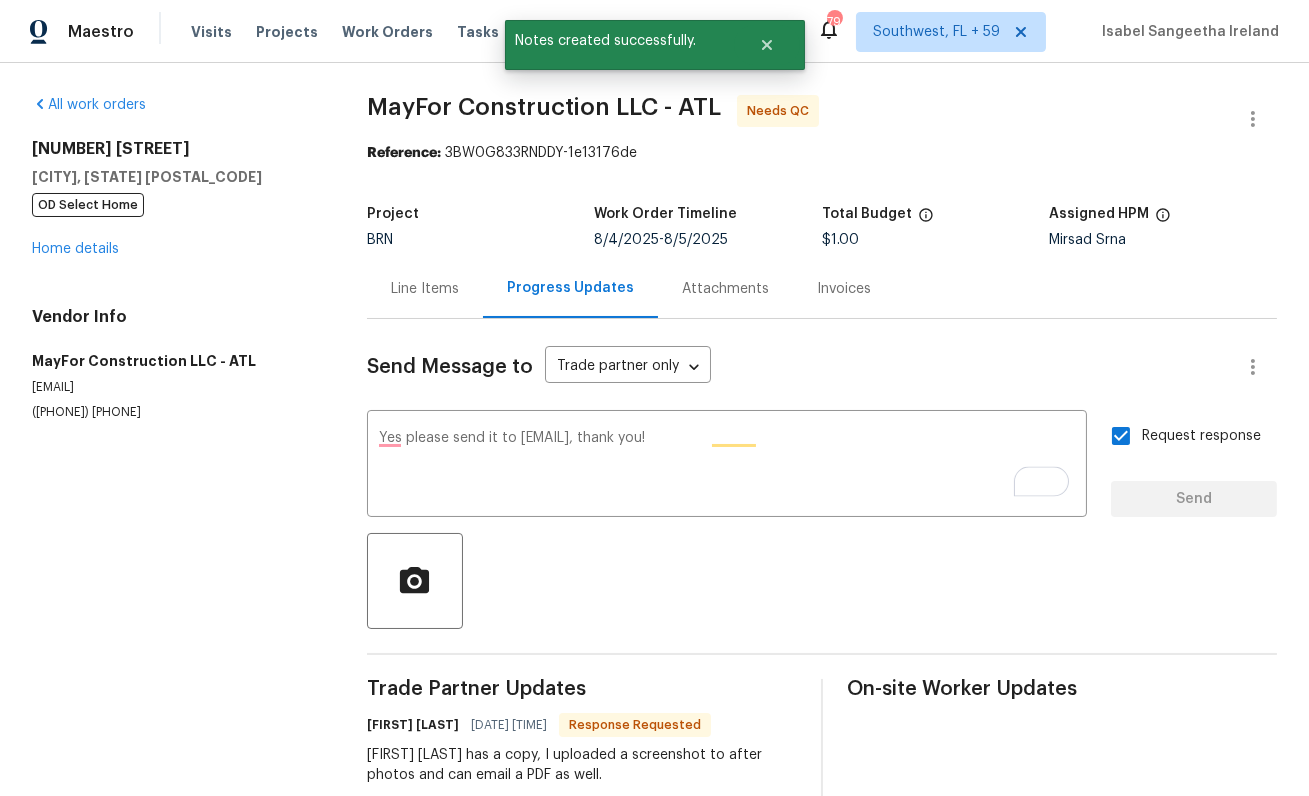 type 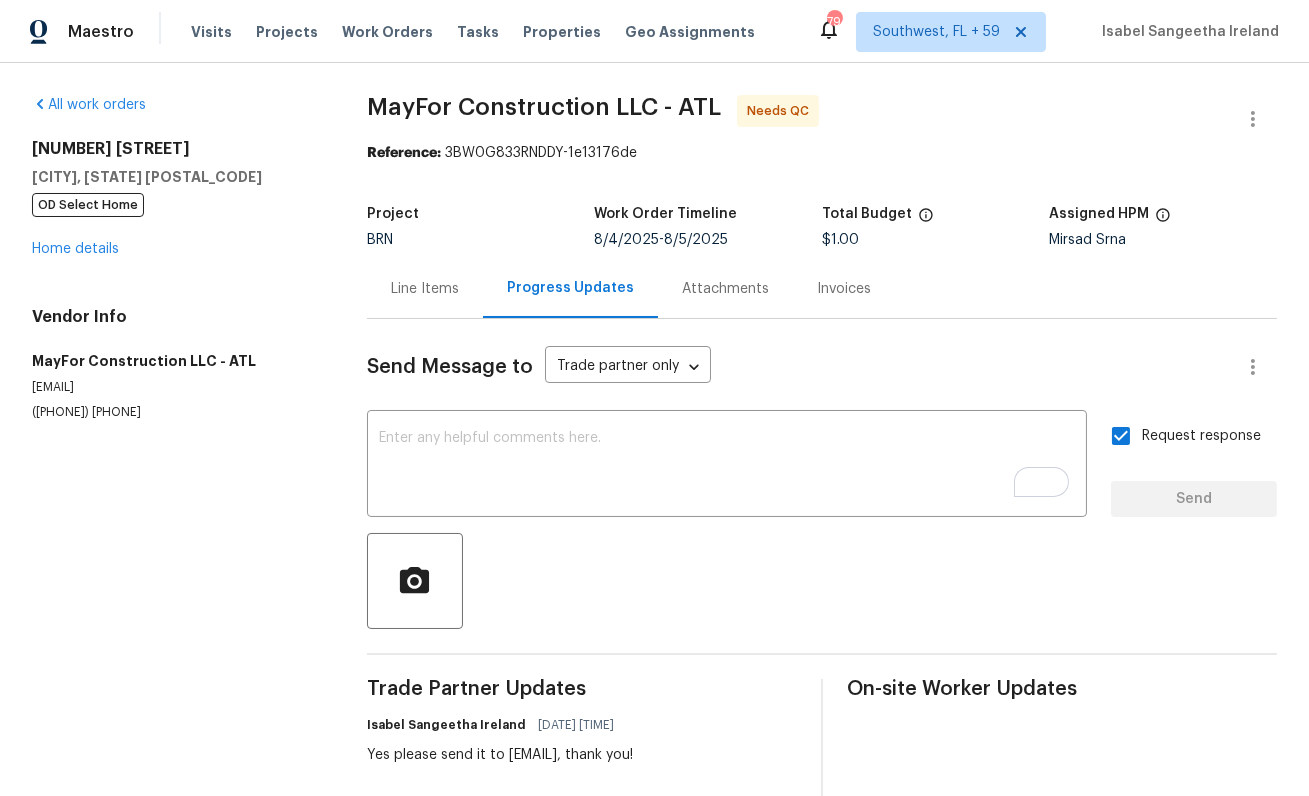 click on "Line Items" at bounding box center (425, 288) 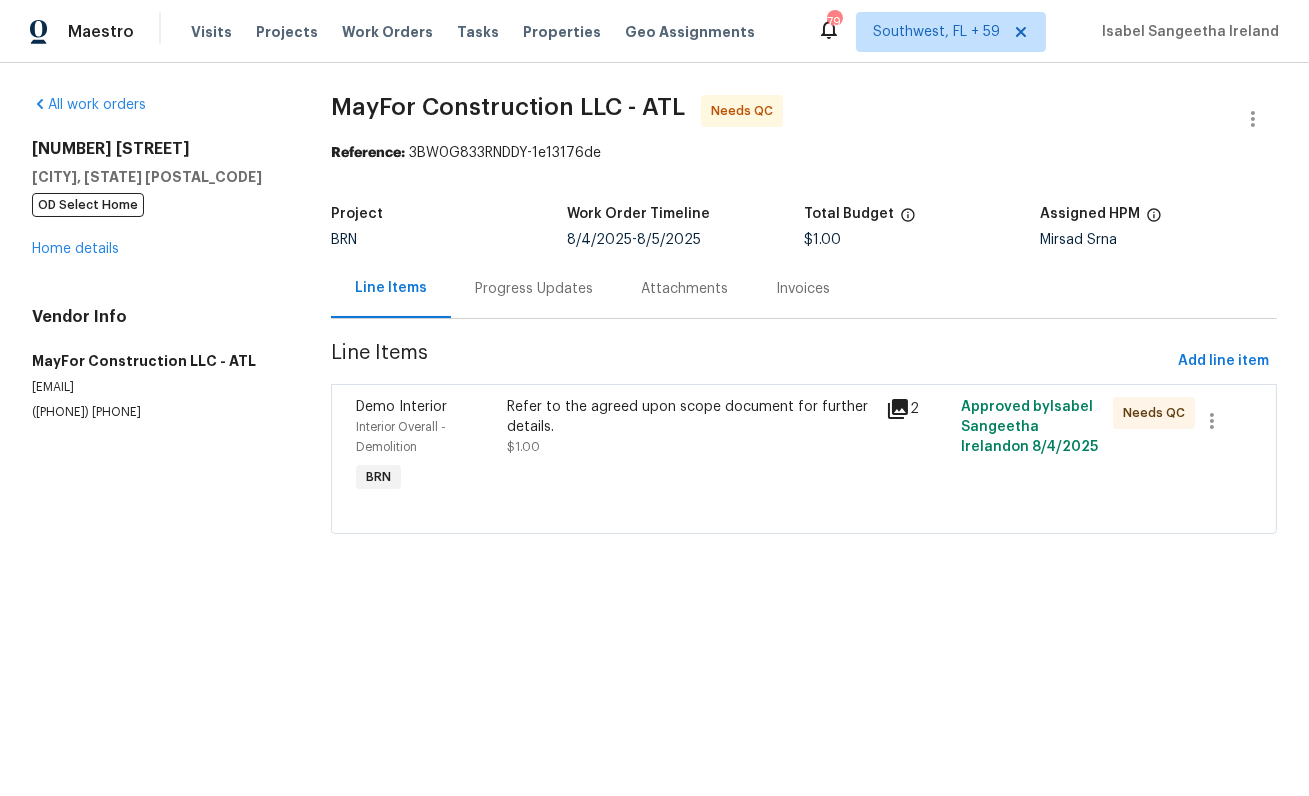 click on "Refer to the agreed upon scope document for further details. $1.00" at bounding box center [690, 427] 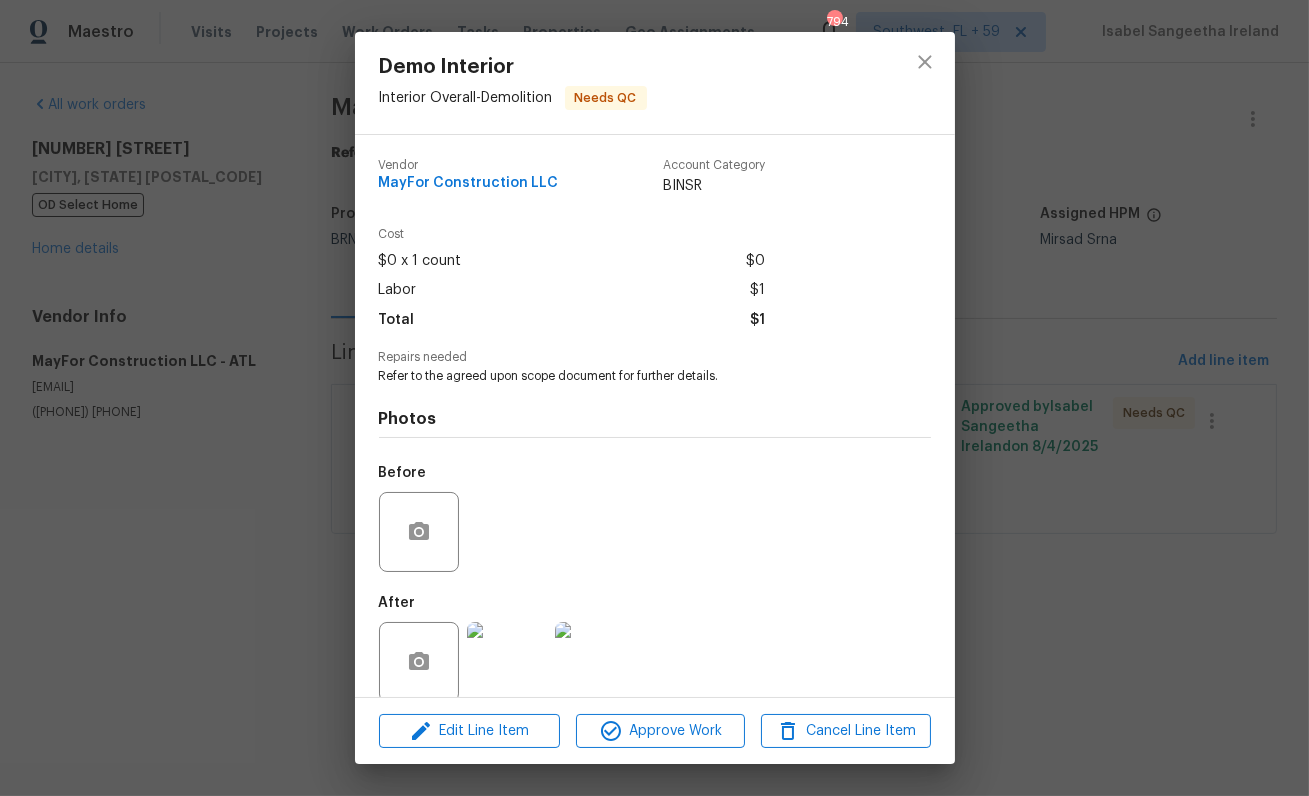 click at bounding box center [507, 662] 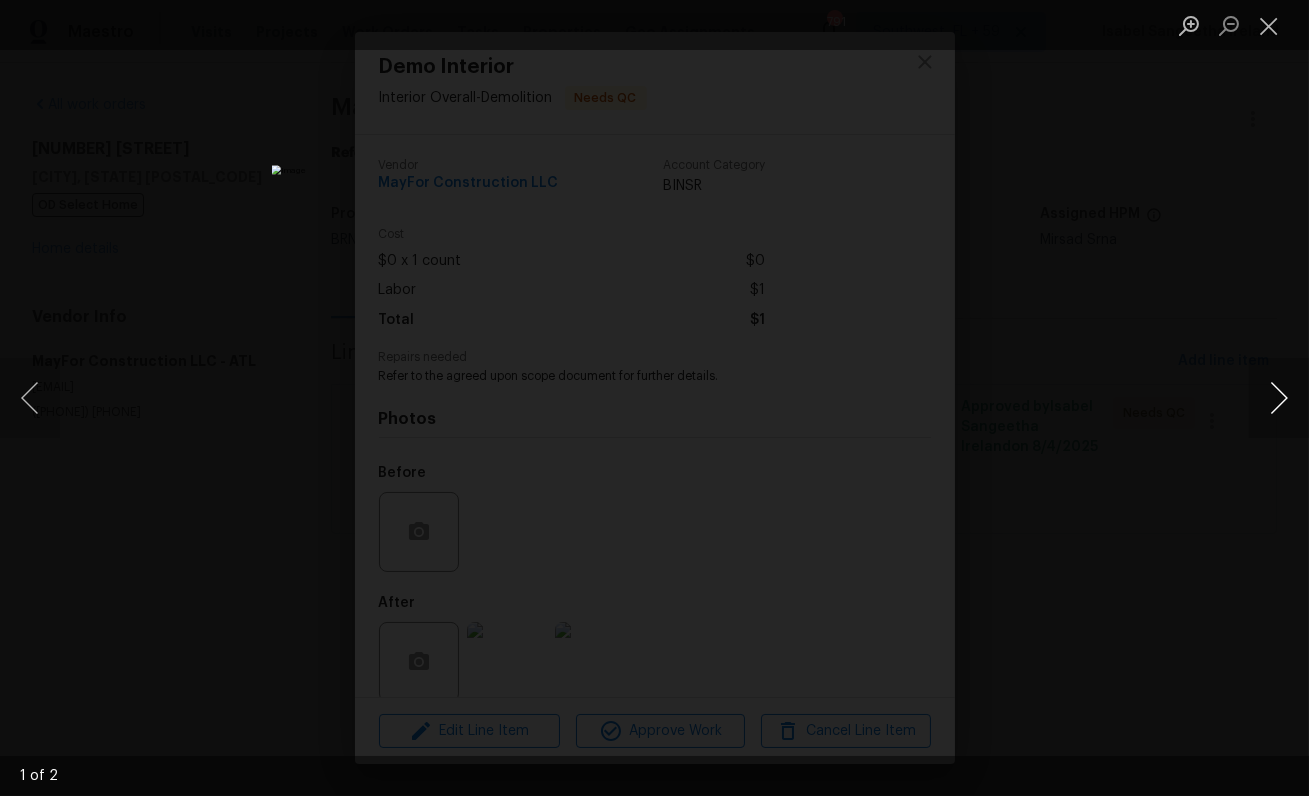 click at bounding box center [1279, 398] 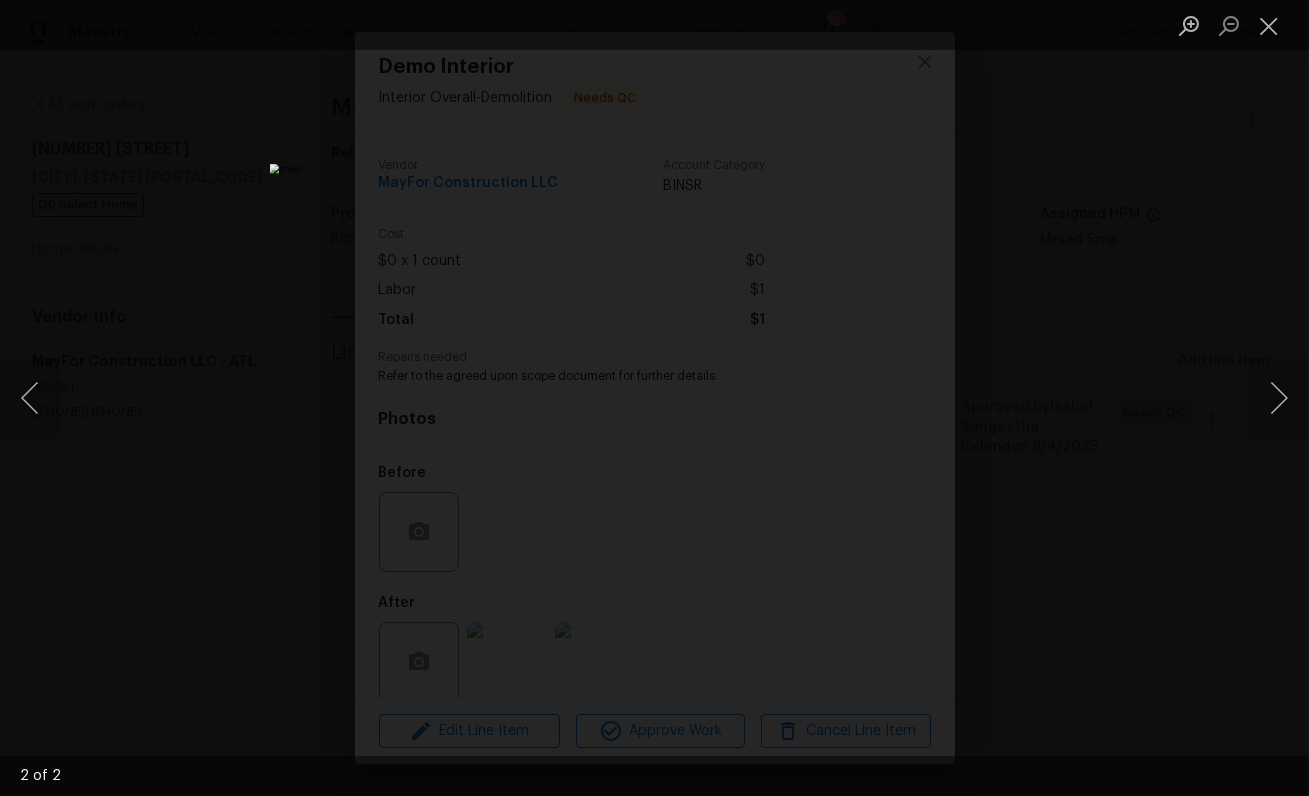 click at bounding box center [654, 398] 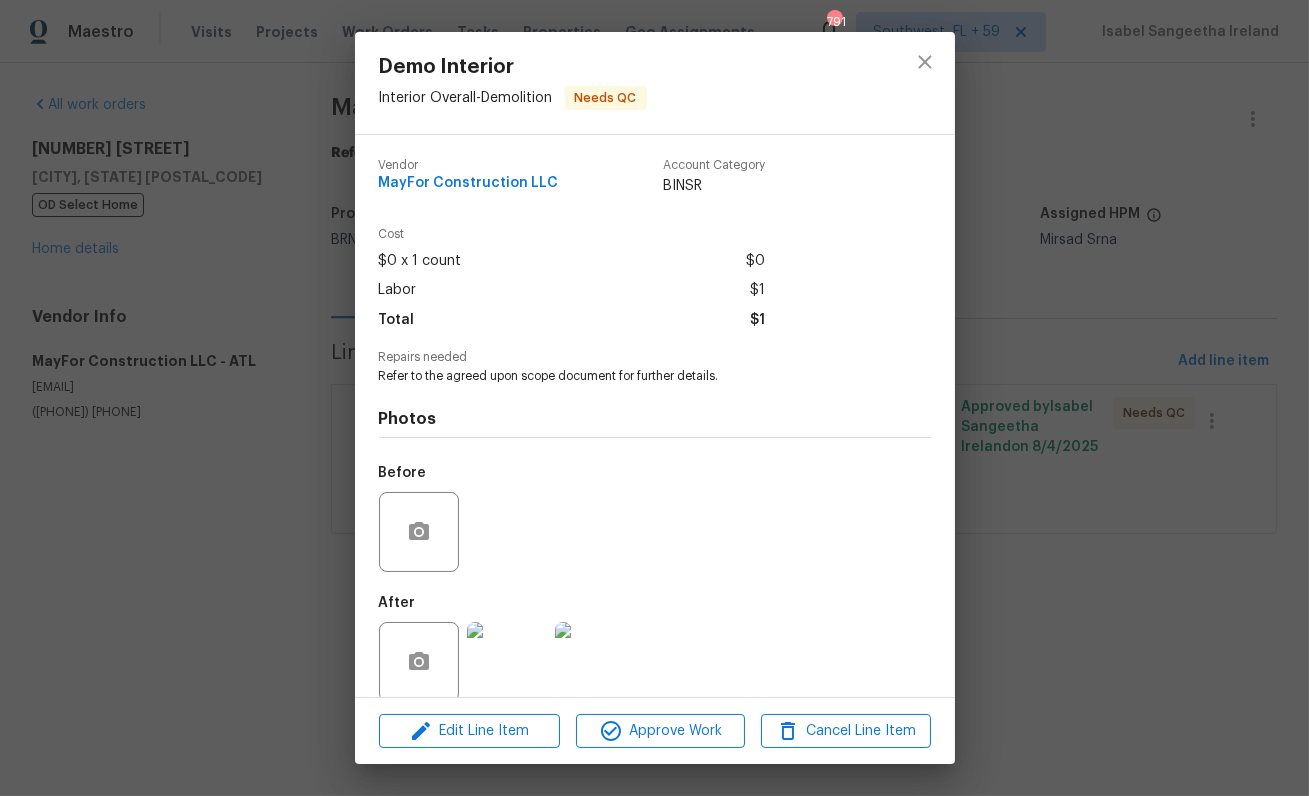 click at bounding box center (595, 662) 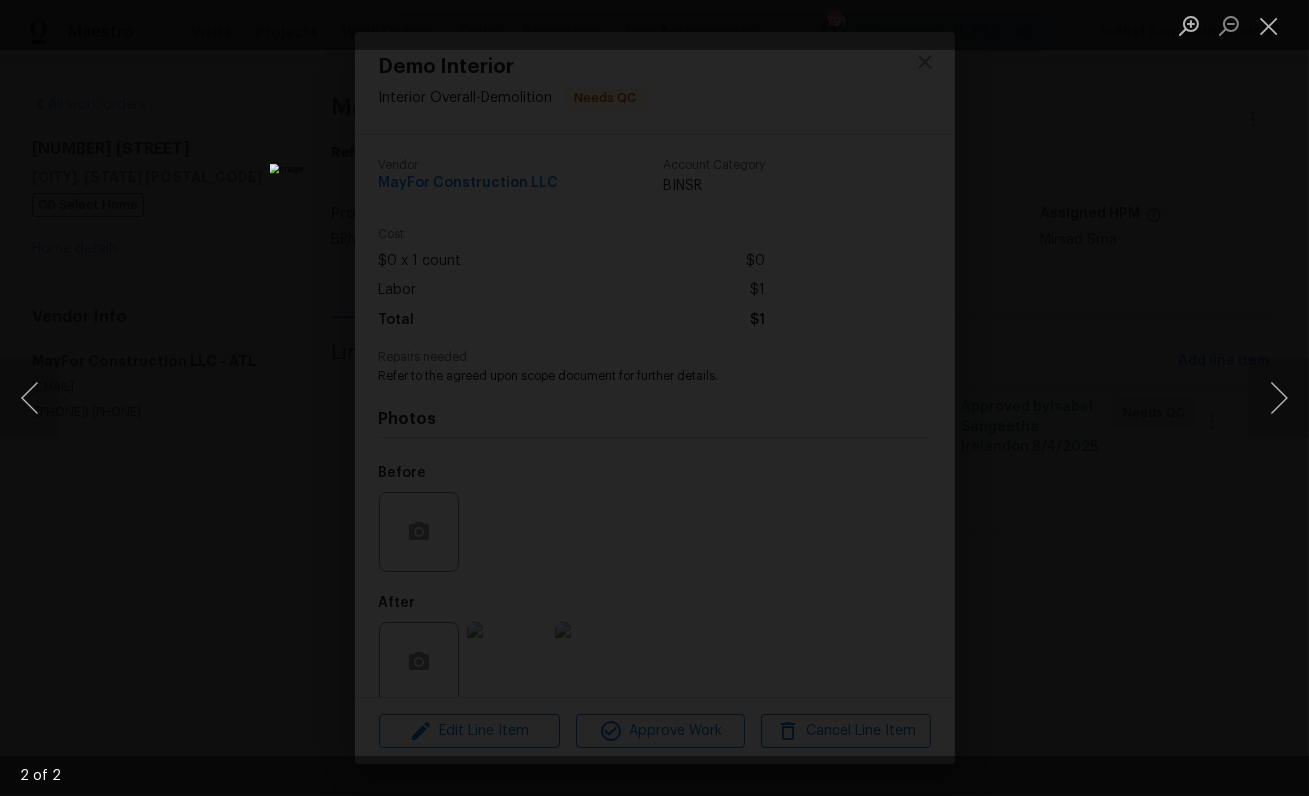 click at bounding box center [655, 398] 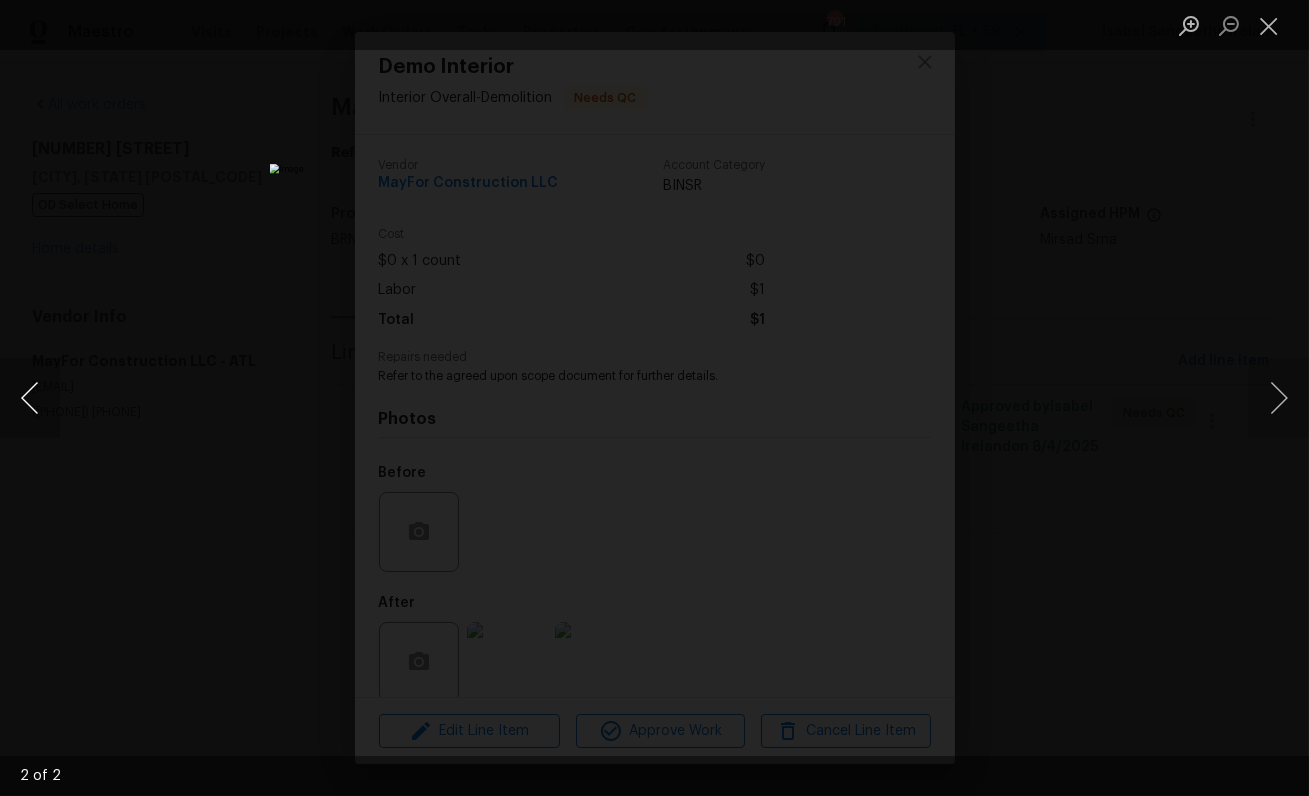 click at bounding box center [30, 398] 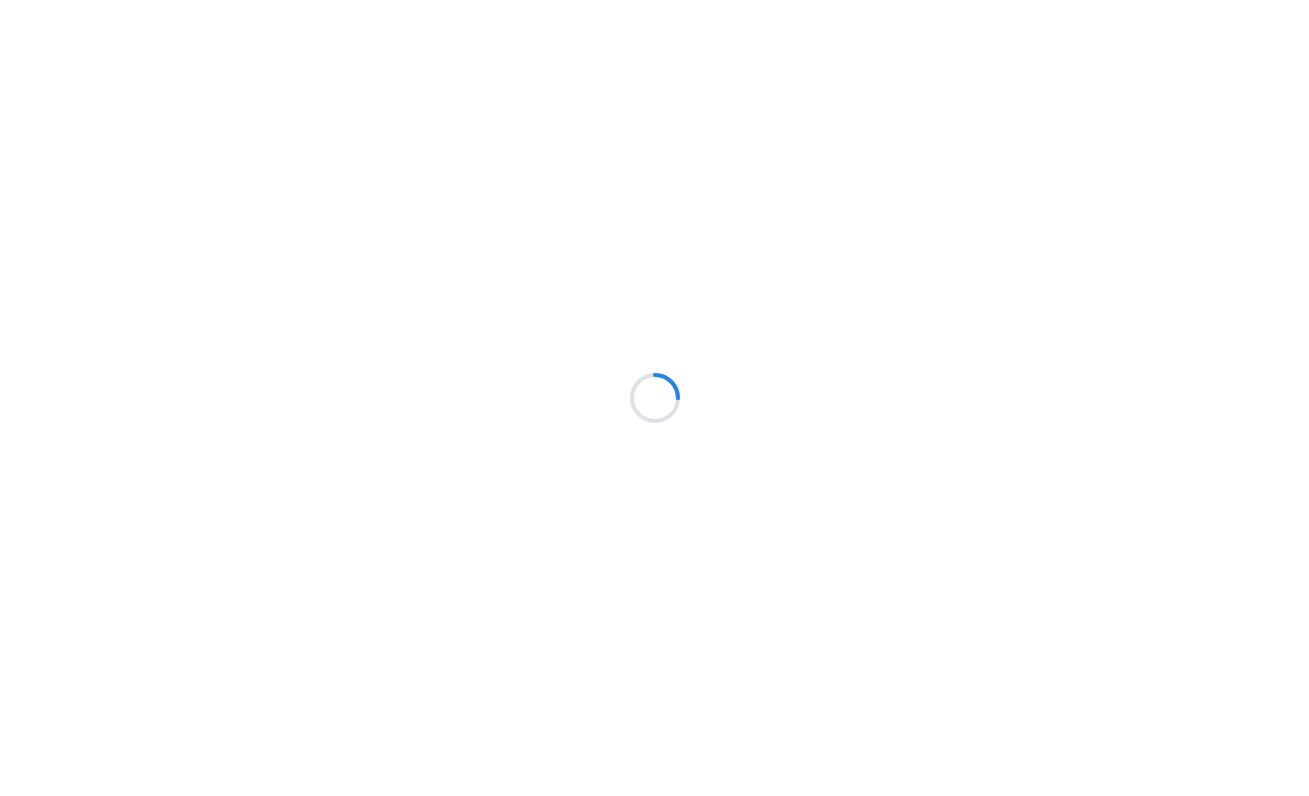 scroll, scrollTop: 0, scrollLeft: 0, axis: both 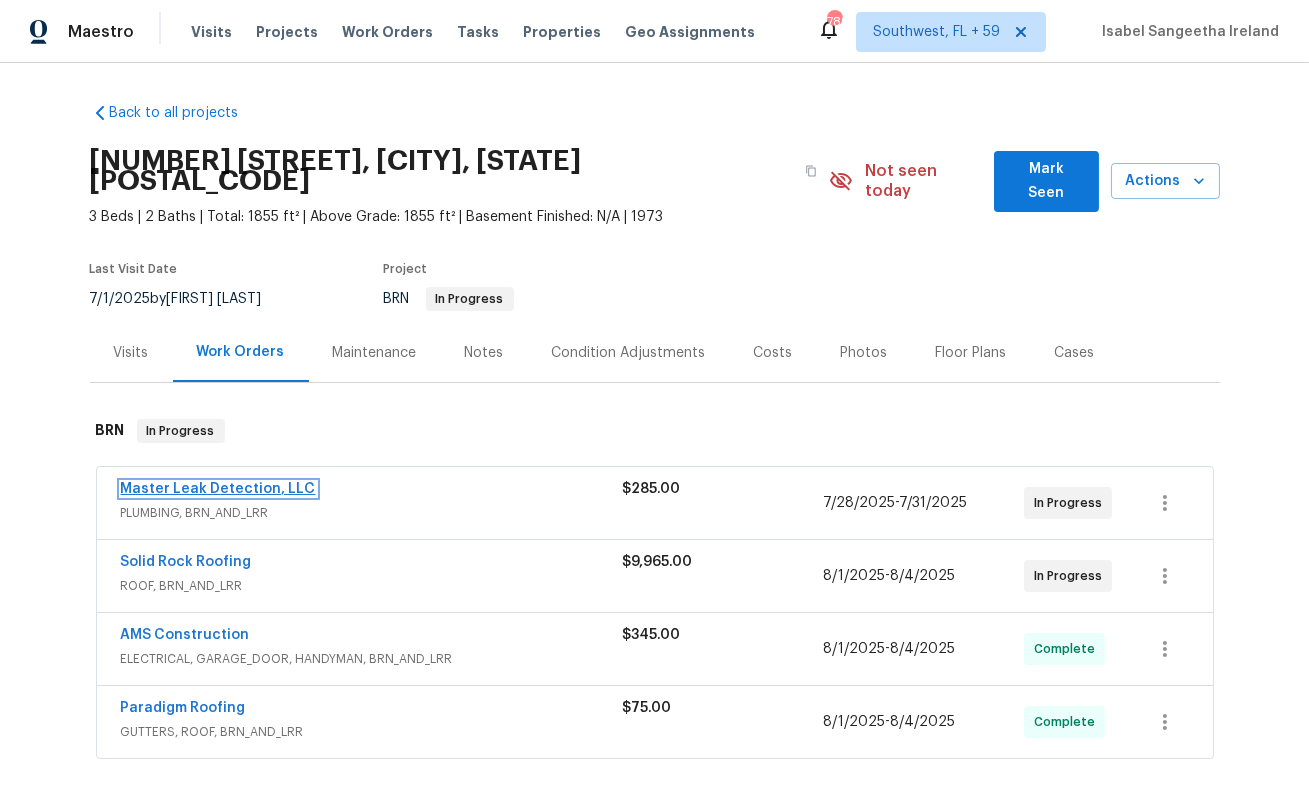 click on "Master Leak Detection, LLC" at bounding box center [218, 489] 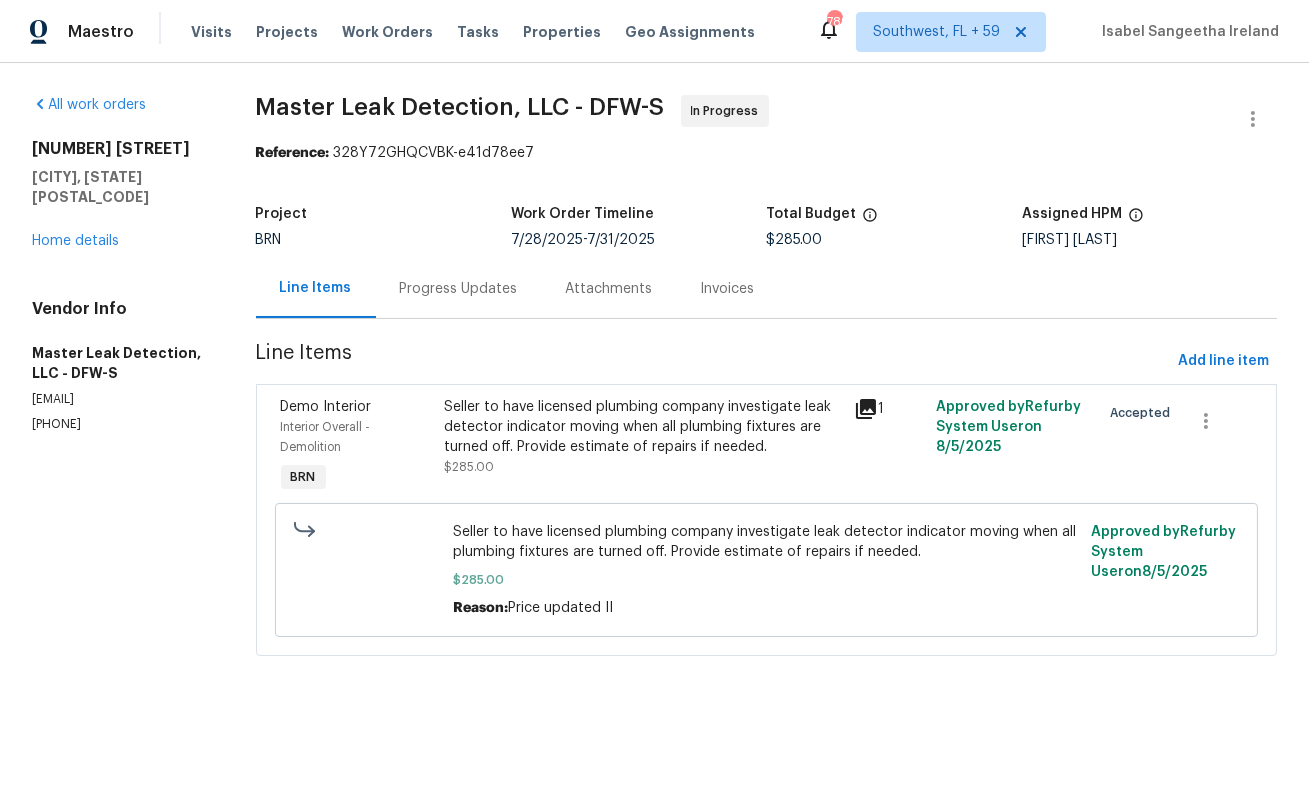 click on "Progress Updates" at bounding box center [459, 289] 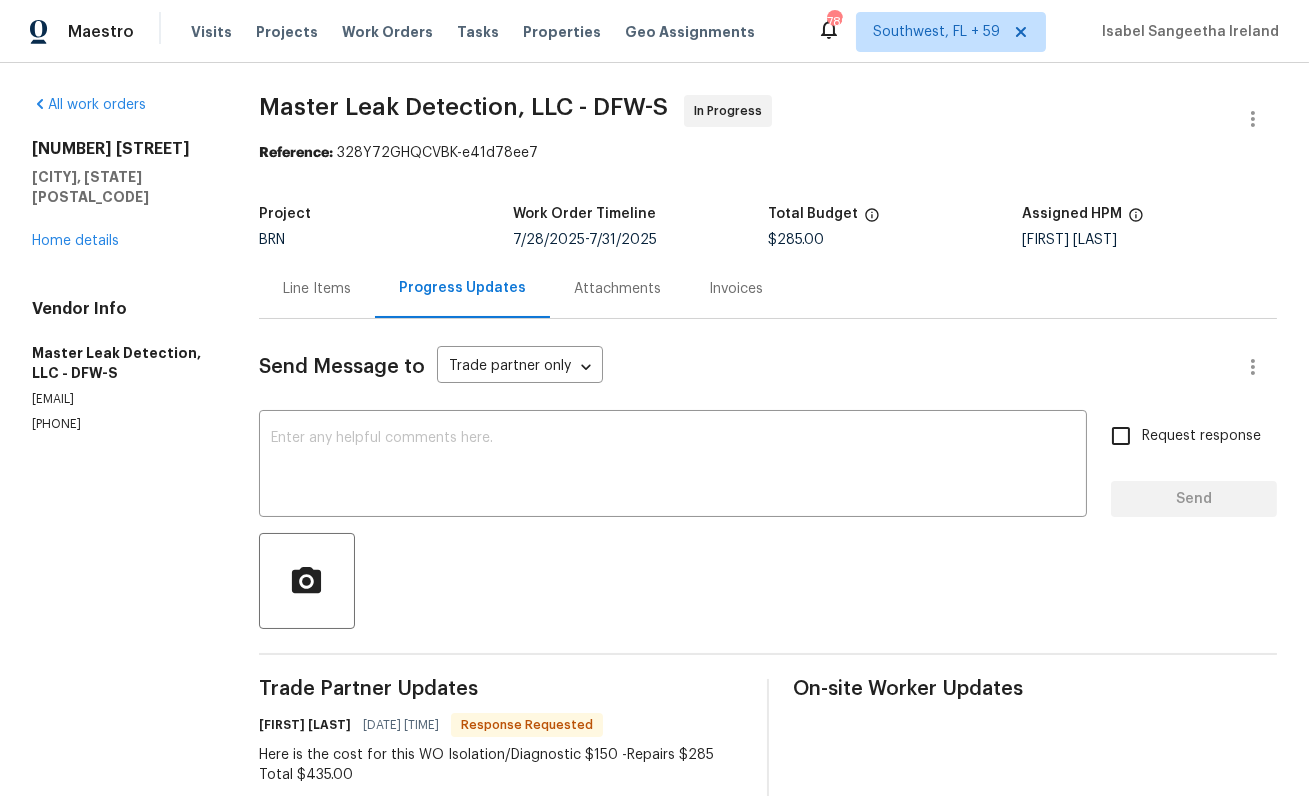 scroll, scrollTop: 186, scrollLeft: 0, axis: vertical 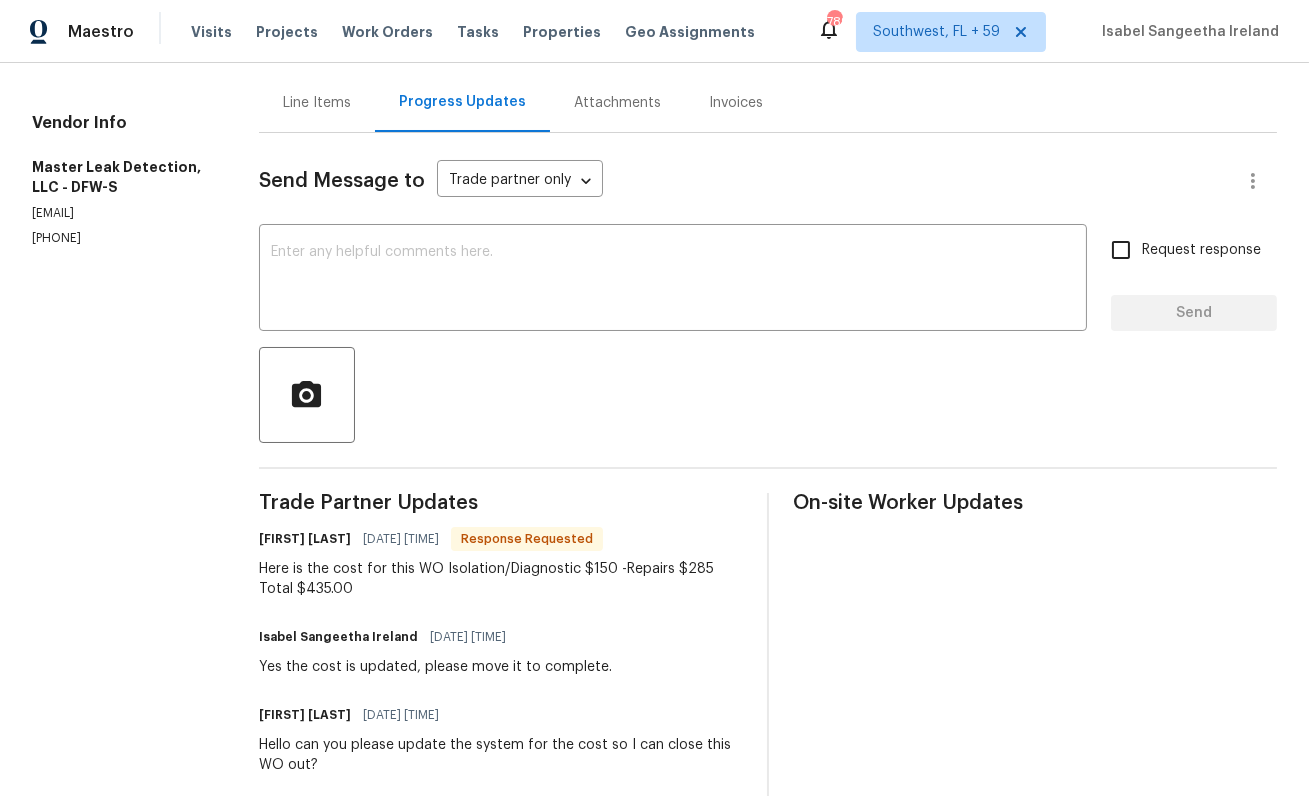click on "Here is the cost for this WO
Isolation/Diagnostic $150
-Repairs $285
Total $435.00" at bounding box center (501, 579) 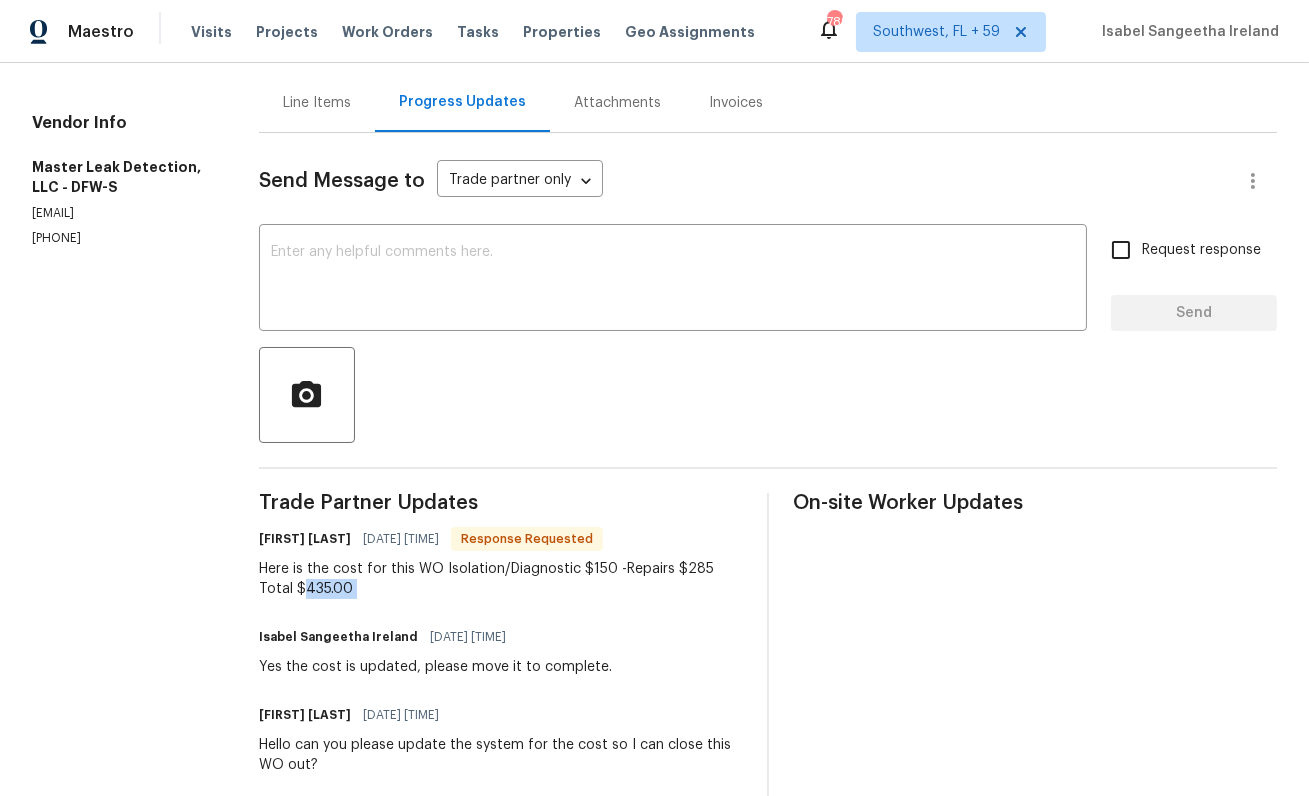 drag, startPoint x: 270, startPoint y: 587, endPoint x: 311, endPoint y: 589, distance: 41.04875 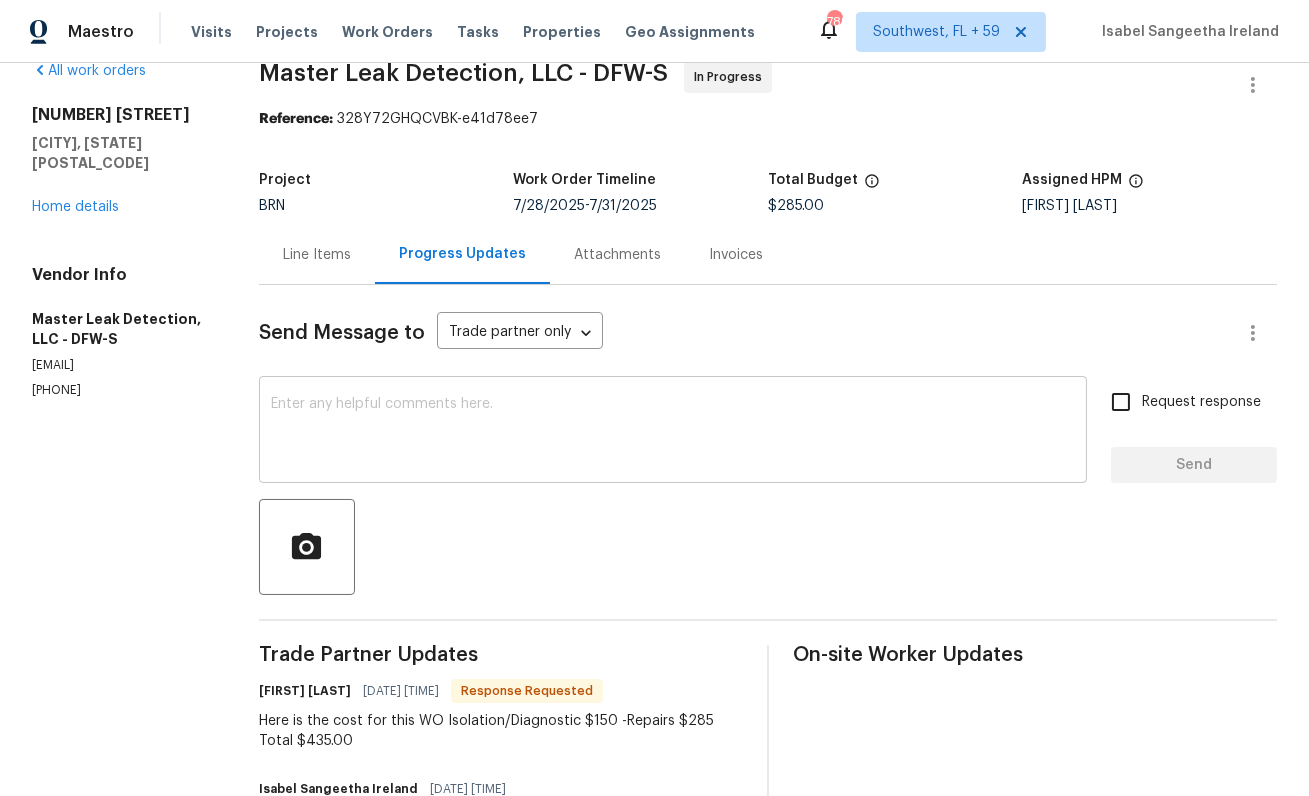 scroll, scrollTop: 20, scrollLeft: 0, axis: vertical 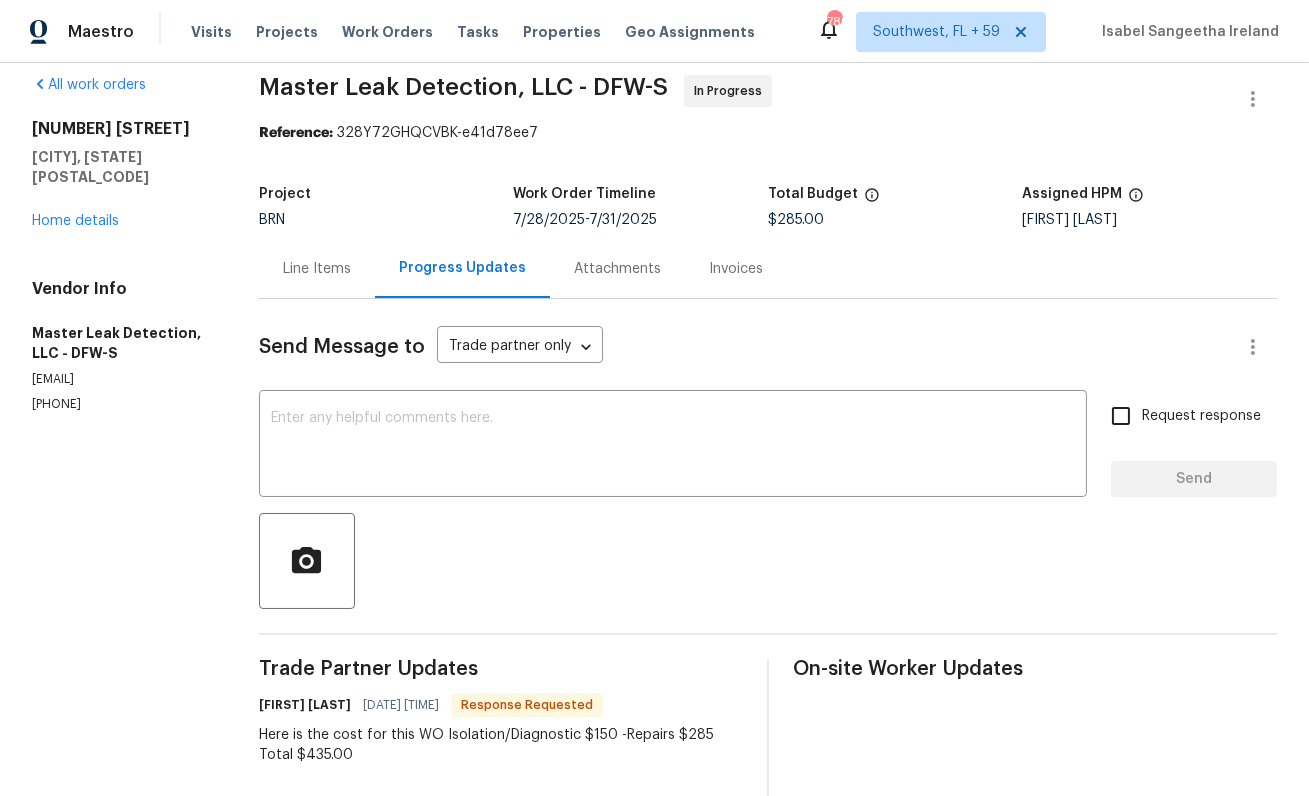 click on "Line Items" at bounding box center [317, 268] 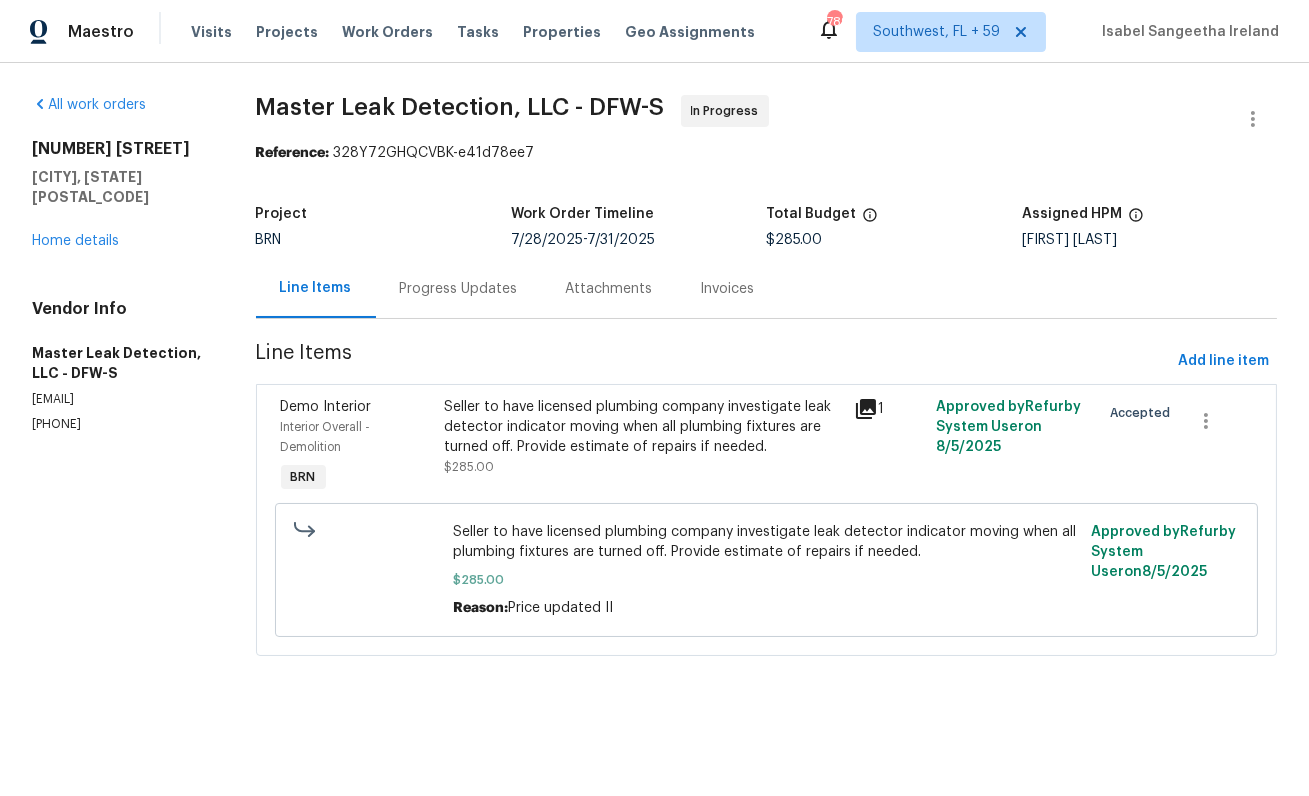 click on "Seller to have licensed plumbing company investigate leak detector indicator moving when all plumbing fixtures are turned off. Provide estimate of repairs if needed." at bounding box center [643, 427] 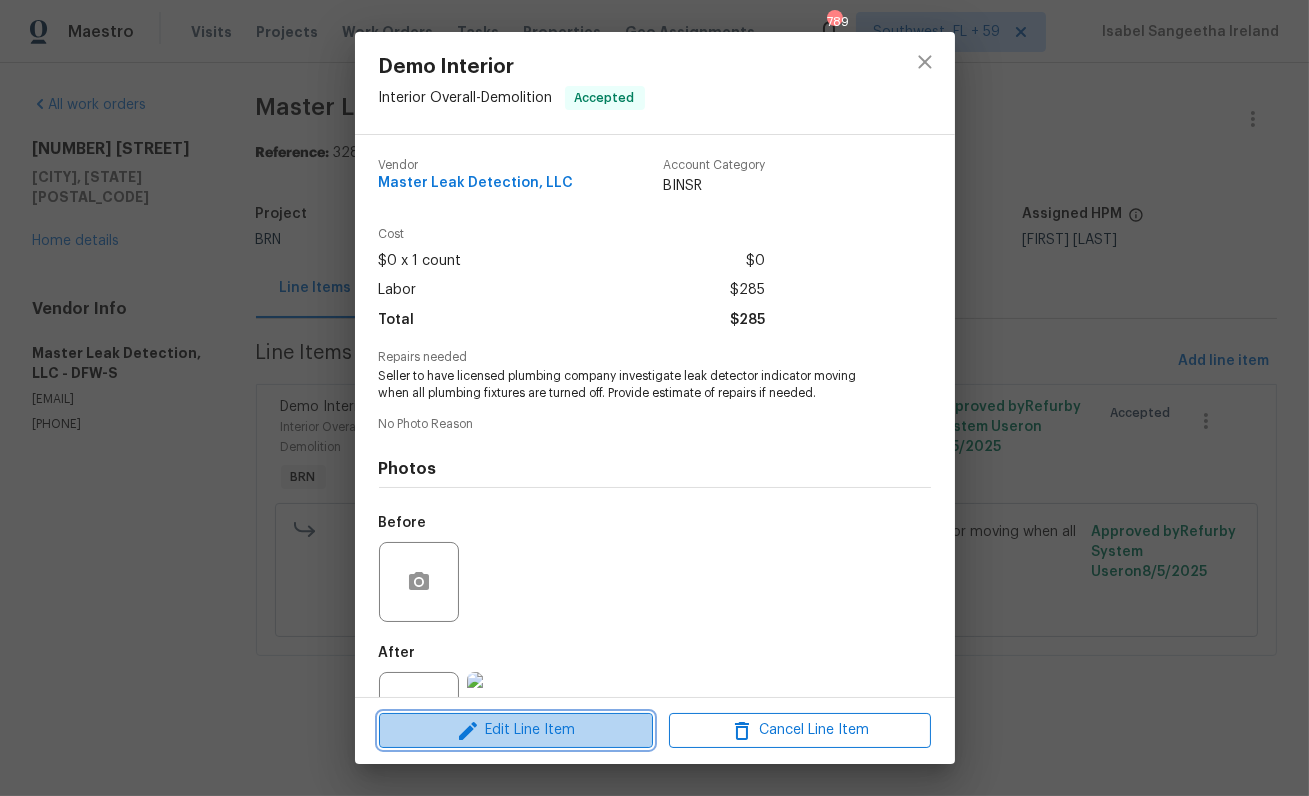 click on "Edit Line Item" at bounding box center (516, 730) 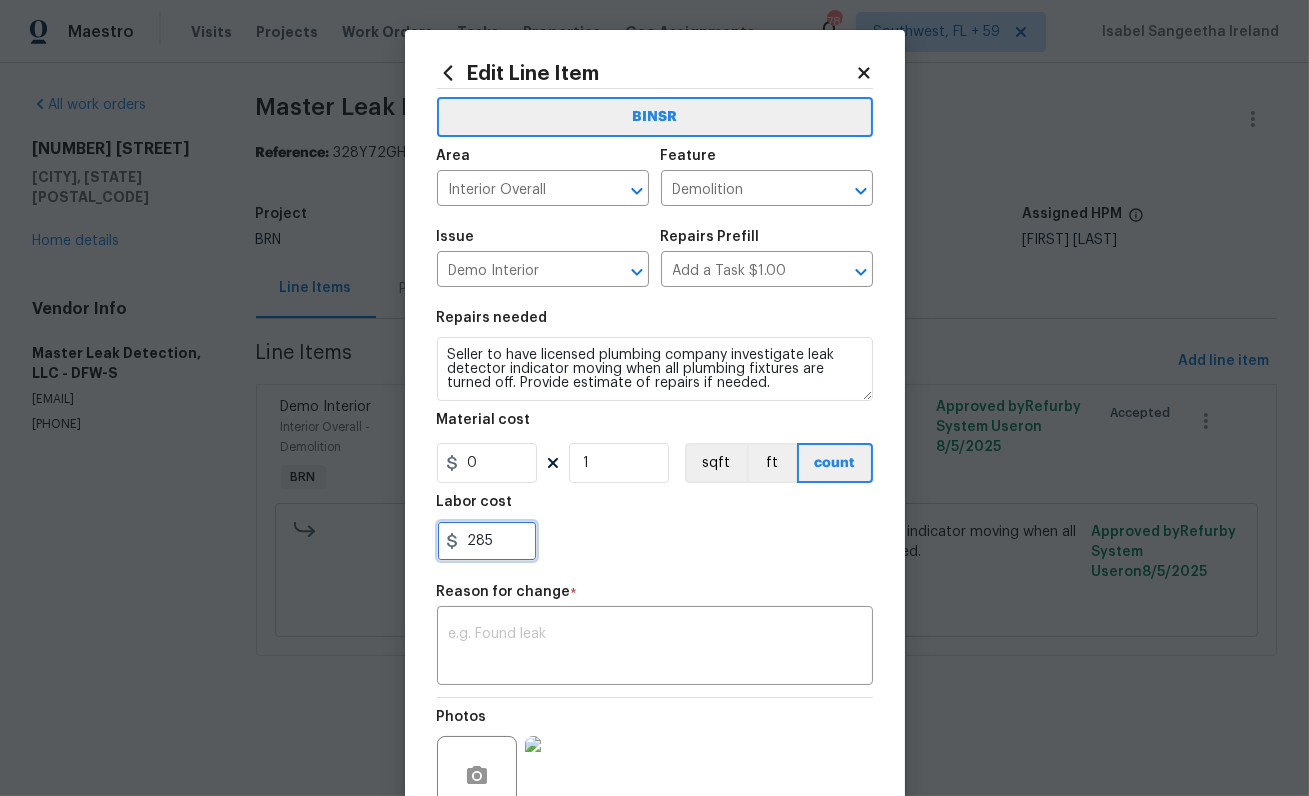 click on "285" at bounding box center (487, 541) 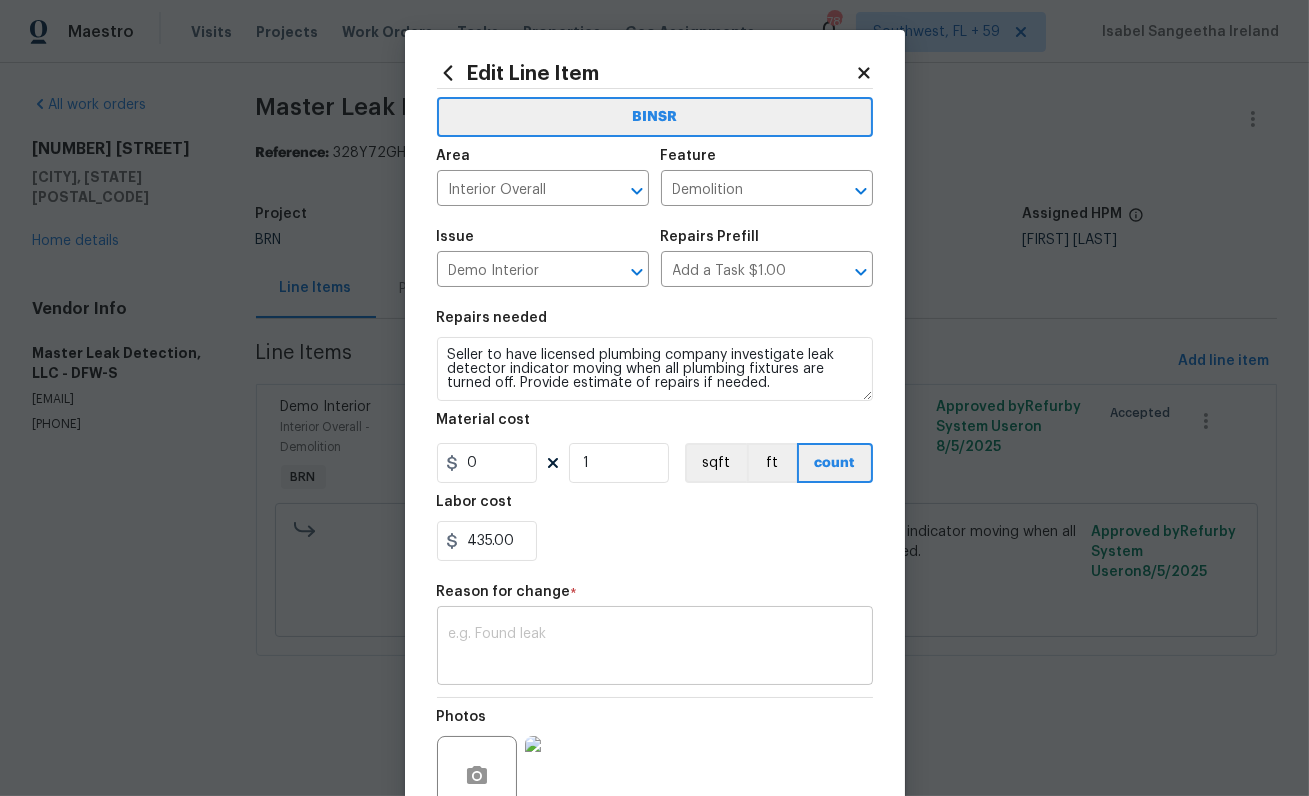 type on "435" 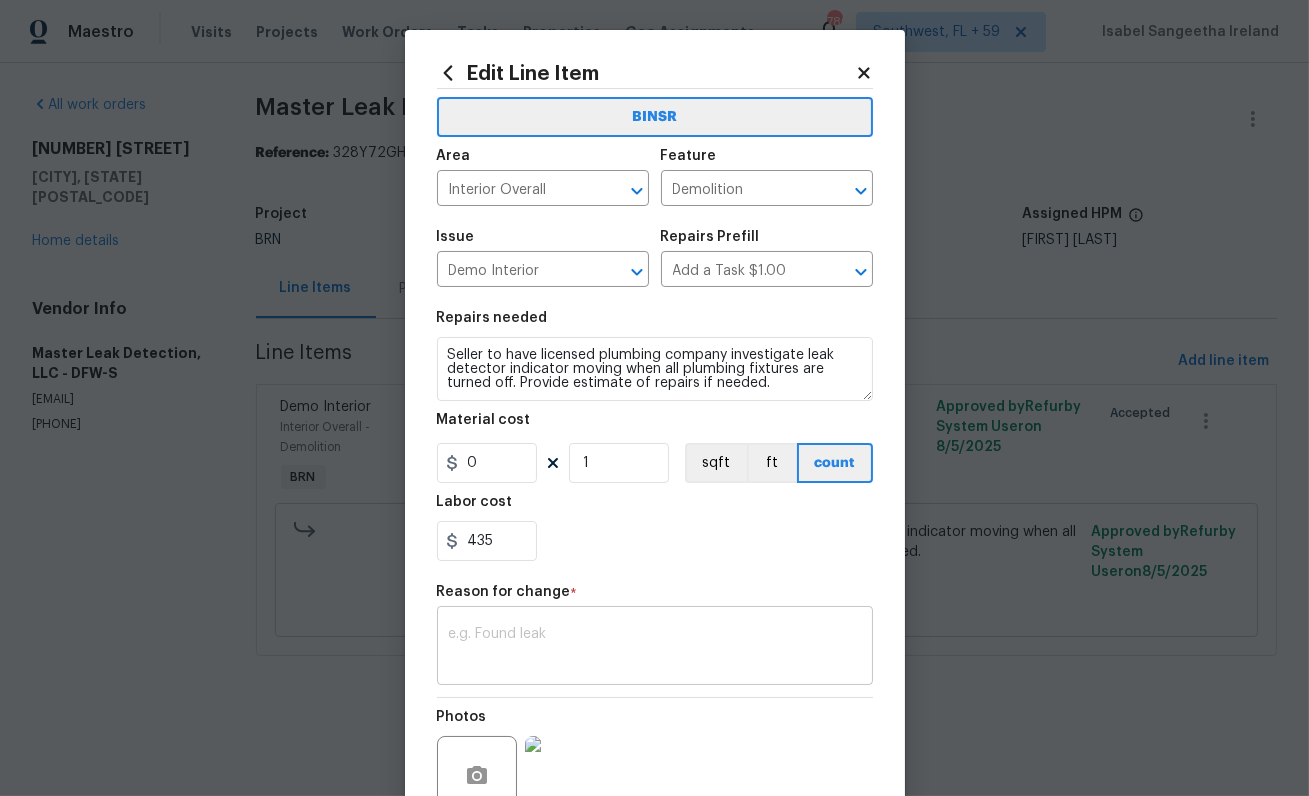 click at bounding box center (655, 648) 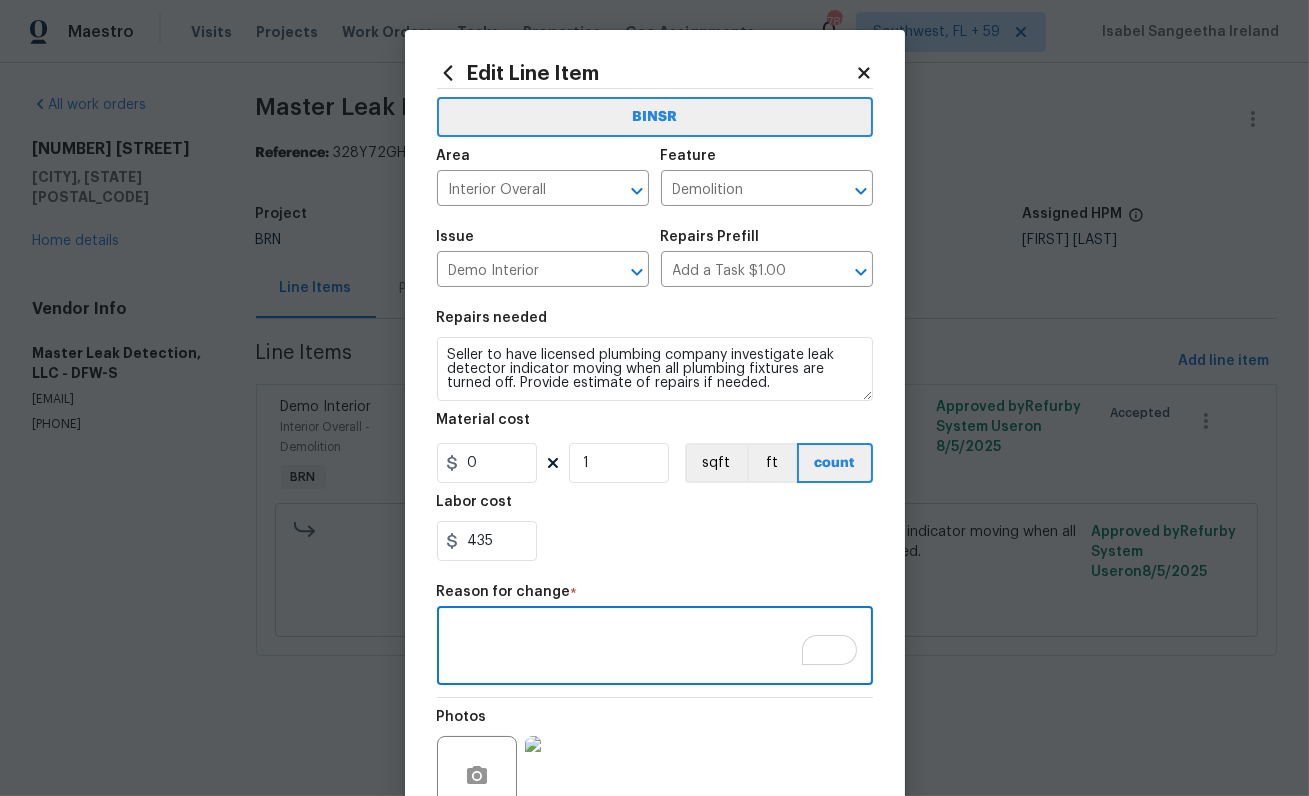 paste on "II  Updated per vendor's final cost." 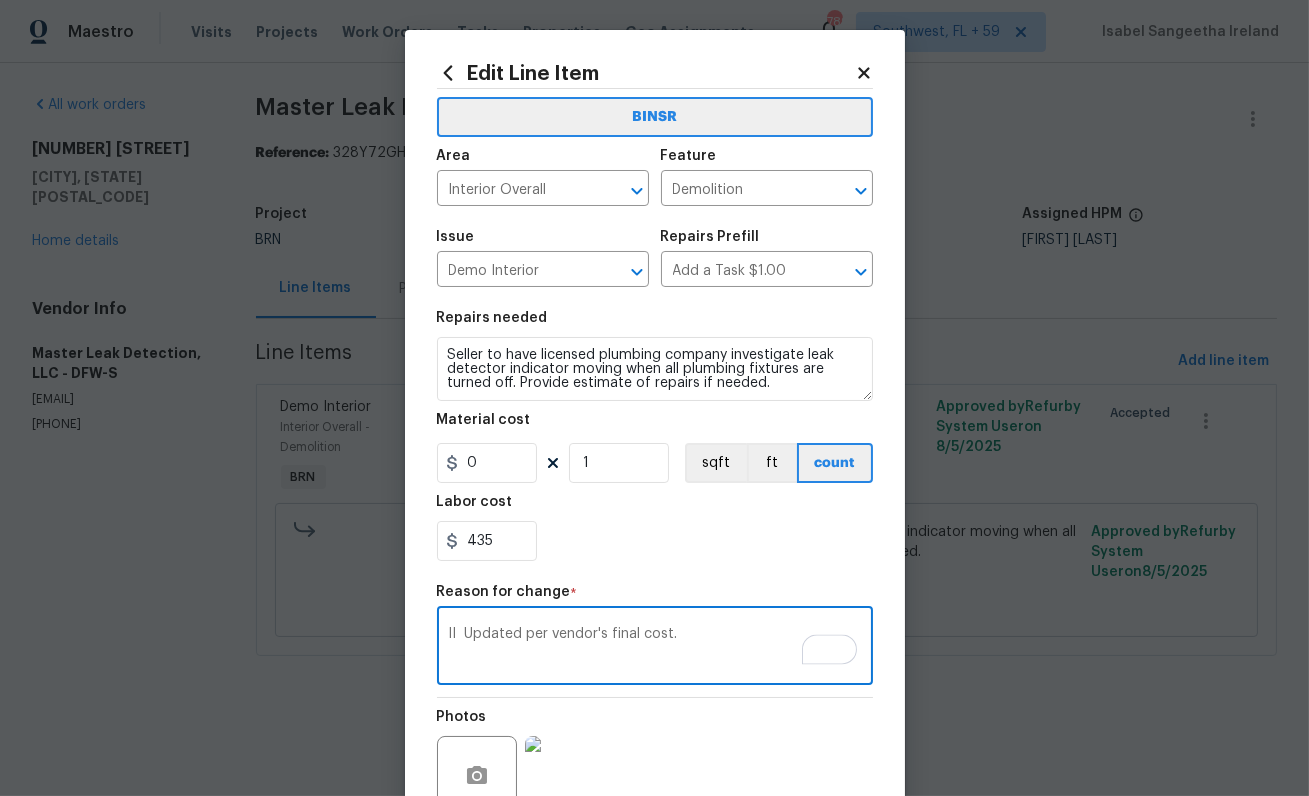 scroll, scrollTop: 189, scrollLeft: 0, axis: vertical 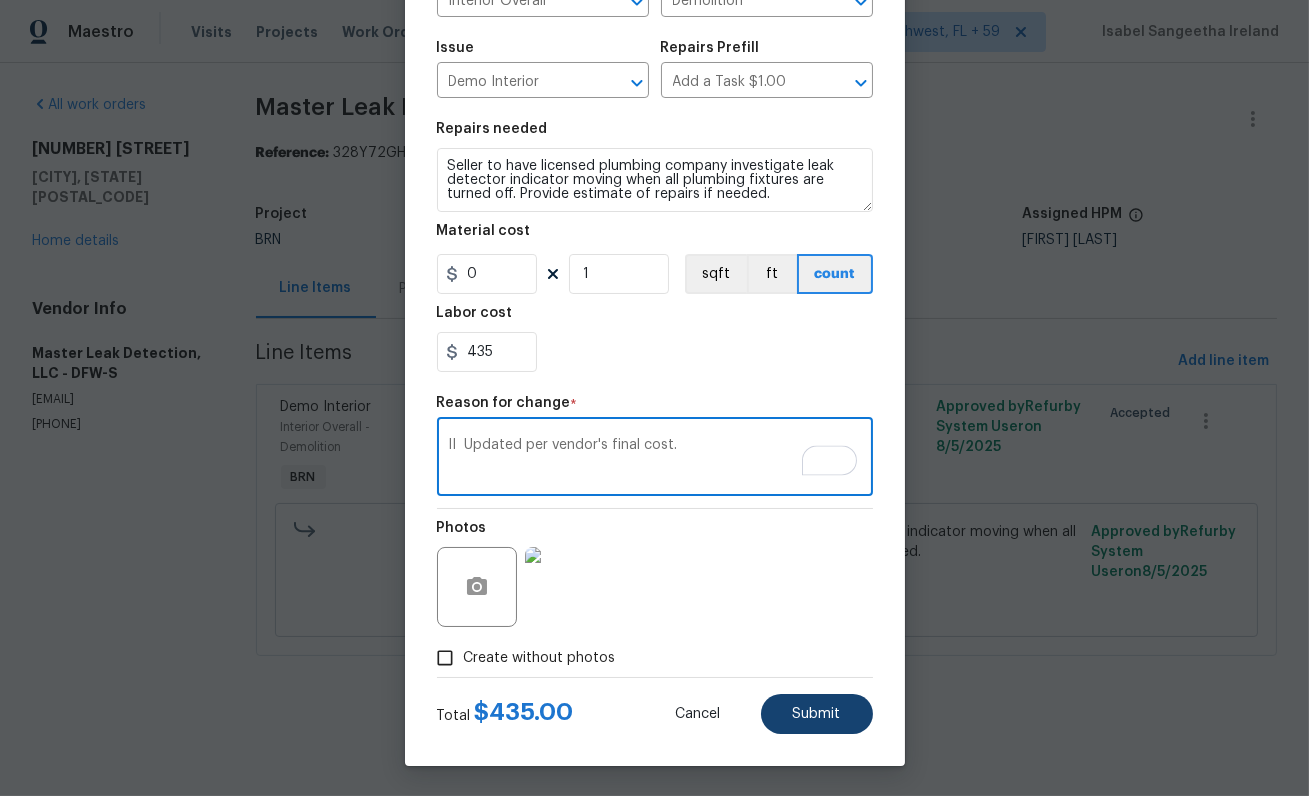 type on "II  Updated per vendor's final cost." 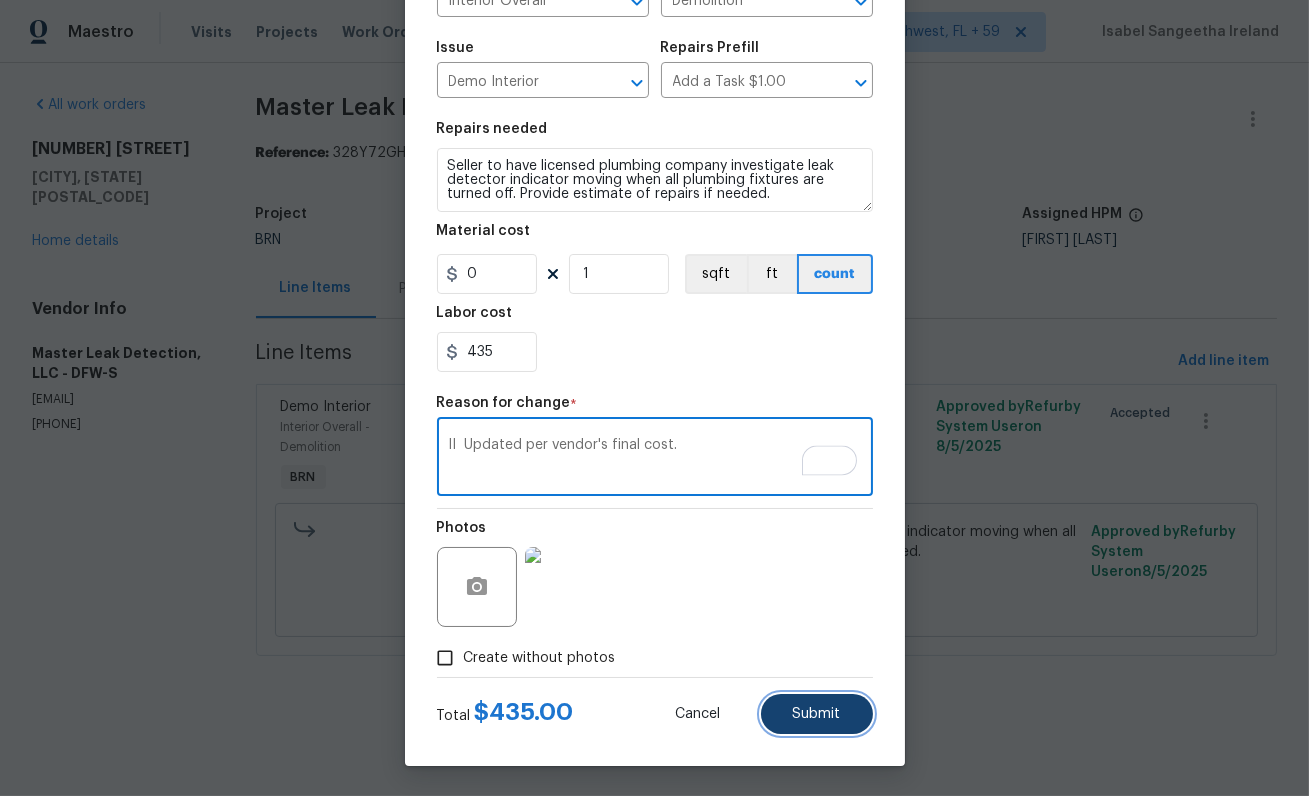 click on "Submit" at bounding box center (817, 714) 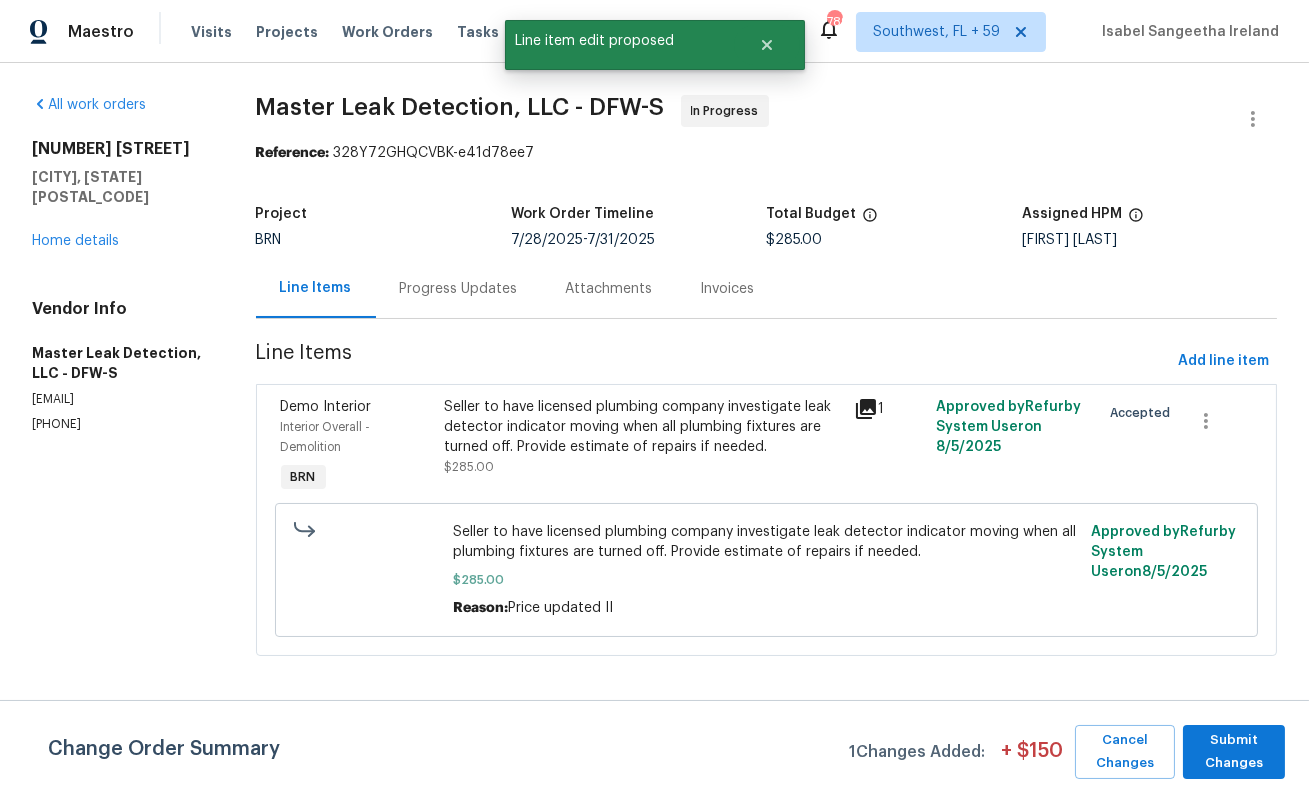scroll, scrollTop: 0, scrollLeft: 0, axis: both 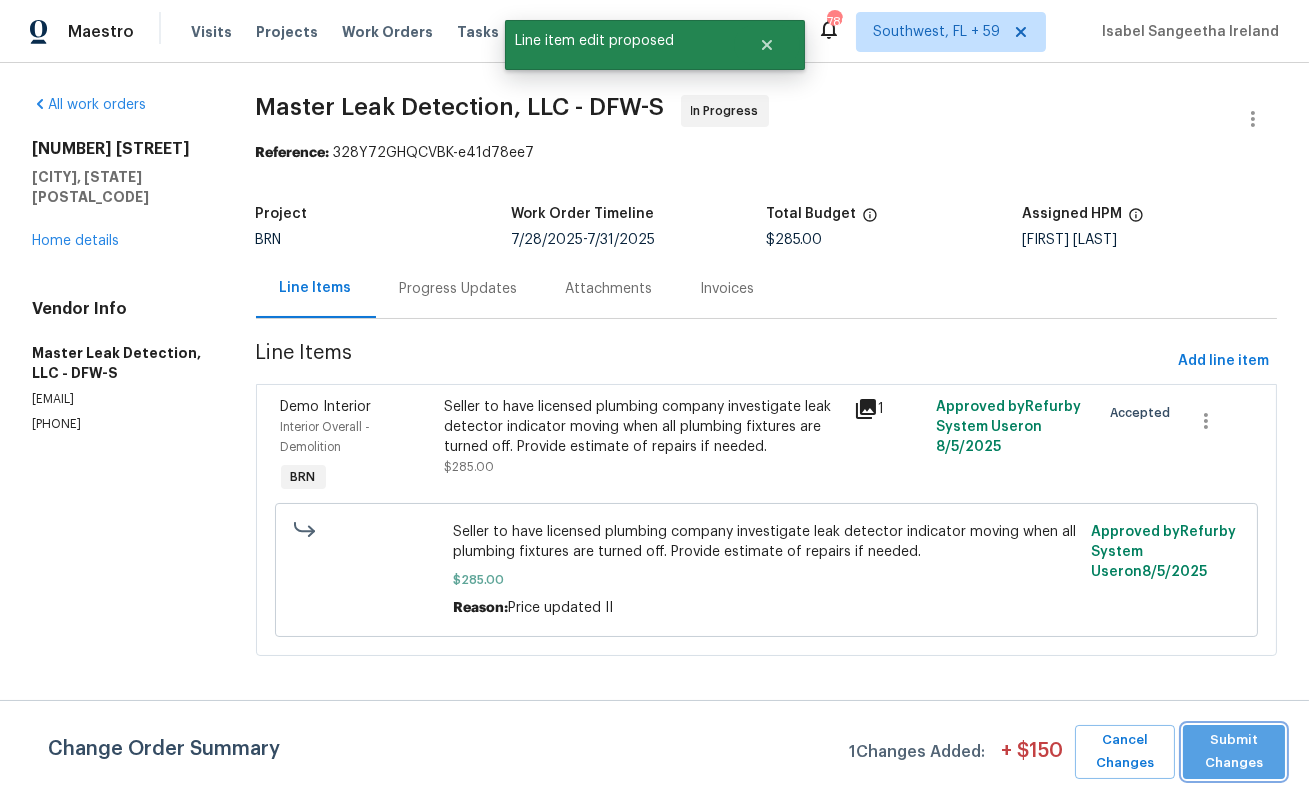 click on "Submit Changes" at bounding box center (1234, 752) 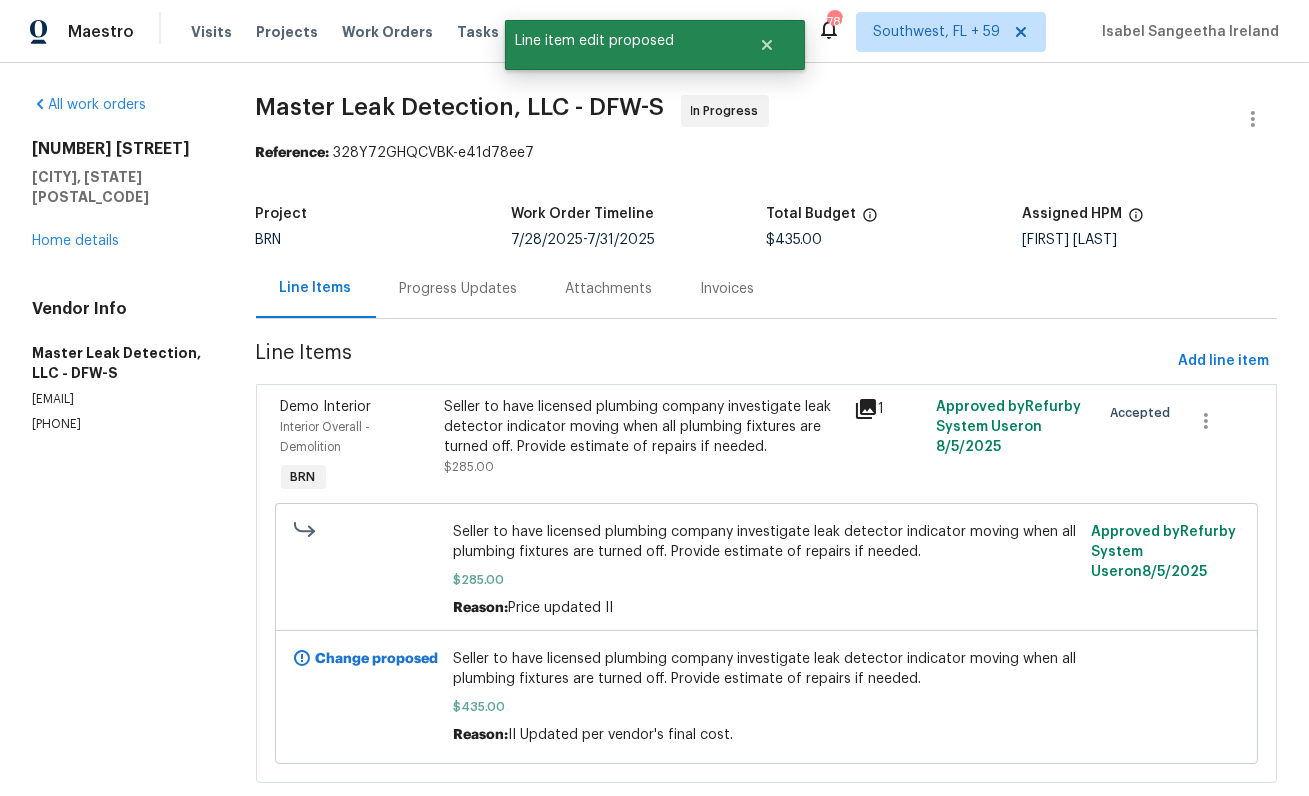 click on "Progress Updates" at bounding box center [459, 289] 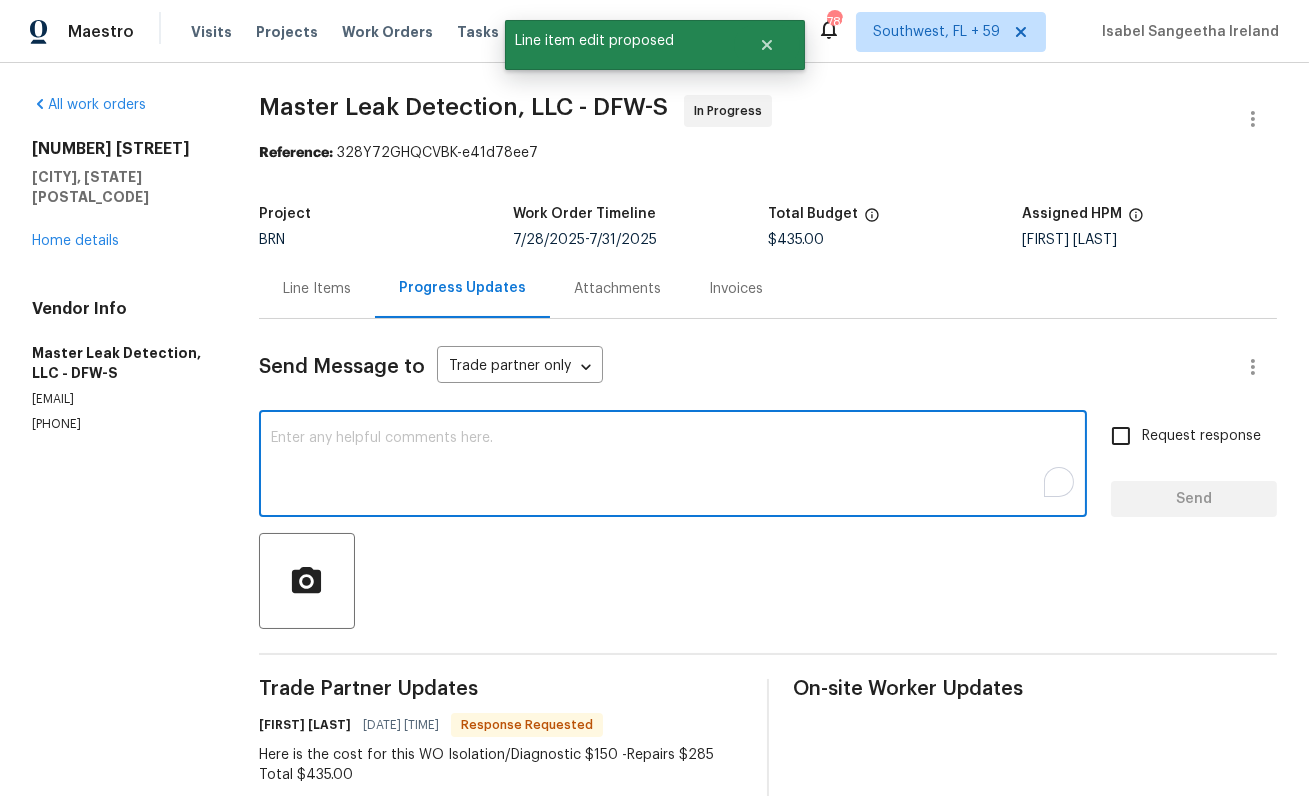 click at bounding box center (673, 466) 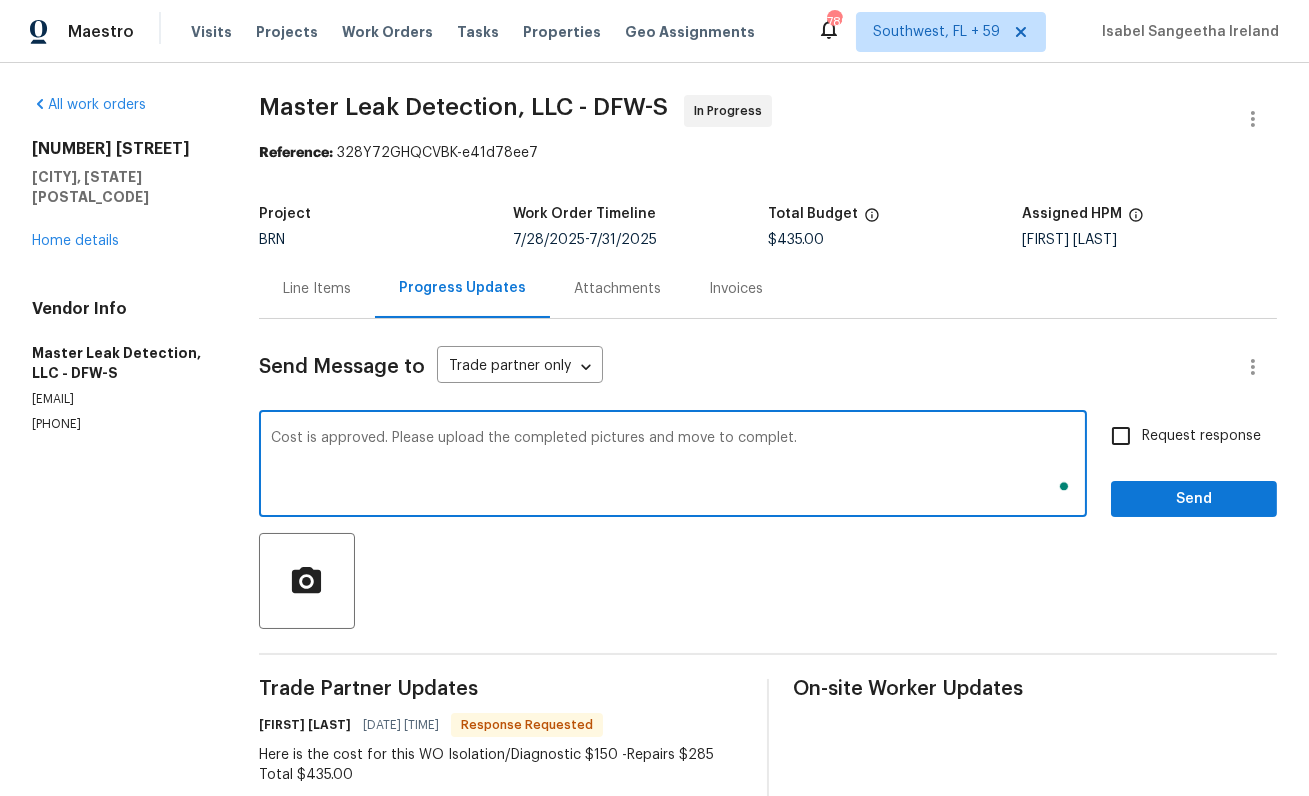 type on "Cost is approved. Please upload the completed pictures and move to complet." 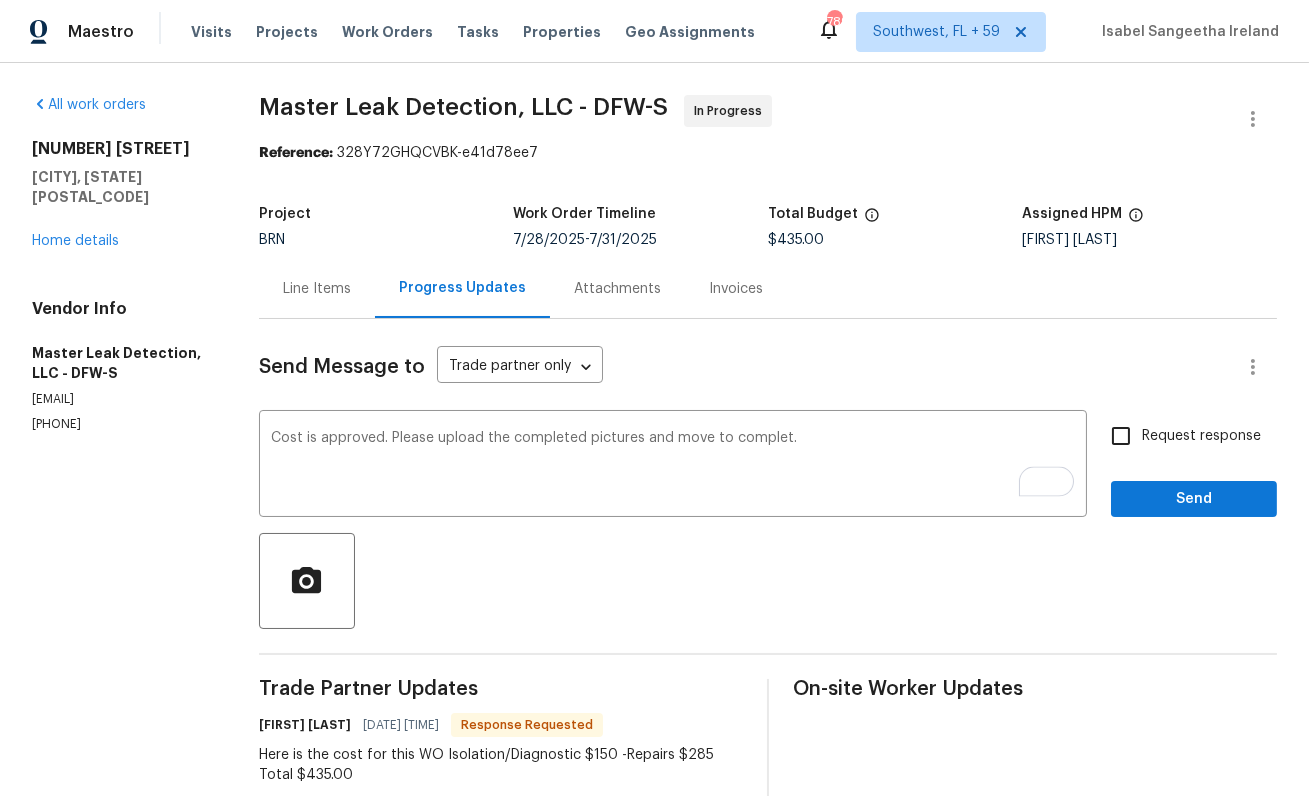 click on "Request response" at bounding box center (1201, 436) 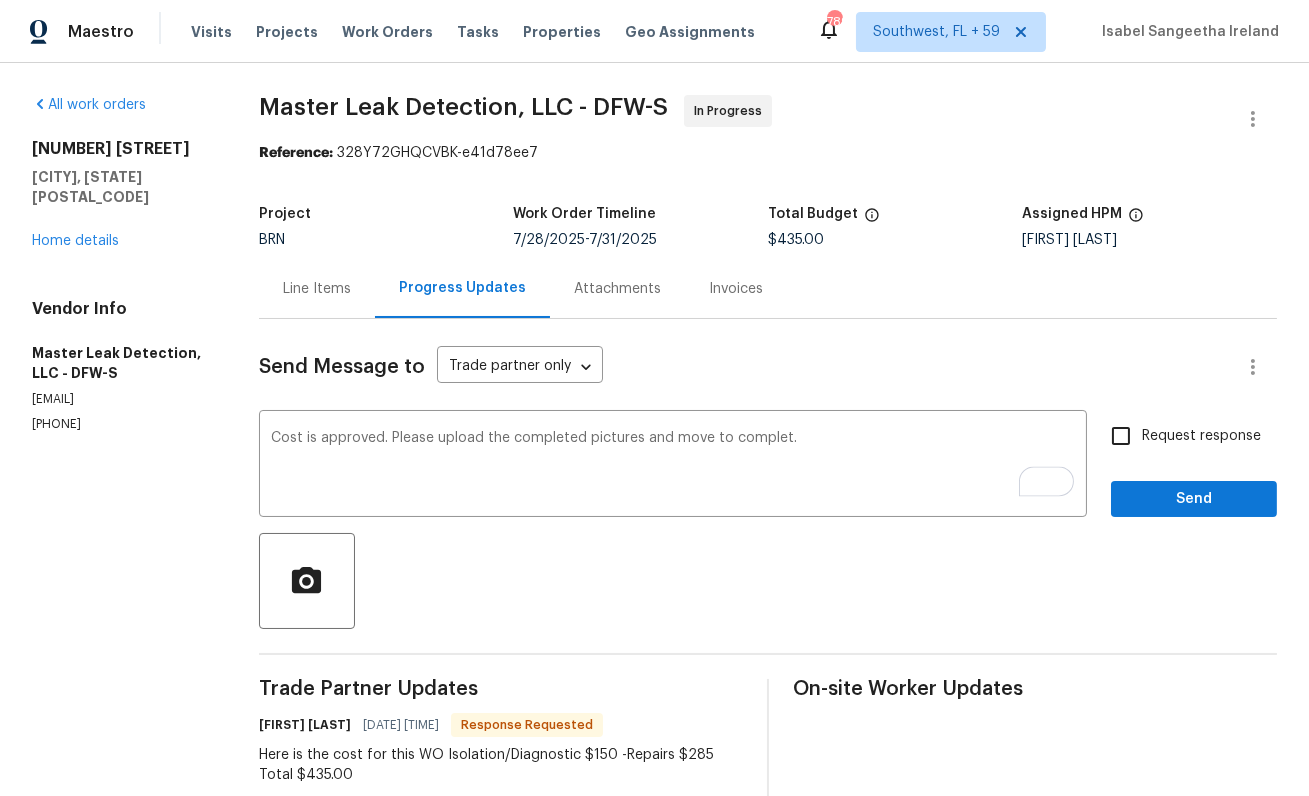 click on "Request response" at bounding box center [1121, 436] 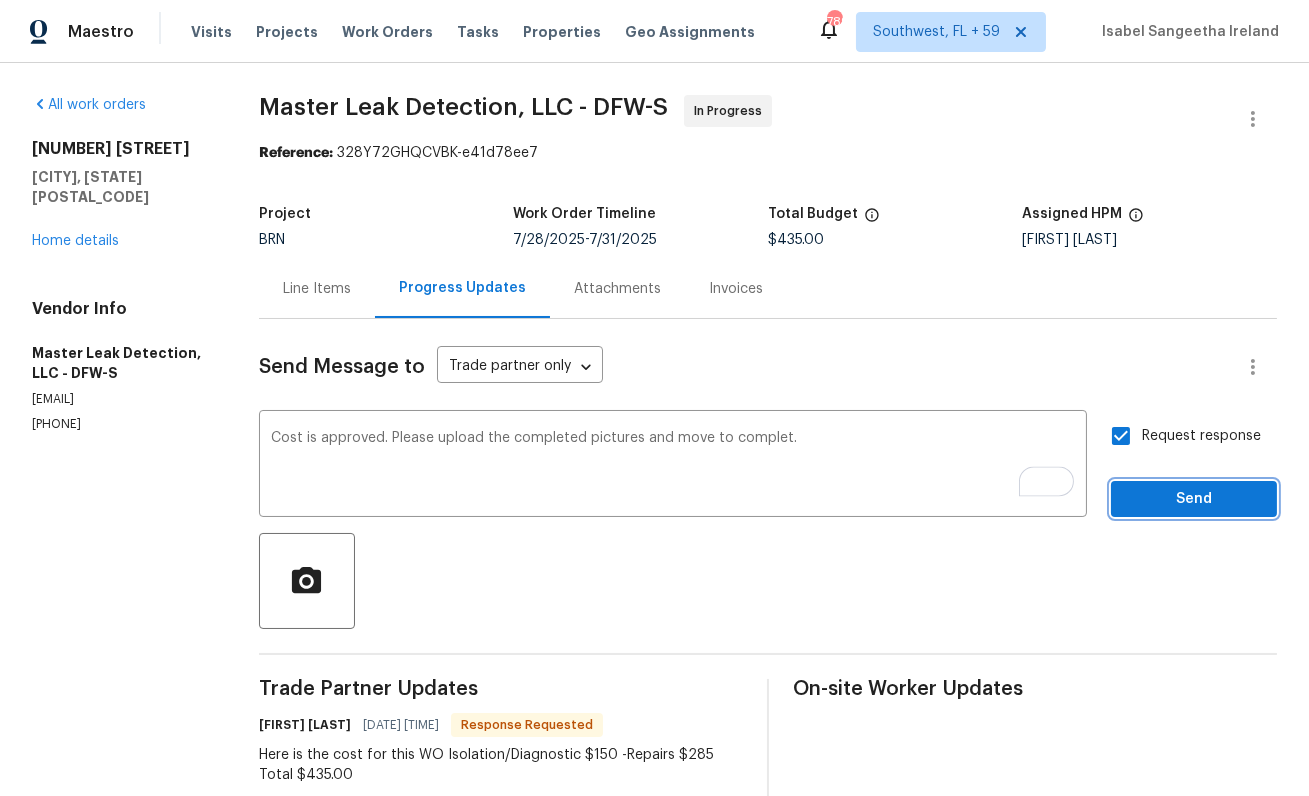 click on "Send" at bounding box center [1194, 499] 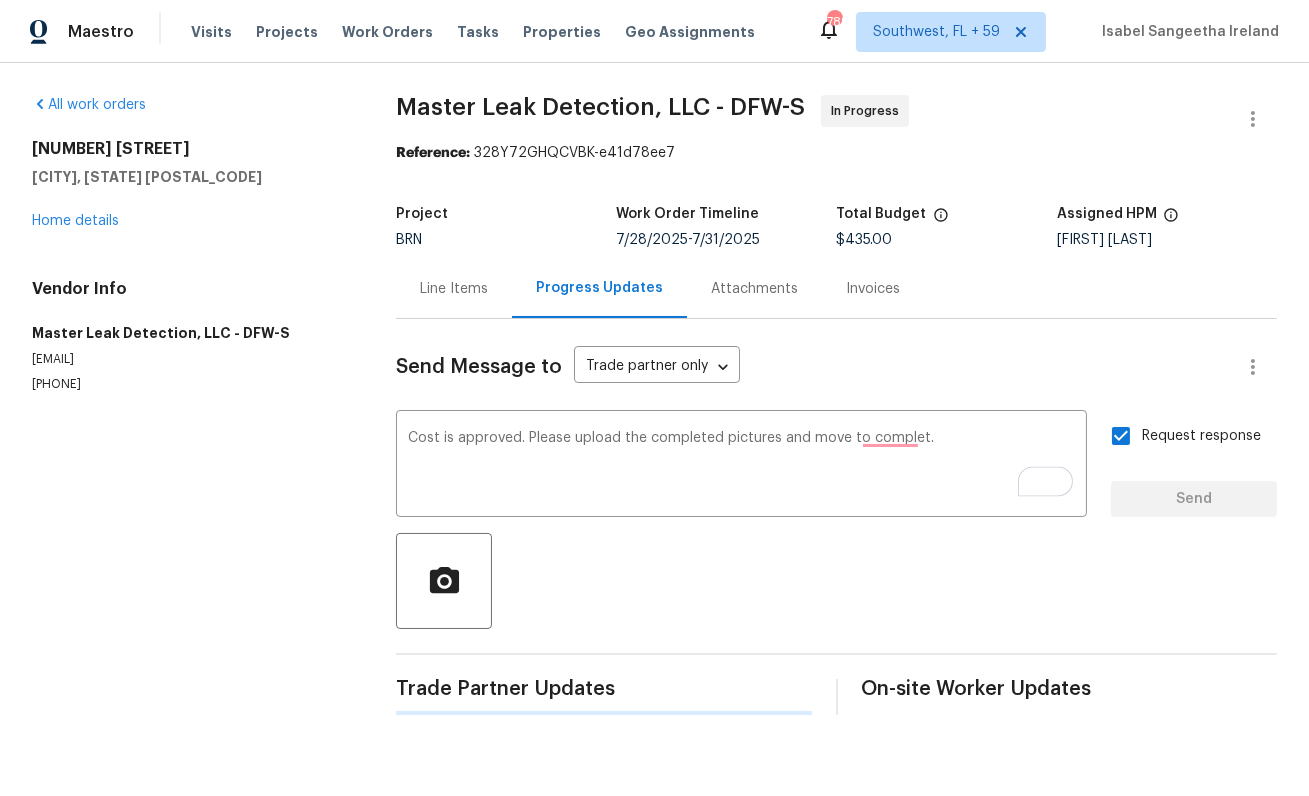 type 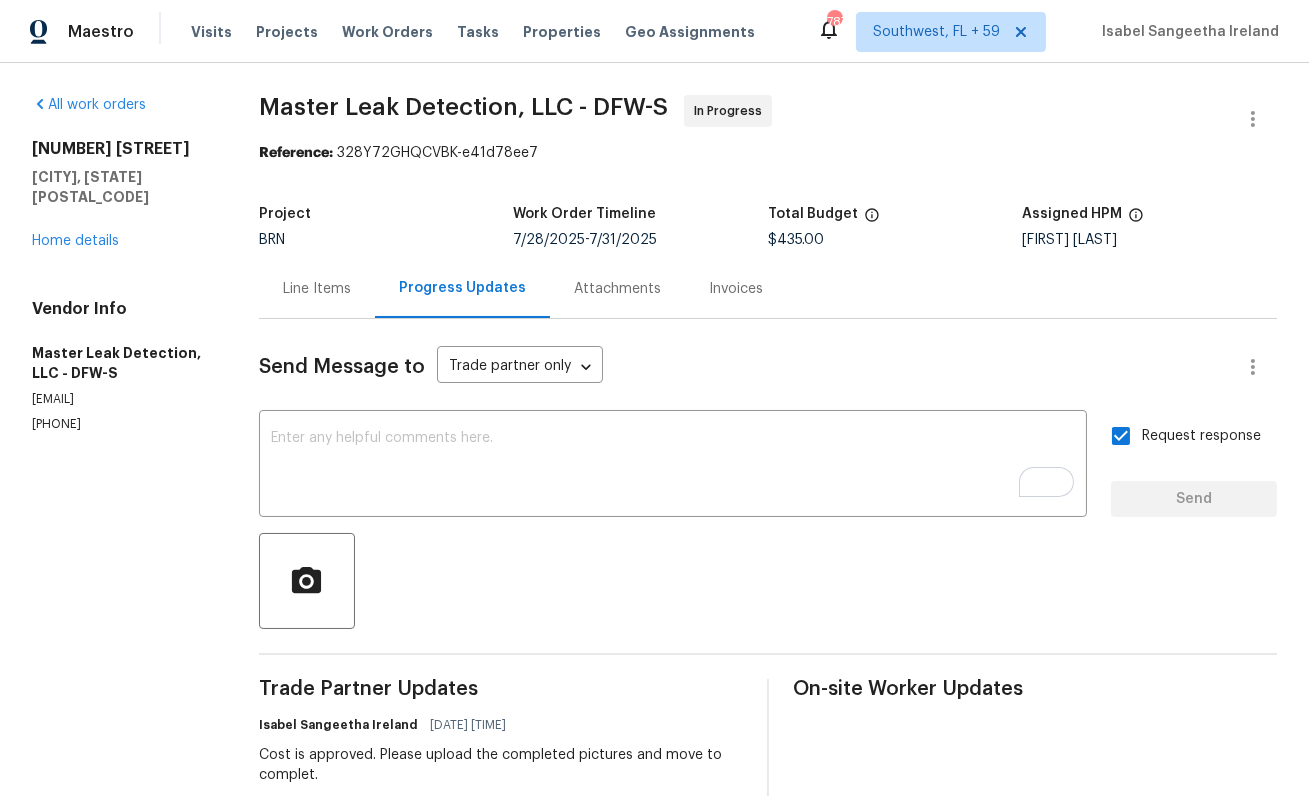 click on "2761 N Hillbrier Cir Plano, TX 75075 Home details" at bounding box center (121, 195) 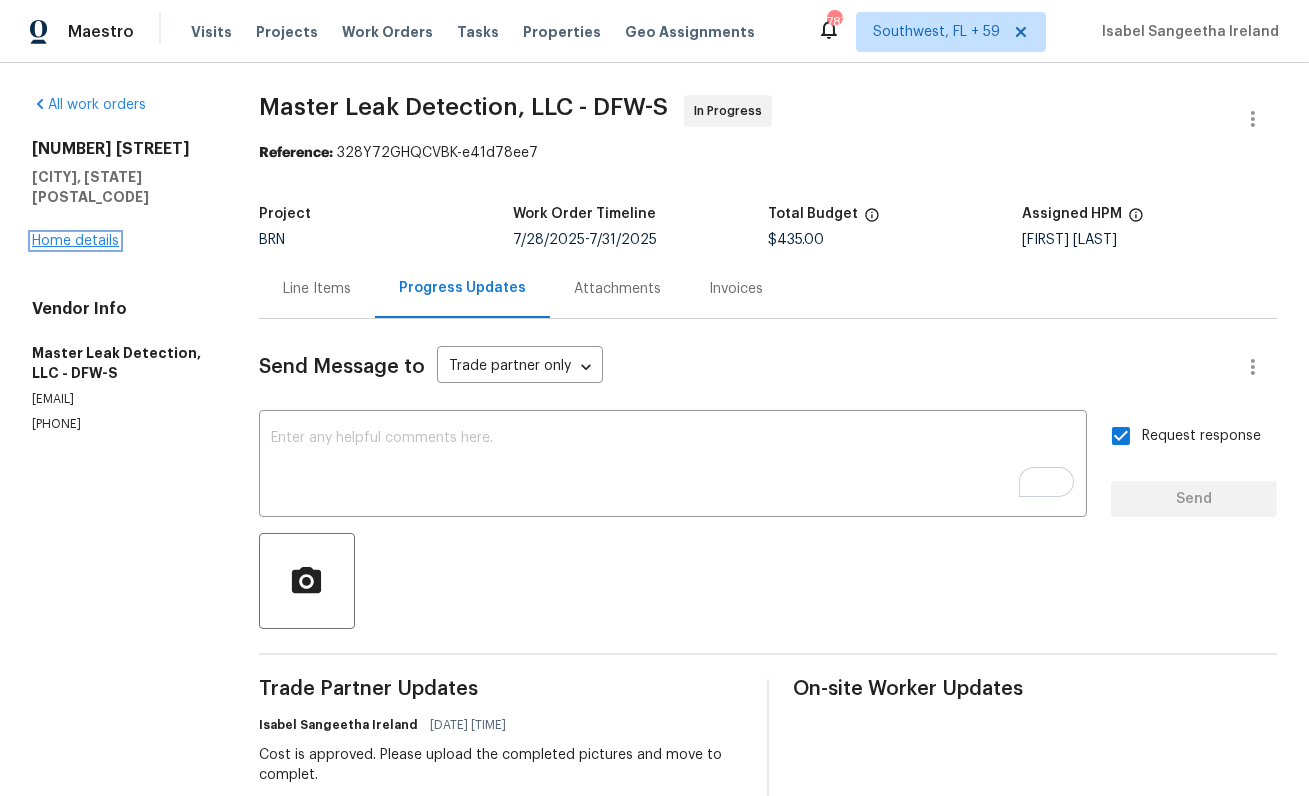 click on "Home details" at bounding box center [75, 241] 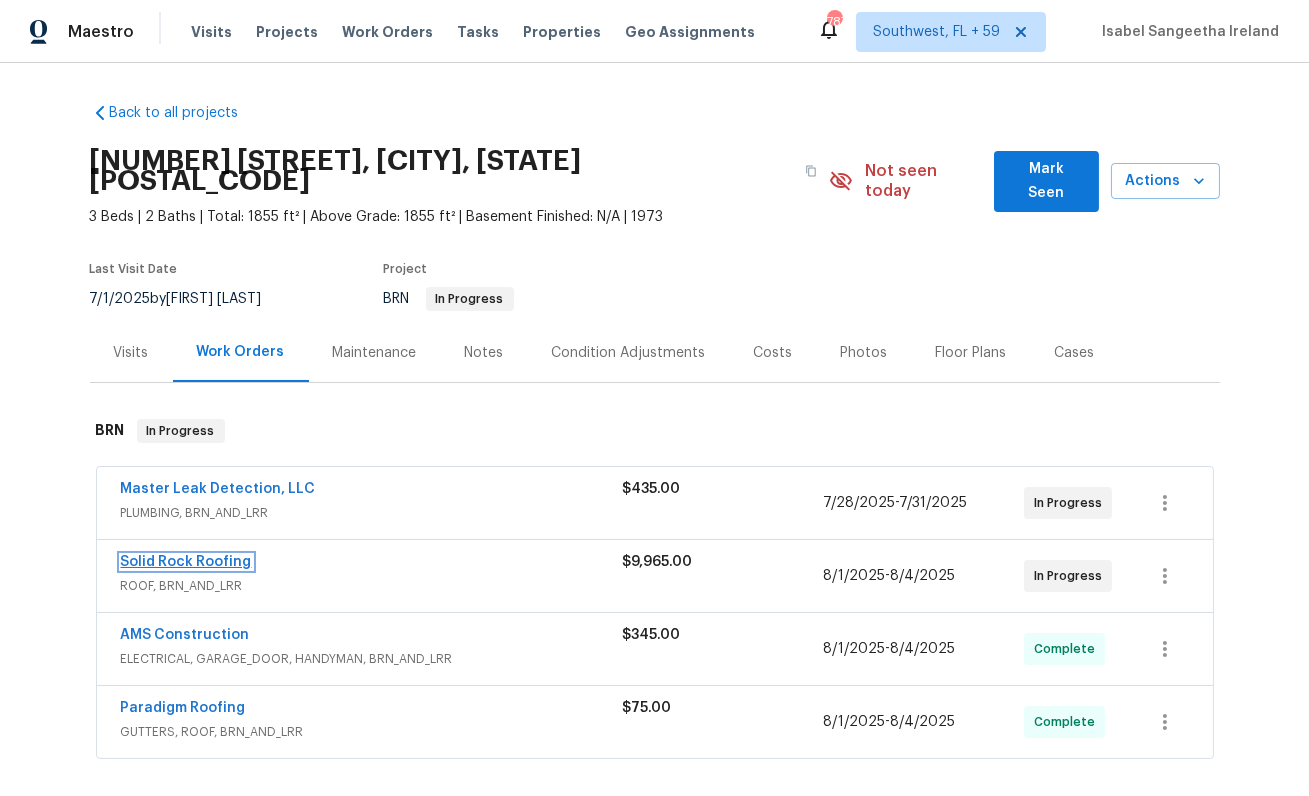 click on "Solid Rock Roofing" at bounding box center [186, 562] 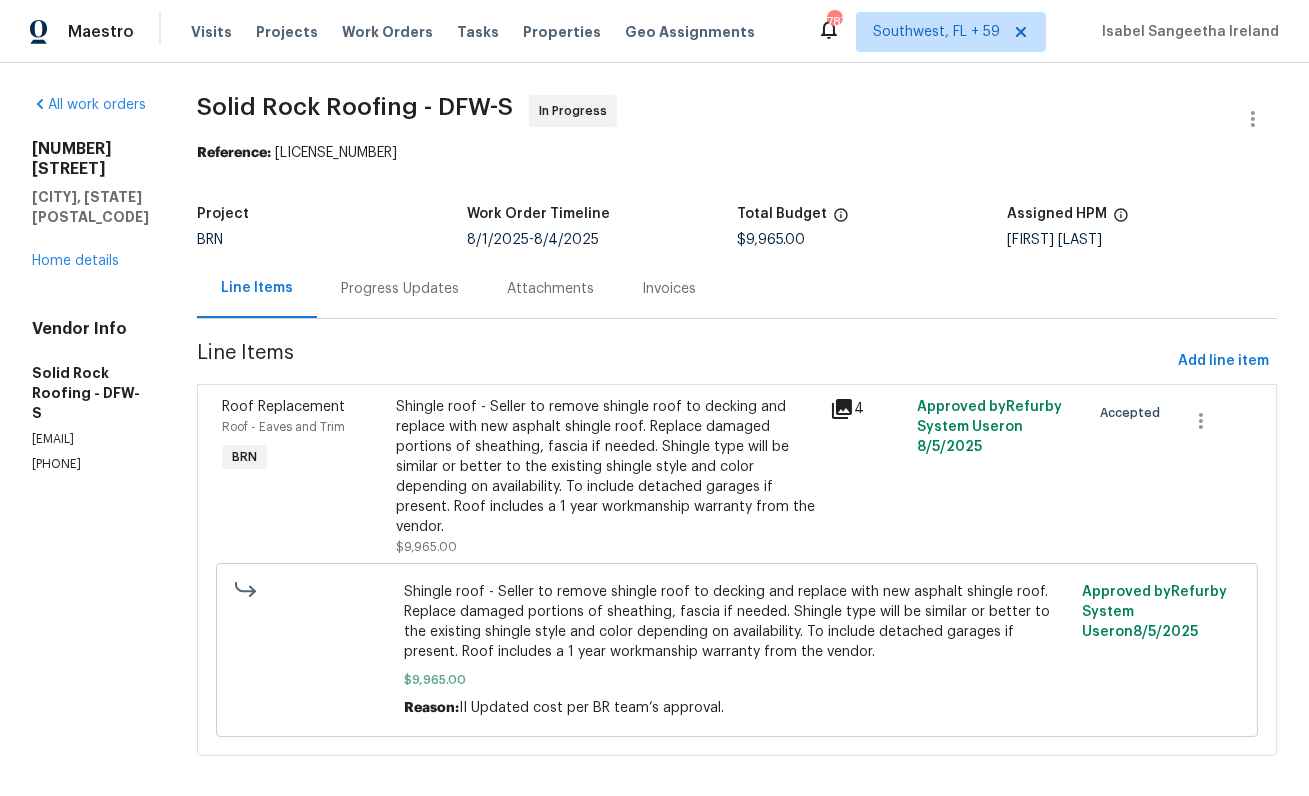click on "Progress Updates" at bounding box center [400, 289] 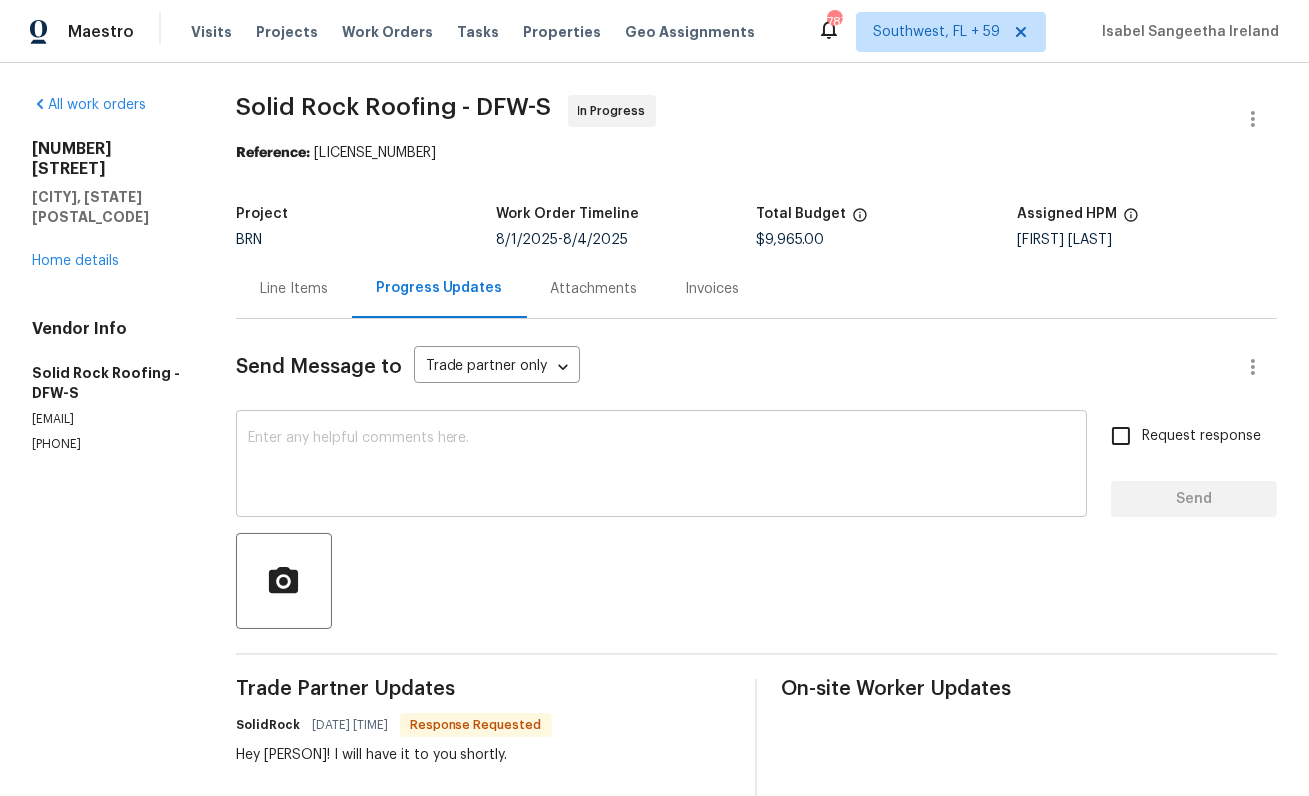scroll, scrollTop: 11, scrollLeft: 0, axis: vertical 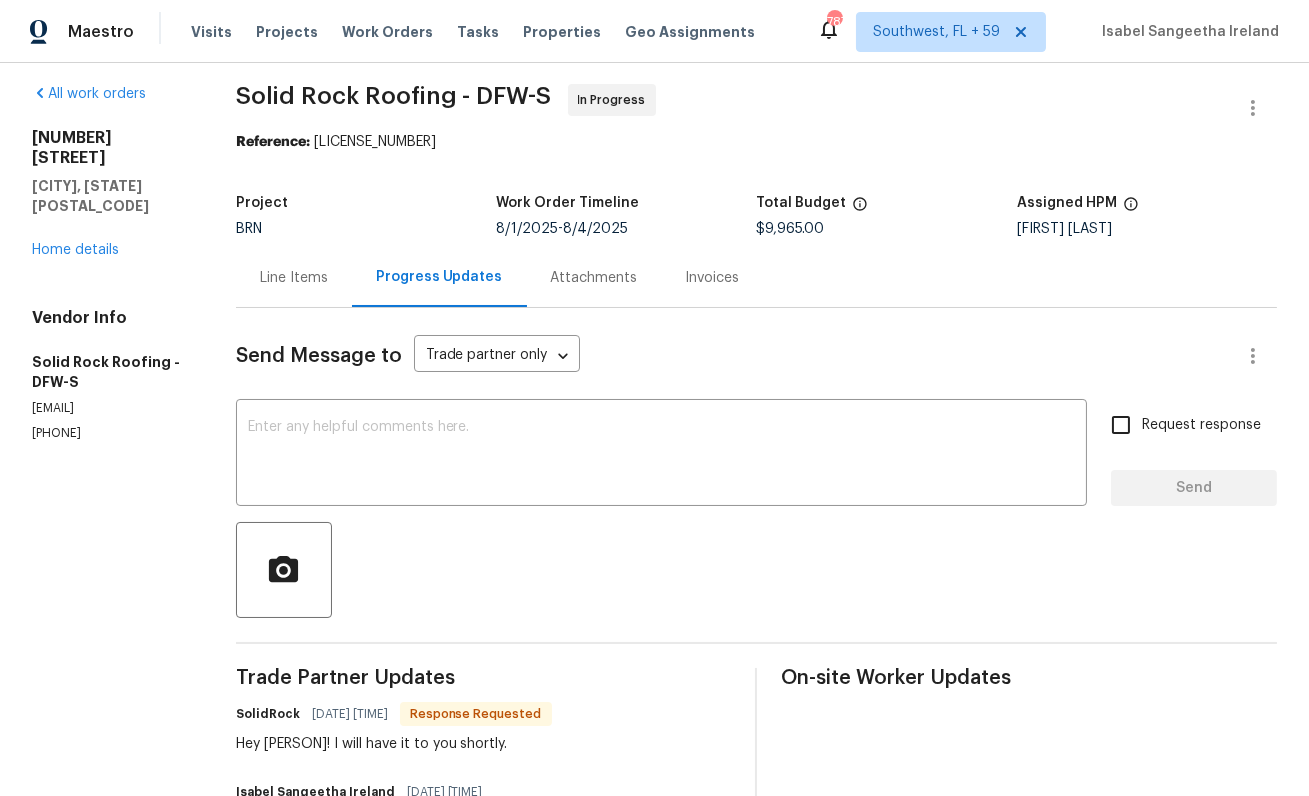 drag, startPoint x: 313, startPoint y: 738, endPoint x: 643, endPoint y: 739, distance: 330.00153 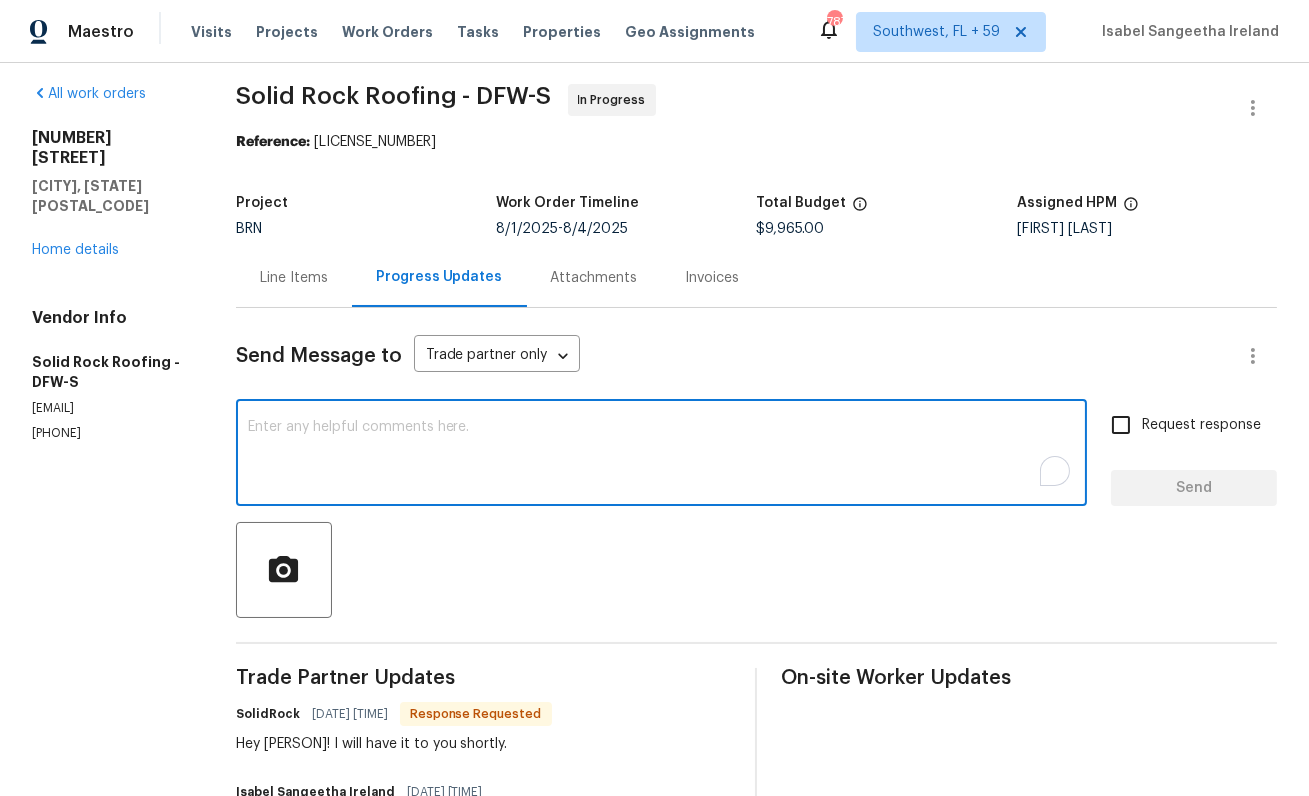 click at bounding box center [661, 455] 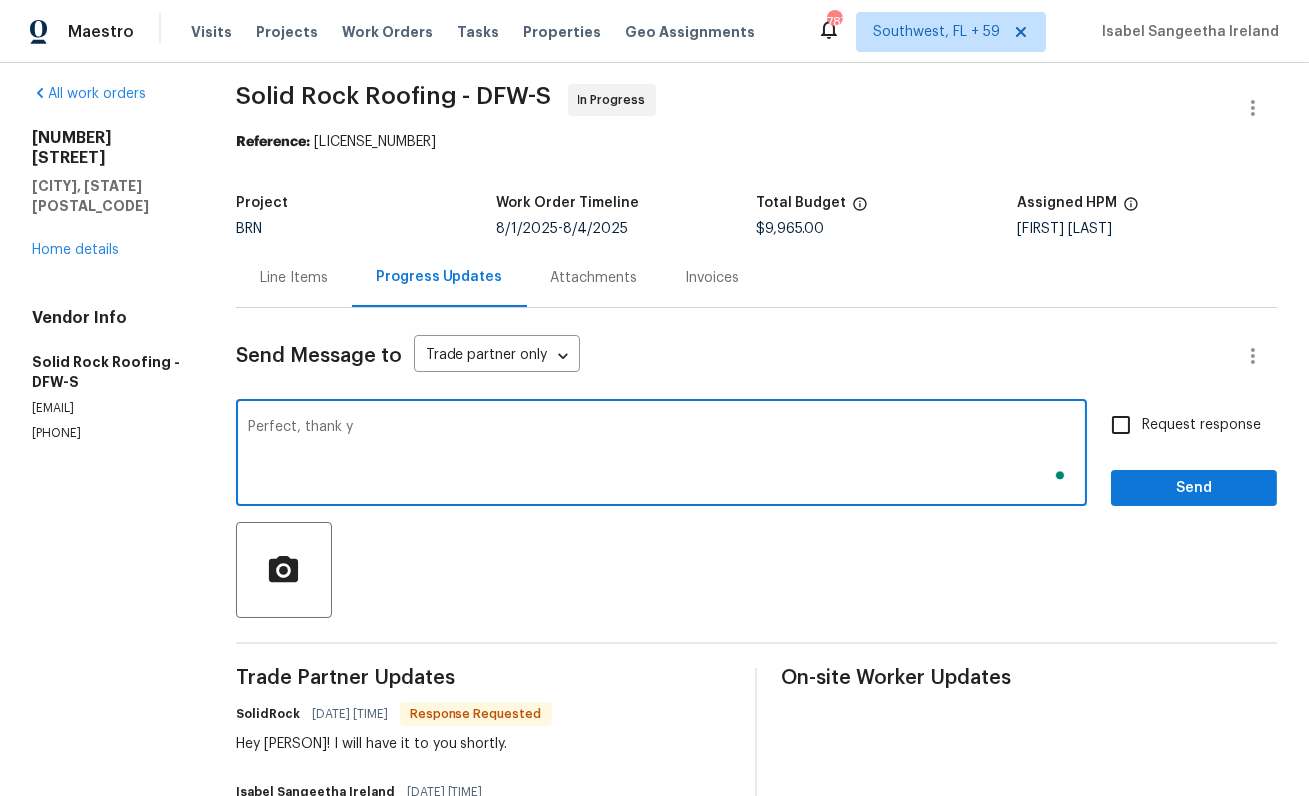 scroll, scrollTop: 11, scrollLeft: 0, axis: vertical 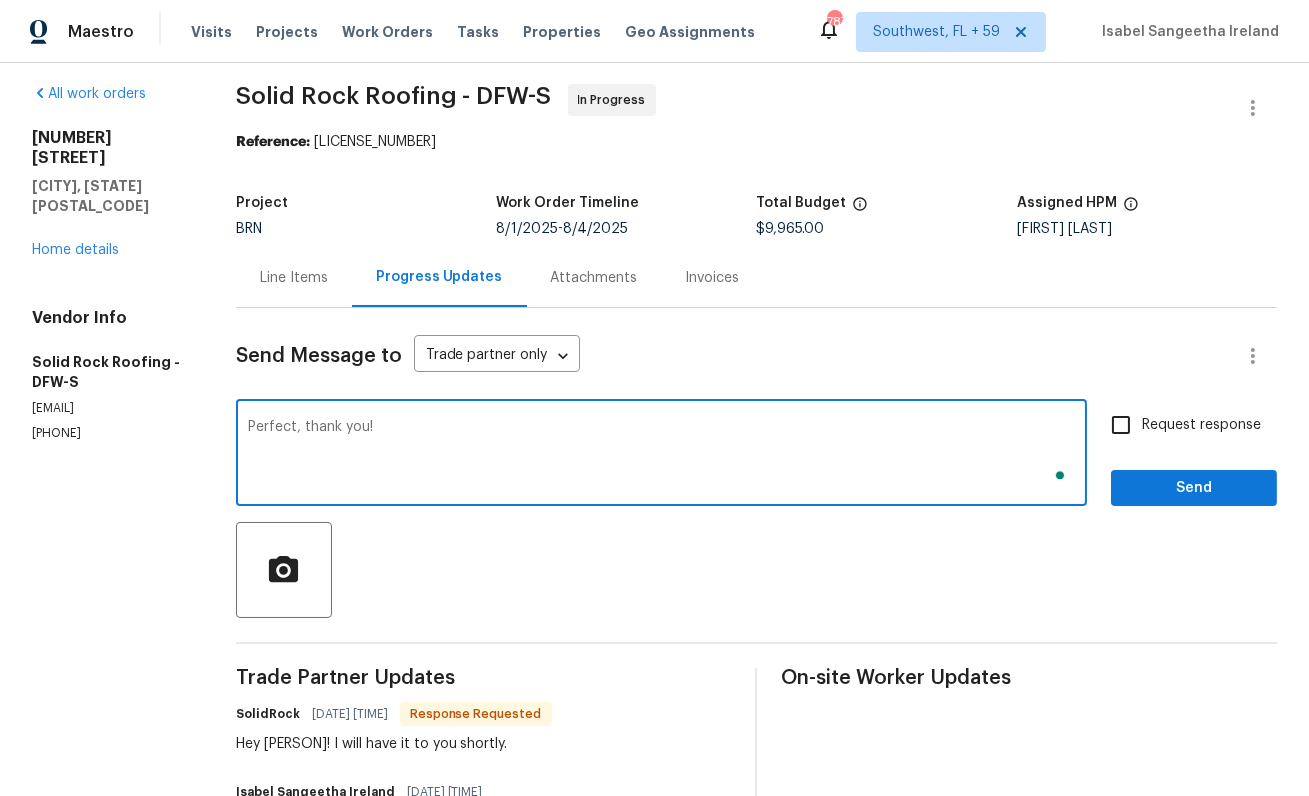 type on "Perfect, thank you!" 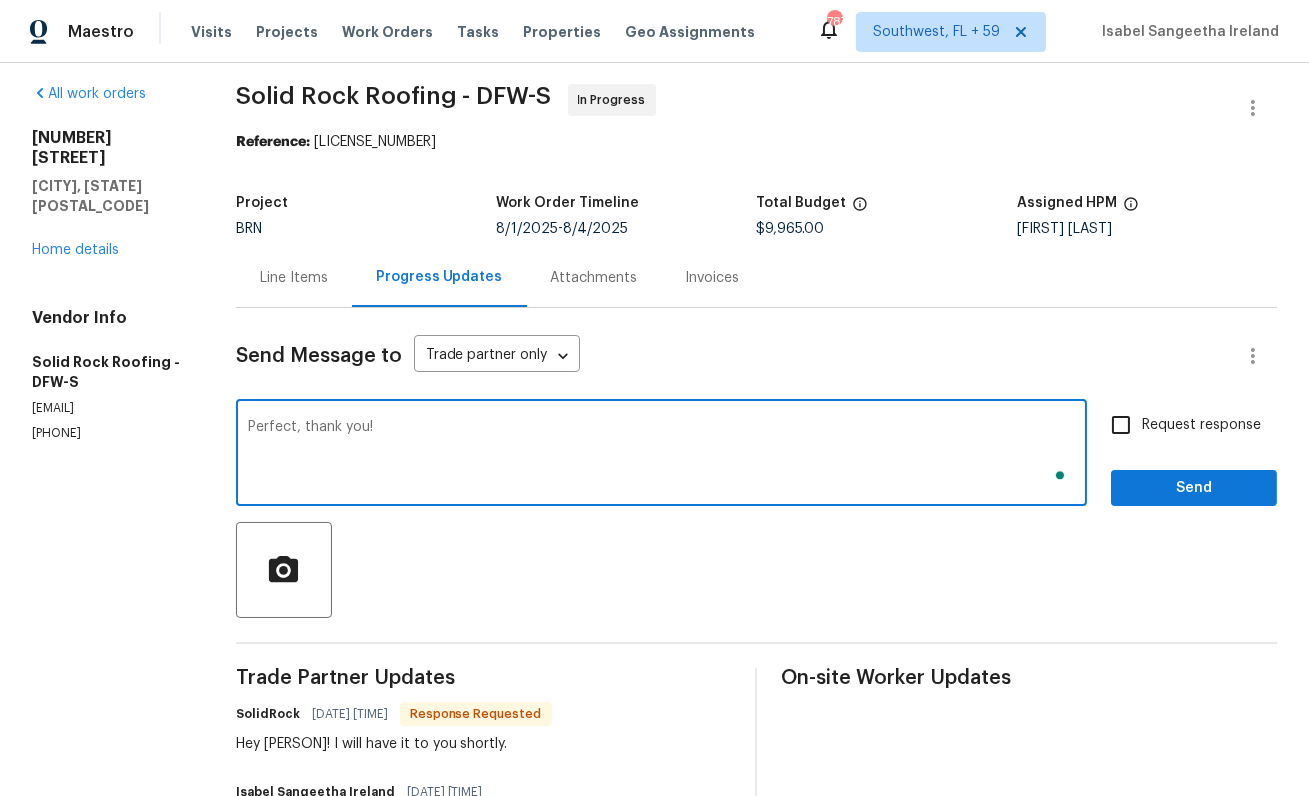 click on "Request response" at bounding box center [1121, 425] 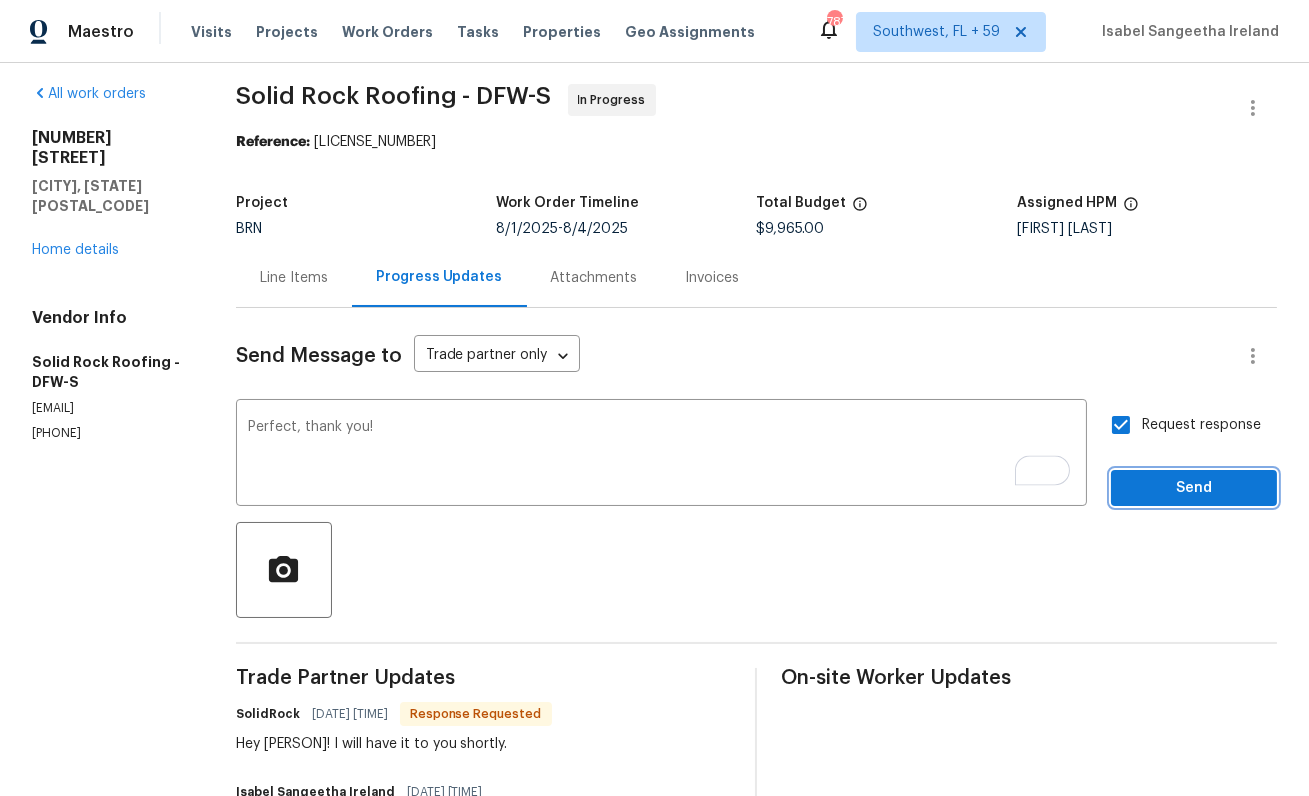 click on "Send" at bounding box center [1194, 488] 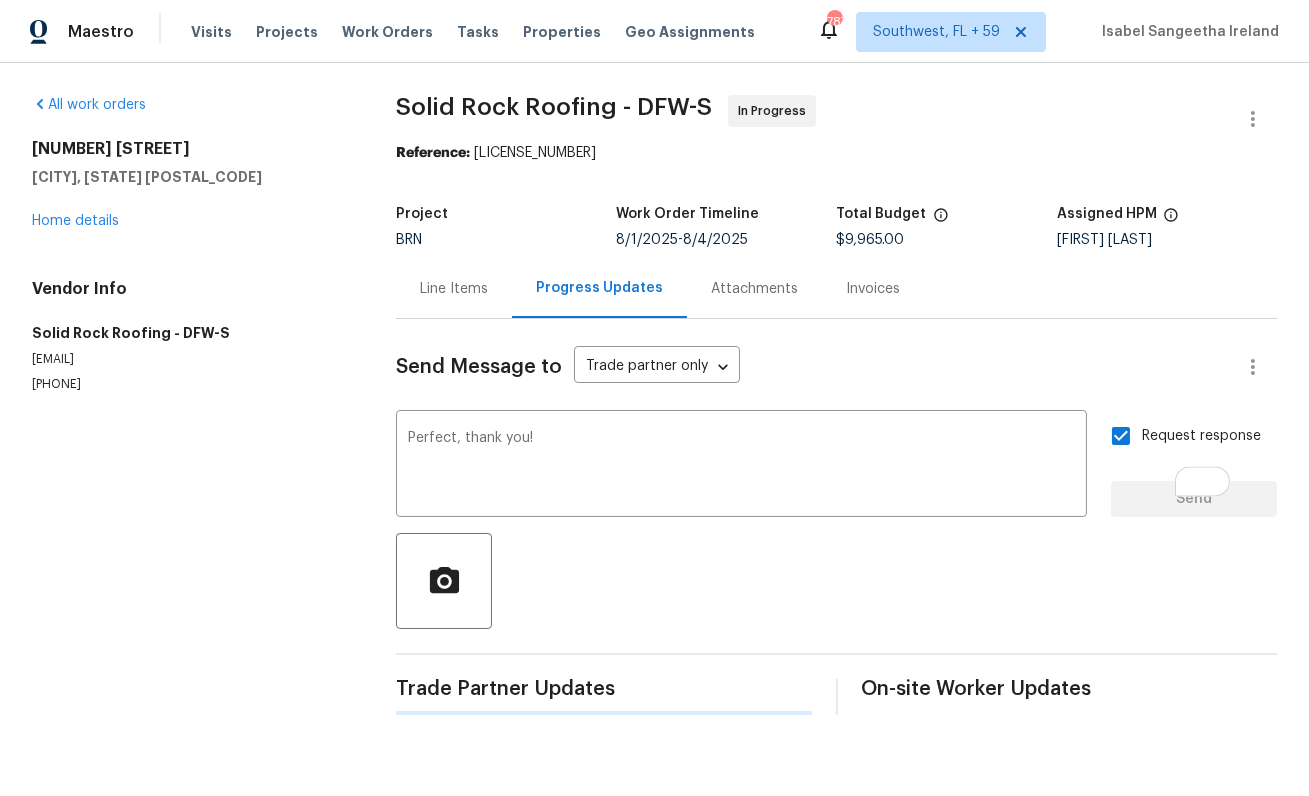 scroll, scrollTop: 0, scrollLeft: 0, axis: both 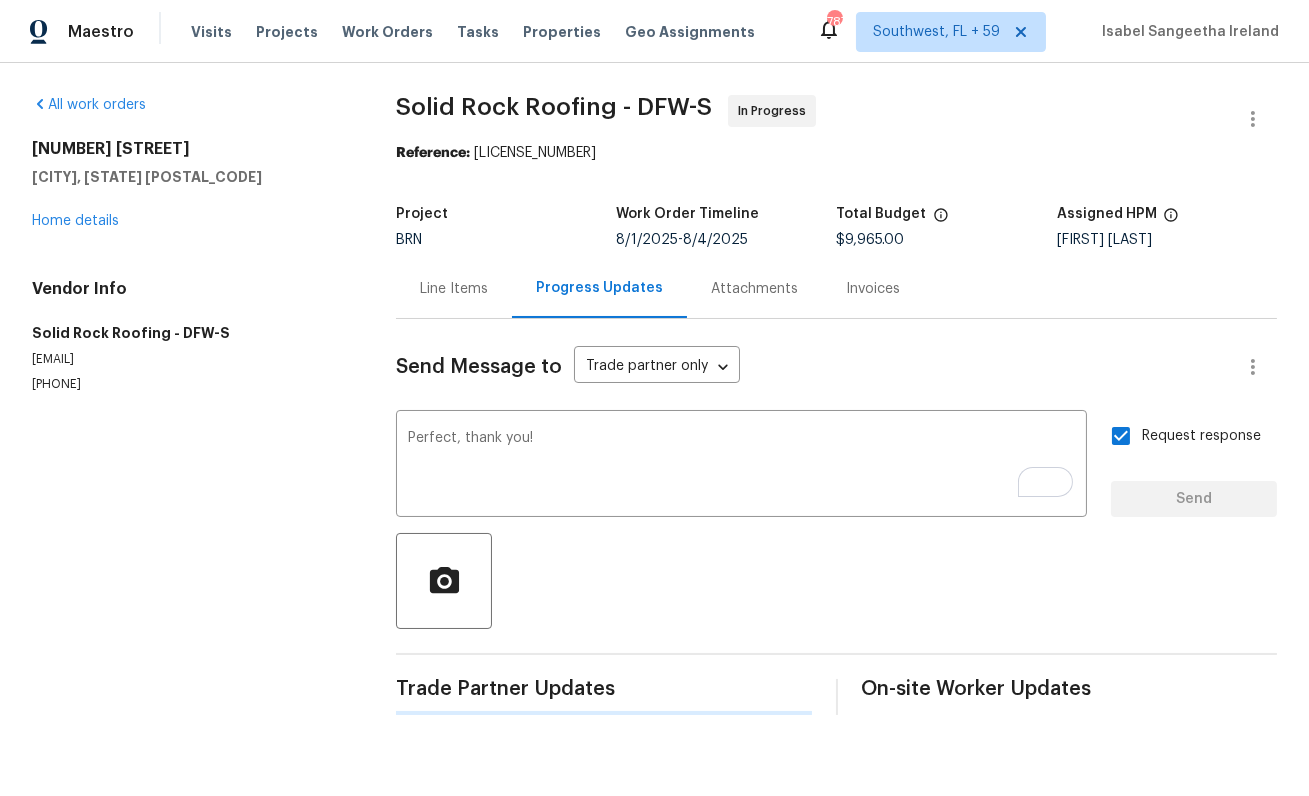 type 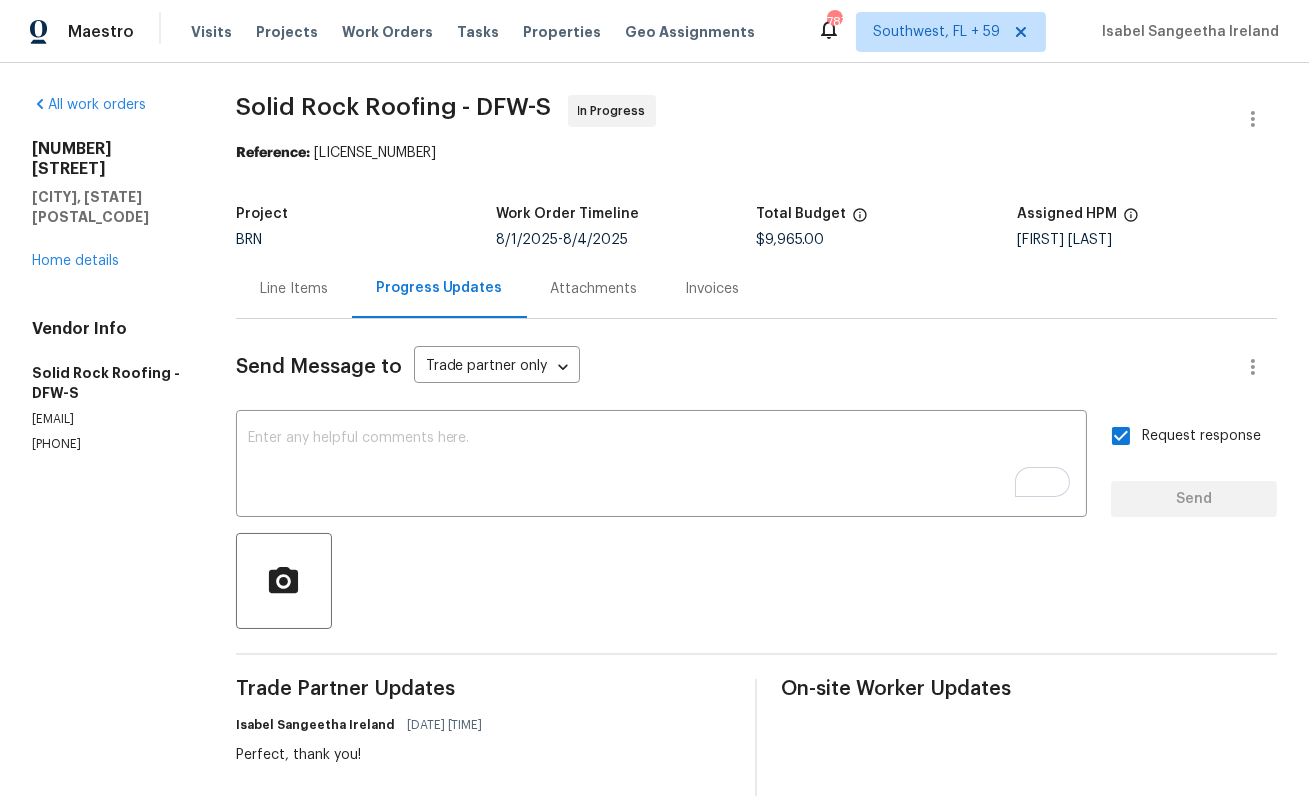 click on "Solid Rock Roofing - DFW-S" at bounding box center (394, 107) 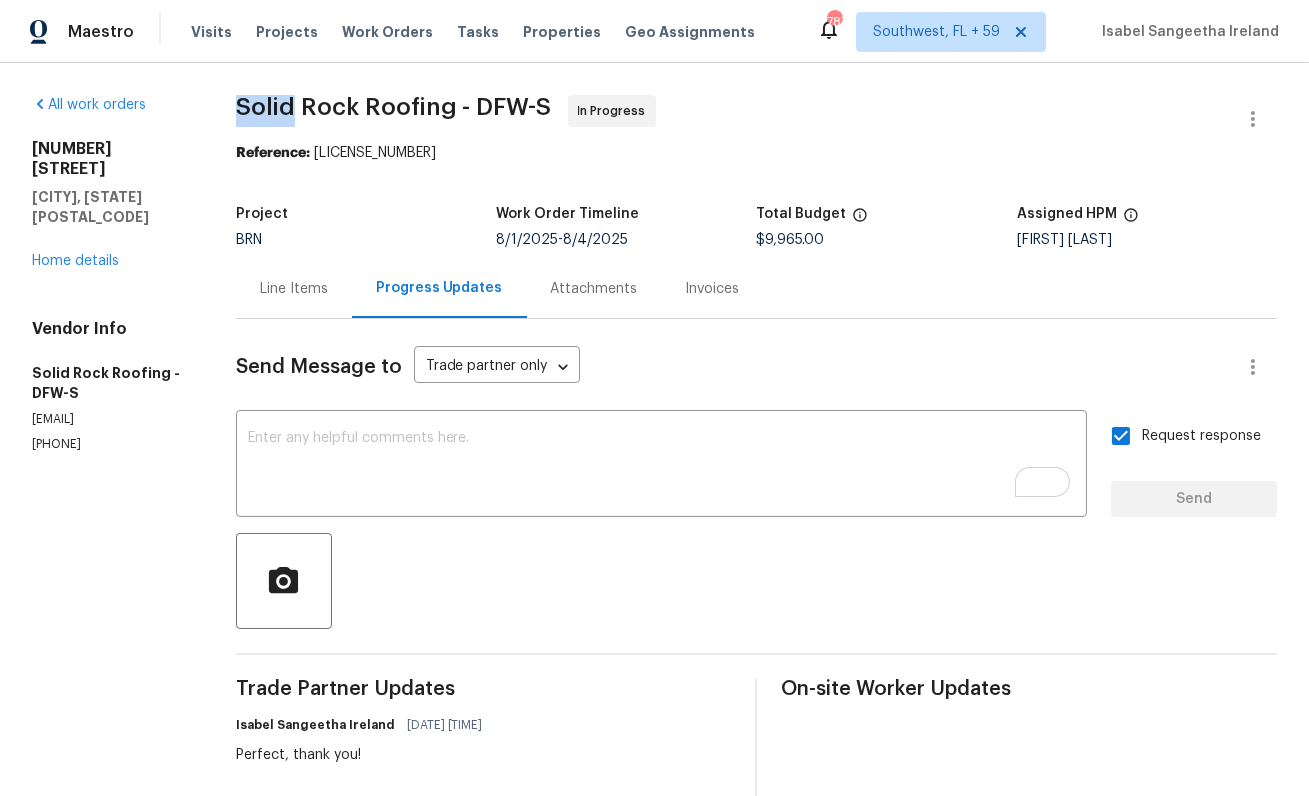 click on "Solid Rock Roofing - DFW-S" at bounding box center (394, 107) 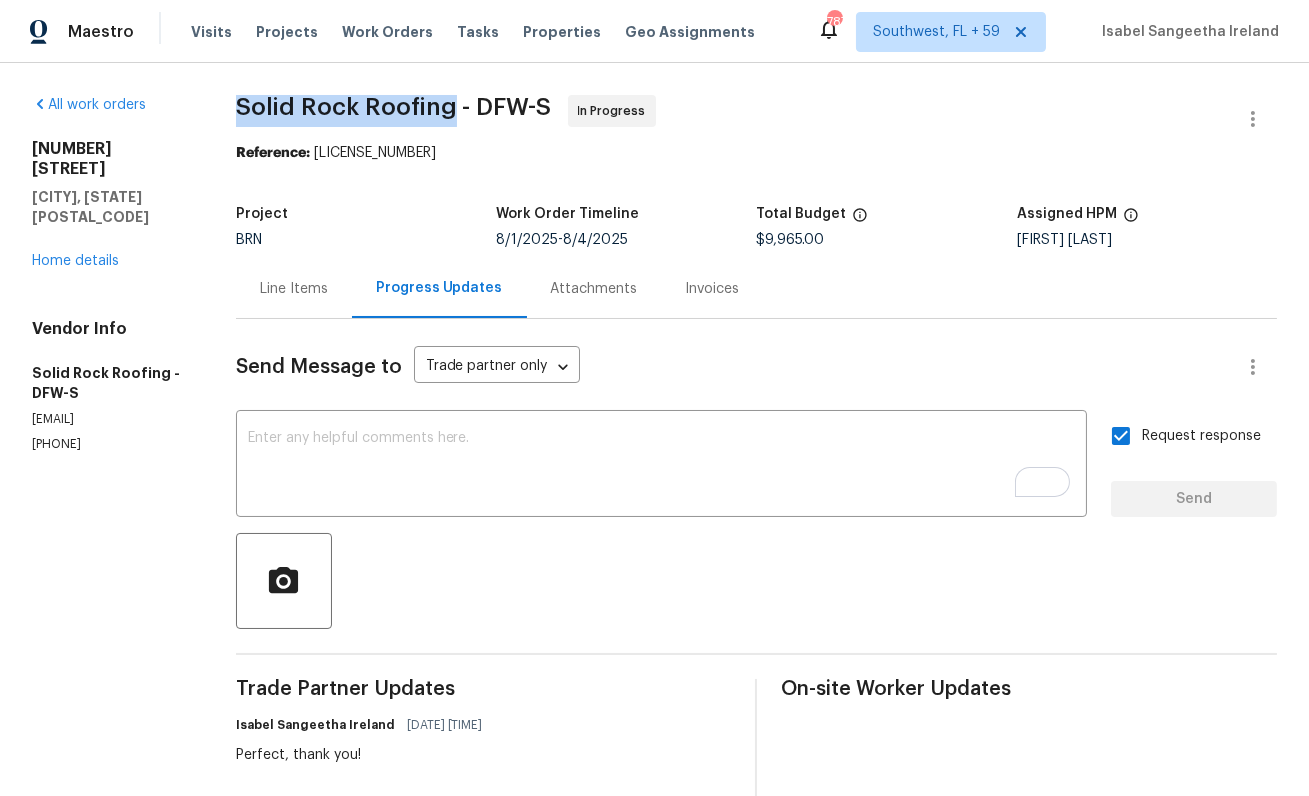 click on "Solid Rock Roofing - DFW-S" at bounding box center (394, 107) 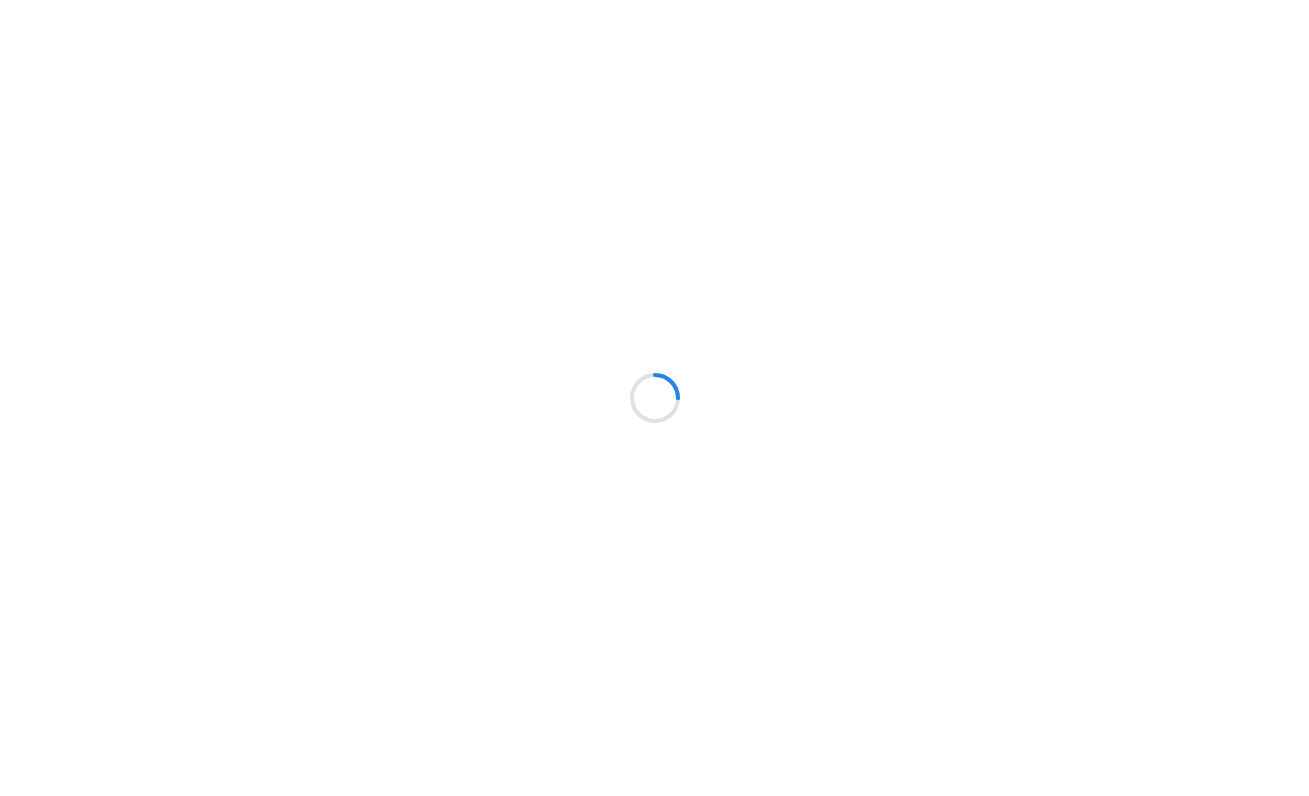 scroll, scrollTop: 0, scrollLeft: 0, axis: both 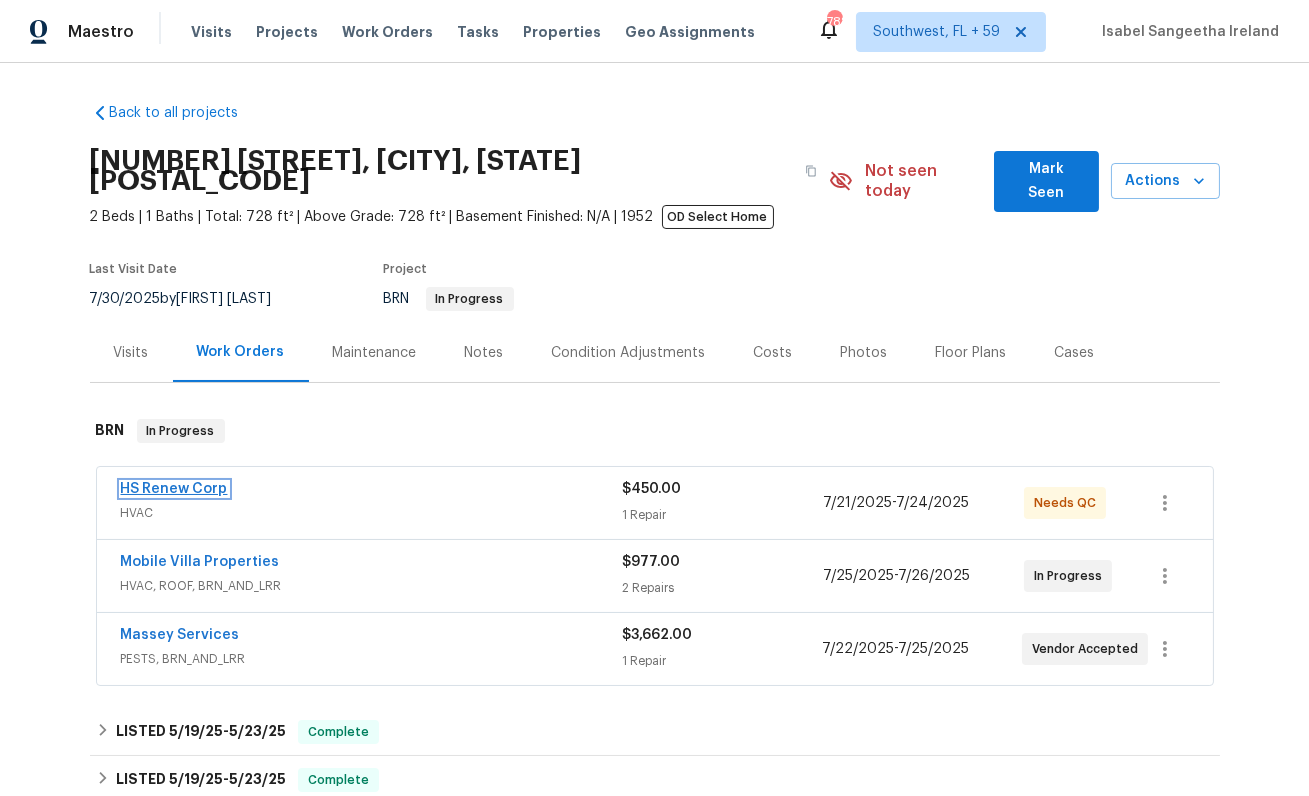 click on "HS Renew Corp" at bounding box center [174, 489] 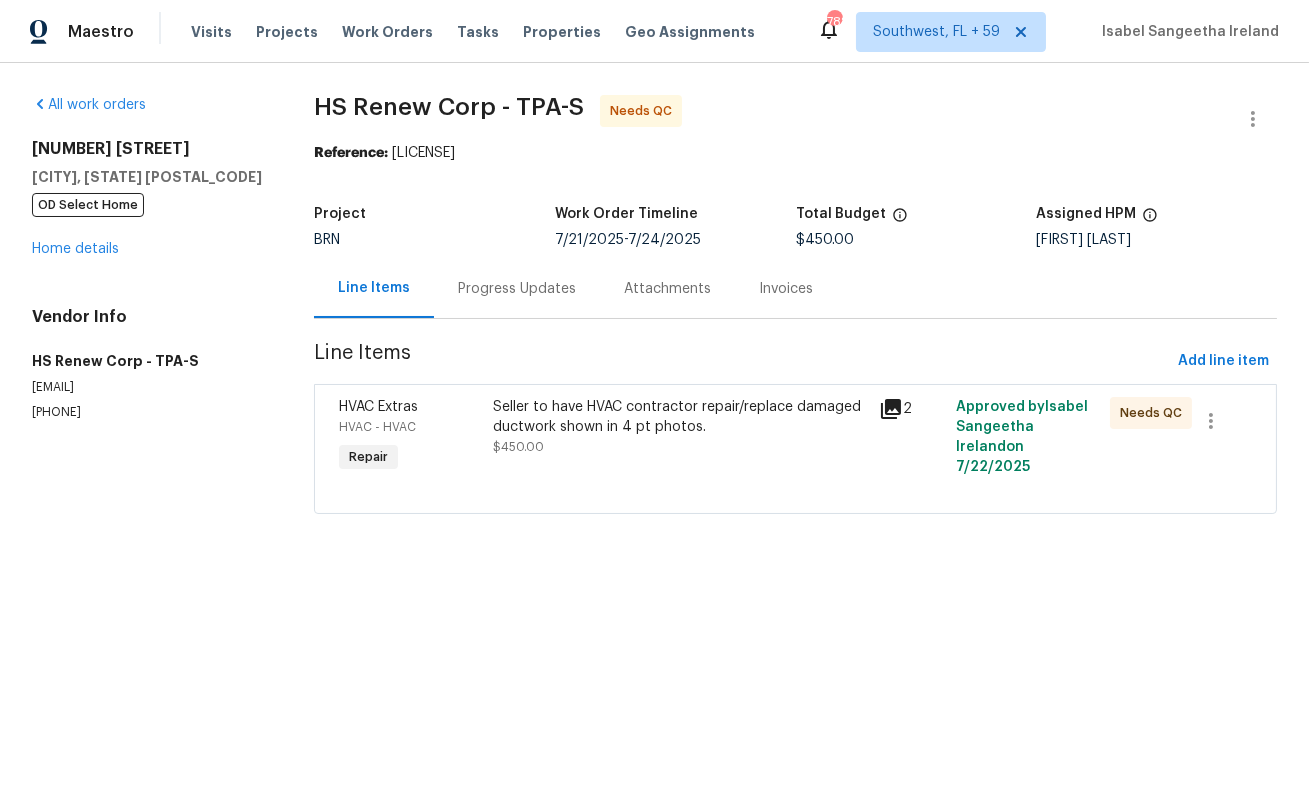 click on "Progress Updates" at bounding box center [517, 288] 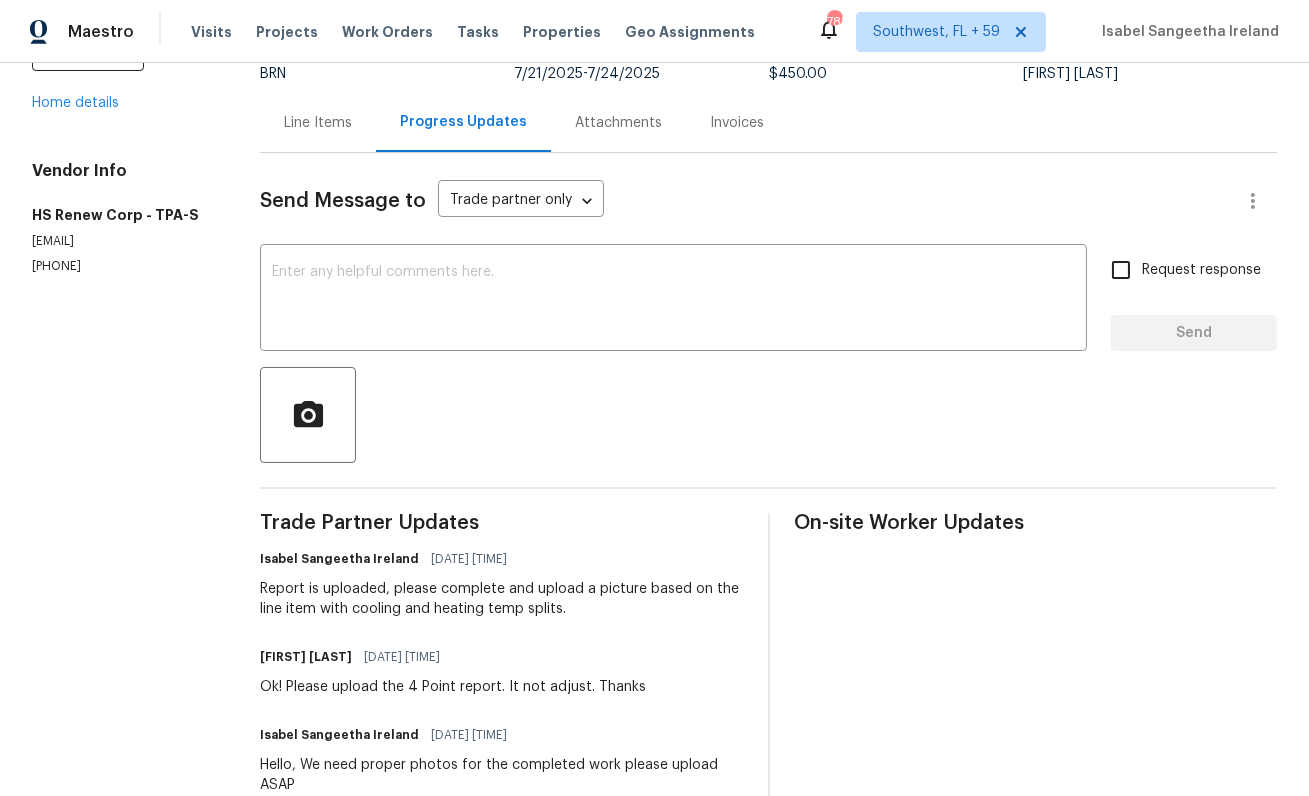 scroll, scrollTop: 0, scrollLeft: 0, axis: both 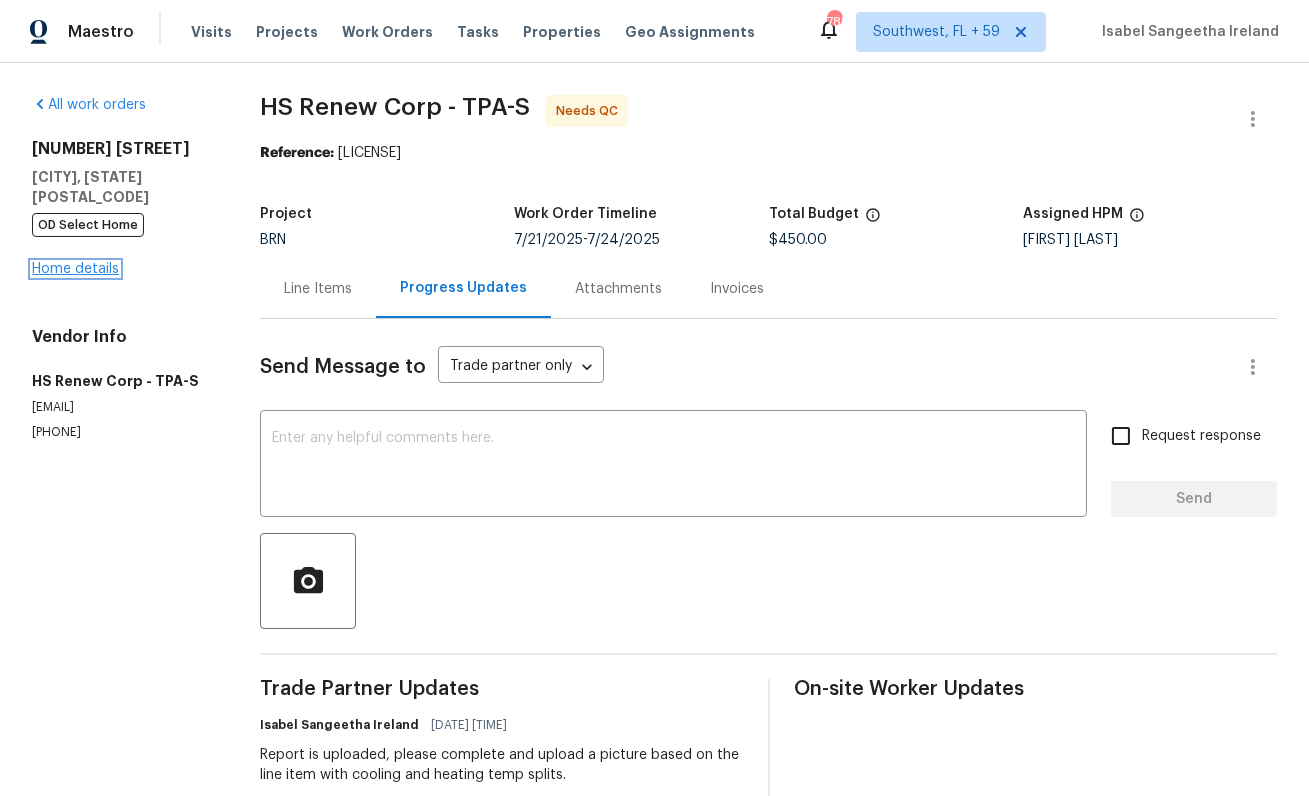 click on "Home details" at bounding box center [75, 269] 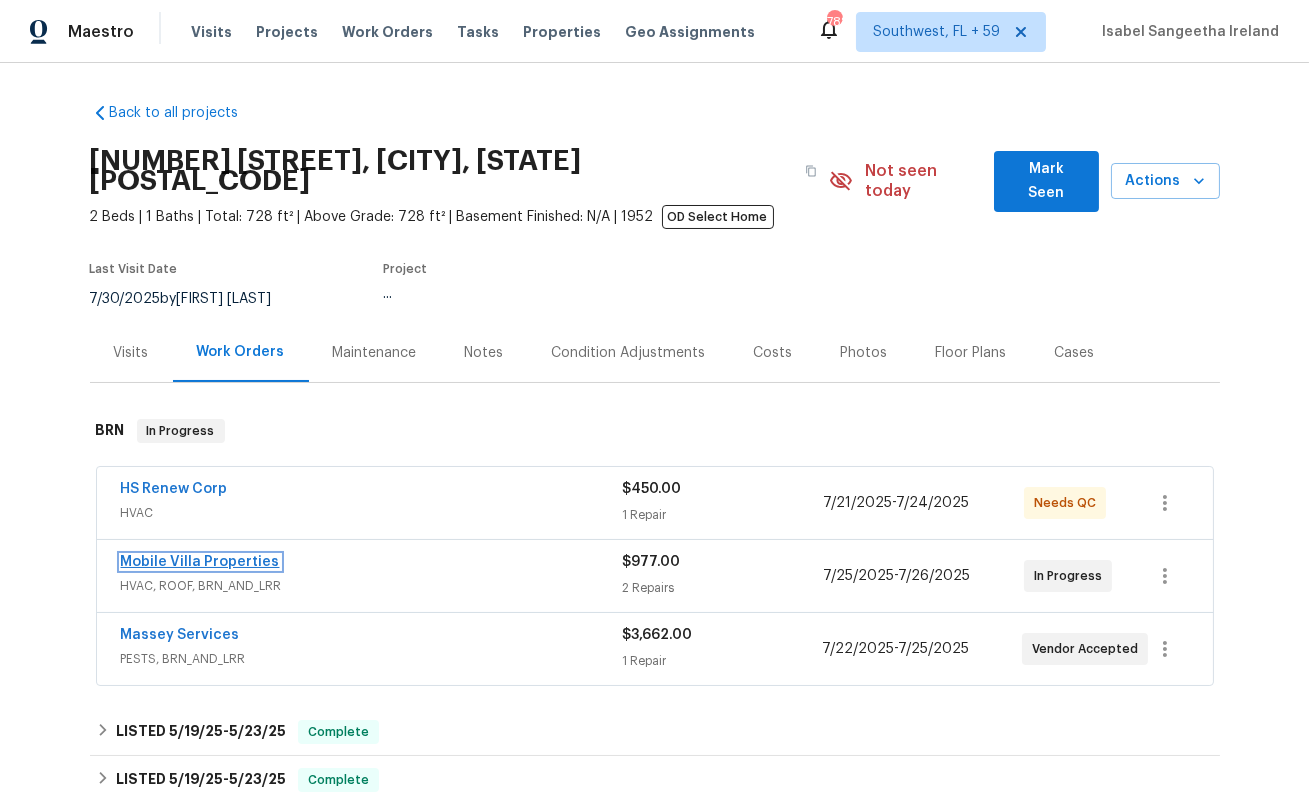 click on "Mobile Villa Properties" at bounding box center (200, 562) 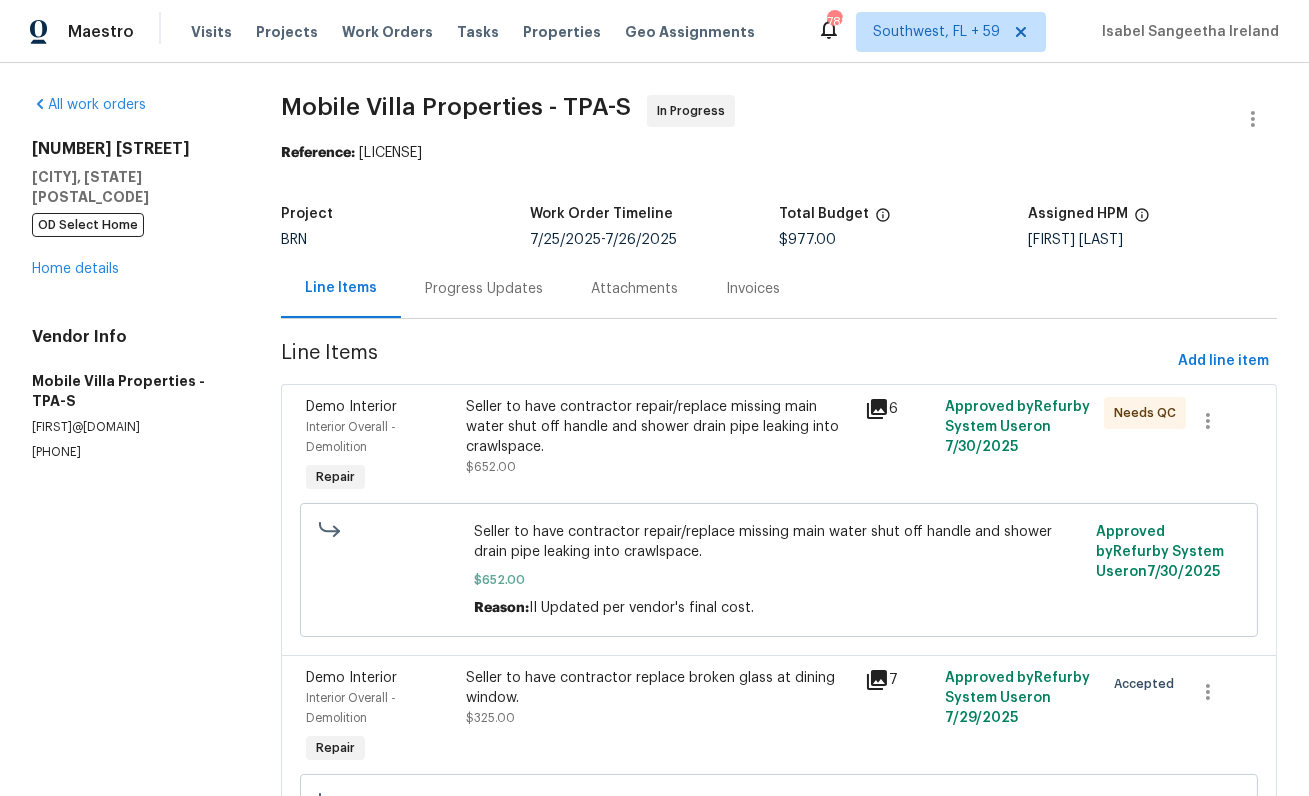 click on "Progress Updates" at bounding box center (484, 289) 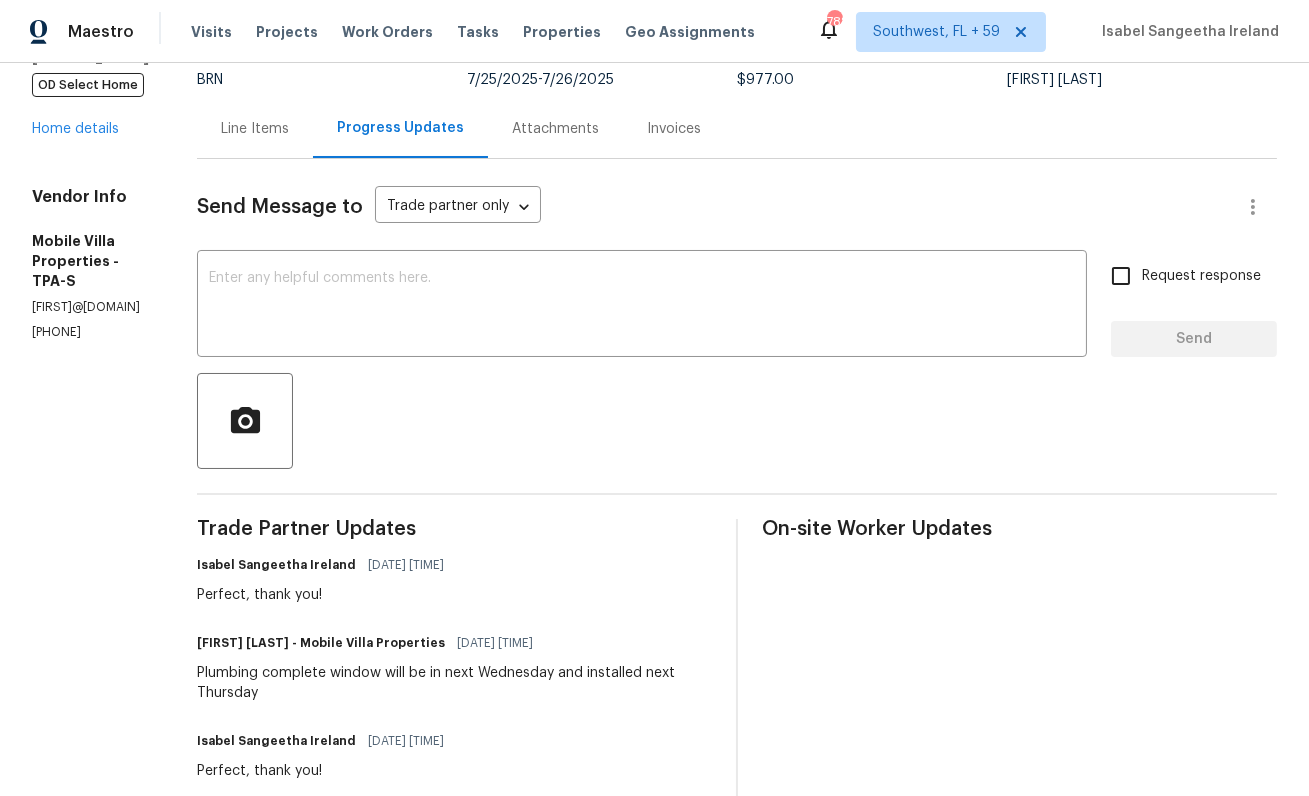 scroll, scrollTop: 246, scrollLeft: 0, axis: vertical 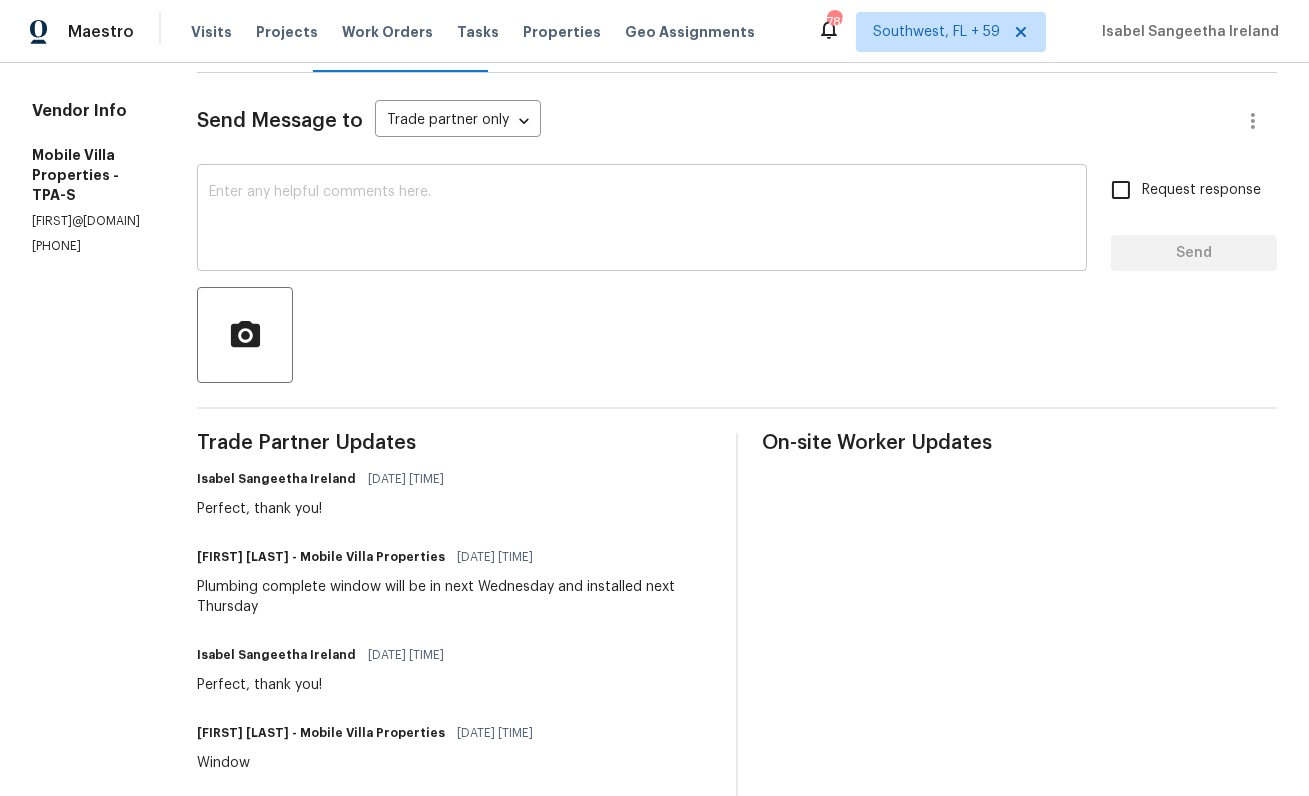 click at bounding box center (642, 220) 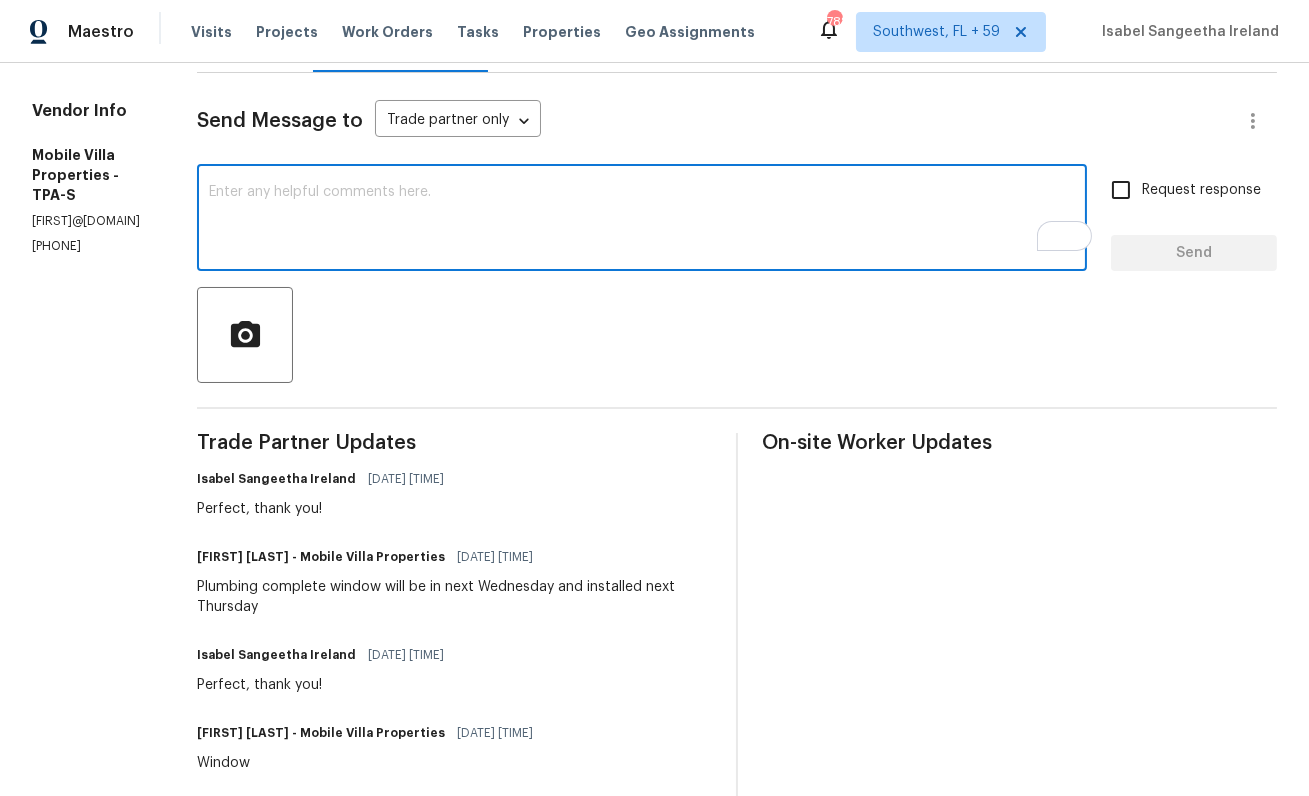 scroll, scrollTop: 246, scrollLeft: 0, axis: vertical 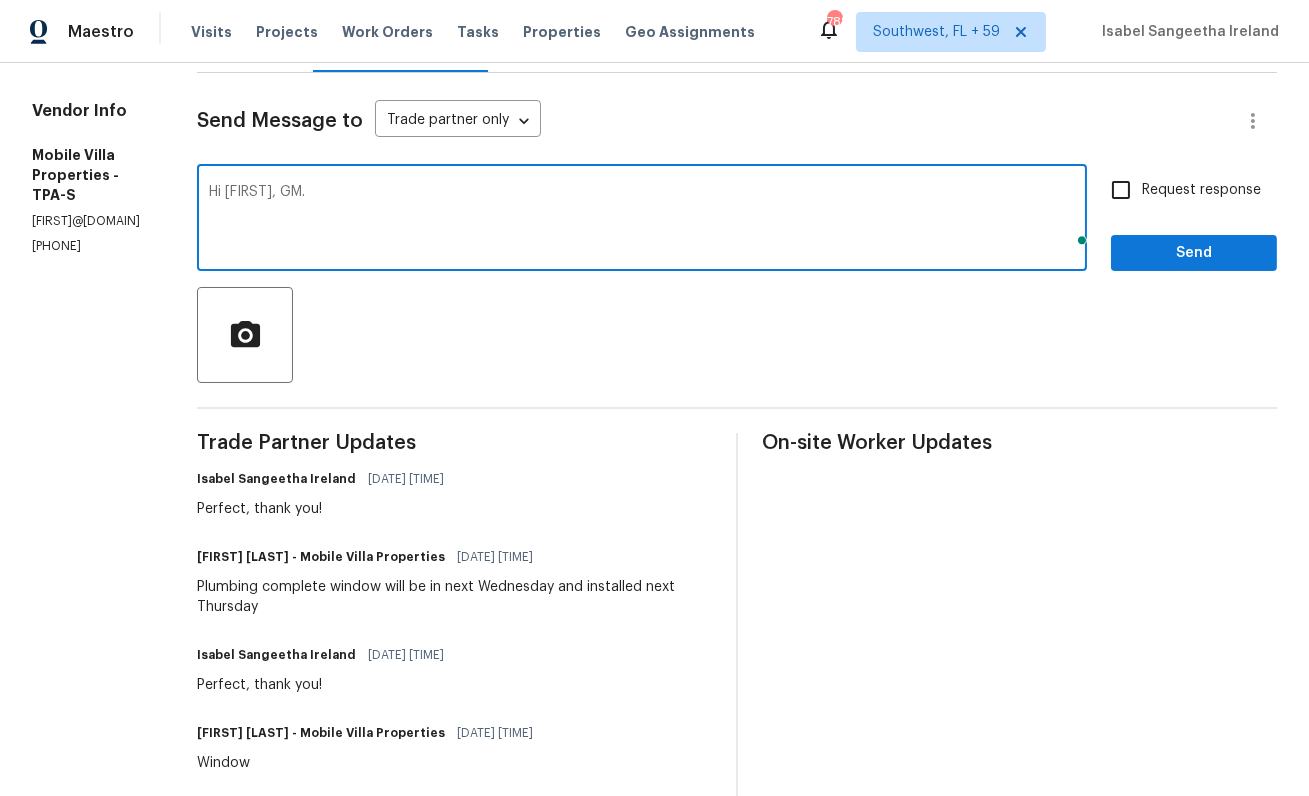 type on "Hi James, GM." 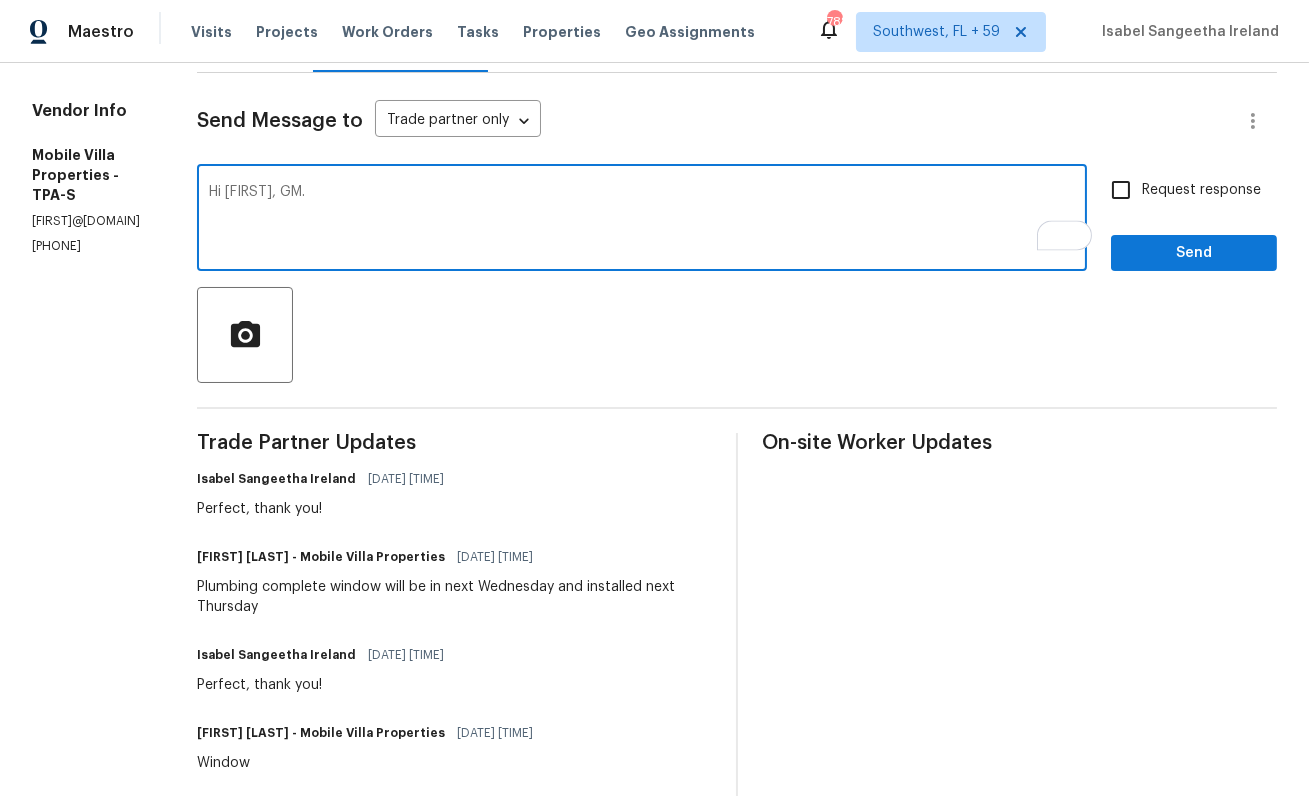 type 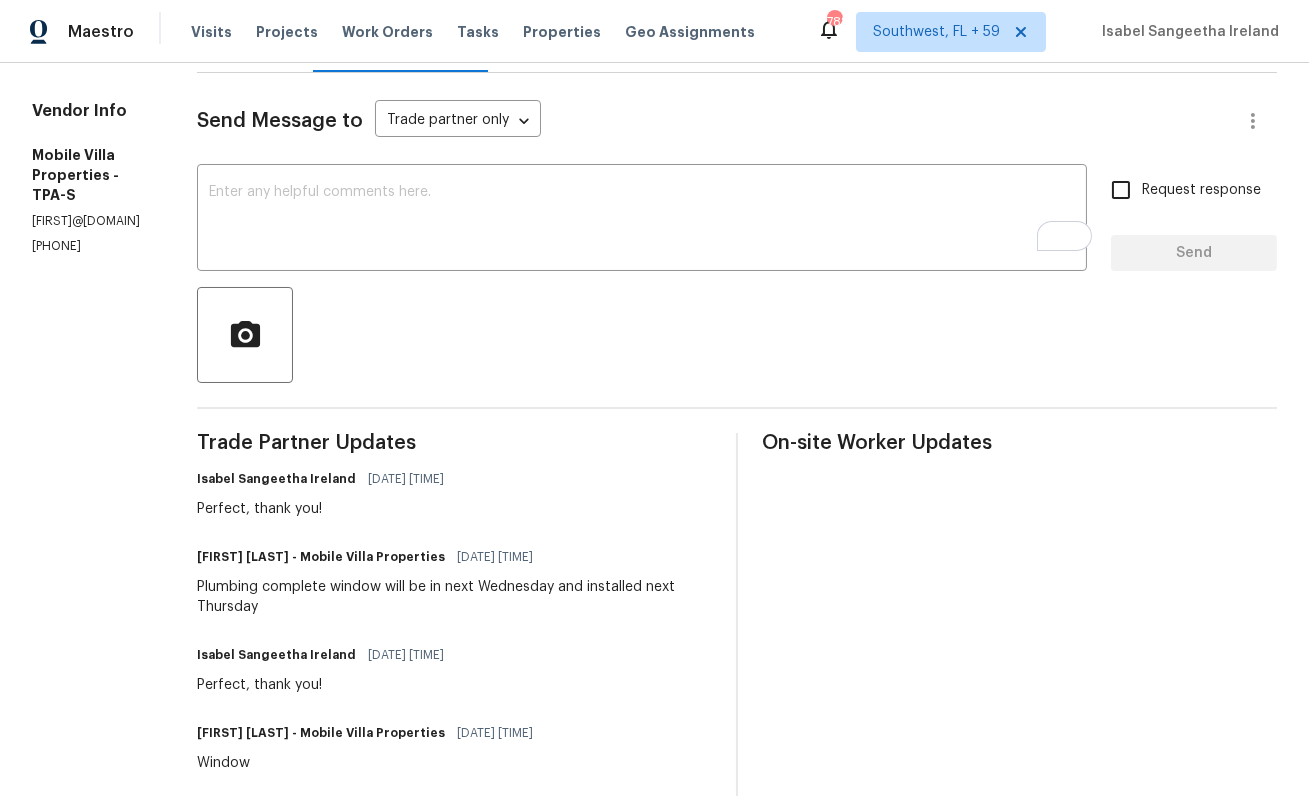 click on "Home details" at bounding box center (75, 43) 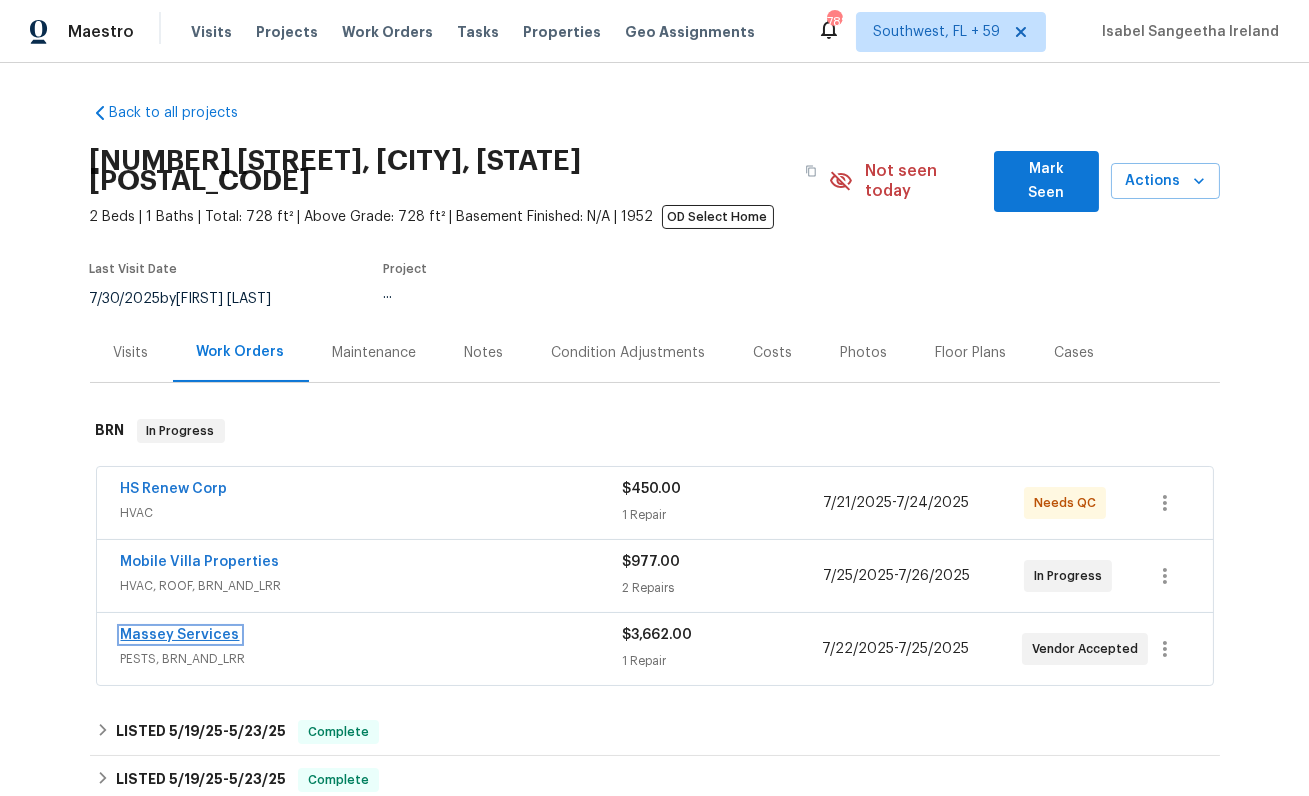 click on "Massey Services" at bounding box center [180, 635] 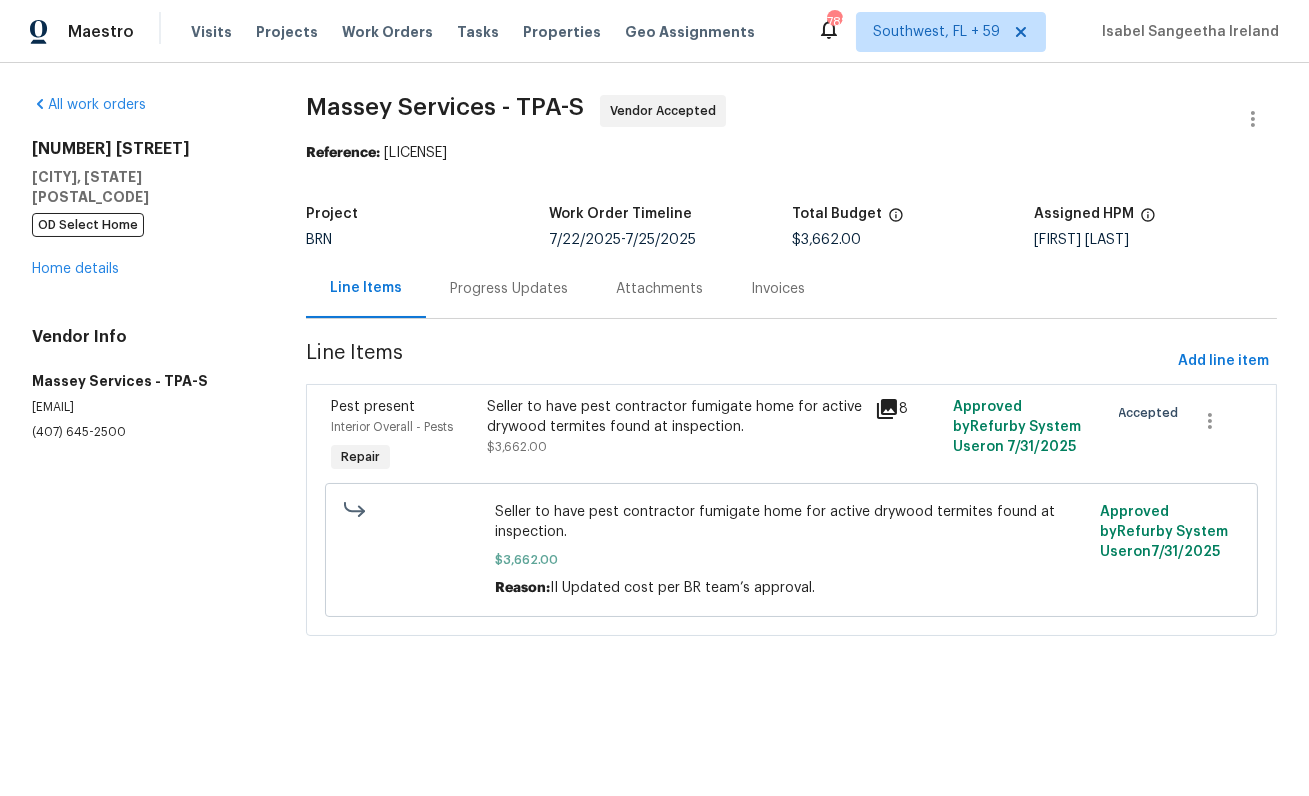 click on "Progress Updates" at bounding box center (509, 289) 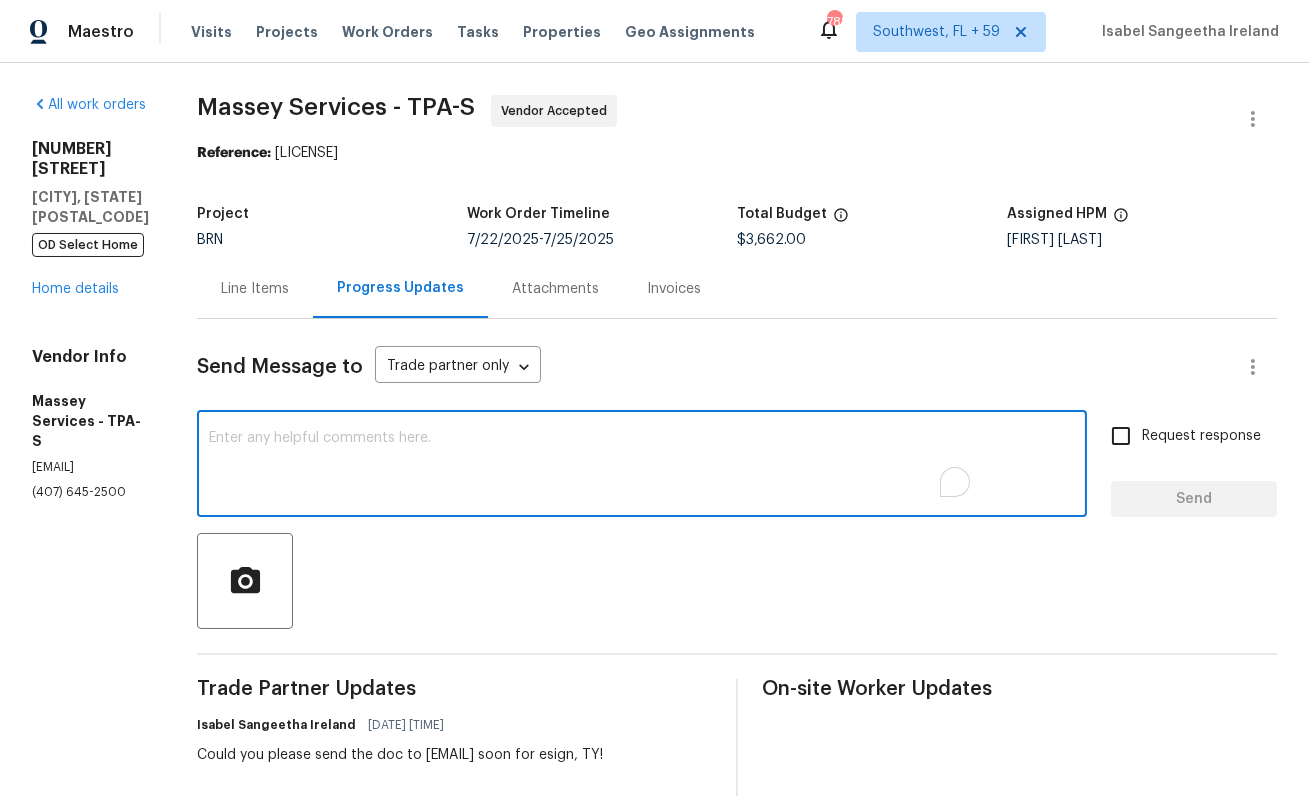 click at bounding box center (642, 466) 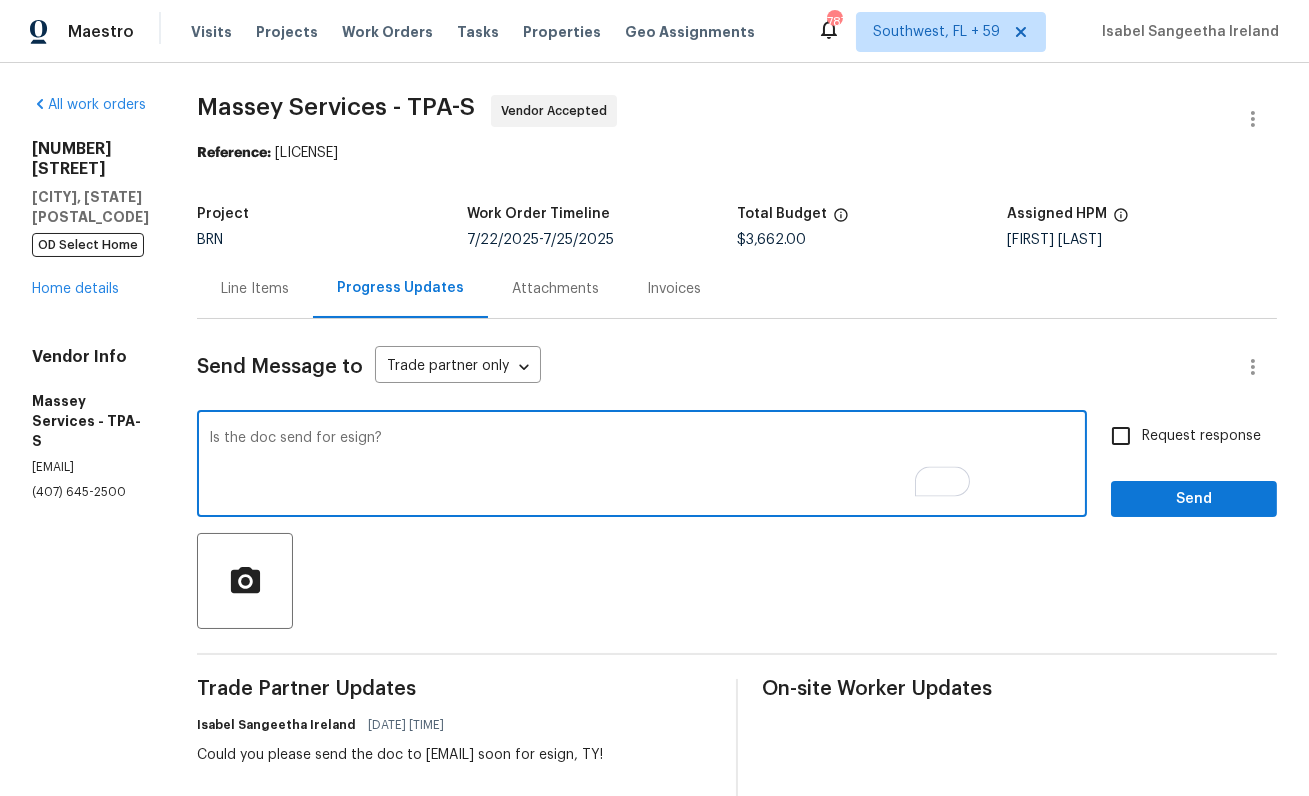 type on "Is the doc send for esign?" 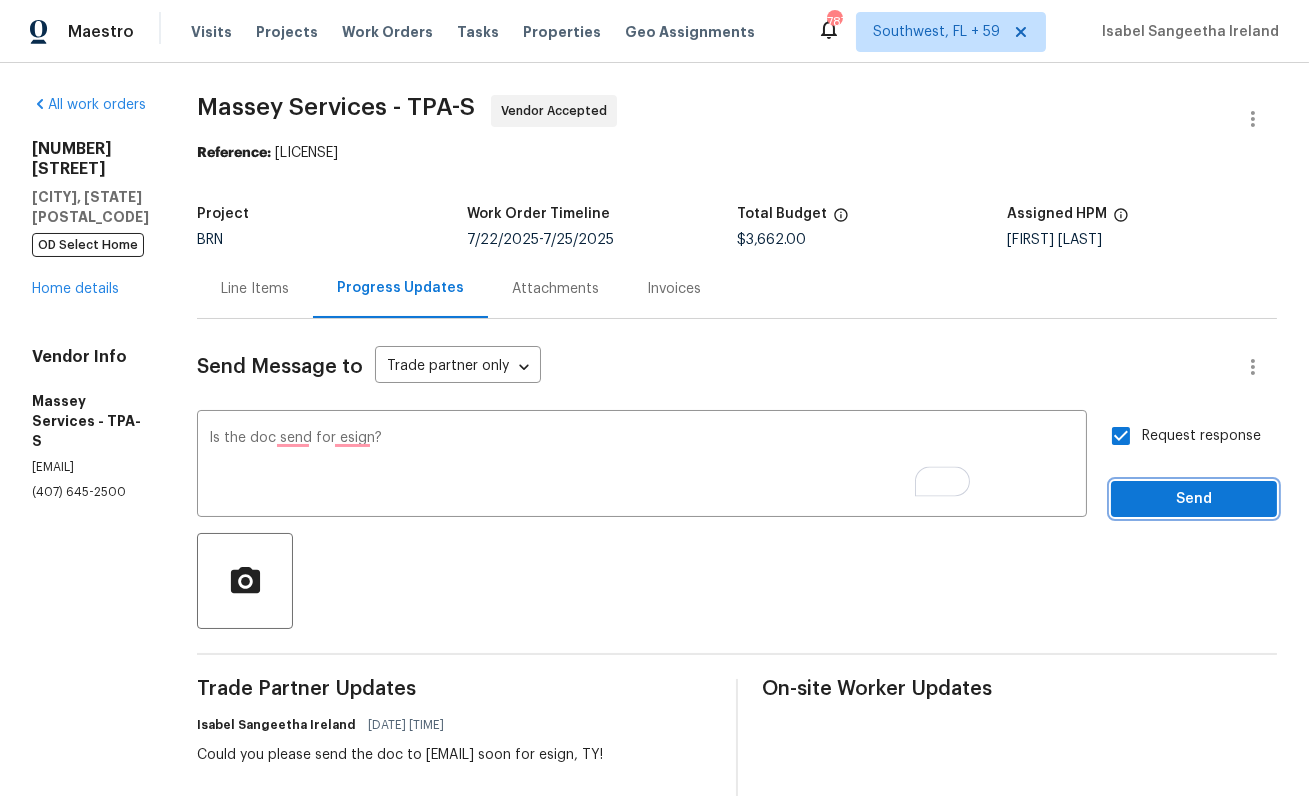 click on "Send" at bounding box center (1194, 499) 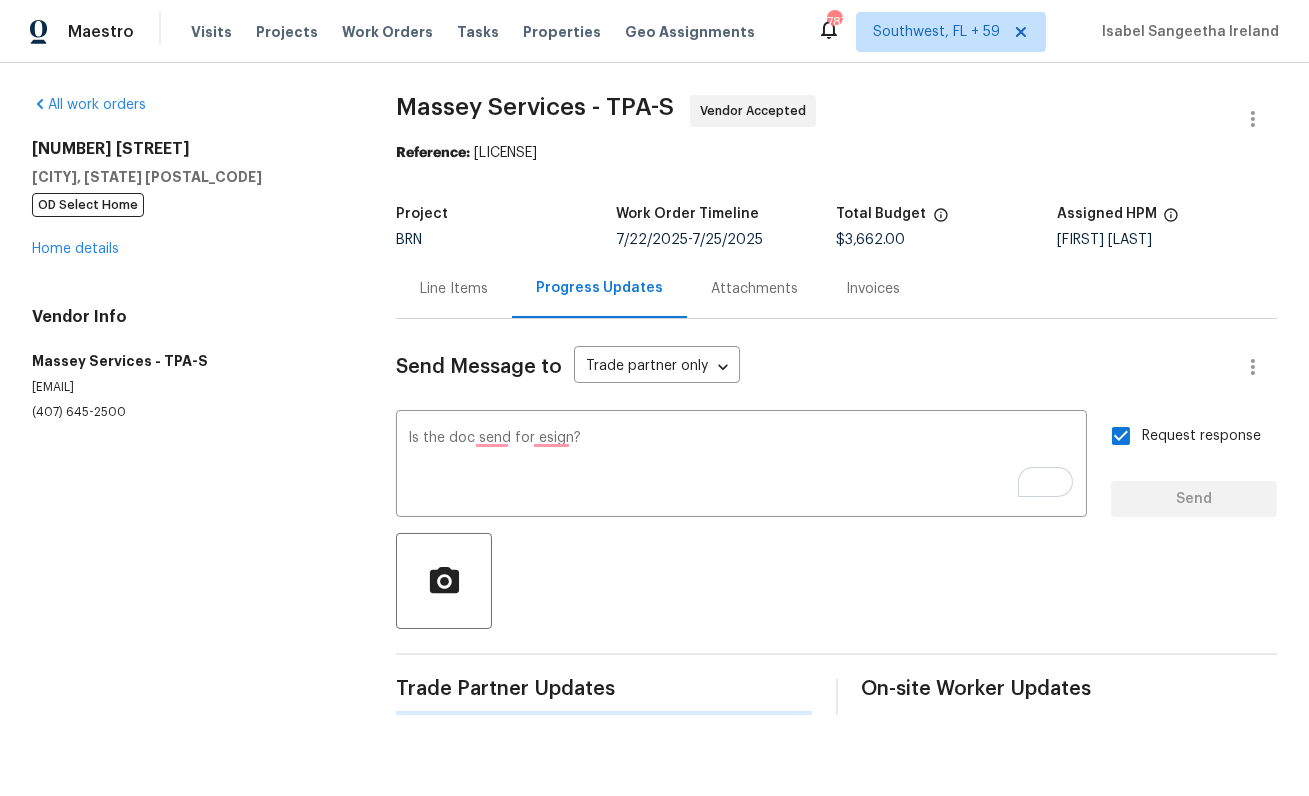 type 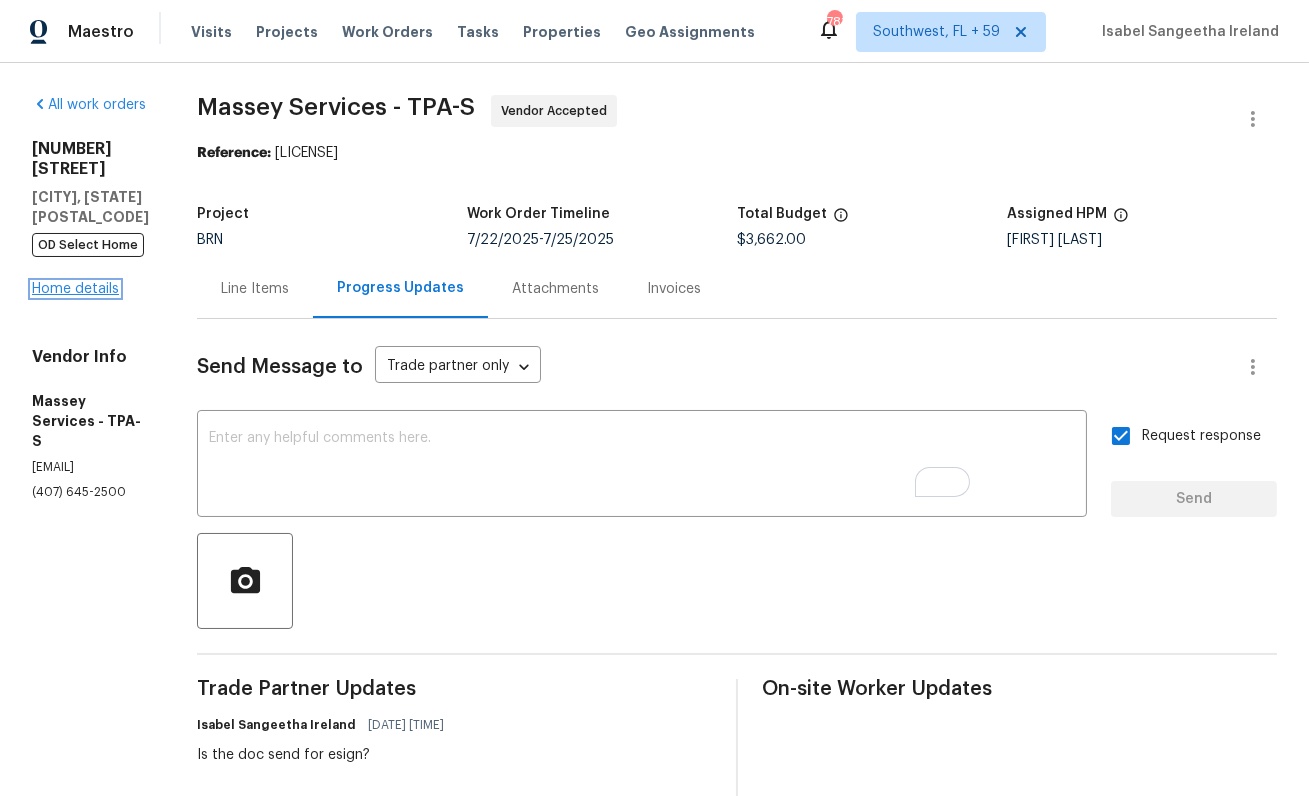 click on "Home details" at bounding box center (75, 289) 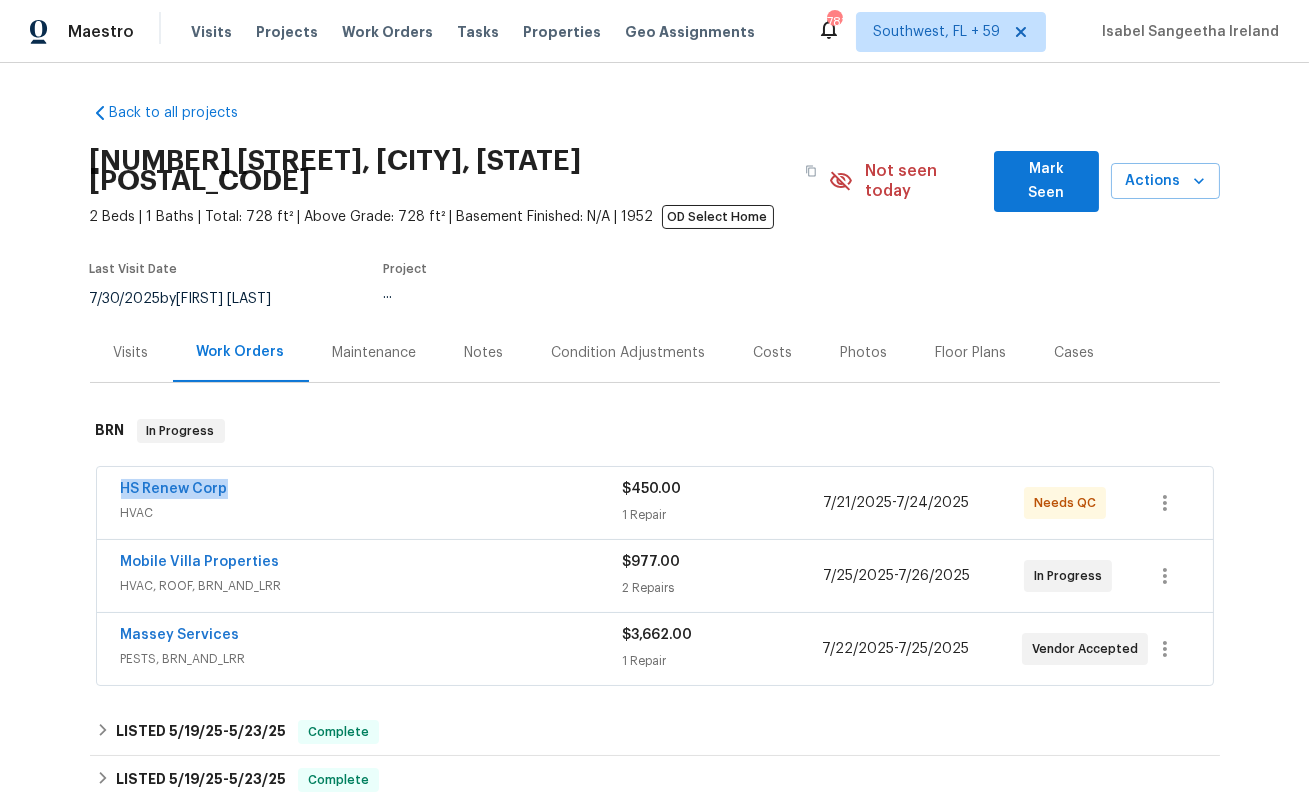 drag, startPoint x: 244, startPoint y: 475, endPoint x: 91, endPoint y: 475, distance: 153 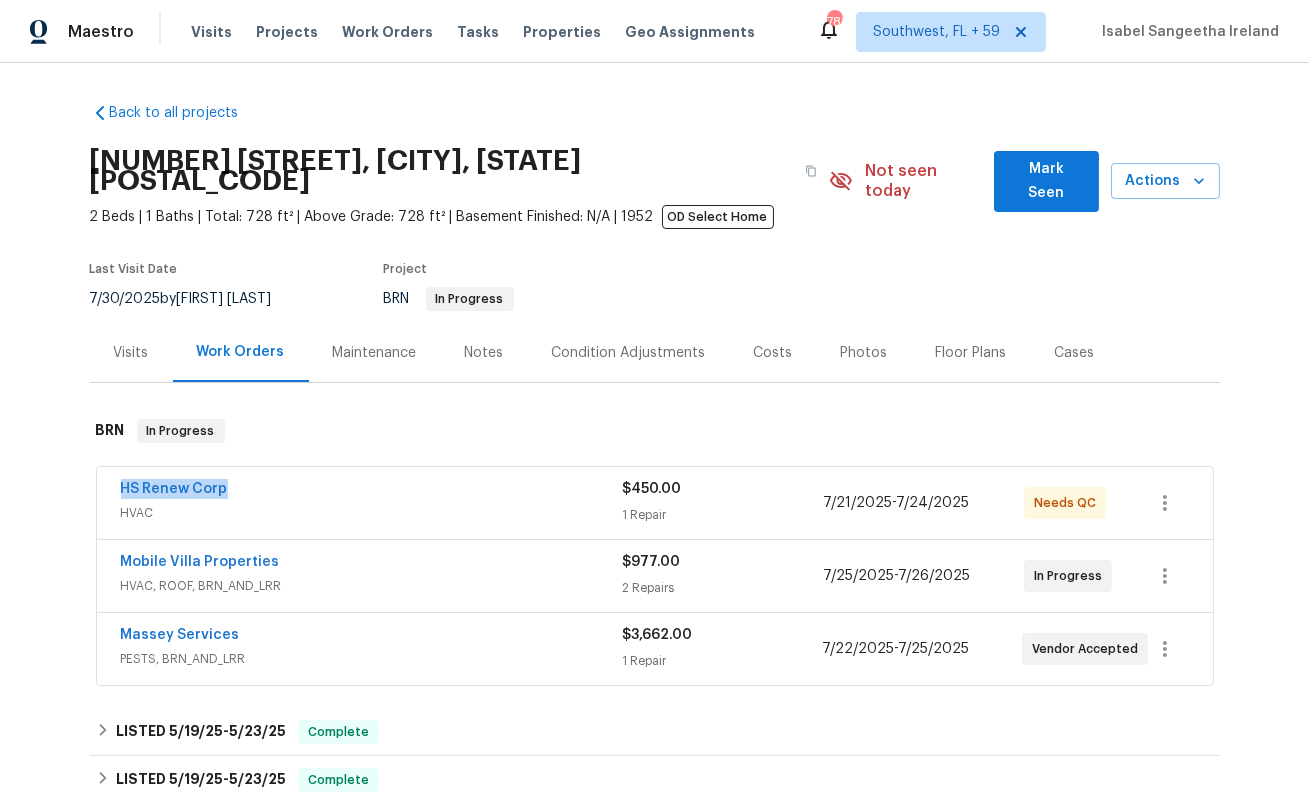 copy on "HS Renew Corp" 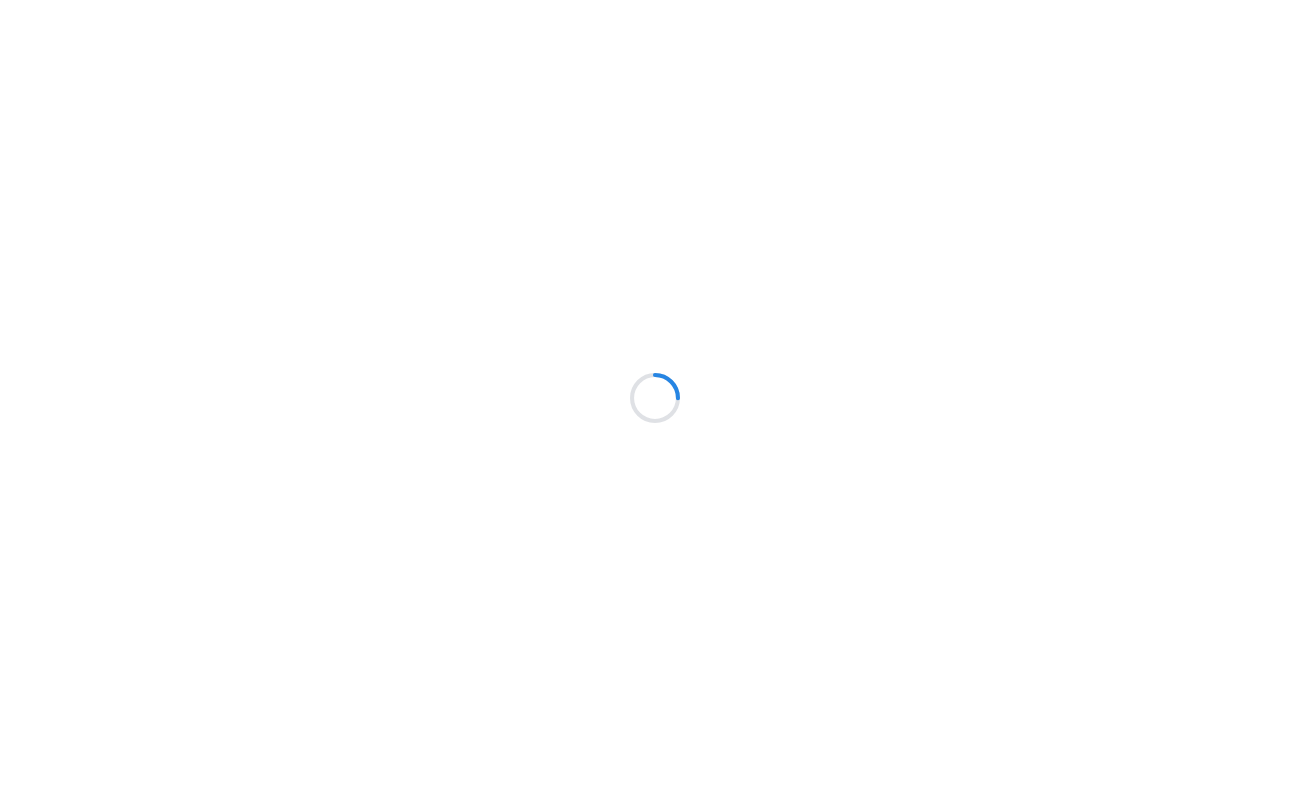 scroll, scrollTop: 0, scrollLeft: 0, axis: both 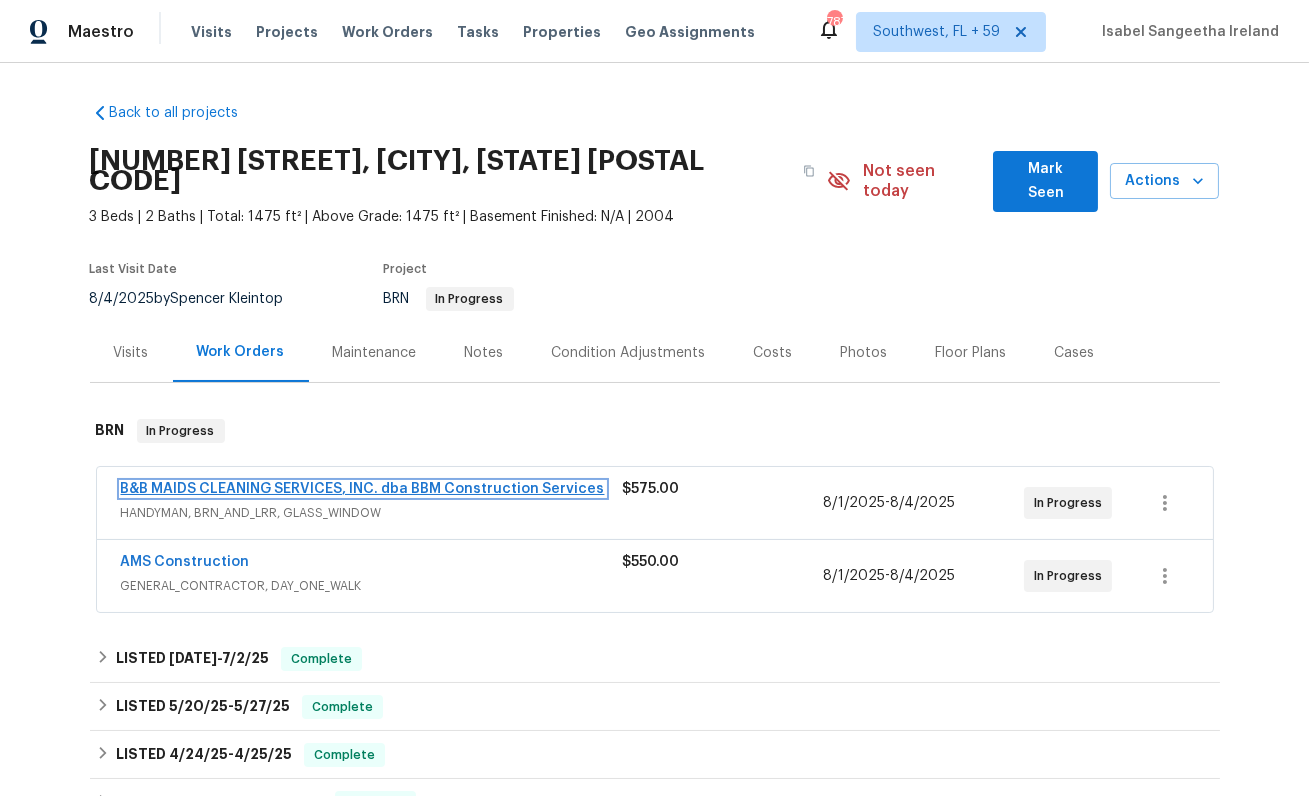 click on "B&B MAIDS CLEANING SERVICES, INC. dba BBM Construction Services" at bounding box center [363, 489] 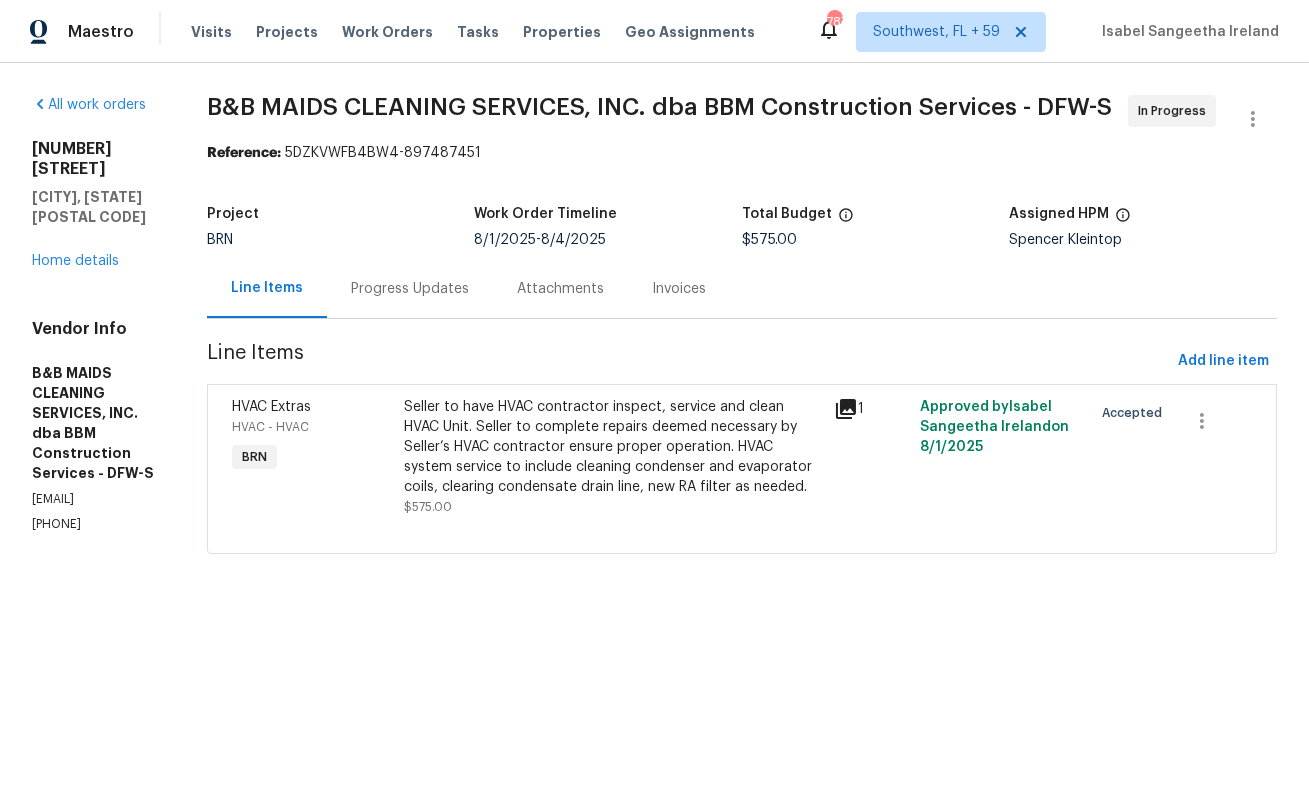 click on "[PHONE]" at bounding box center (95, 524) 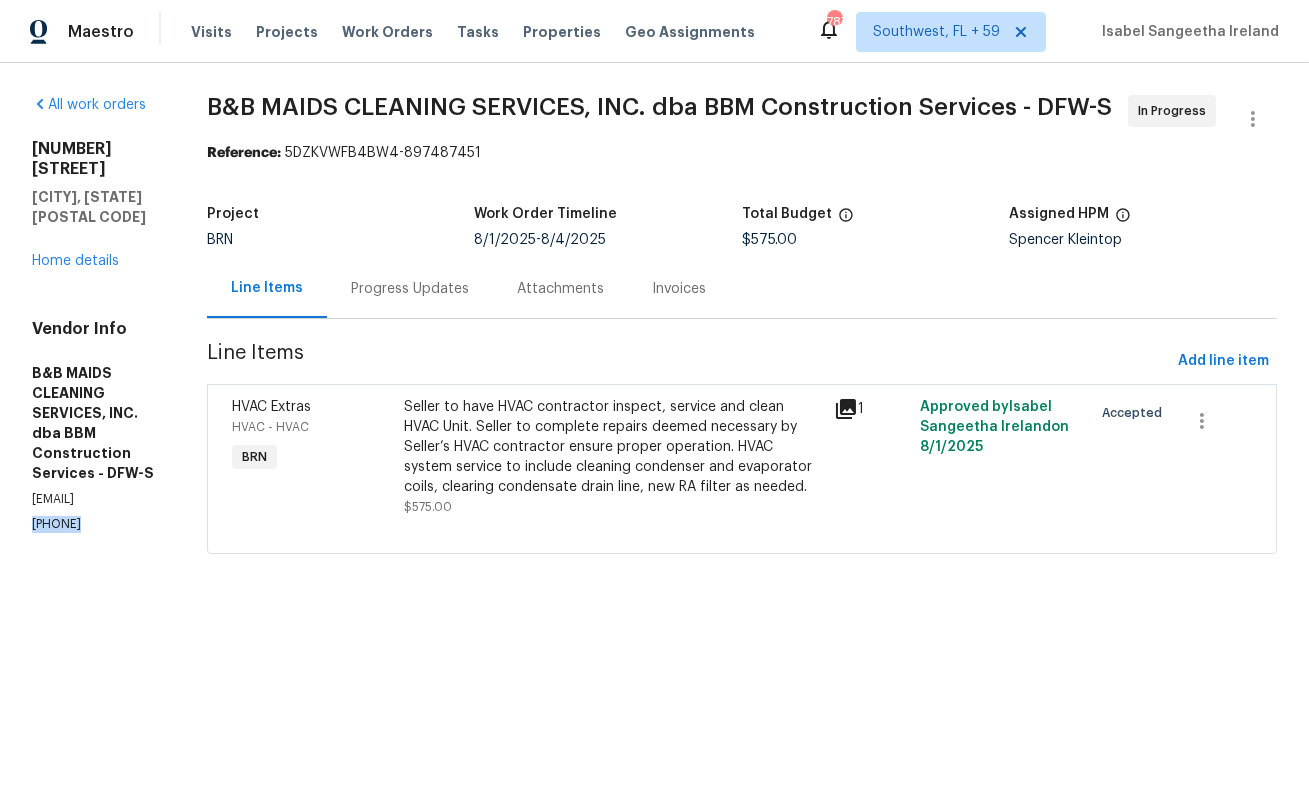 click on "[PHONE]" at bounding box center (95, 524) 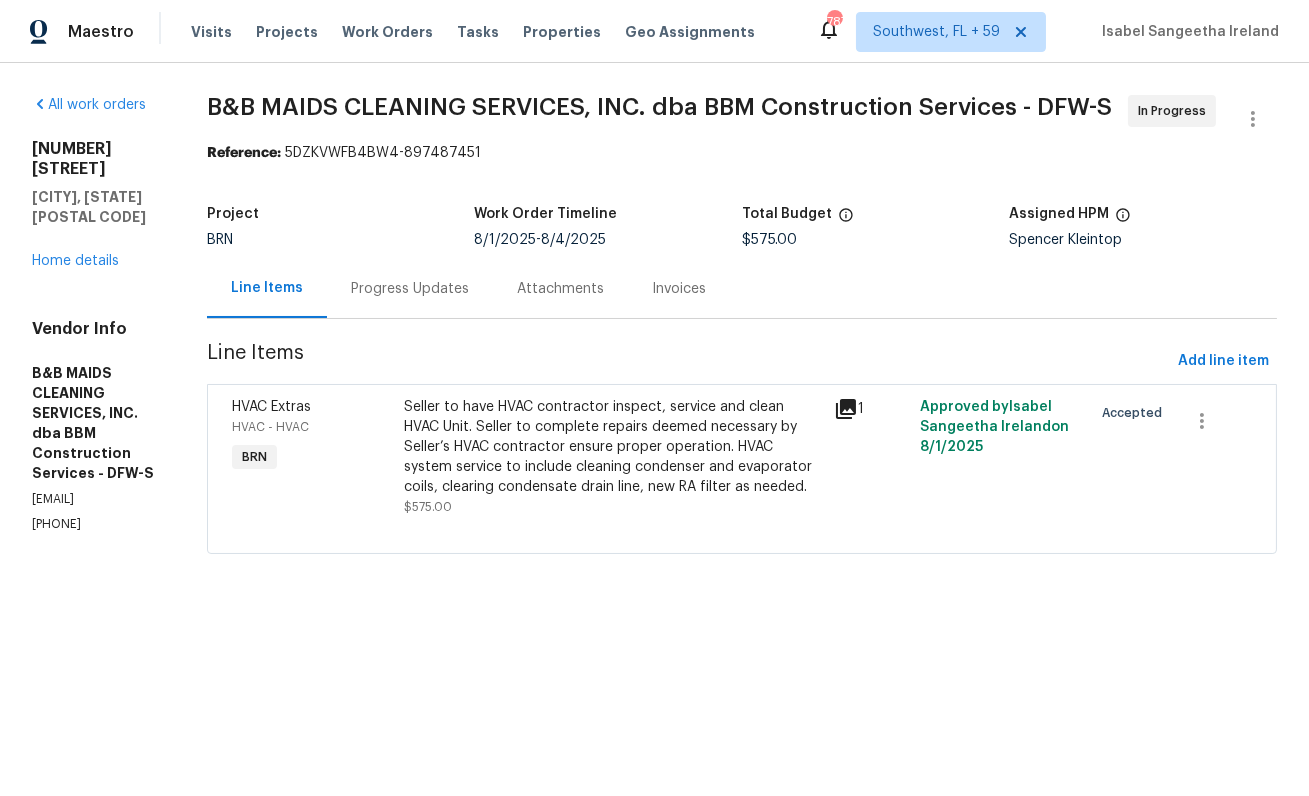 click on "Progress Updates" at bounding box center (410, 289) 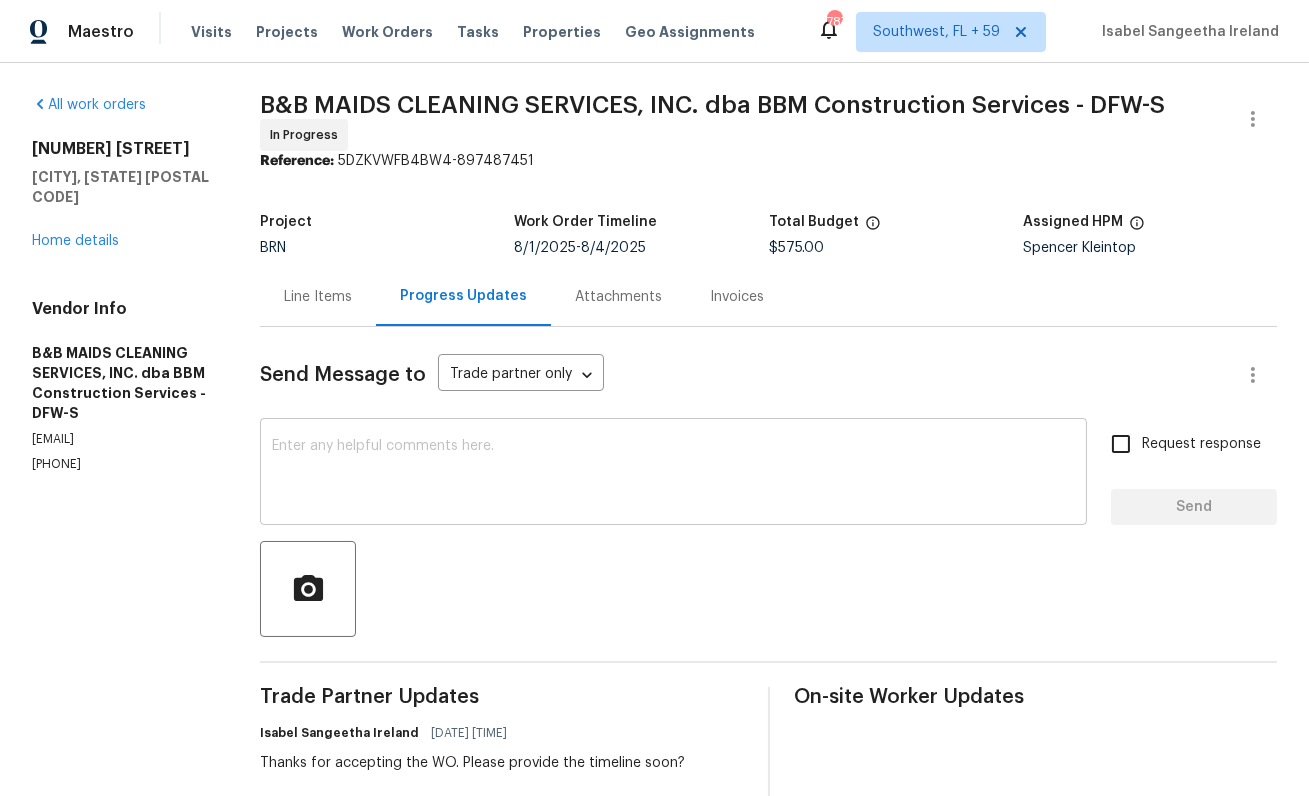 click at bounding box center (673, 474) 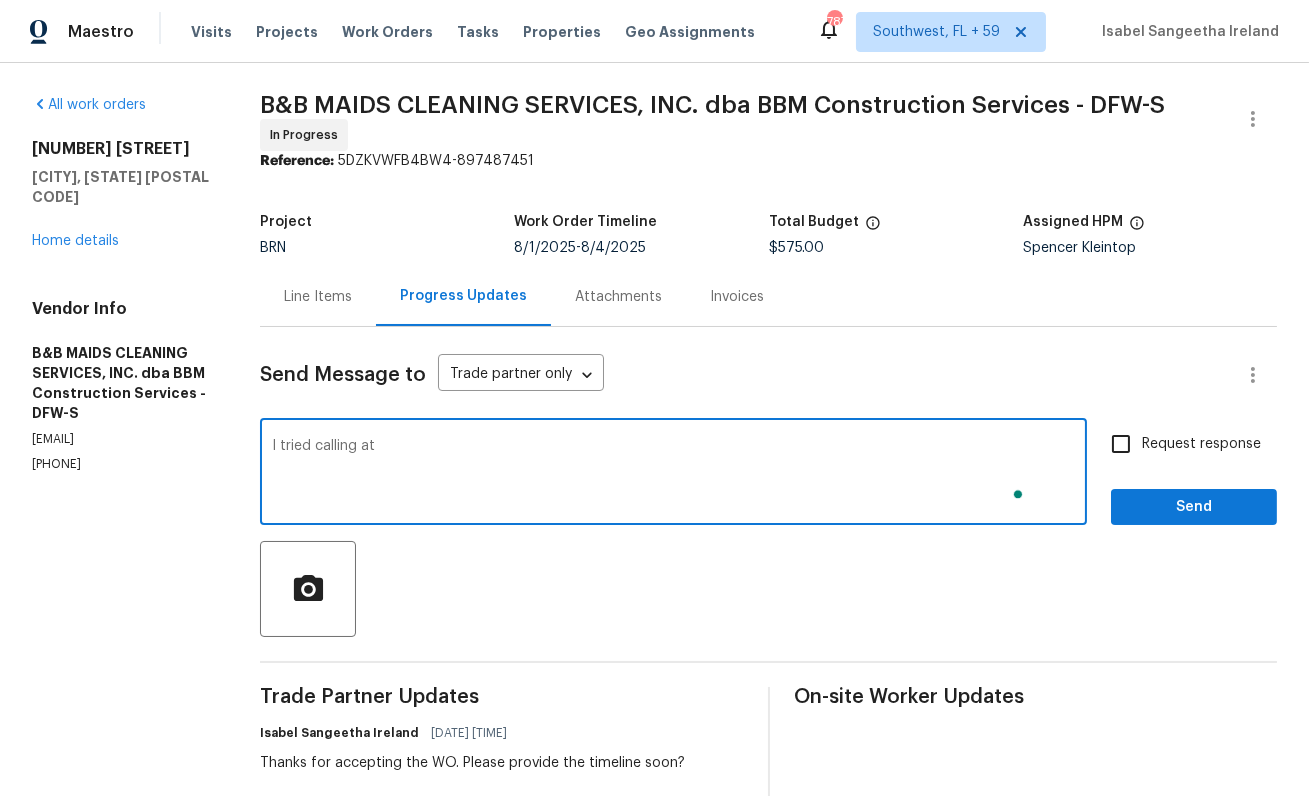 paste on "[PHONE]" 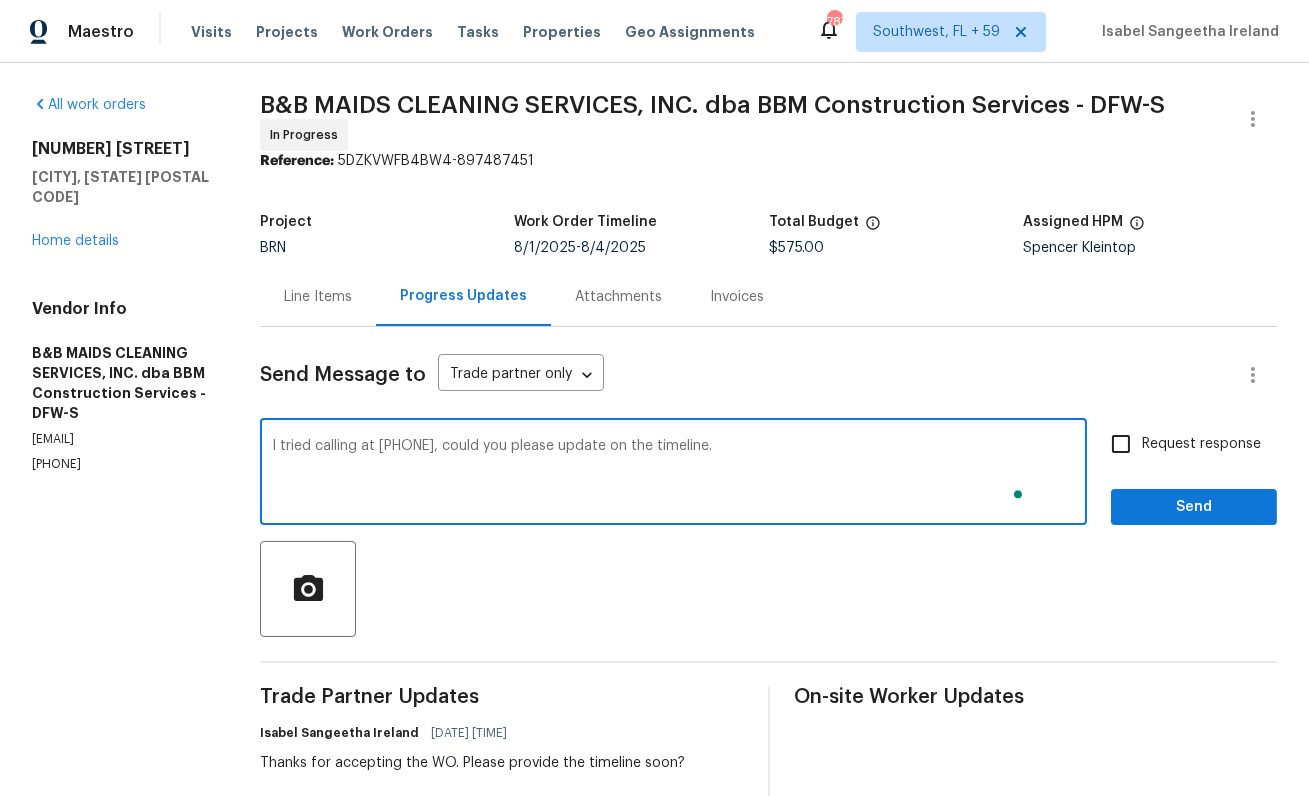 type on "I tried calling at [PHONE], could you please update on the timeline." 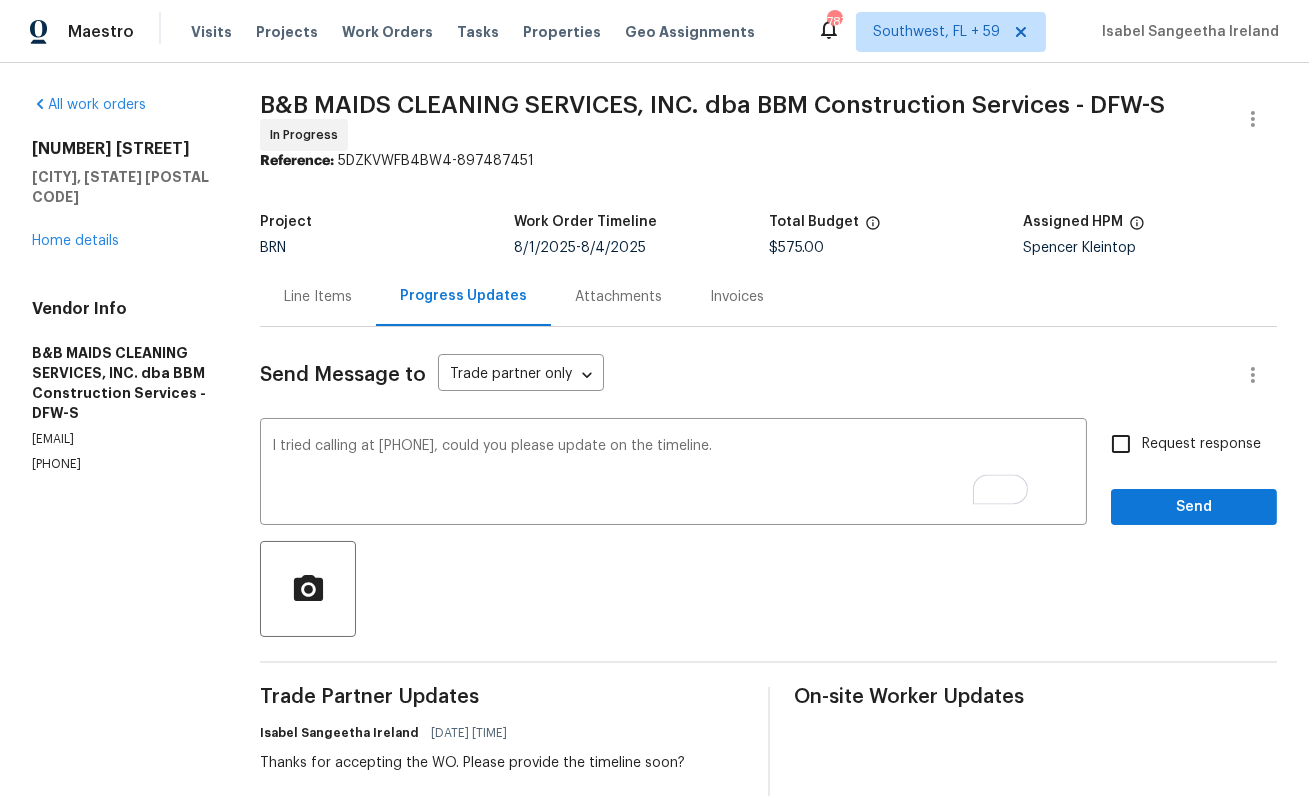 click on "Request response" at bounding box center (1201, 444) 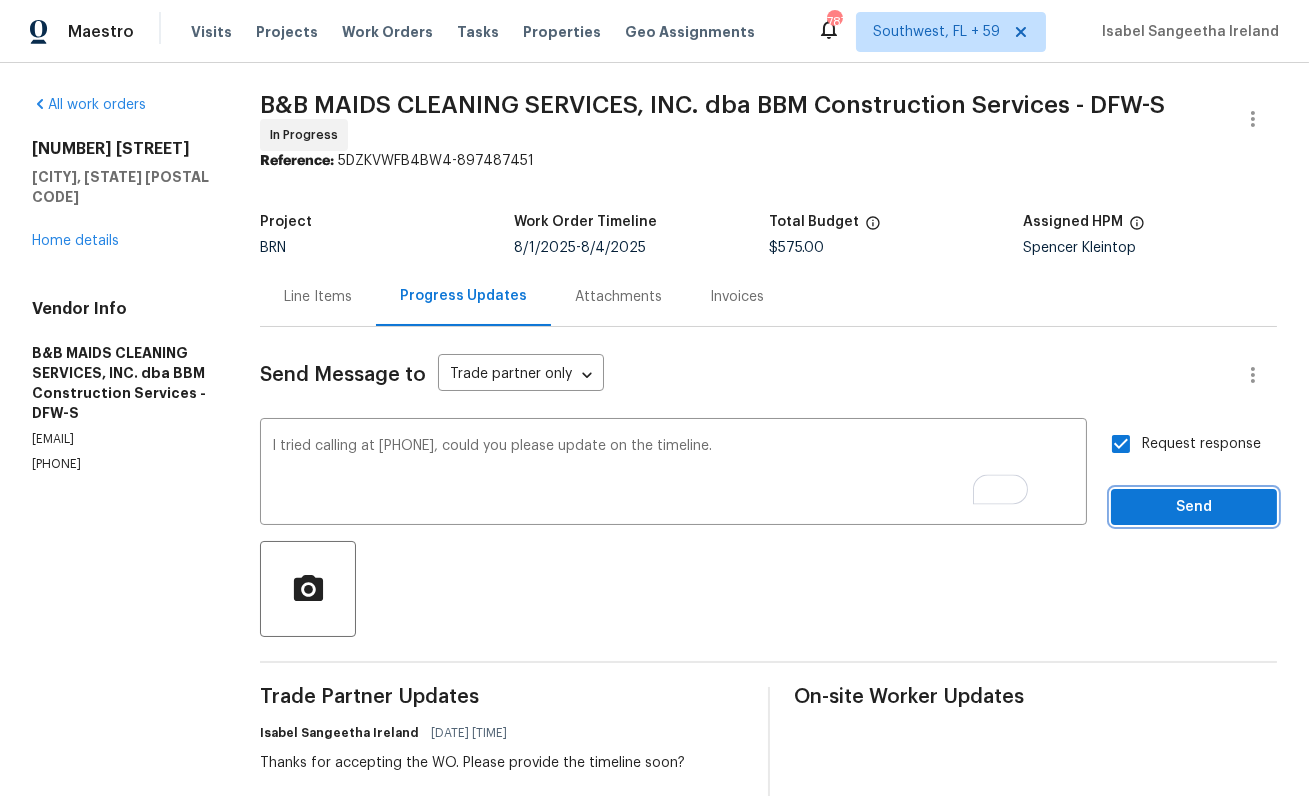 click on "Send" at bounding box center (1194, 507) 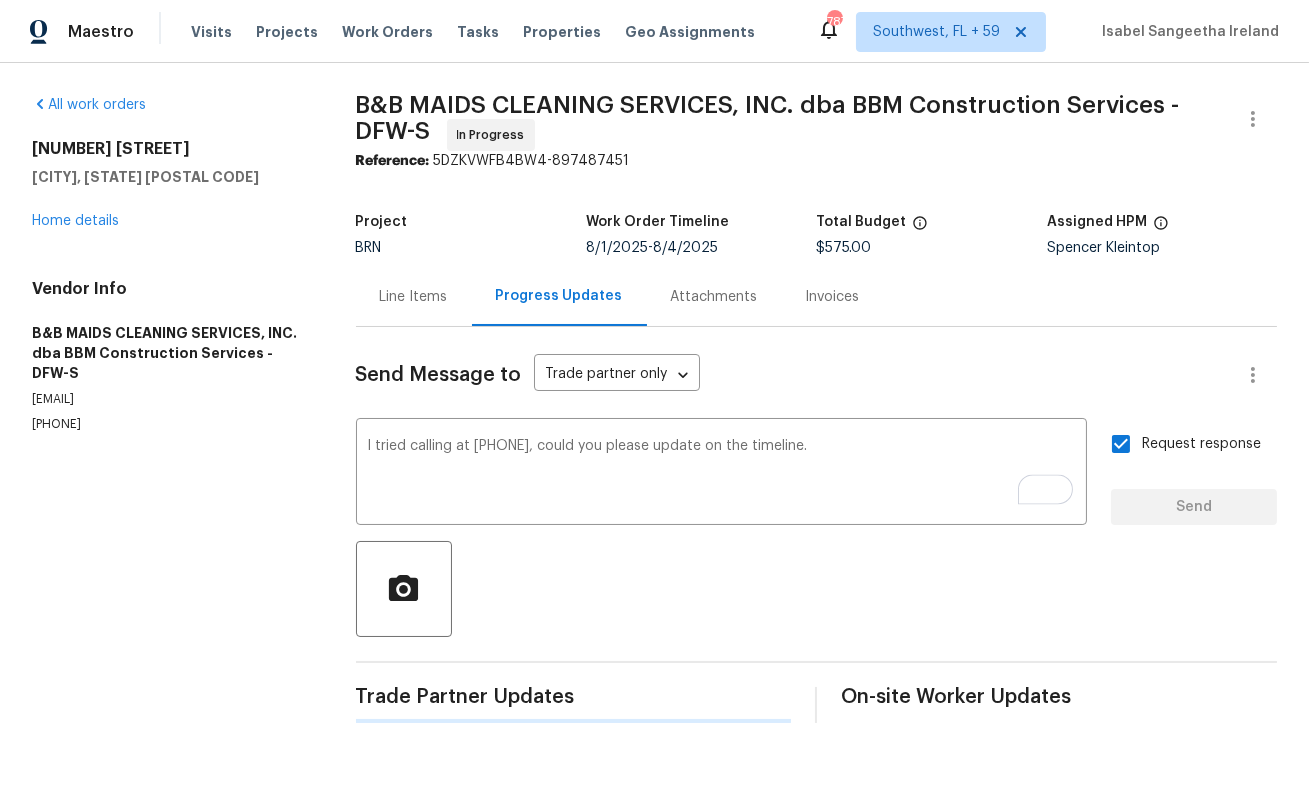 type 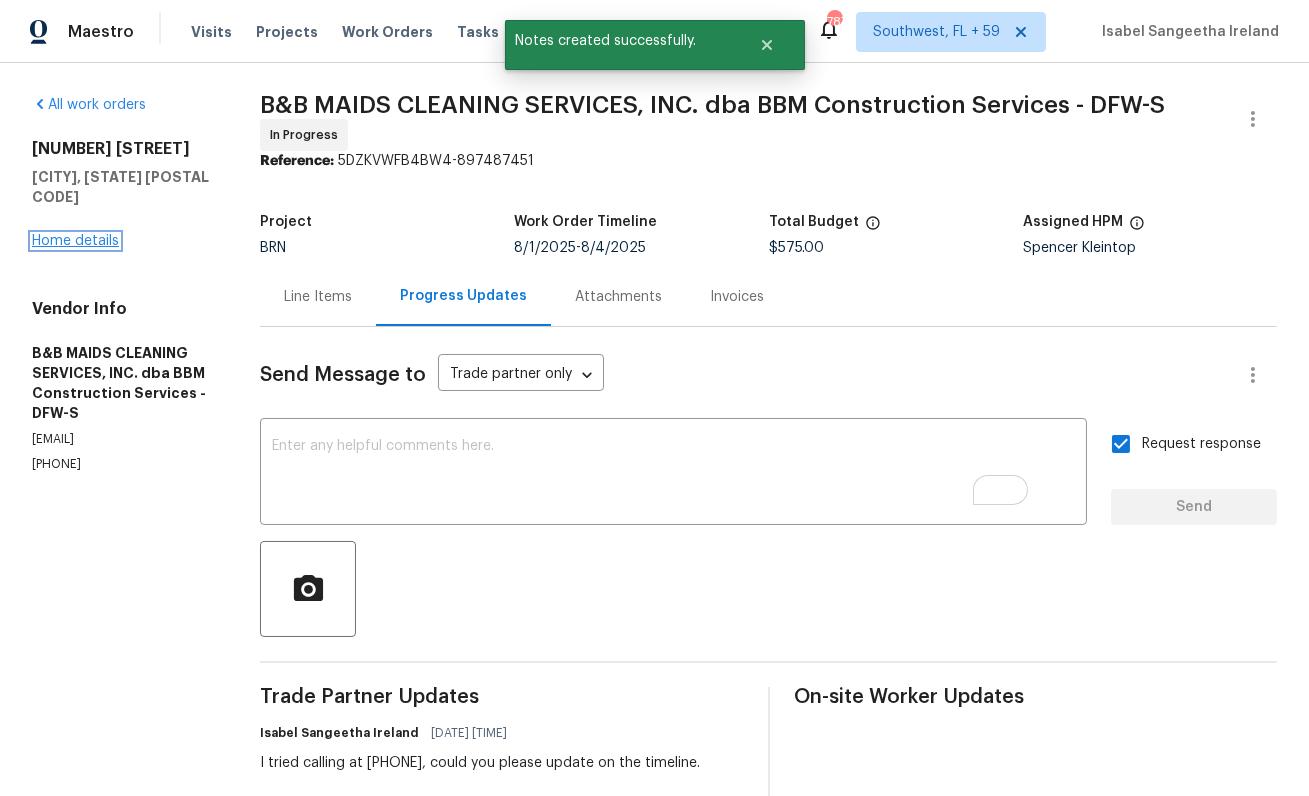 click on "Home details" at bounding box center (75, 241) 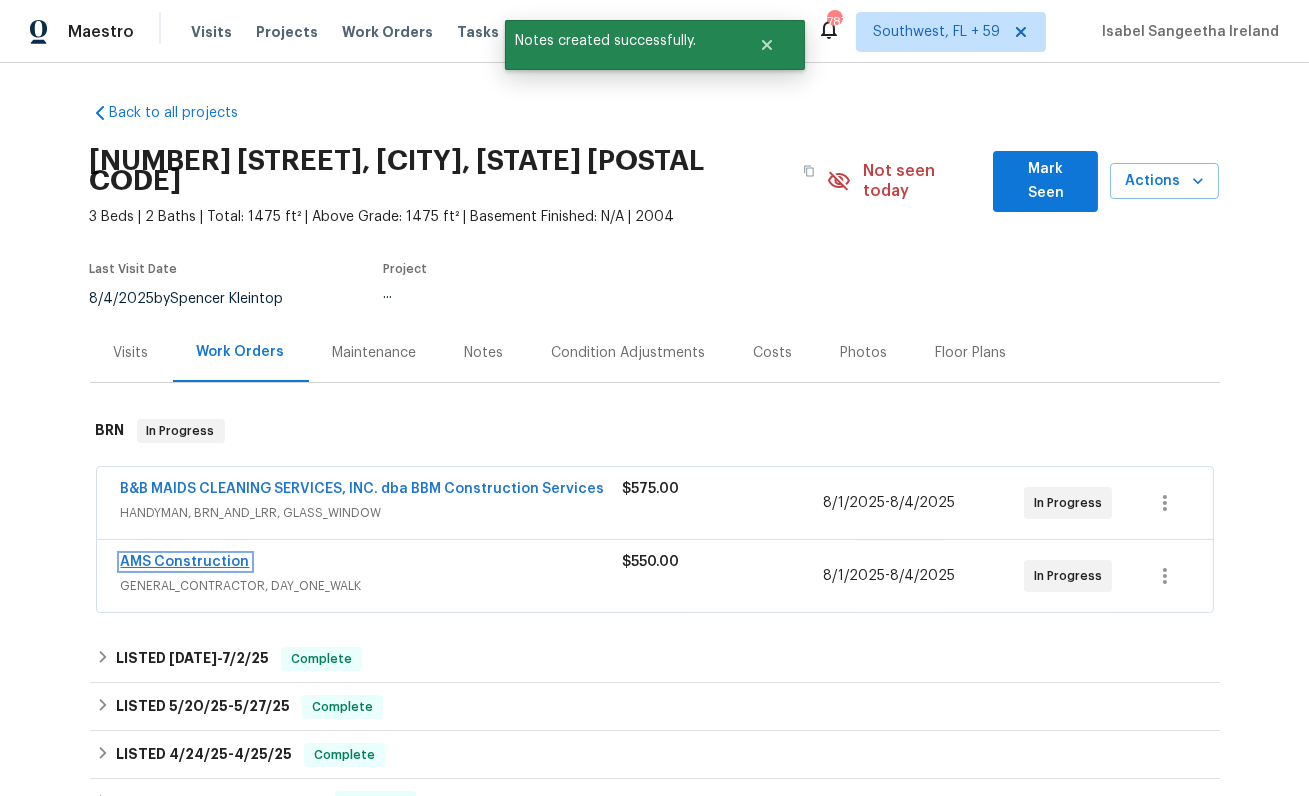 click on "AMS Construction" at bounding box center (185, 562) 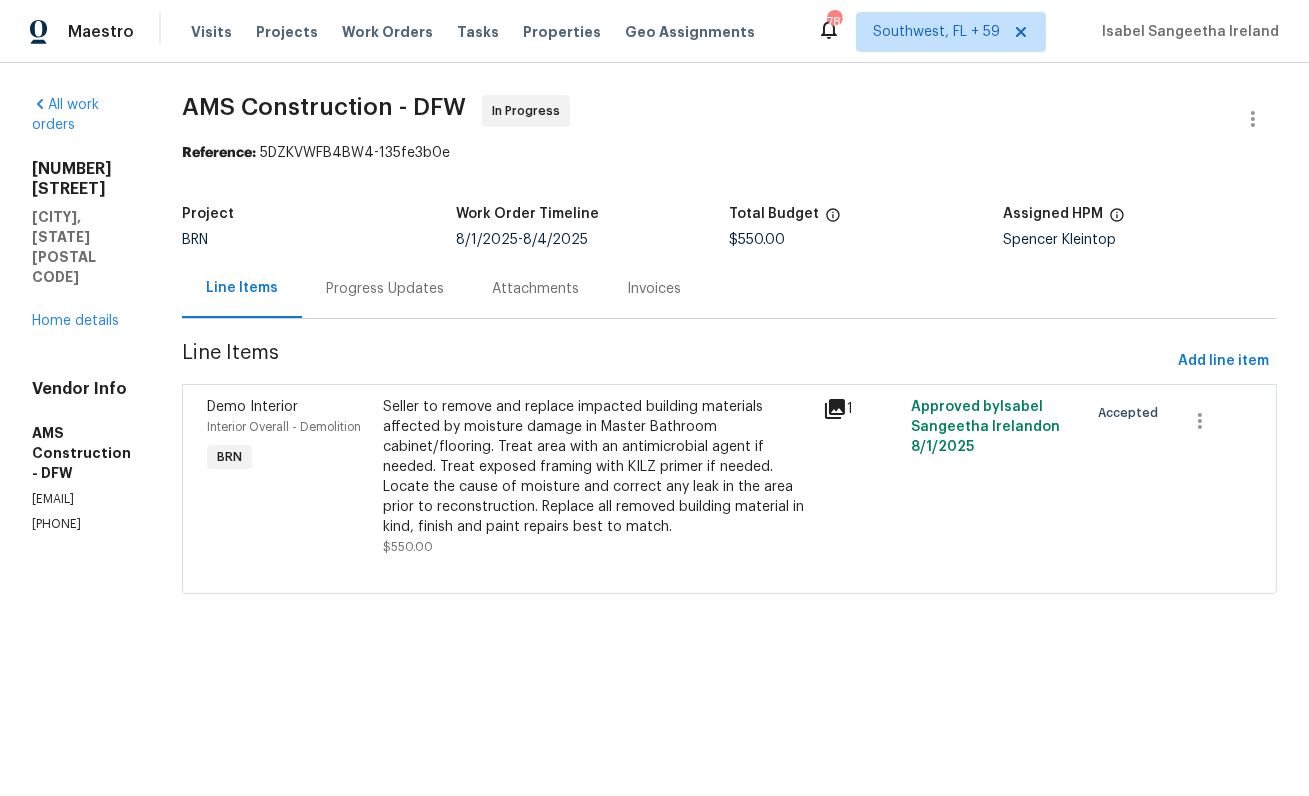 click on "Attachments" at bounding box center [535, 289] 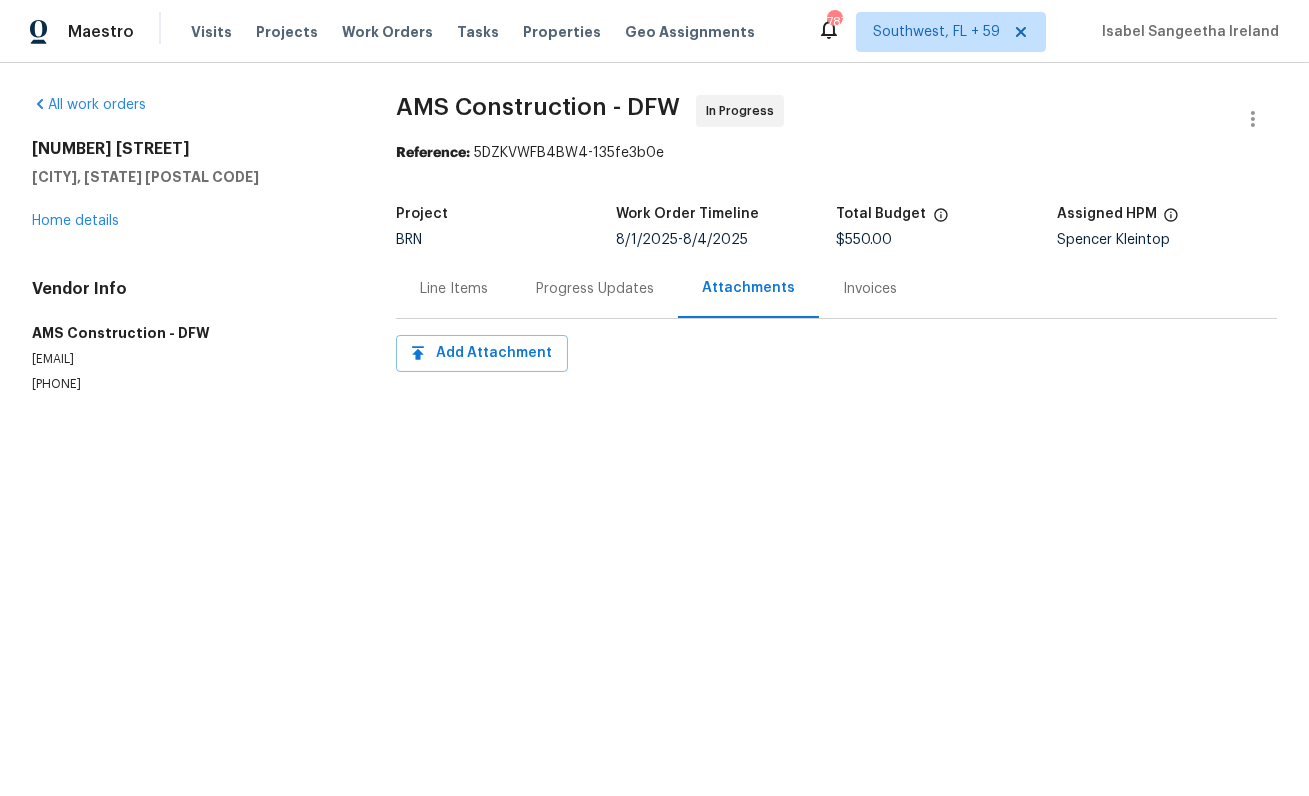 click on "Progress Updates" at bounding box center (595, 288) 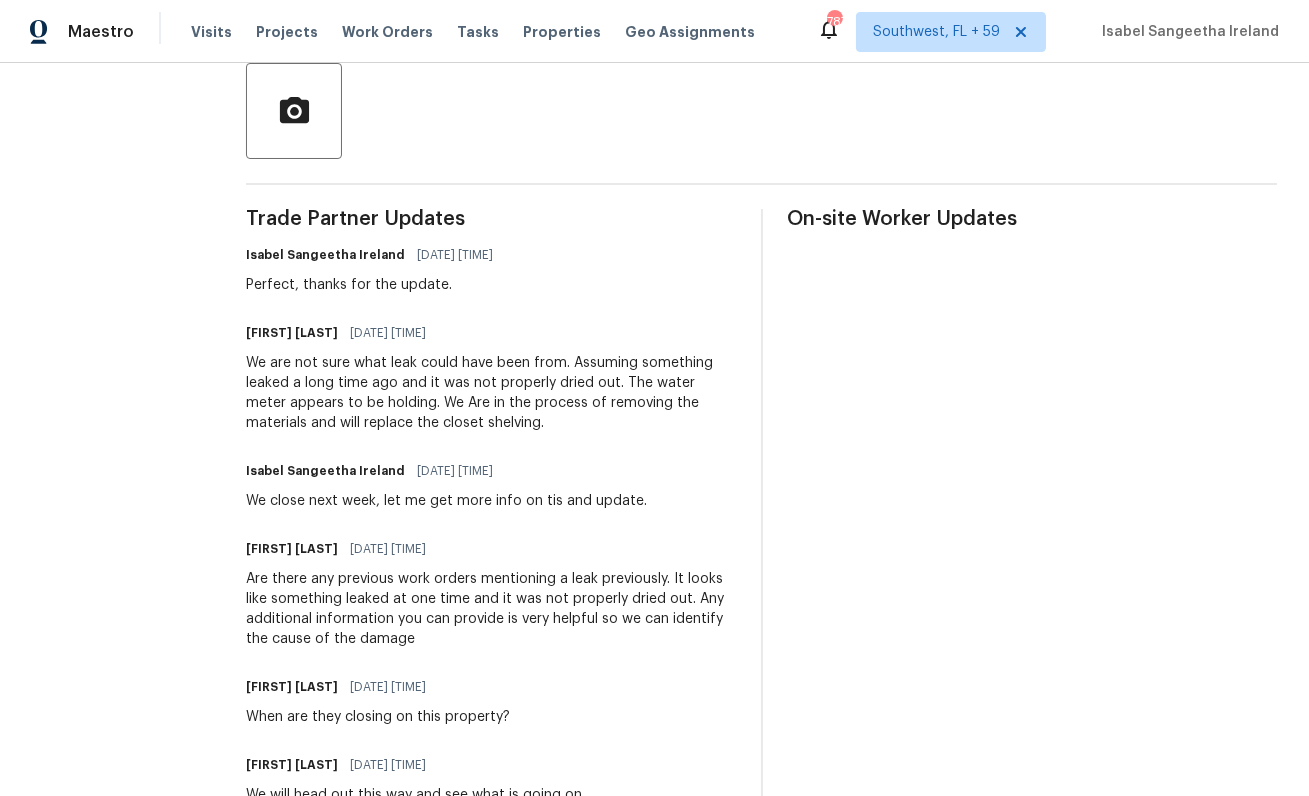 scroll, scrollTop: 367, scrollLeft: 0, axis: vertical 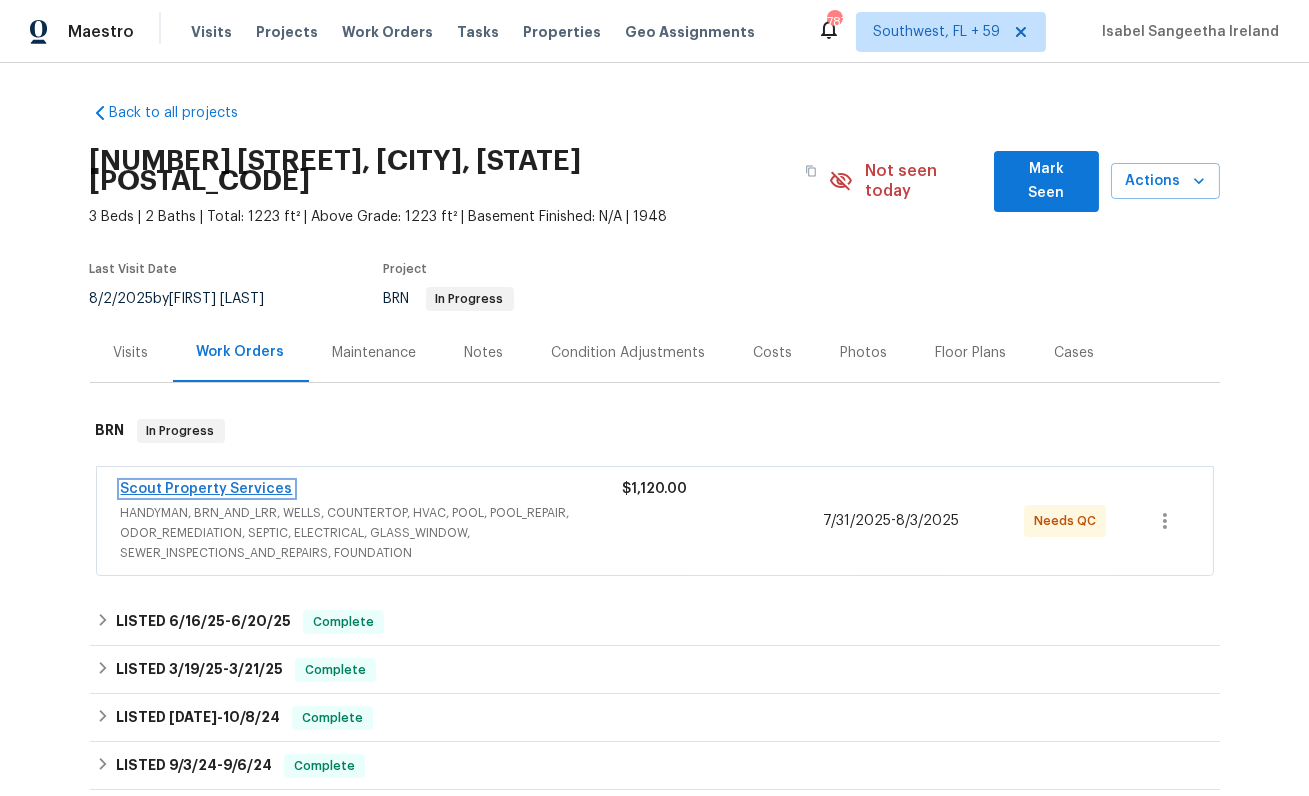 click on "Scout Property Services" at bounding box center [207, 489] 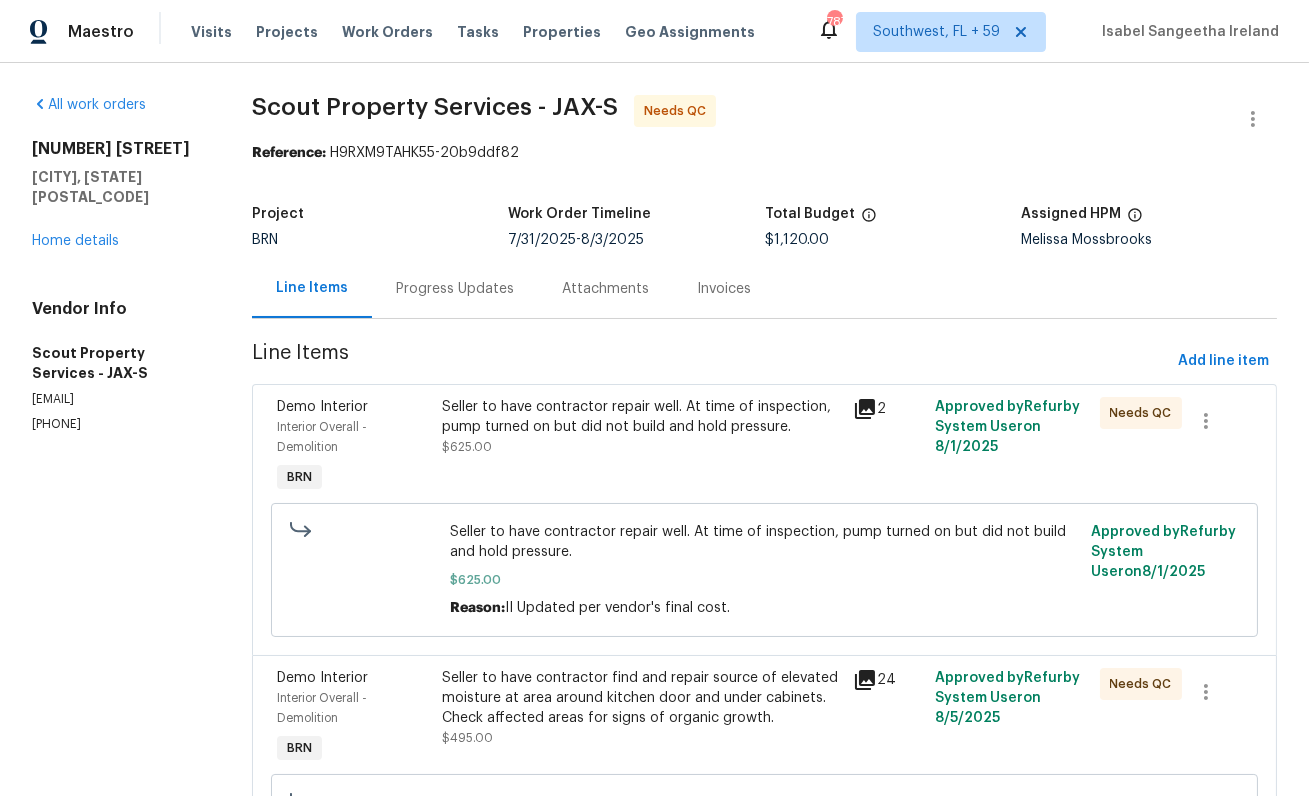 click on "Seller to have contractor repair well. At time of inspection, pump turned on but did not build and hold pressure." at bounding box center [641, 417] 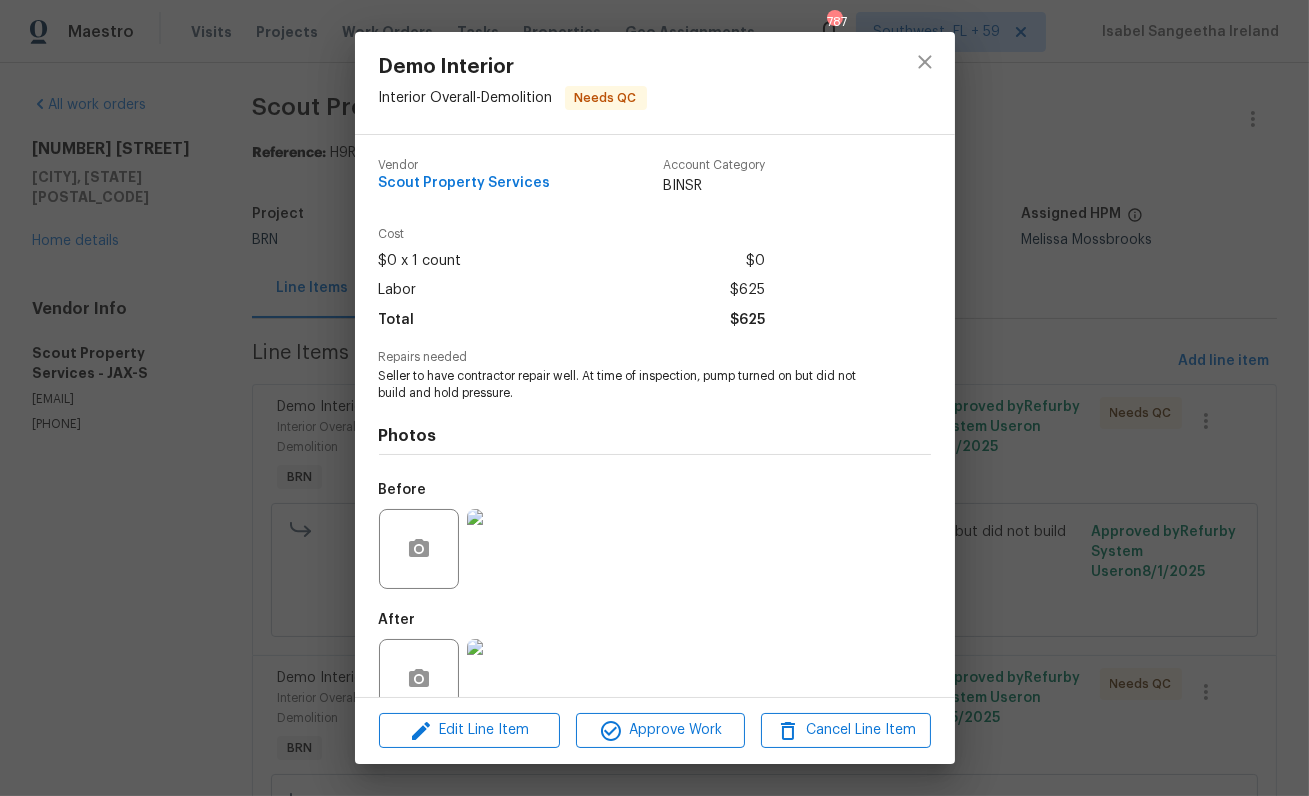 click at bounding box center [507, 549] 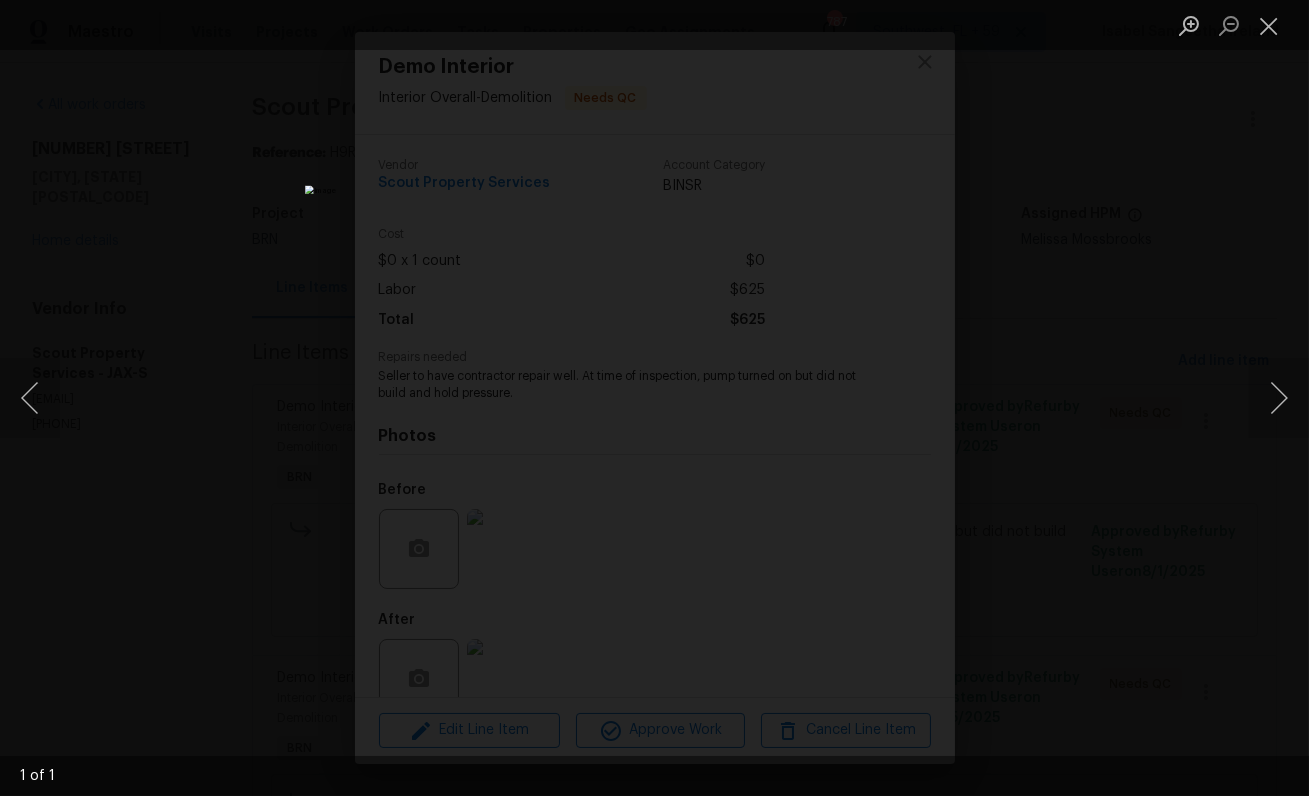 click at bounding box center (654, 398) 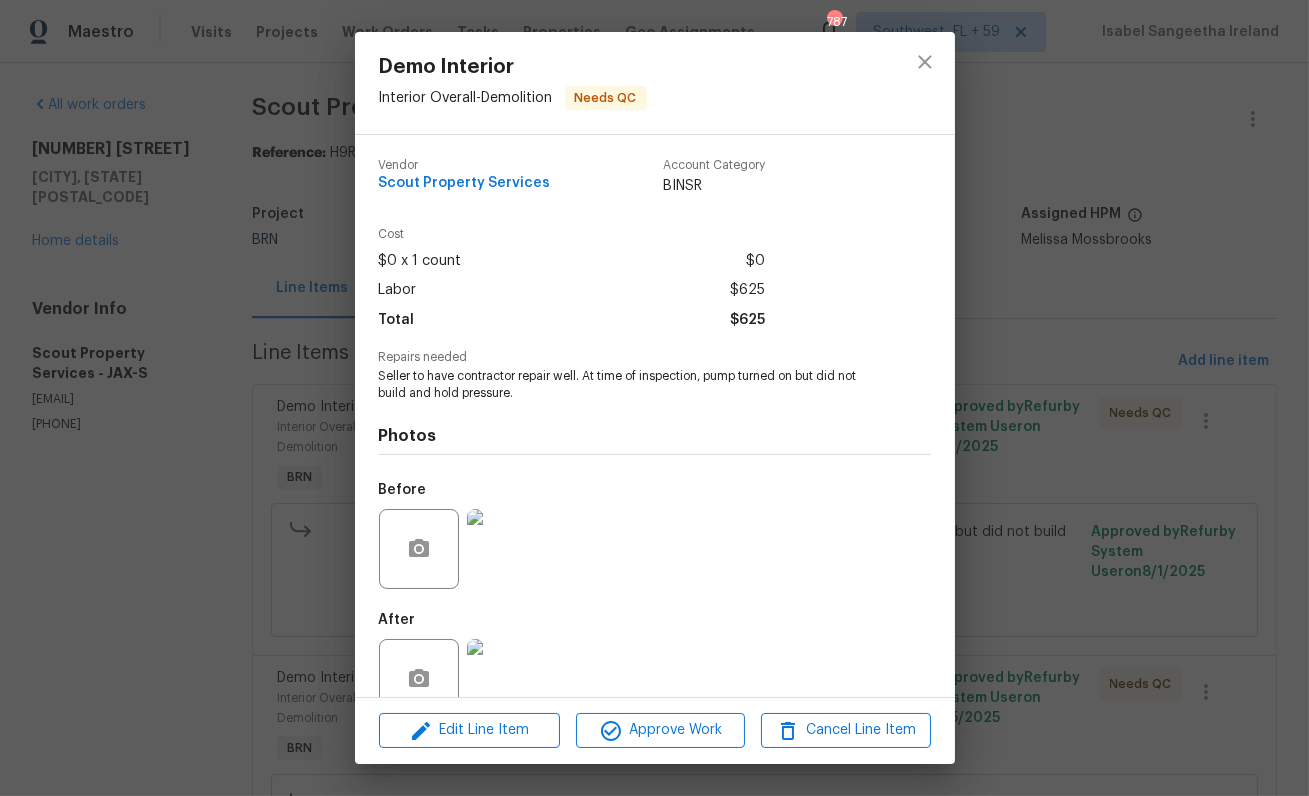click at bounding box center (507, 679) 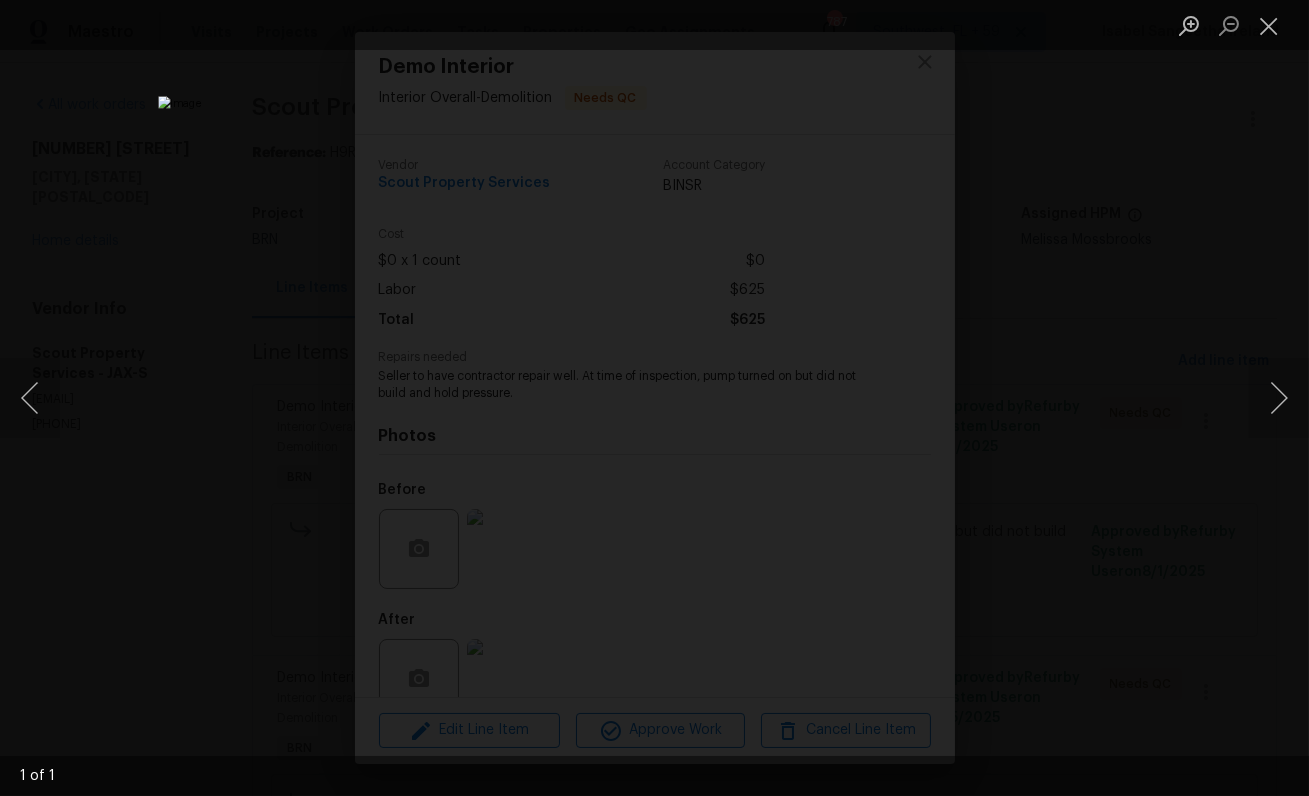 click at bounding box center [654, 398] 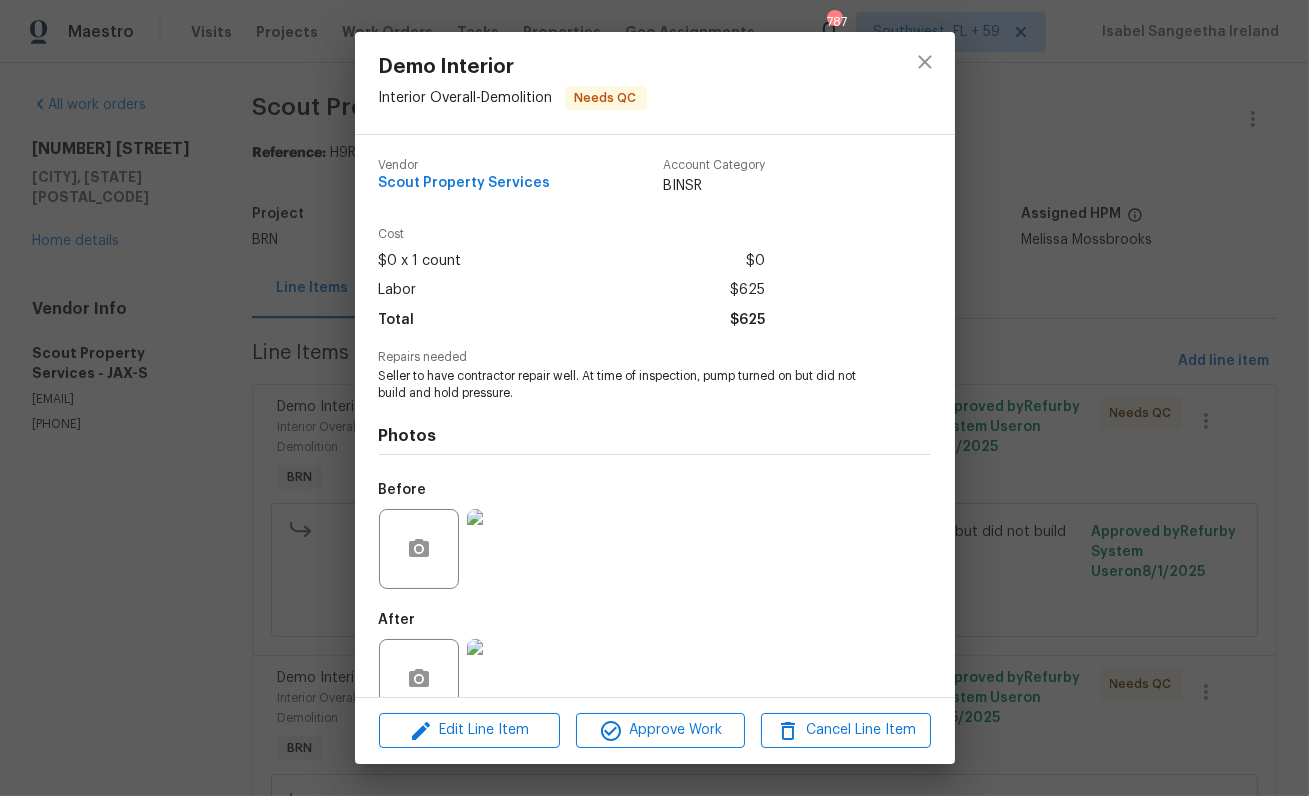 click on "Demo Interior Interior Overall  -  Demolition Needs QC Vendor Scout Property Services Account Category BINSR Cost $0 x 1 count $0 Labor $625 Total $625 Repairs needed Seller to have contractor repair well. At time of inspection, pump turned on but did not build and hold pressure. Photos Before After  Edit Line Item  Approve Work  Cancel Line Item" at bounding box center (654, 398) 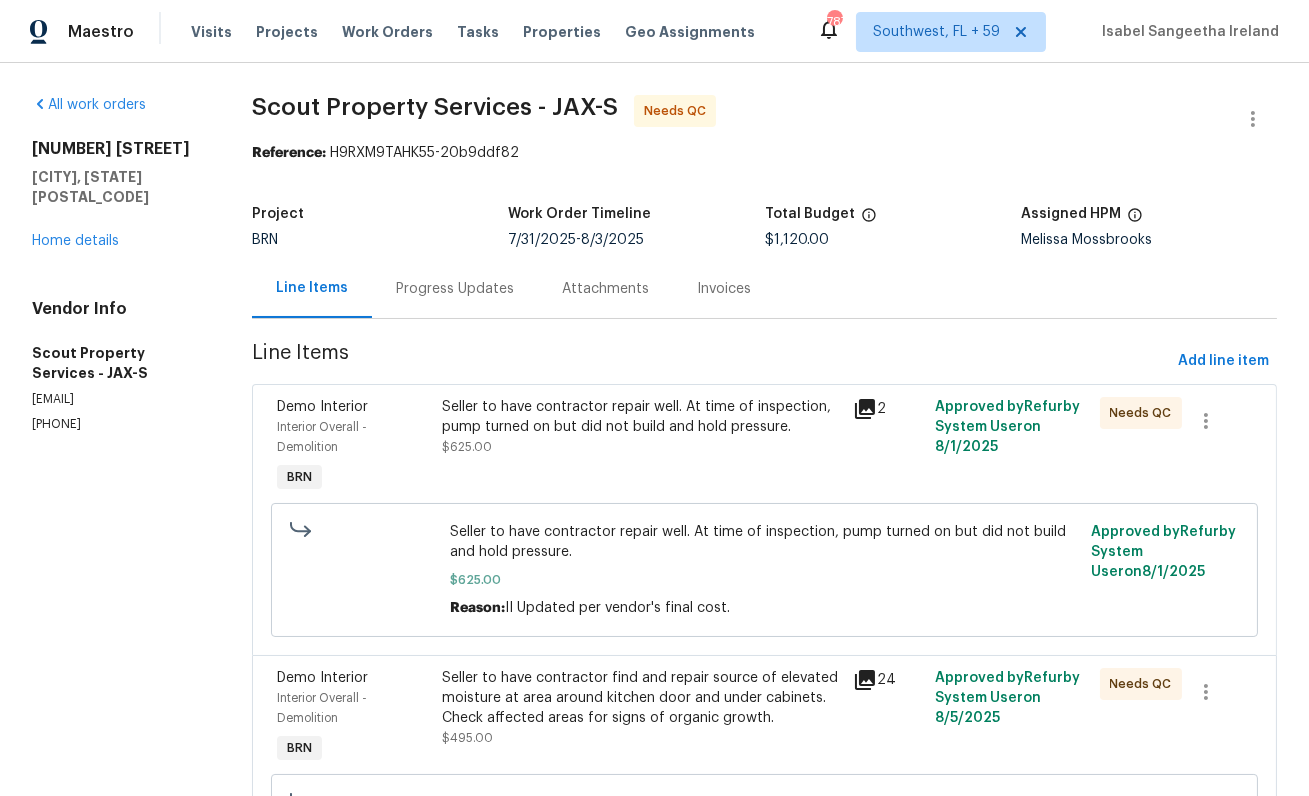 scroll, scrollTop: 189, scrollLeft: 0, axis: vertical 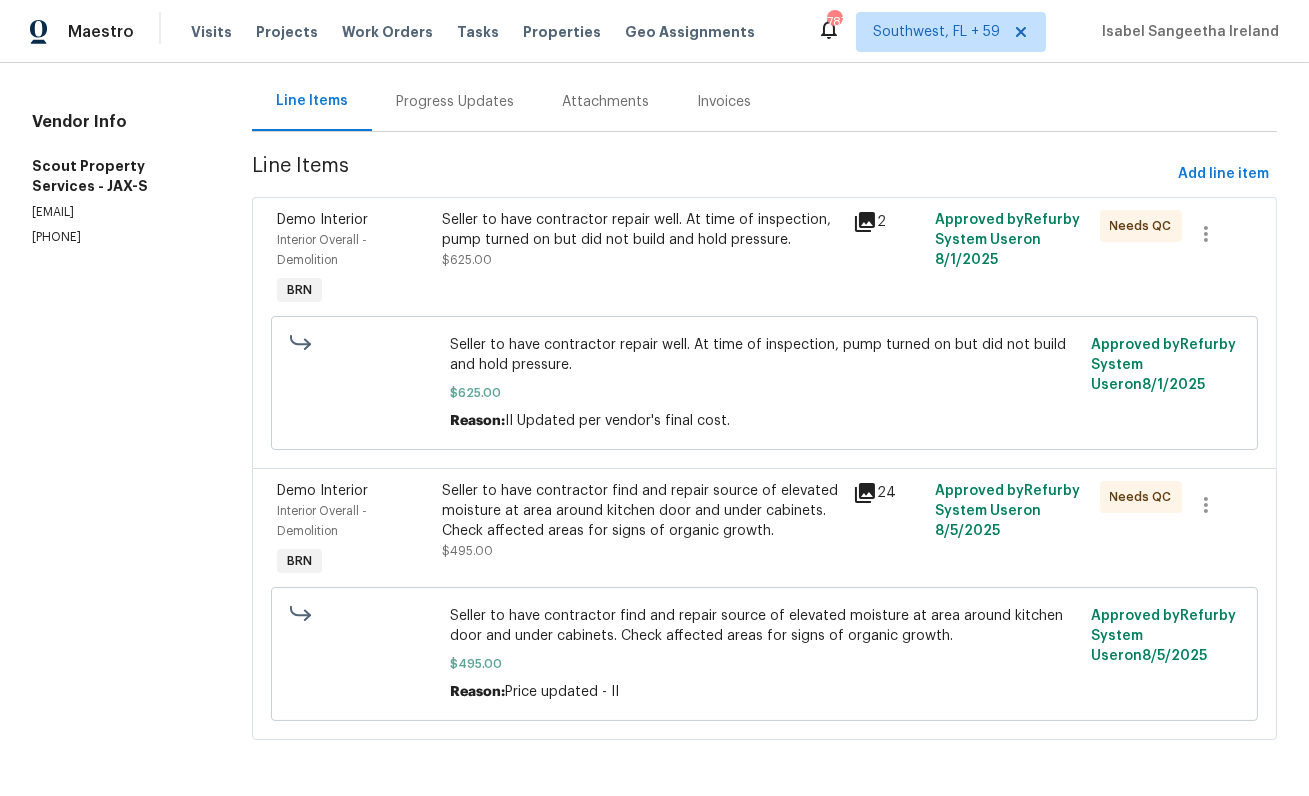 click on "Seller to have contractor find and repair source of elevated moisture at area around kitchen door and under cabinets. Check affected areas for signs of organic growth." at bounding box center [641, 511] 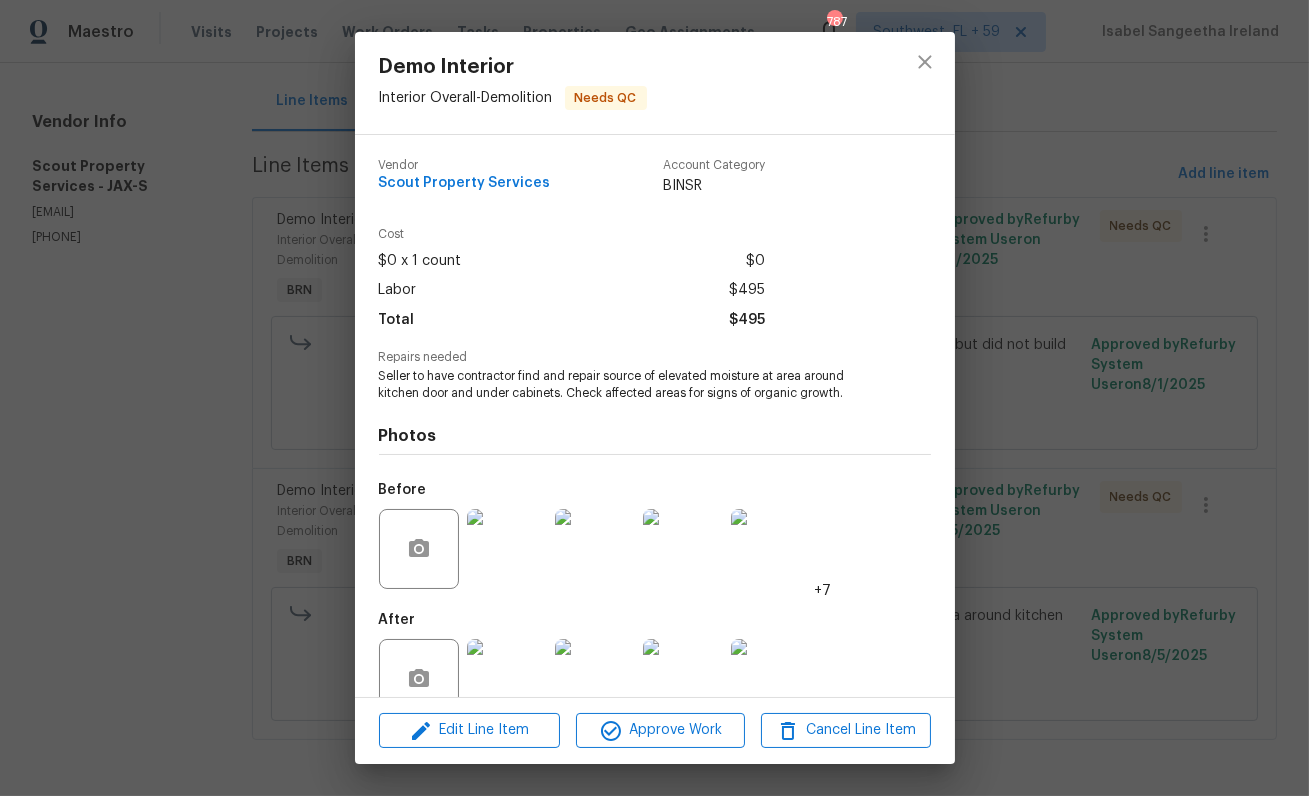click at bounding box center (507, 549) 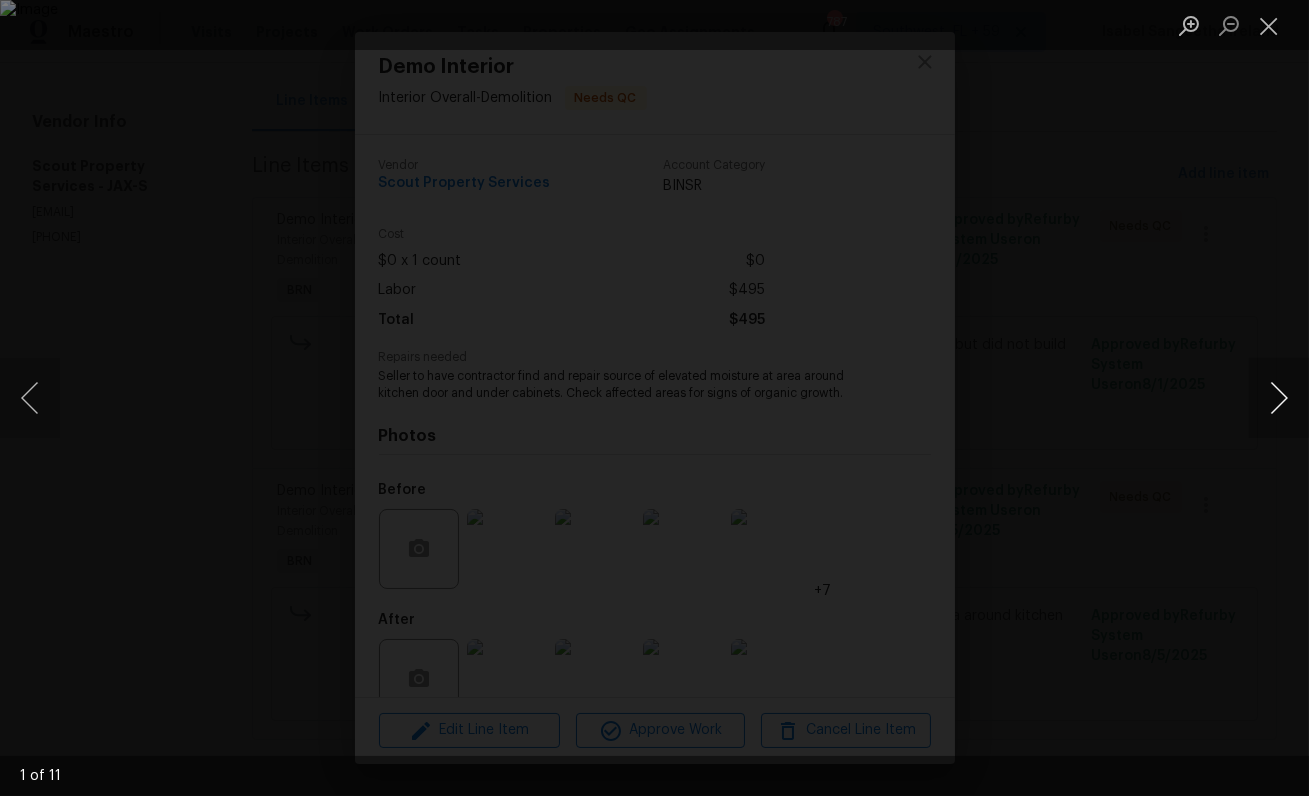 click at bounding box center (1279, 398) 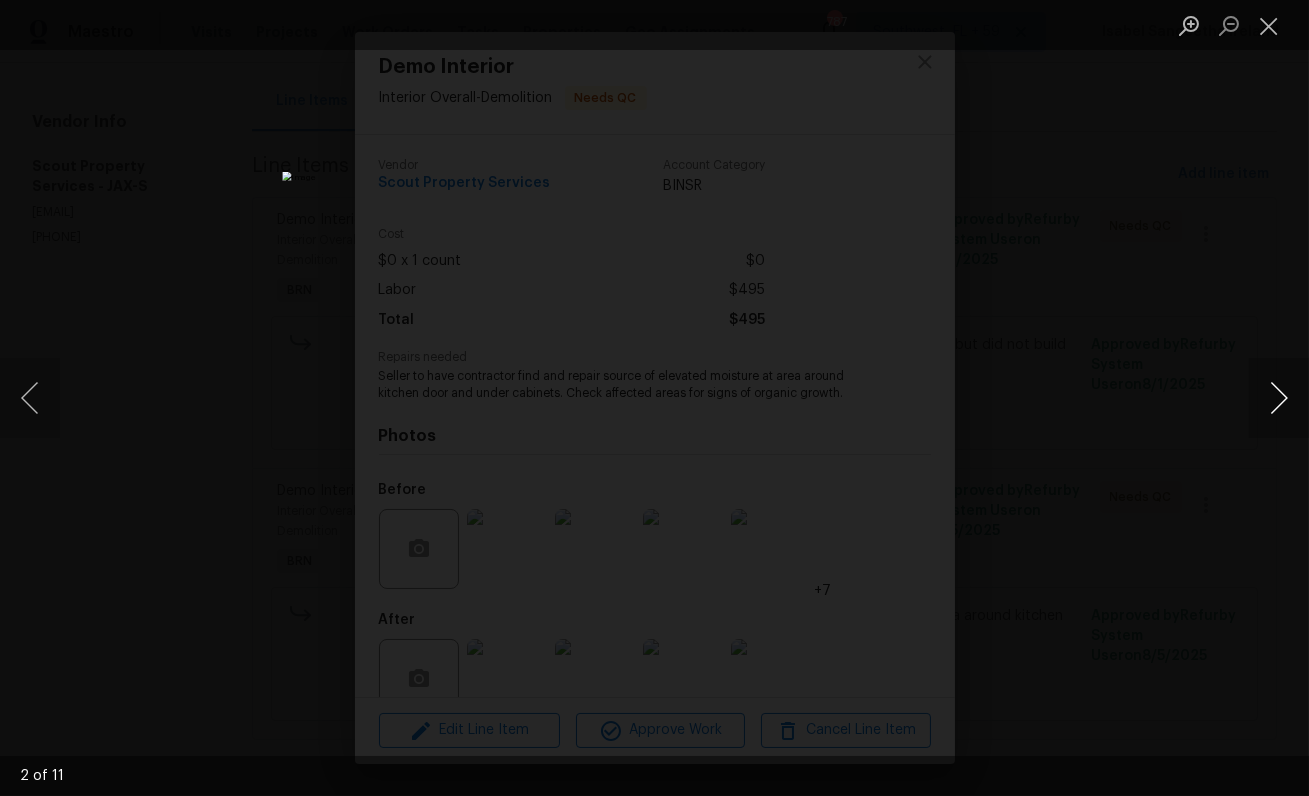 click at bounding box center (1279, 398) 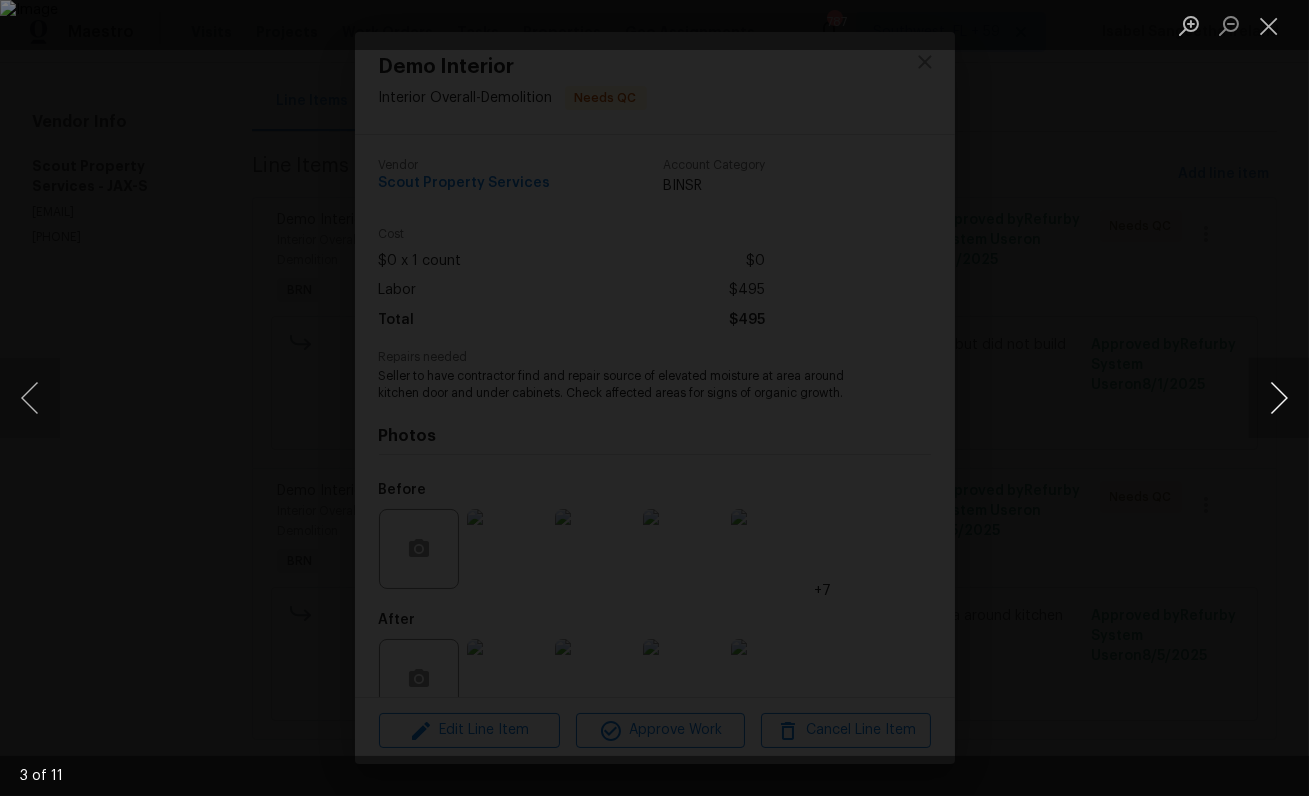 click at bounding box center (1279, 398) 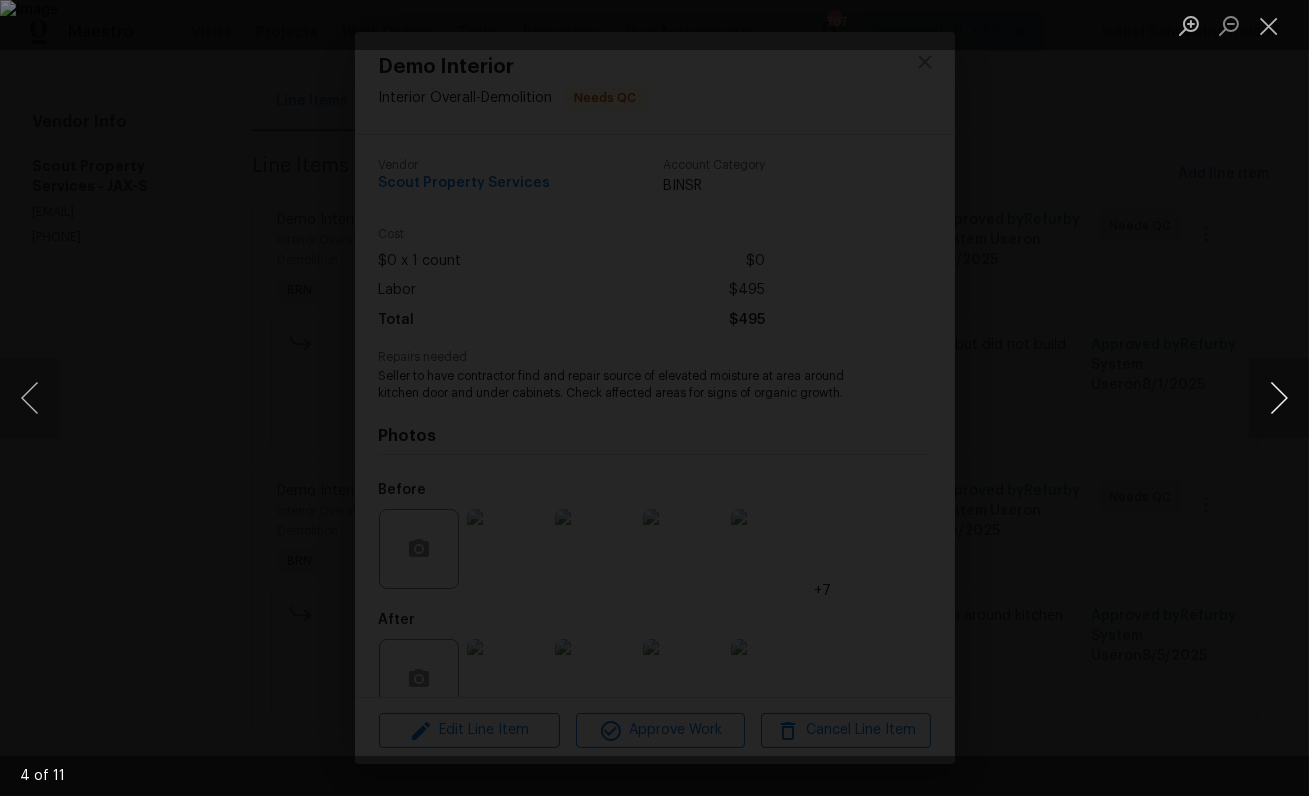 click at bounding box center (1279, 398) 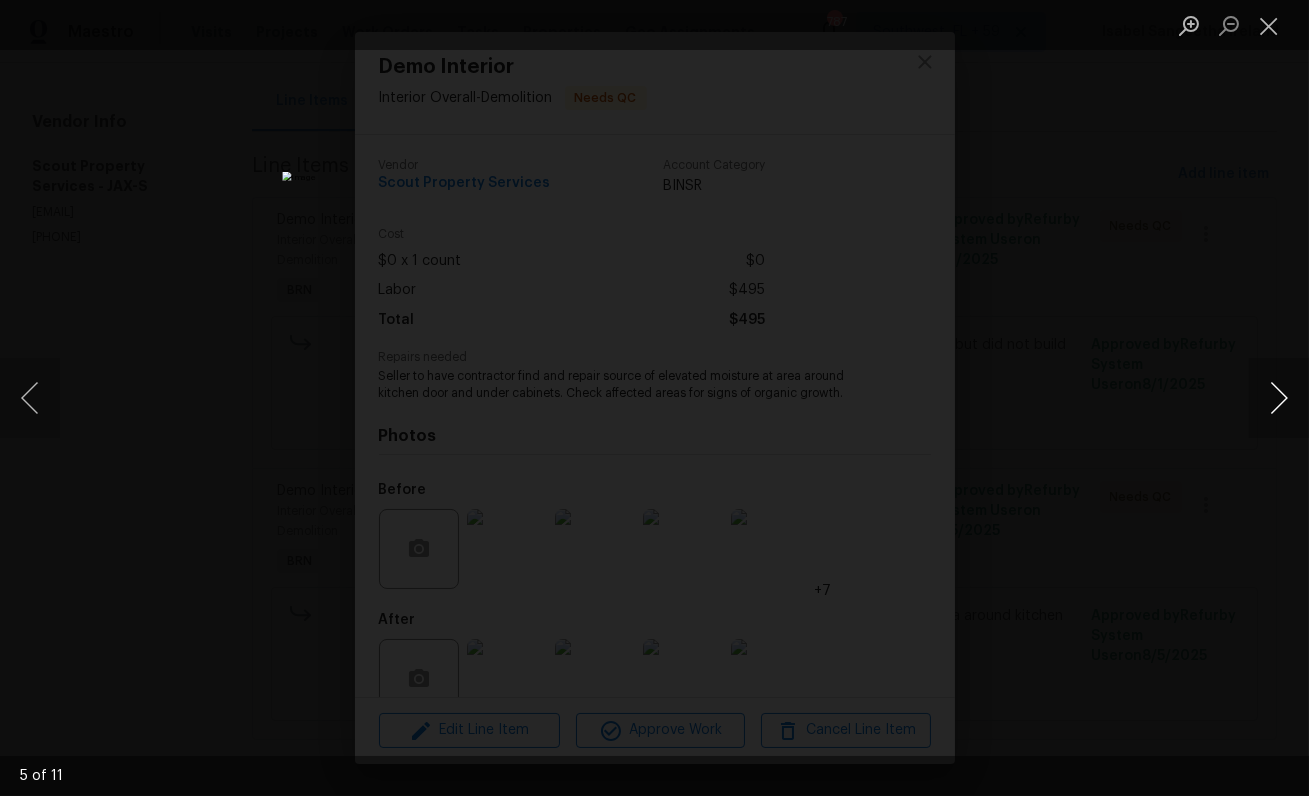 click at bounding box center (1279, 398) 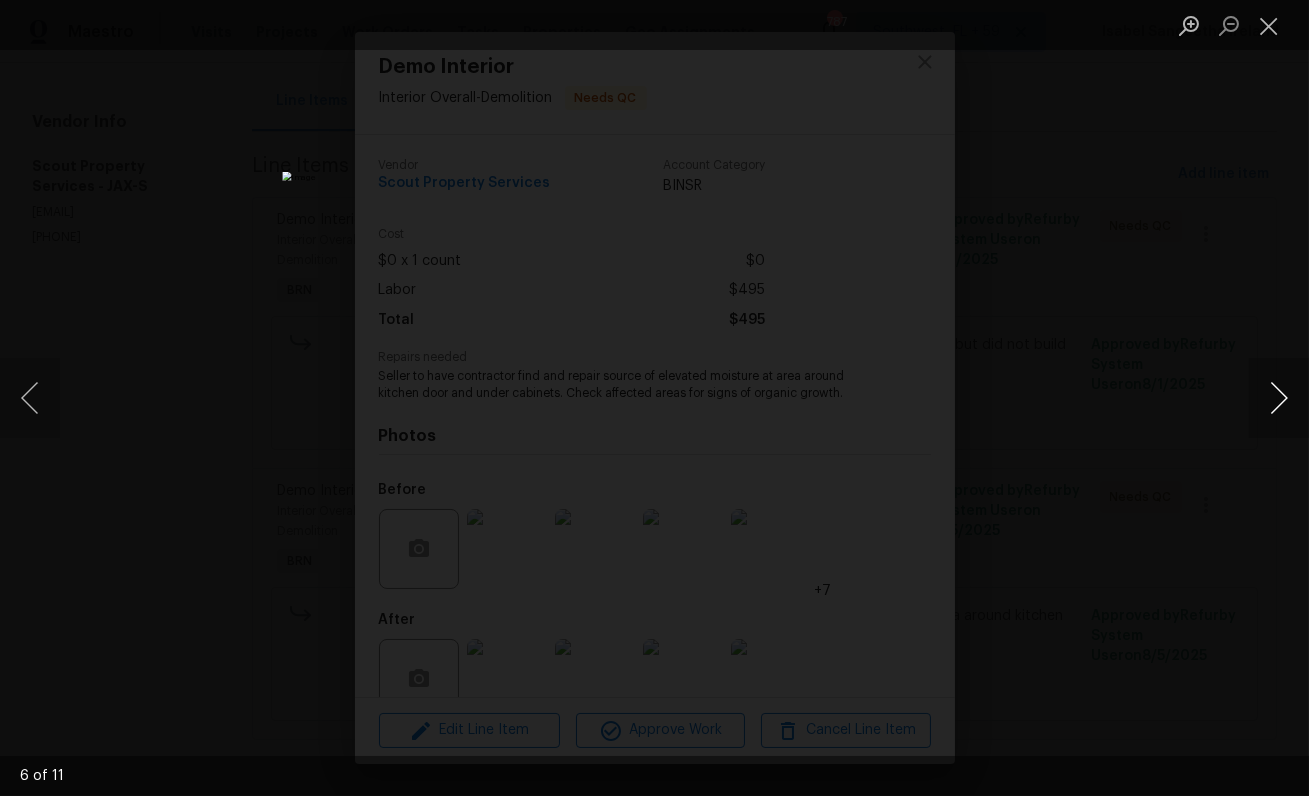 click at bounding box center (1279, 398) 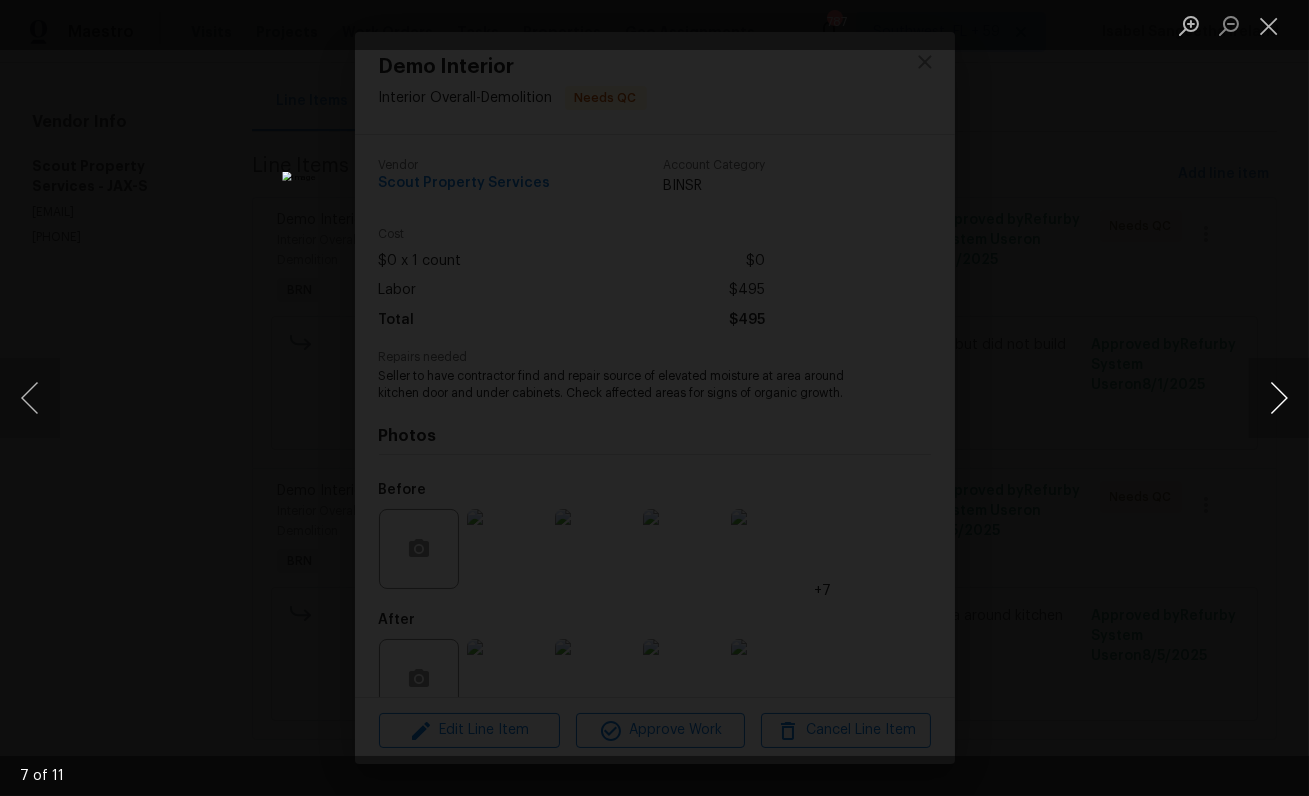 click at bounding box center [1279, 398] 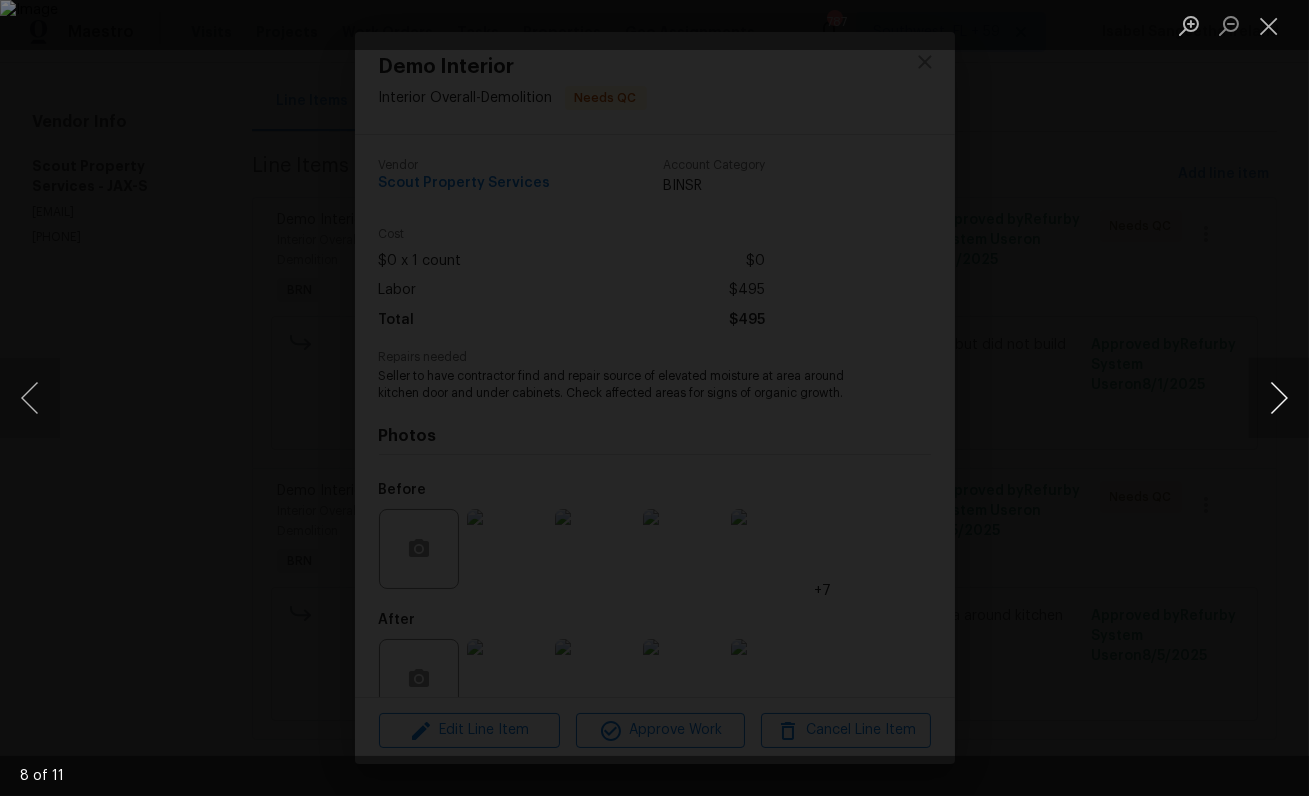 click at bounding box center (1279, 398) 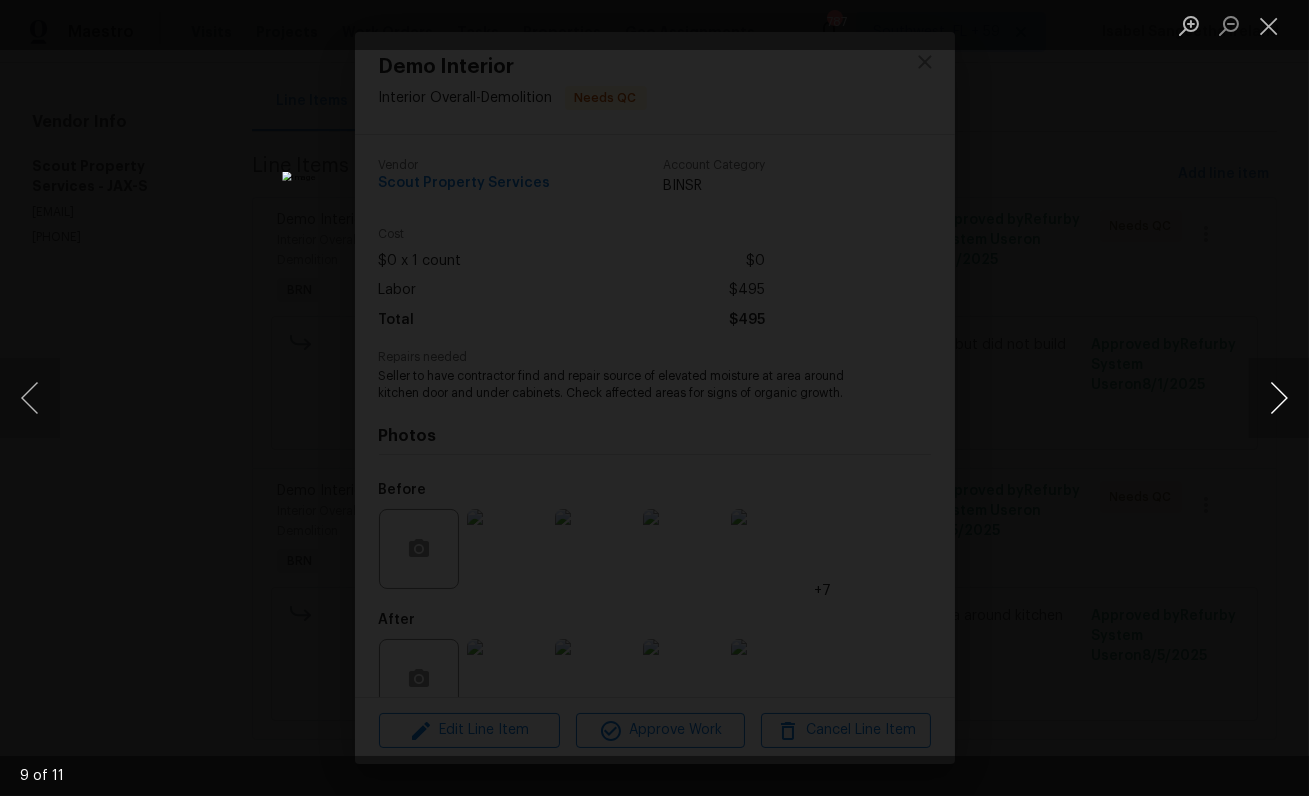 click at bounding box center [1279, 398] 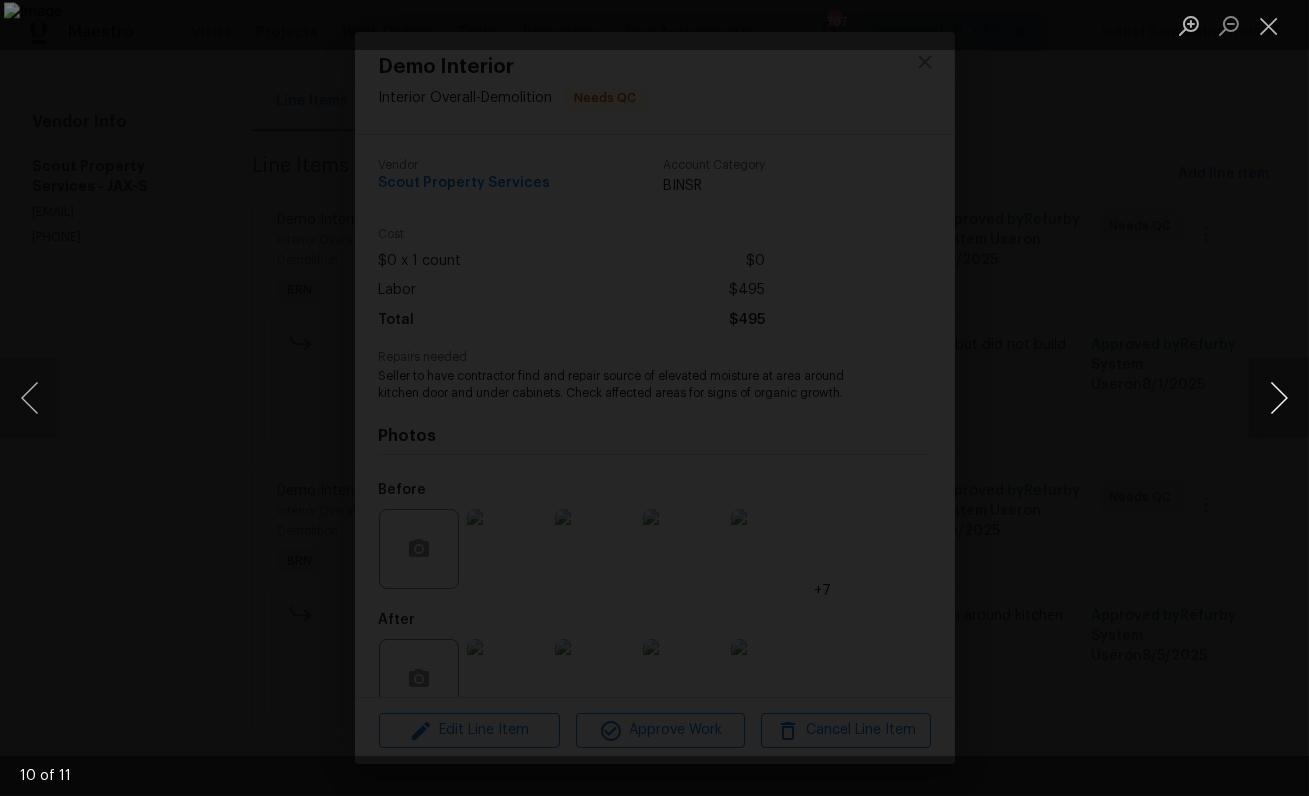 click at bounding box center [1279, 398] 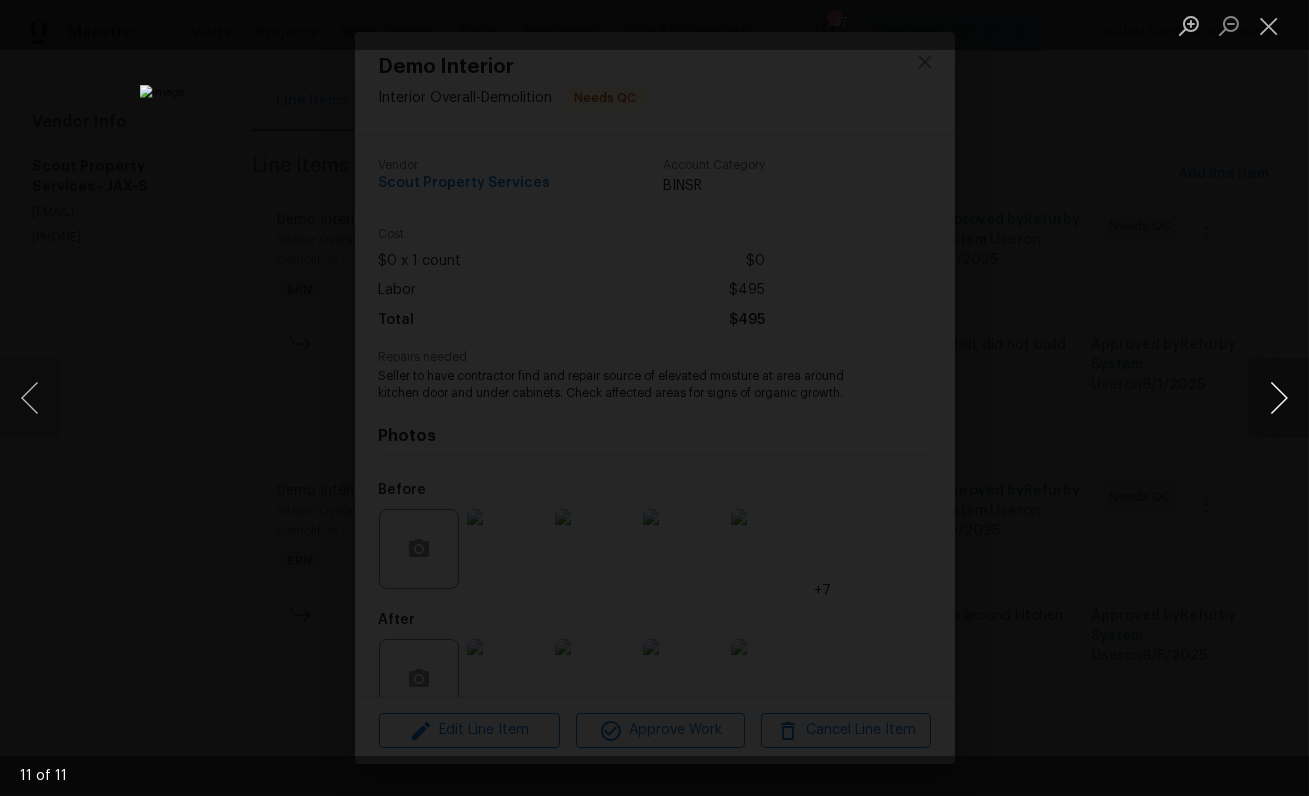 click at bounding box center [1279, 398] 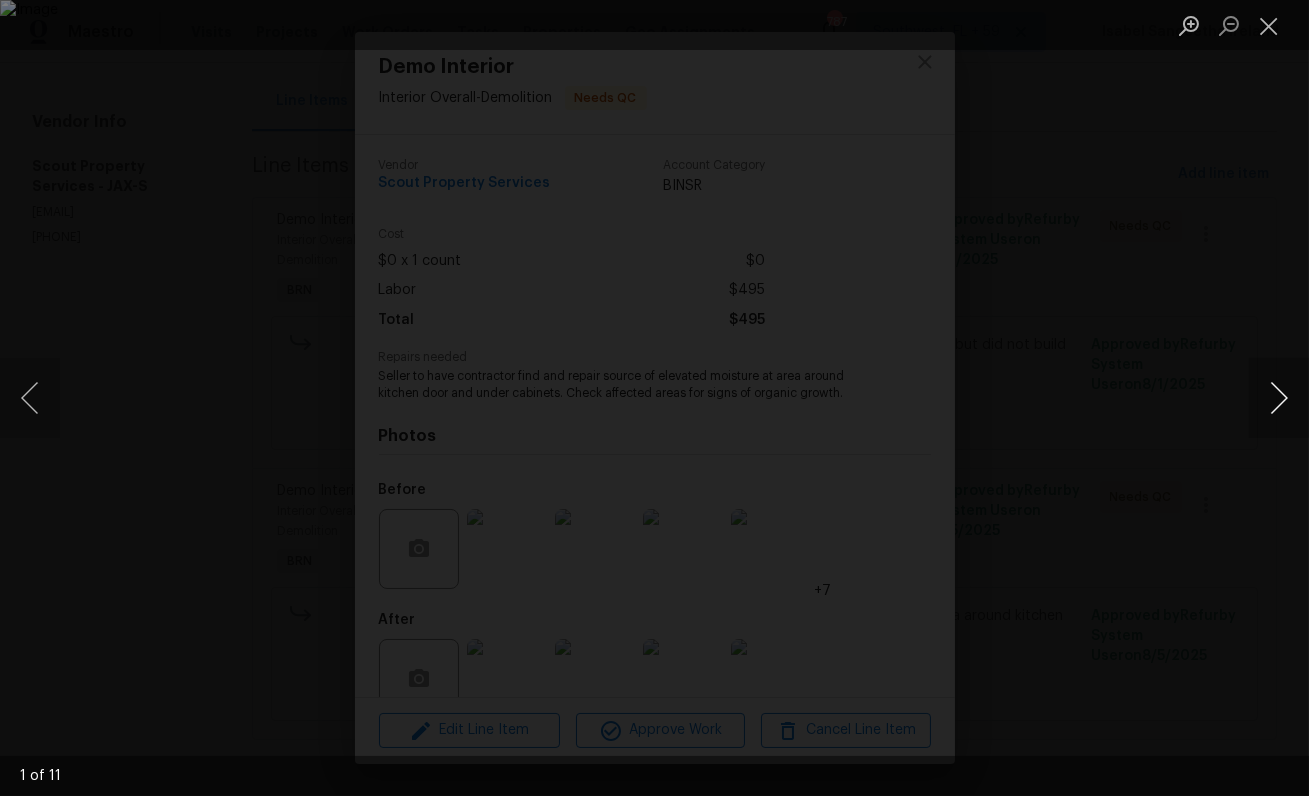click at bounding box center [1279, 398] 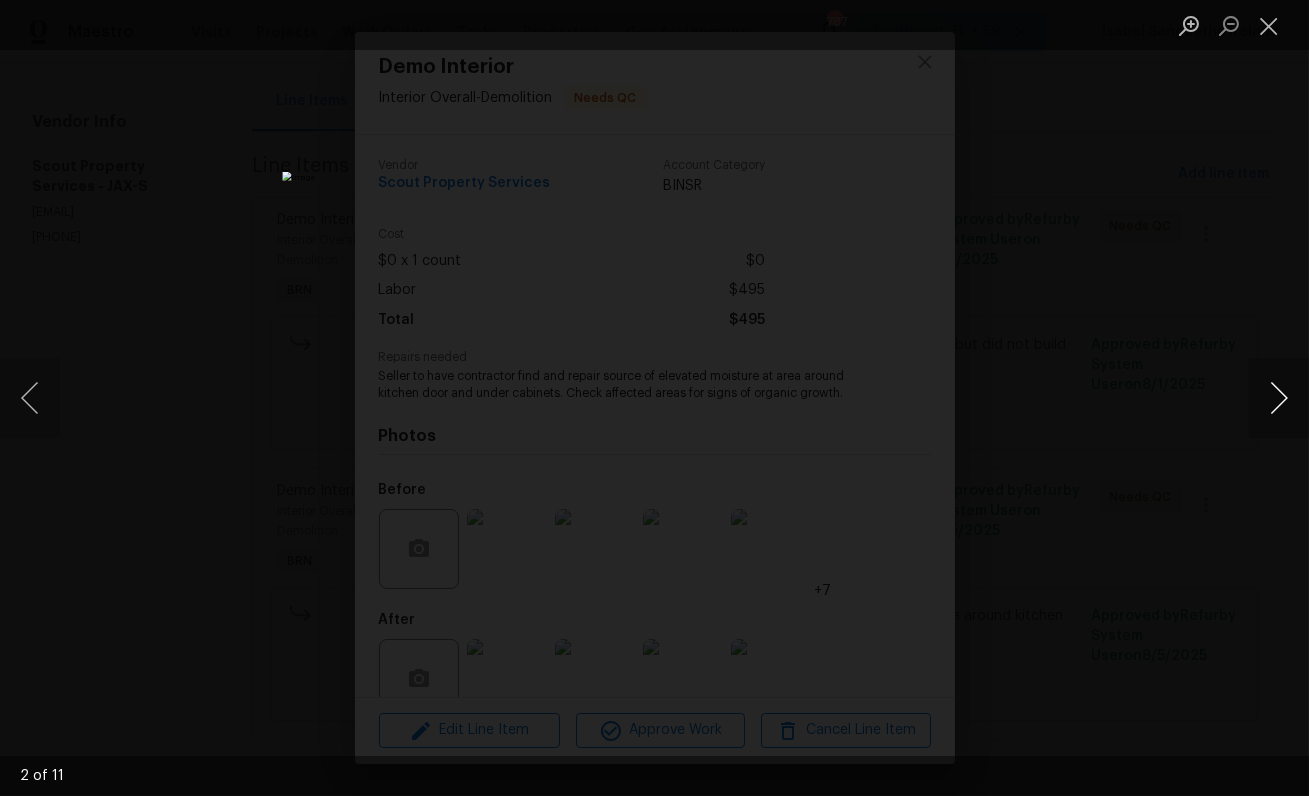 click at bounding box center [1279, 398] 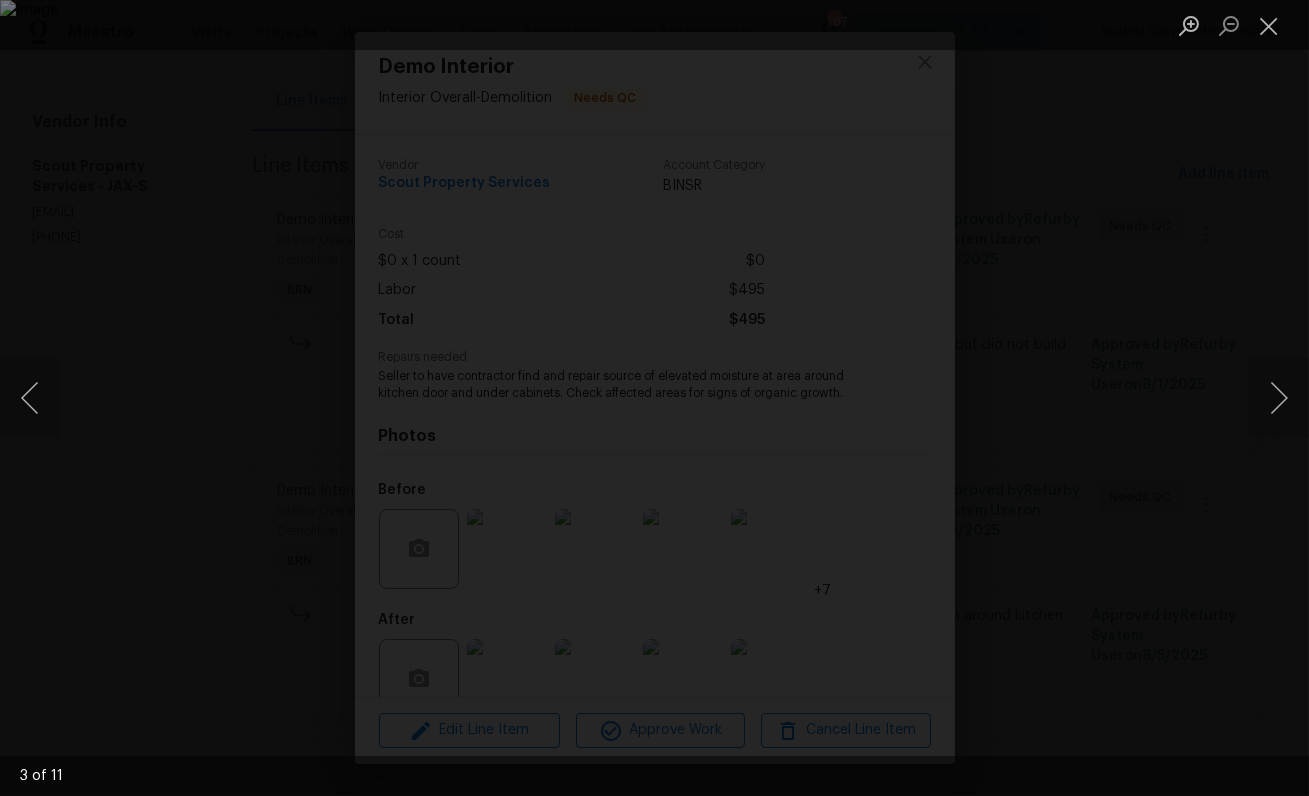 click at bounding box center (654, 398) 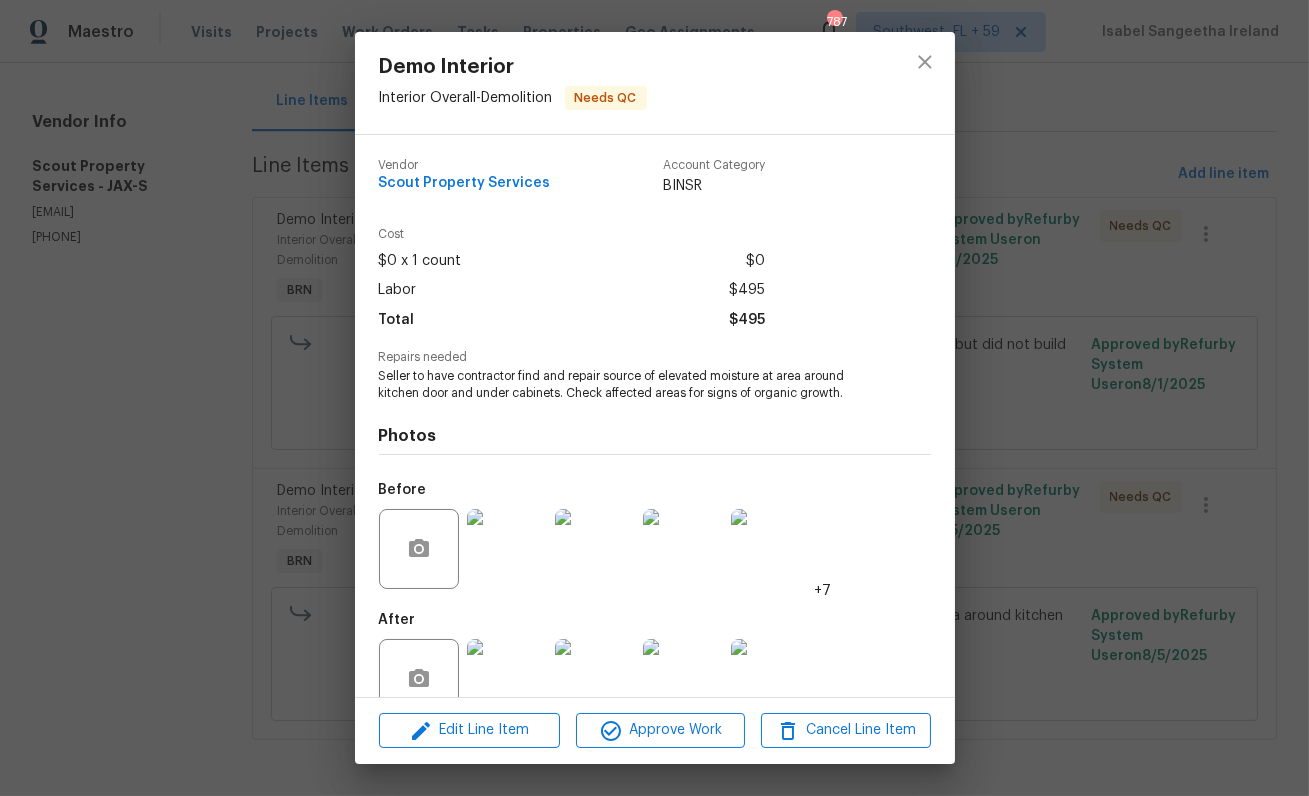 click at bounding box center [507, 679] 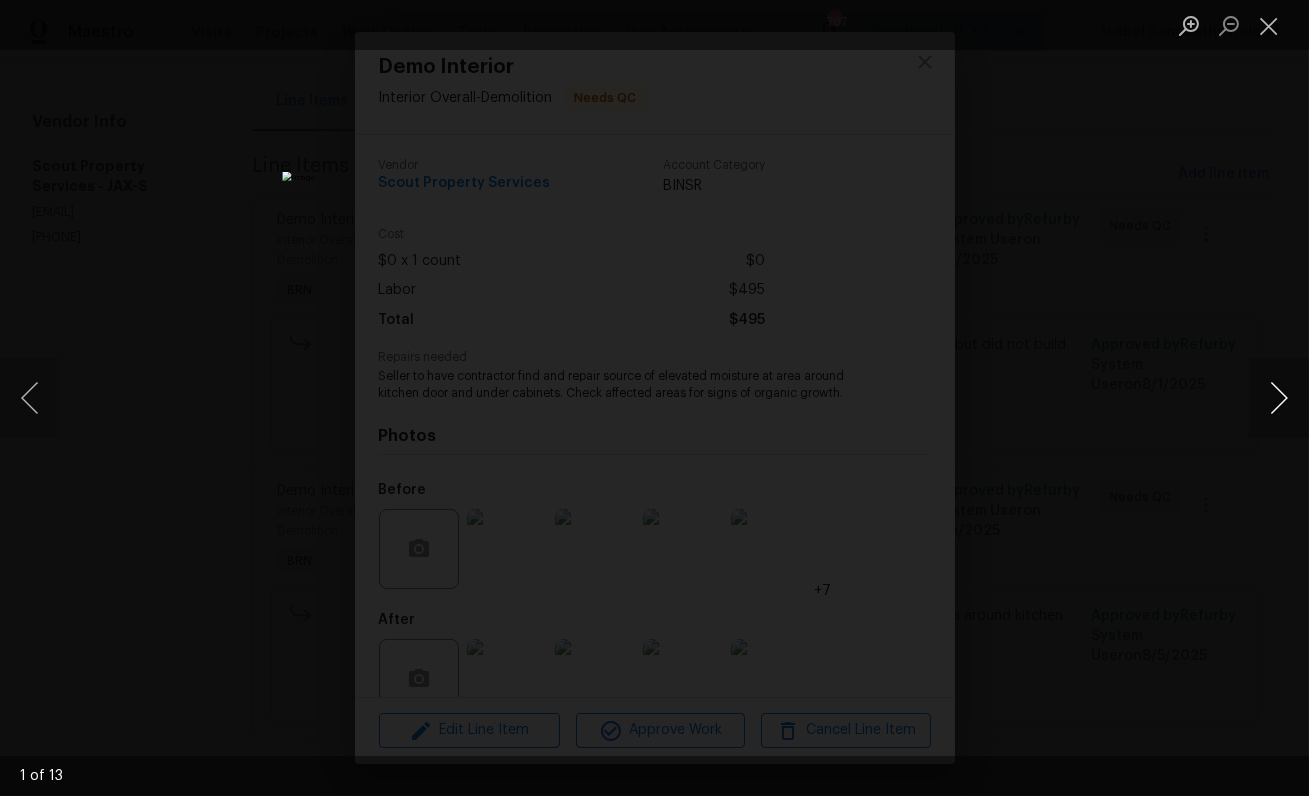 click at bounding box center (1279, 398) 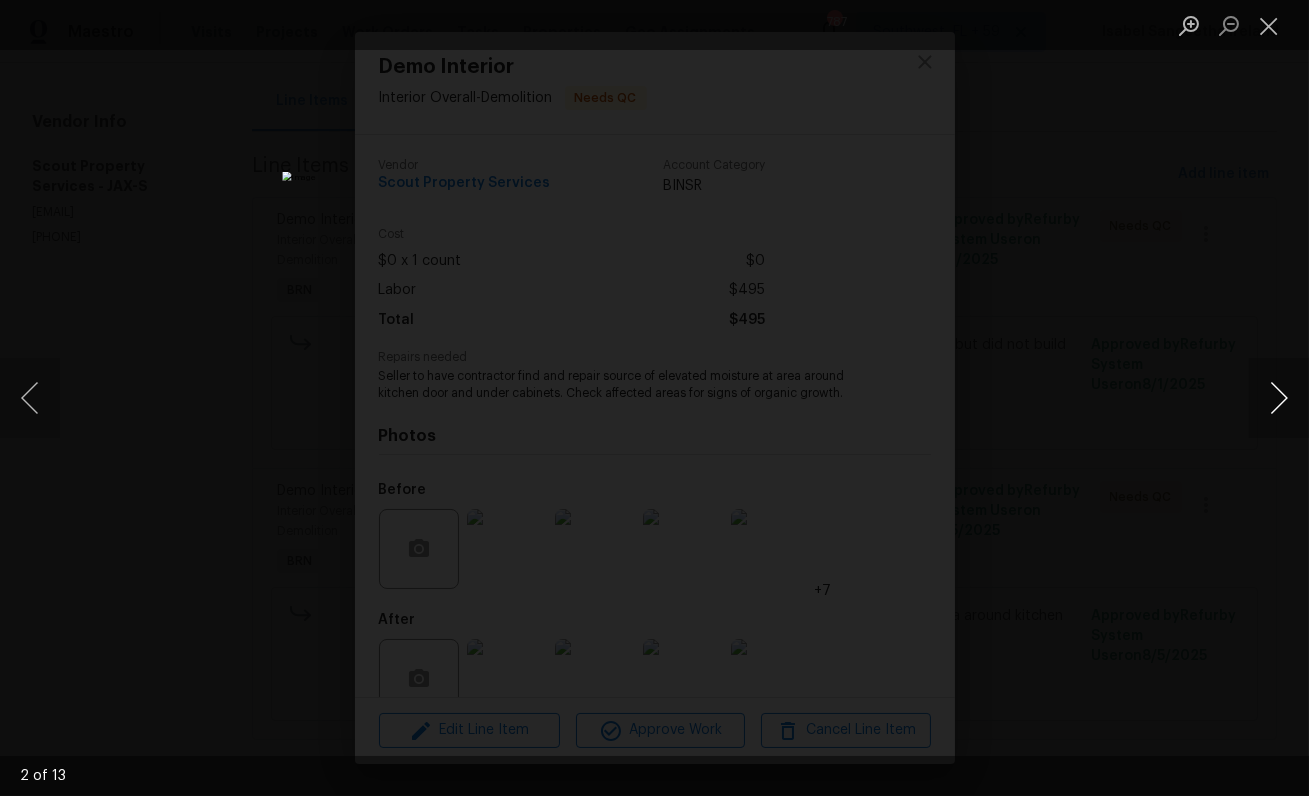 click at bounding box center [1279, 398] 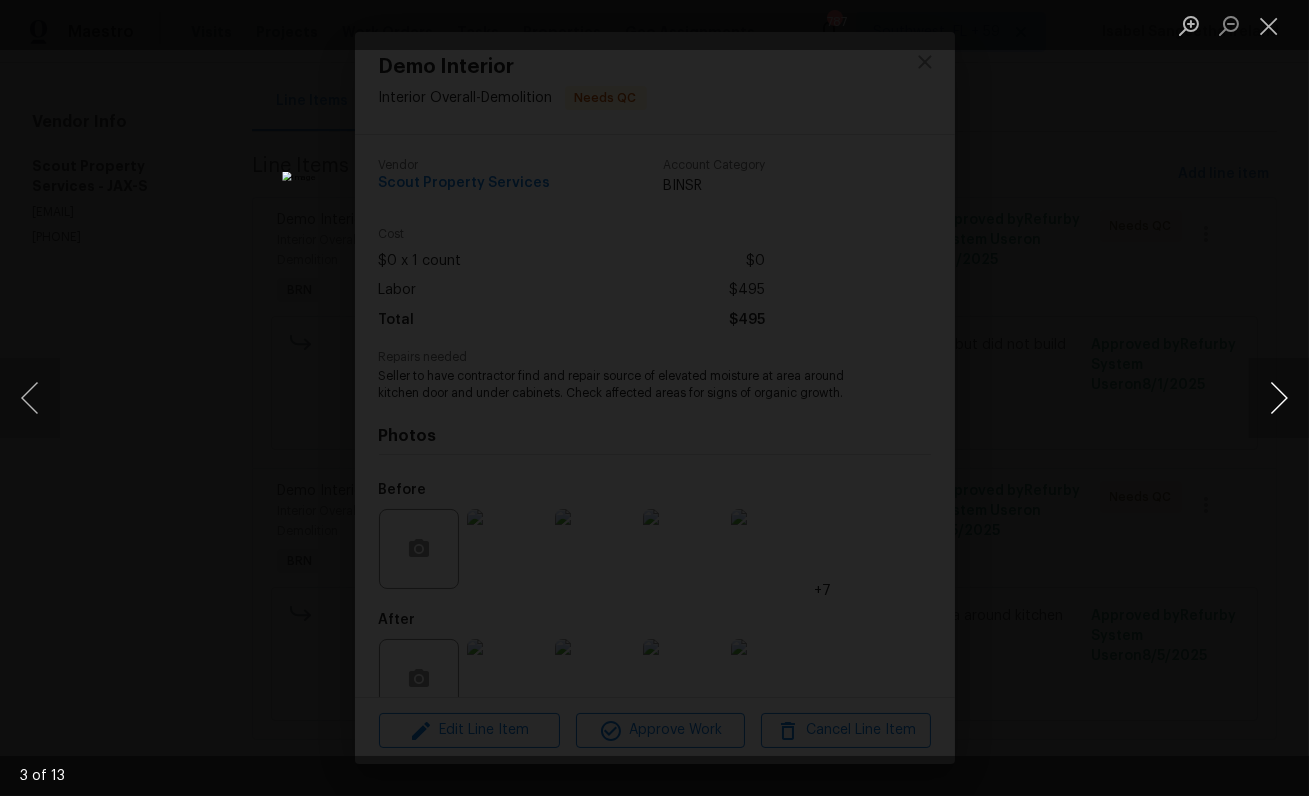 click at bounding box center (1279, 398) 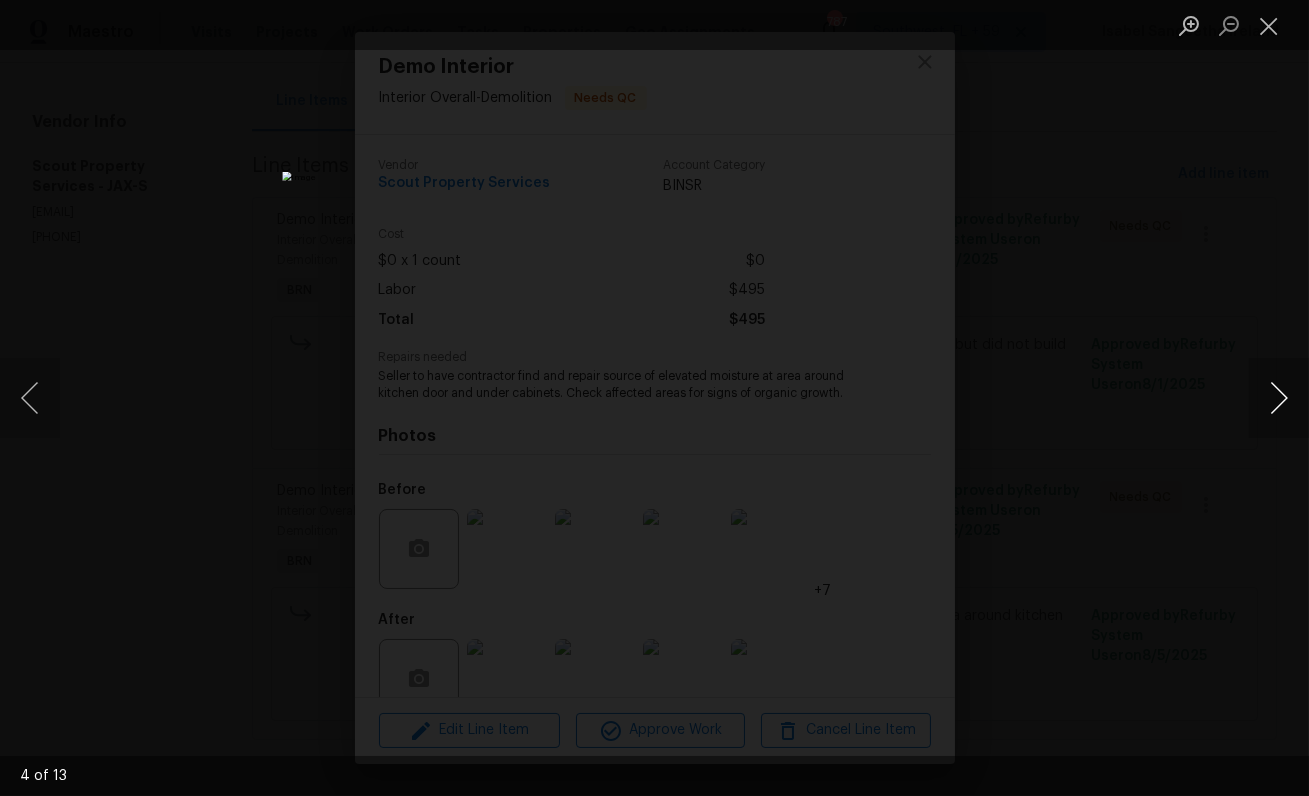 click at bounding box center (1279, 398) 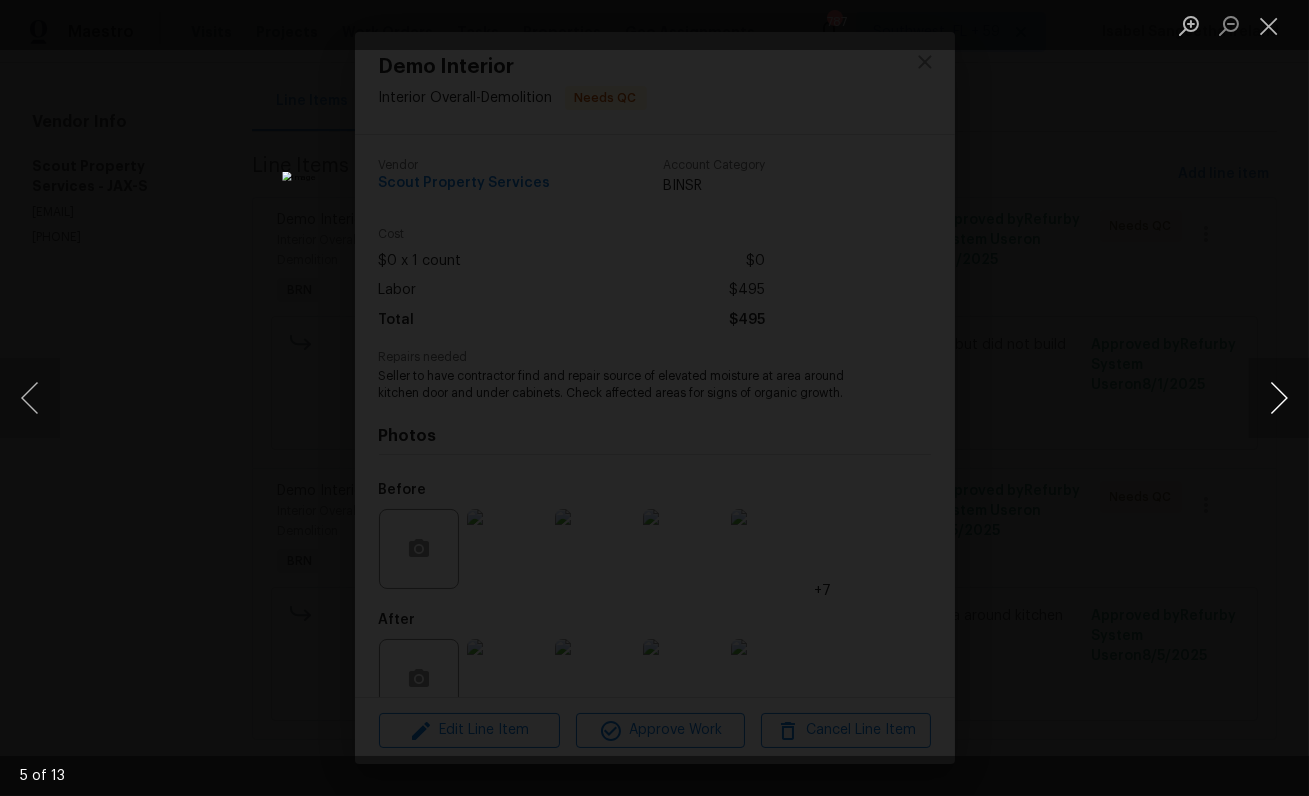 click at bounding box center [1279, 398] 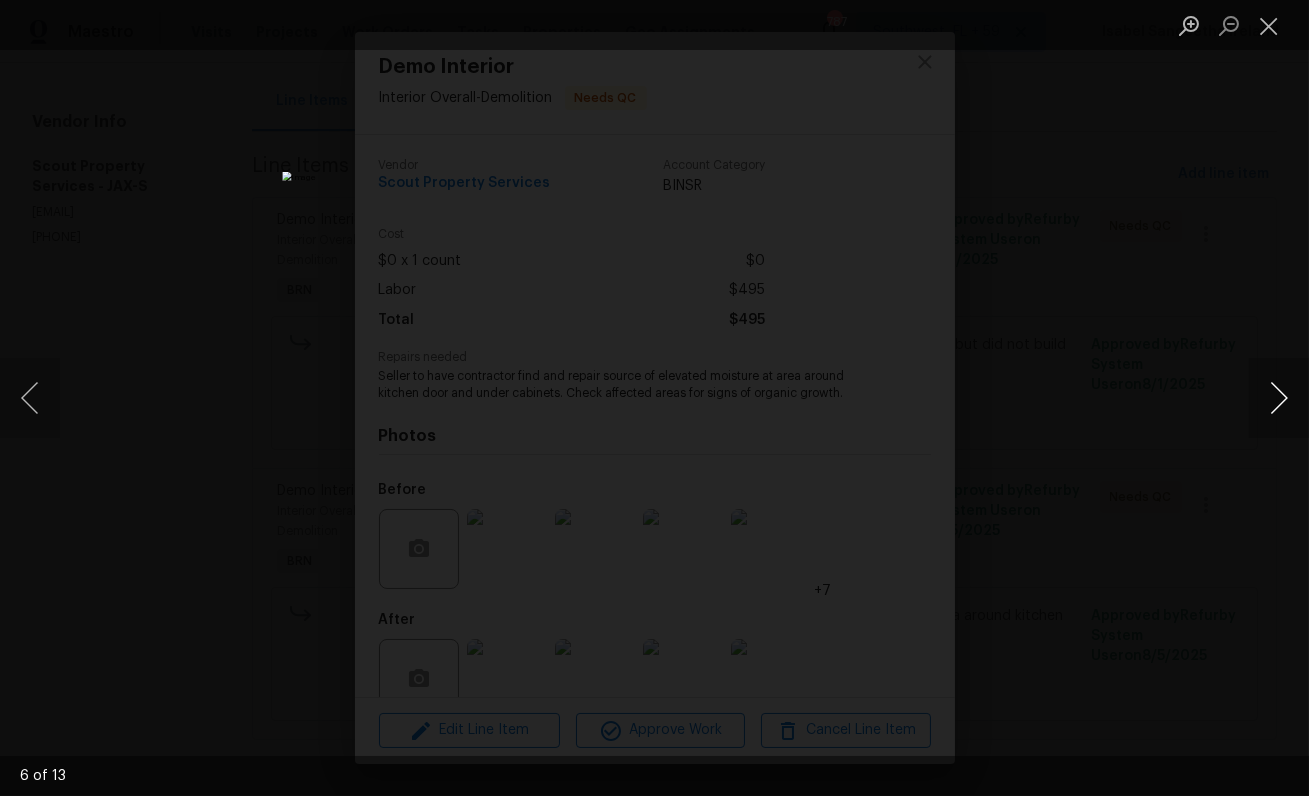 click at bounding box center [1279, 398] 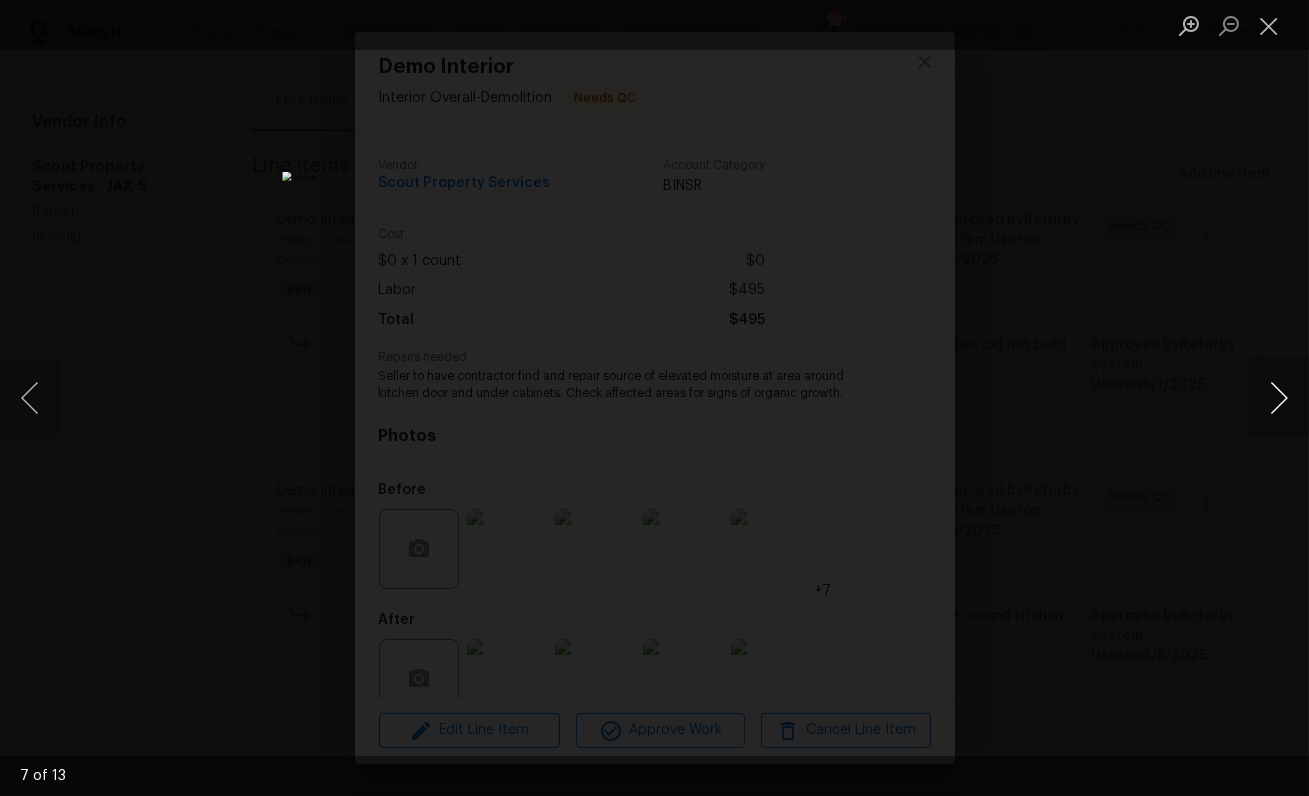 click at bounding box center (1279, 398) 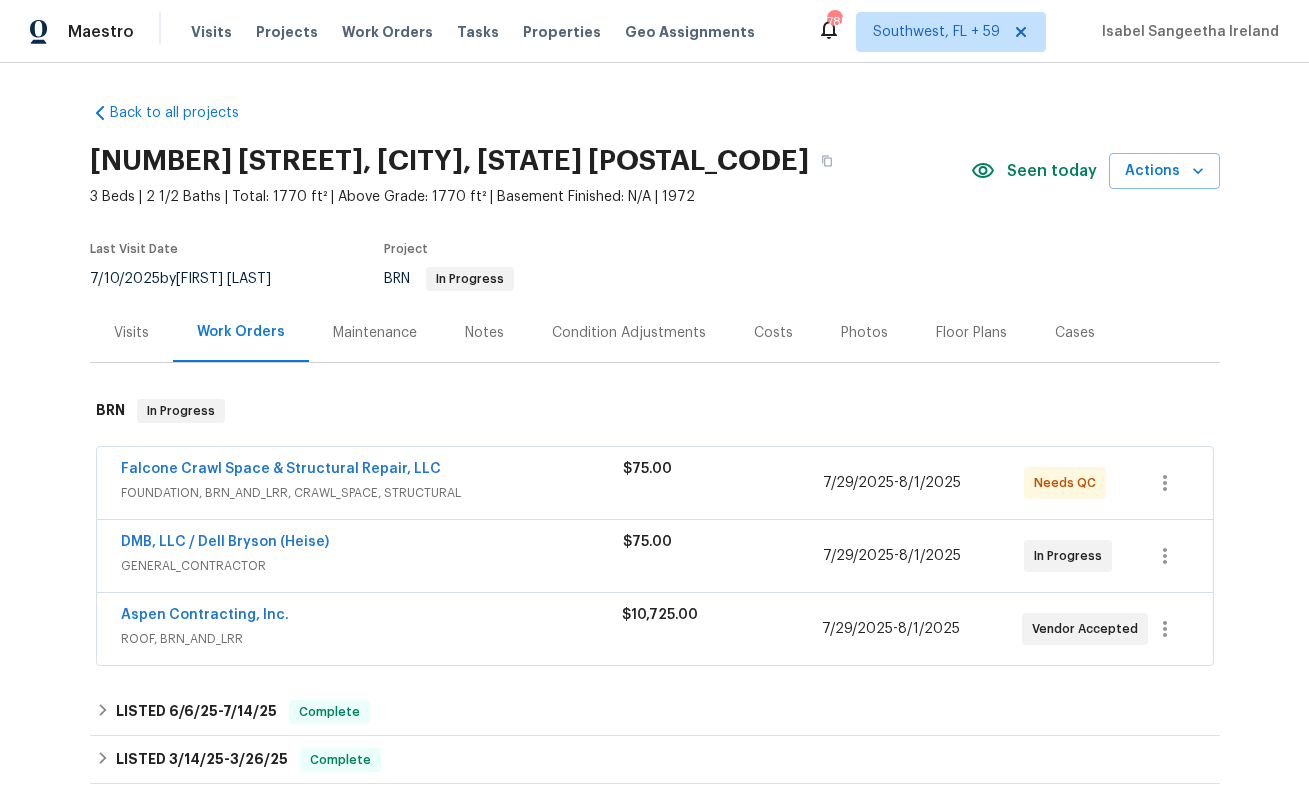 scroll, scrollTop: 0, scrollLeft: 0, axis: both 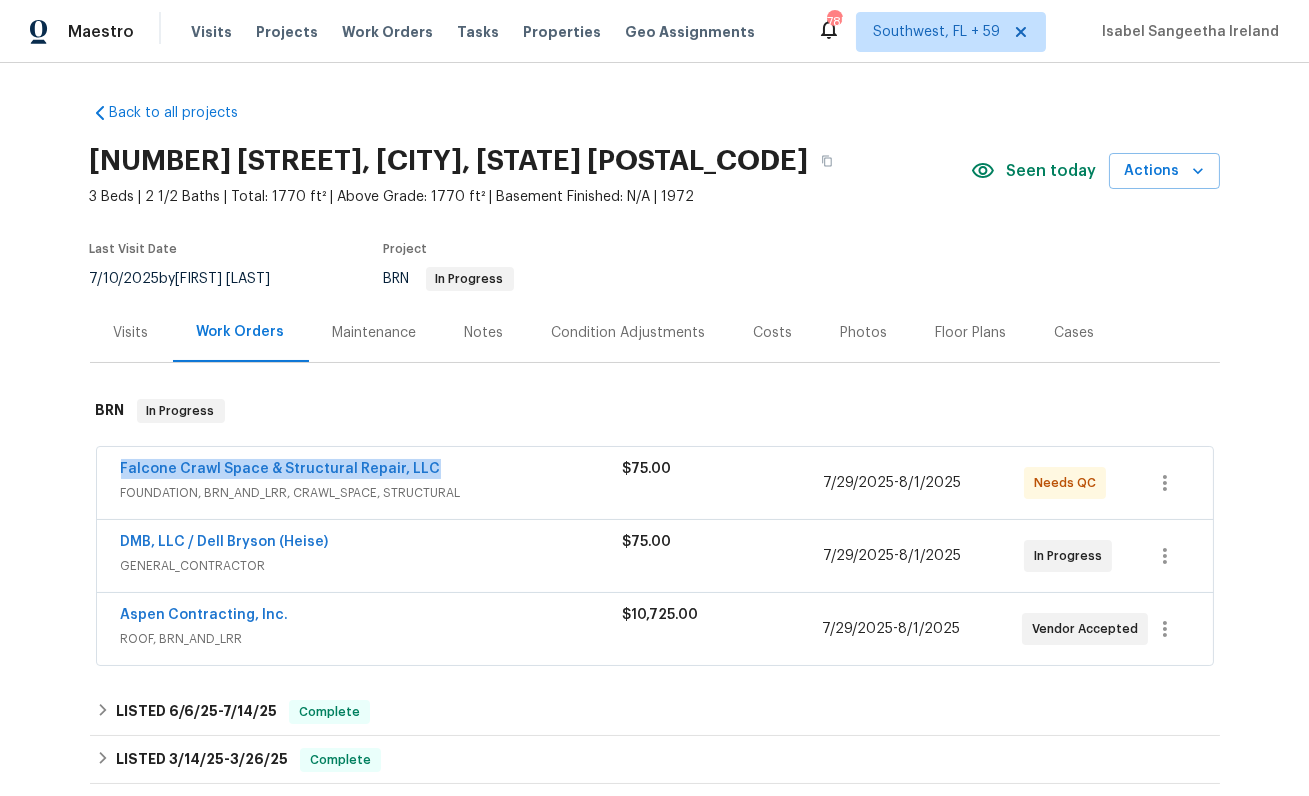 drag, startPoint x: 114, startPoint y: 465, endPoint x: 456, endPoint y: 465, distance: 342 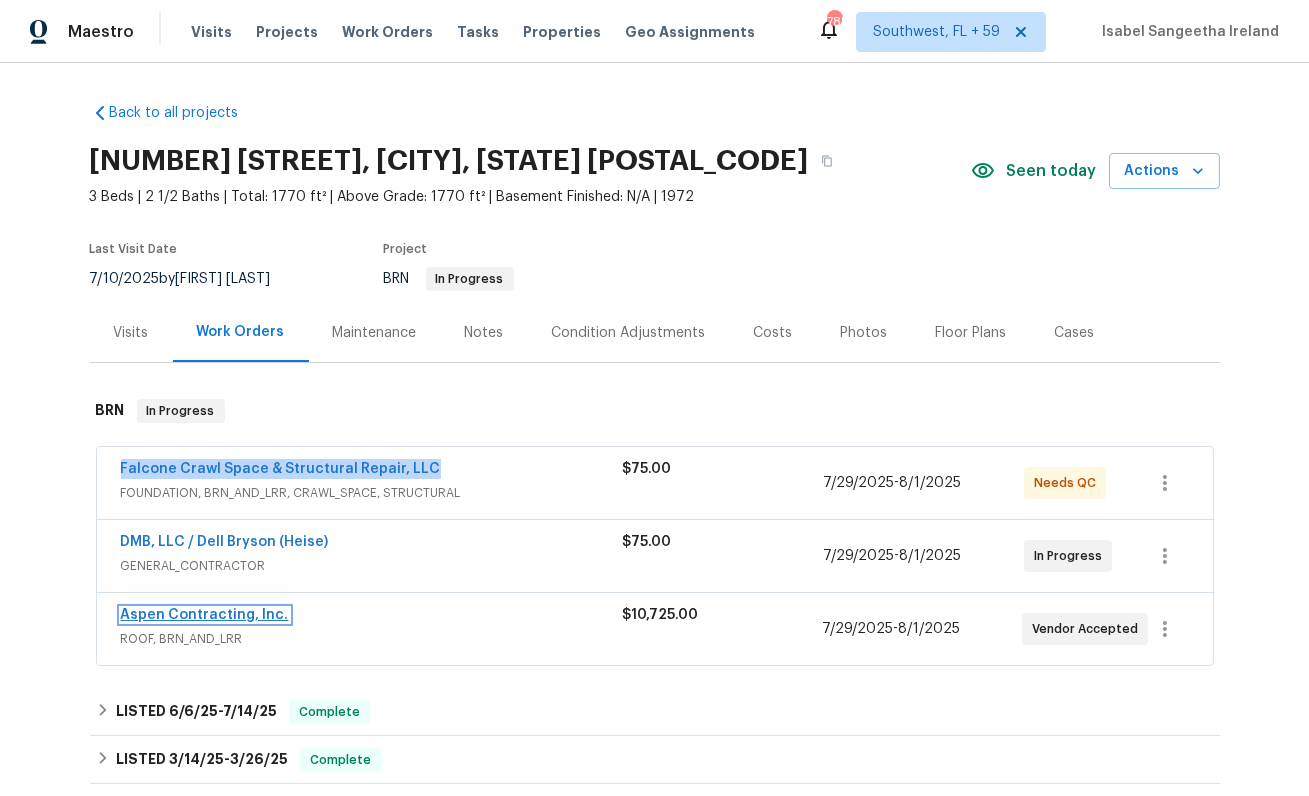 click on "Aspen Contracting, Inc." at bounding box center (205, 615) 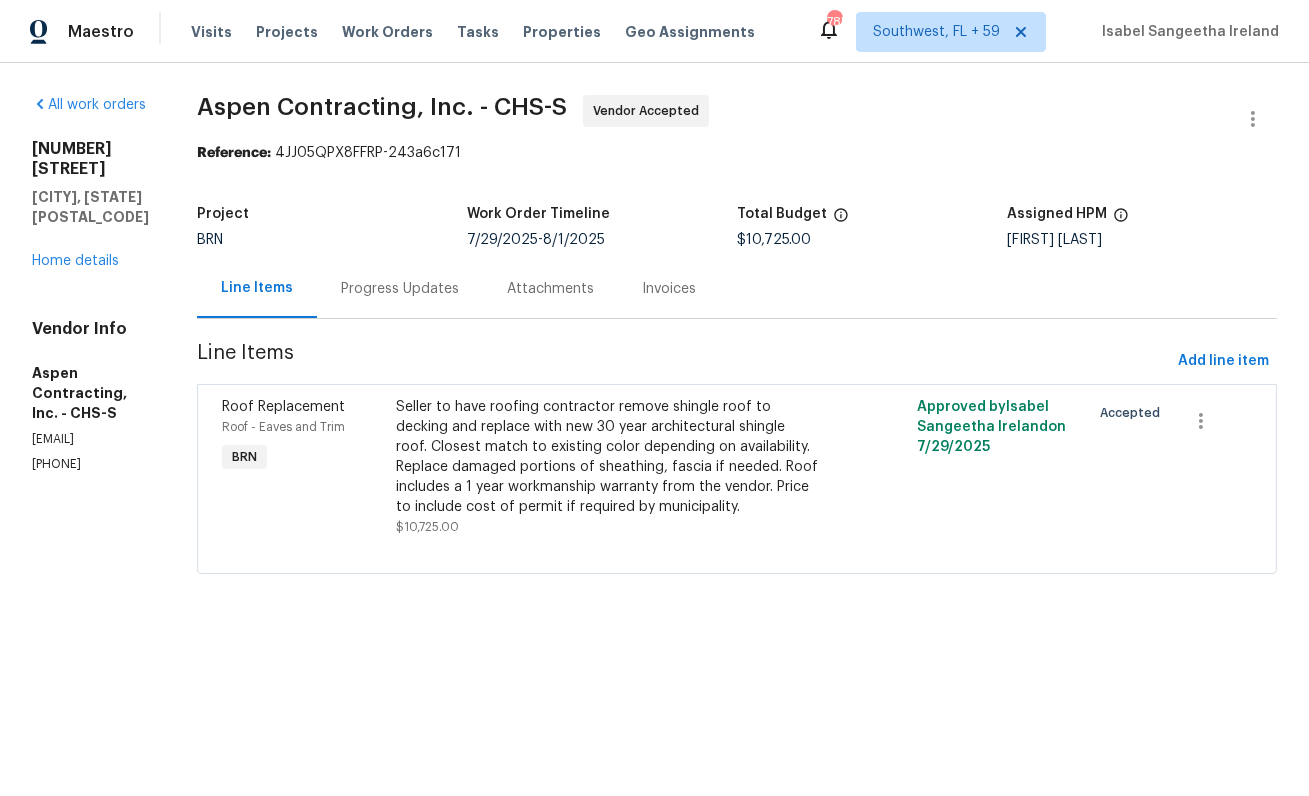 click on "Progress Updates" at bounding box center [400, 289] 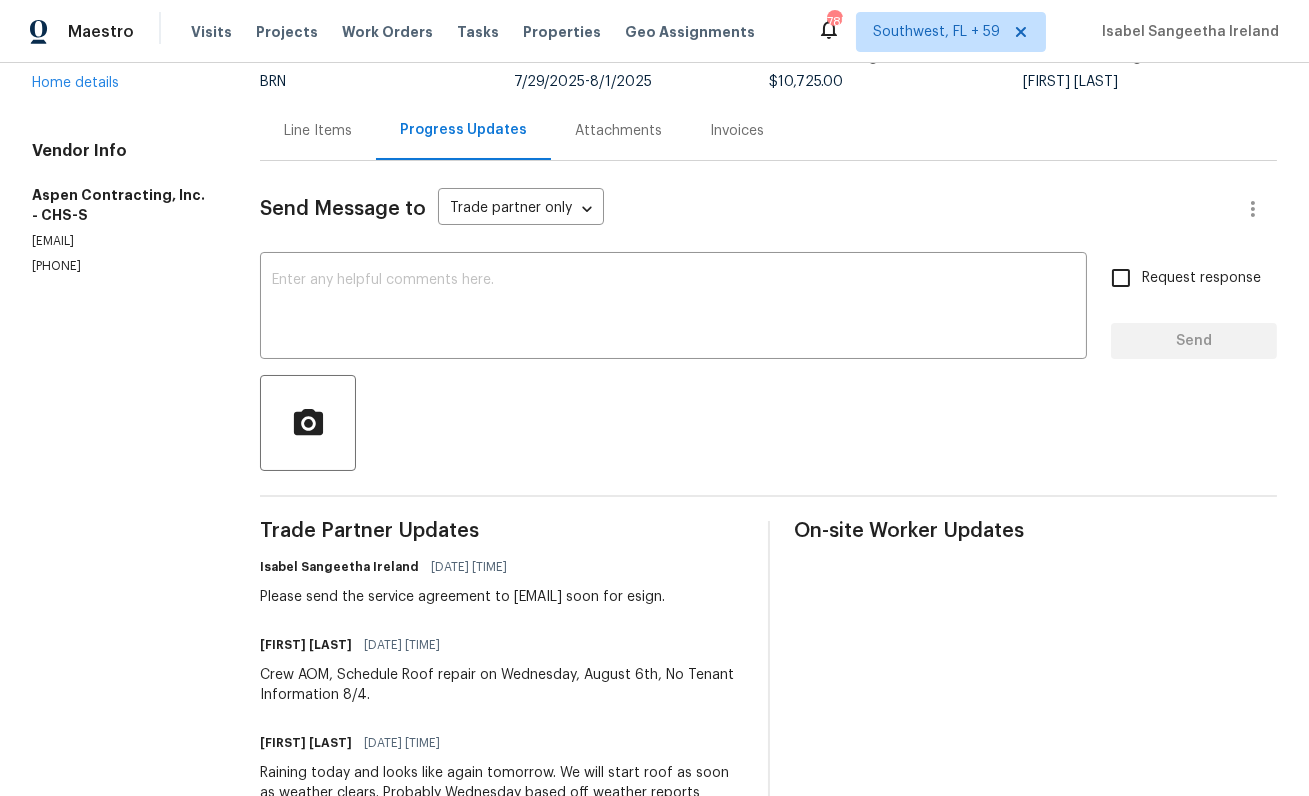 scroll, scrollTop: 175, scrollLeft: 0, axis: vertical 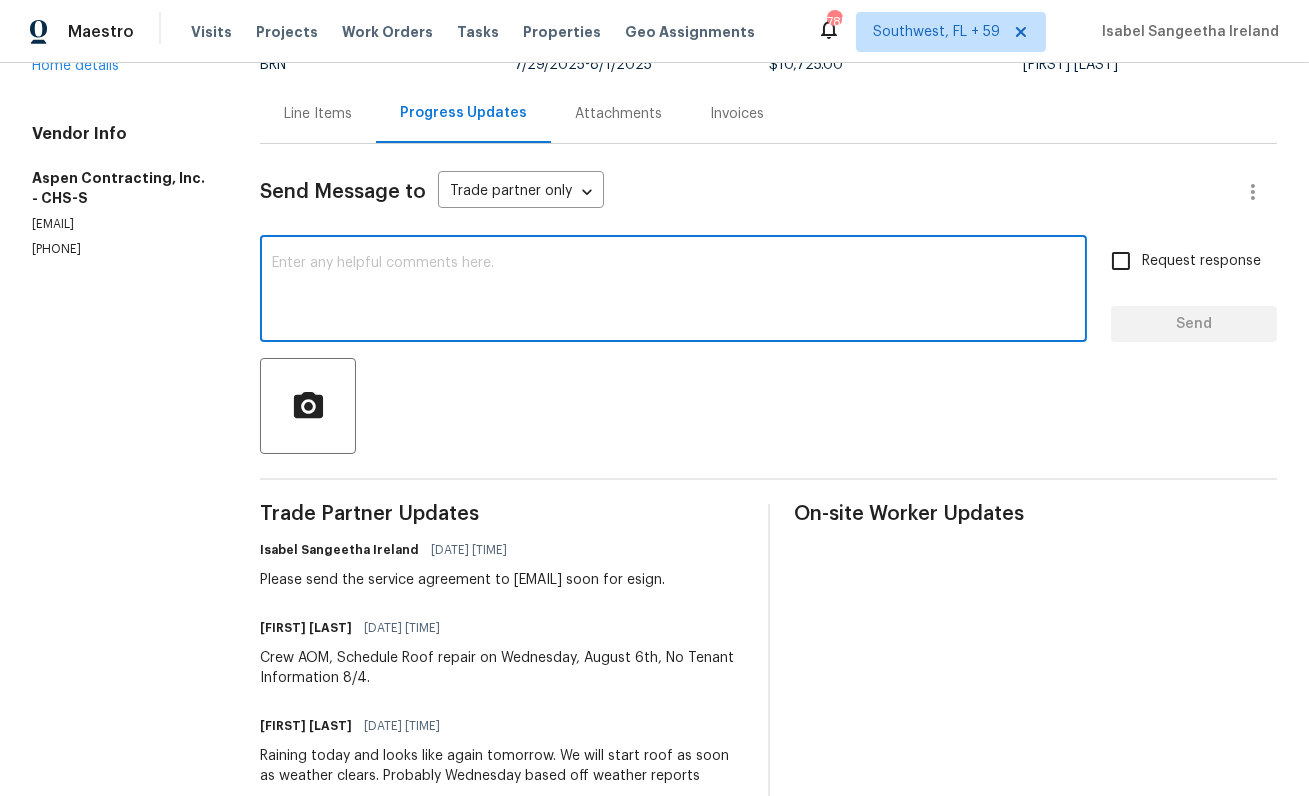 click at bounding box center (673, 291) 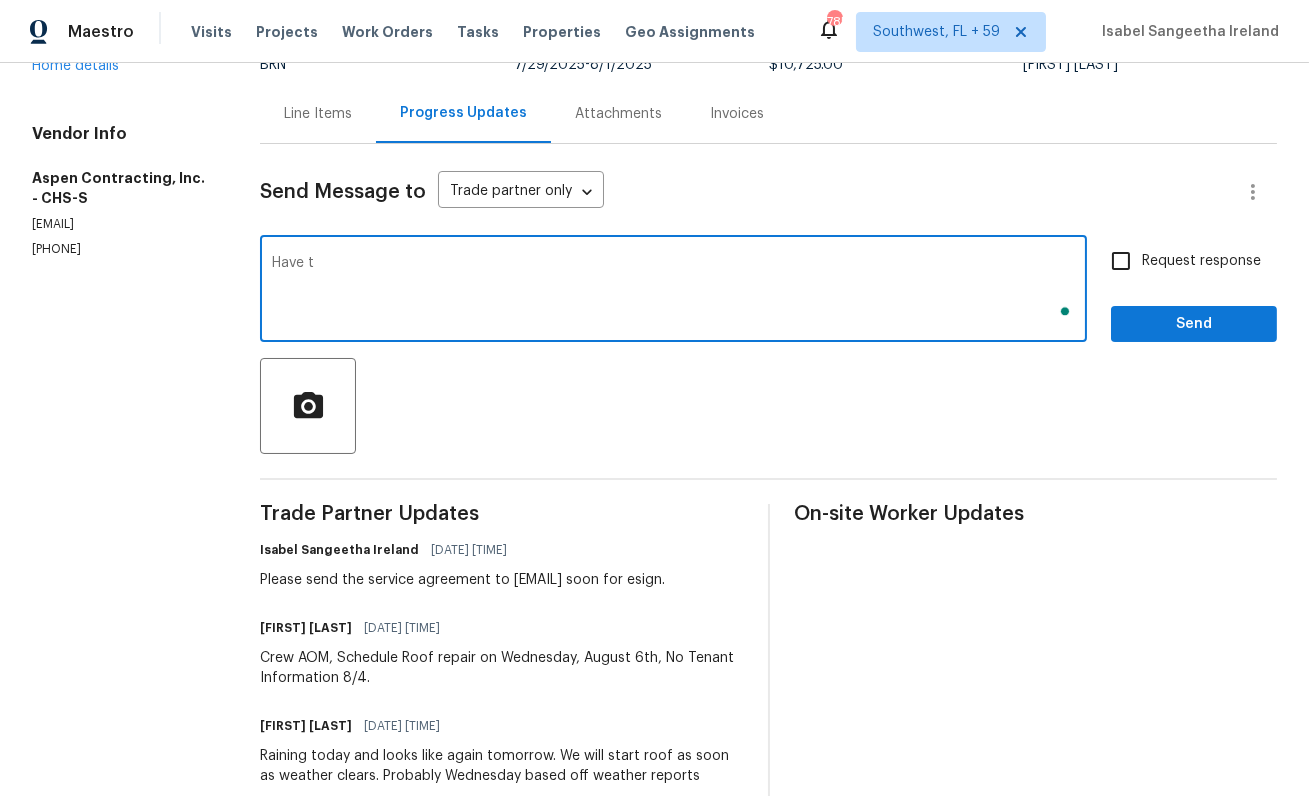 scroll, scrollTop: 175, scrollLeft: 0, axis: vertical 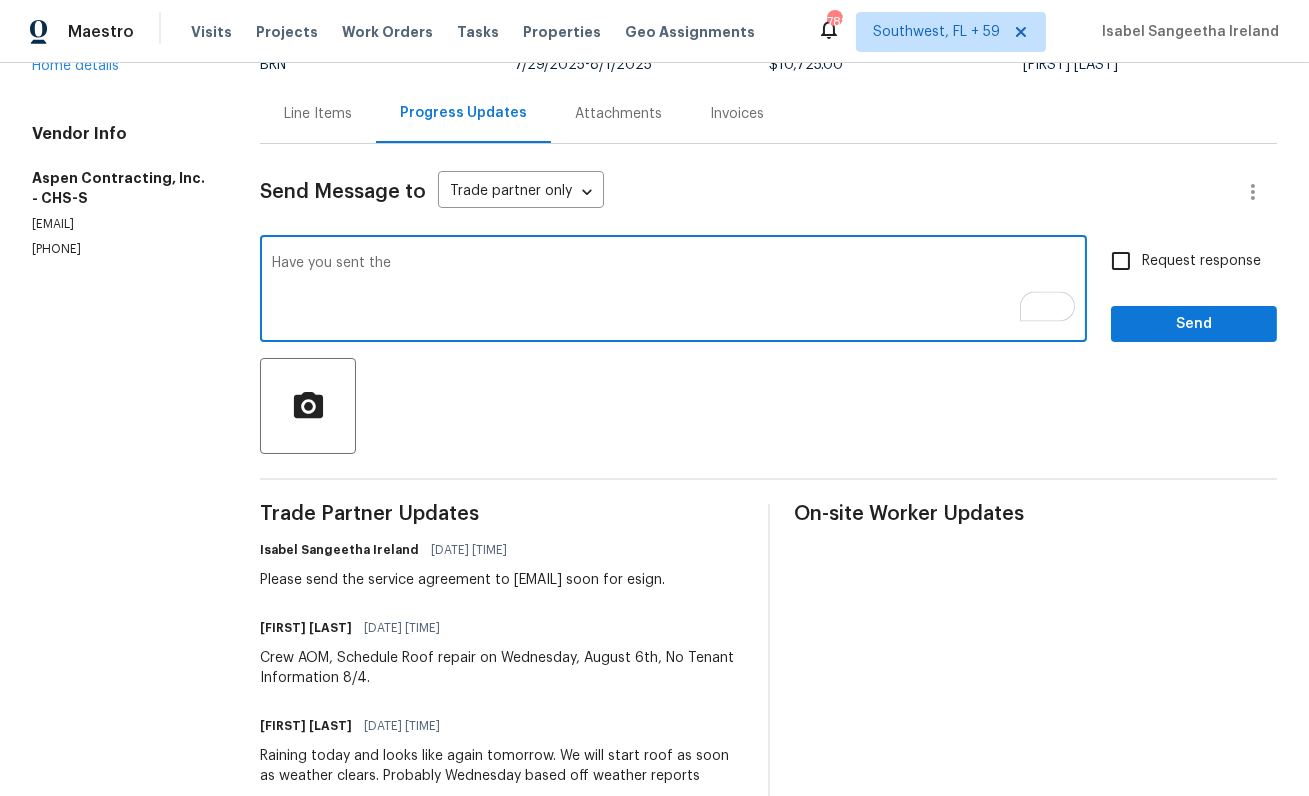 click on "Have you sent the" at bounding box center (673, 291) 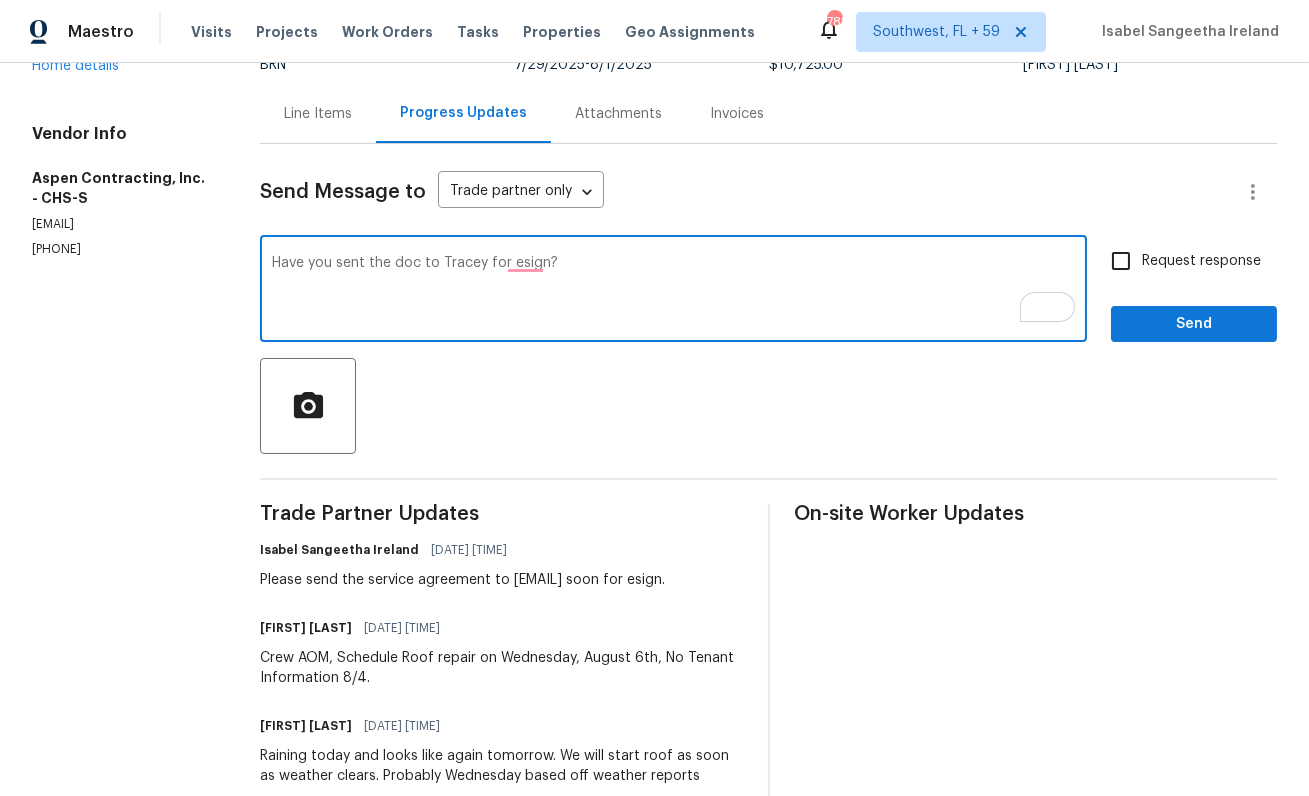 type on "Have you sent the doc to Tracey for esign?" 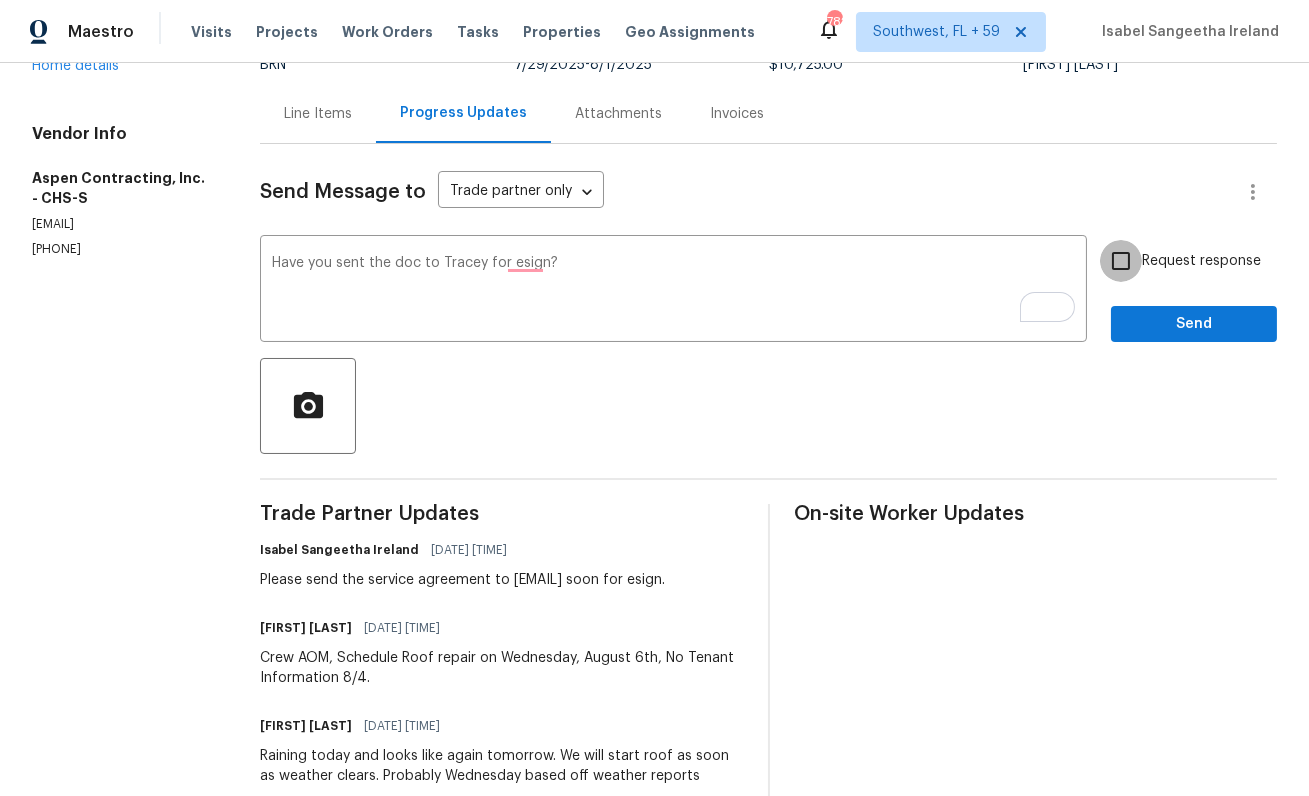 click on "Request response" at bounding box center [1121, 261] 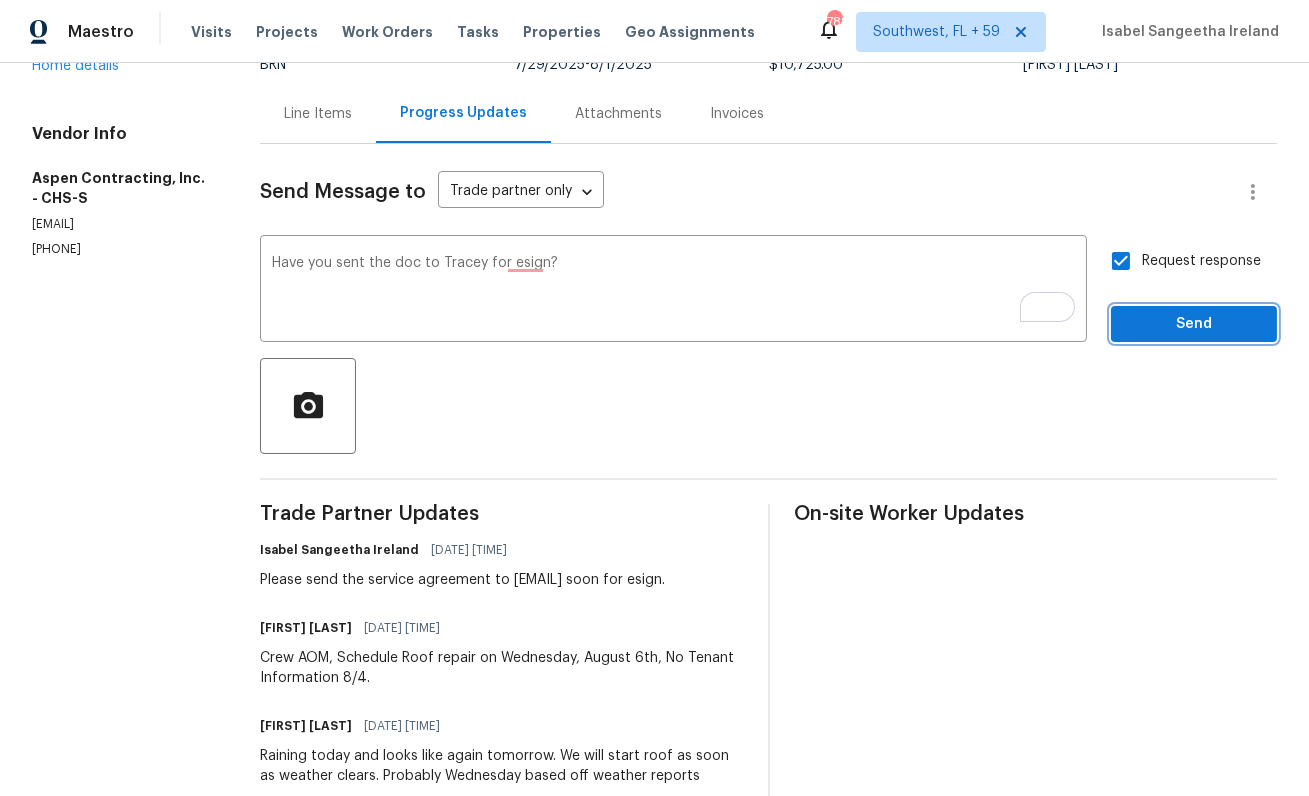 click on "Send" at bounding box center [1194, 324] 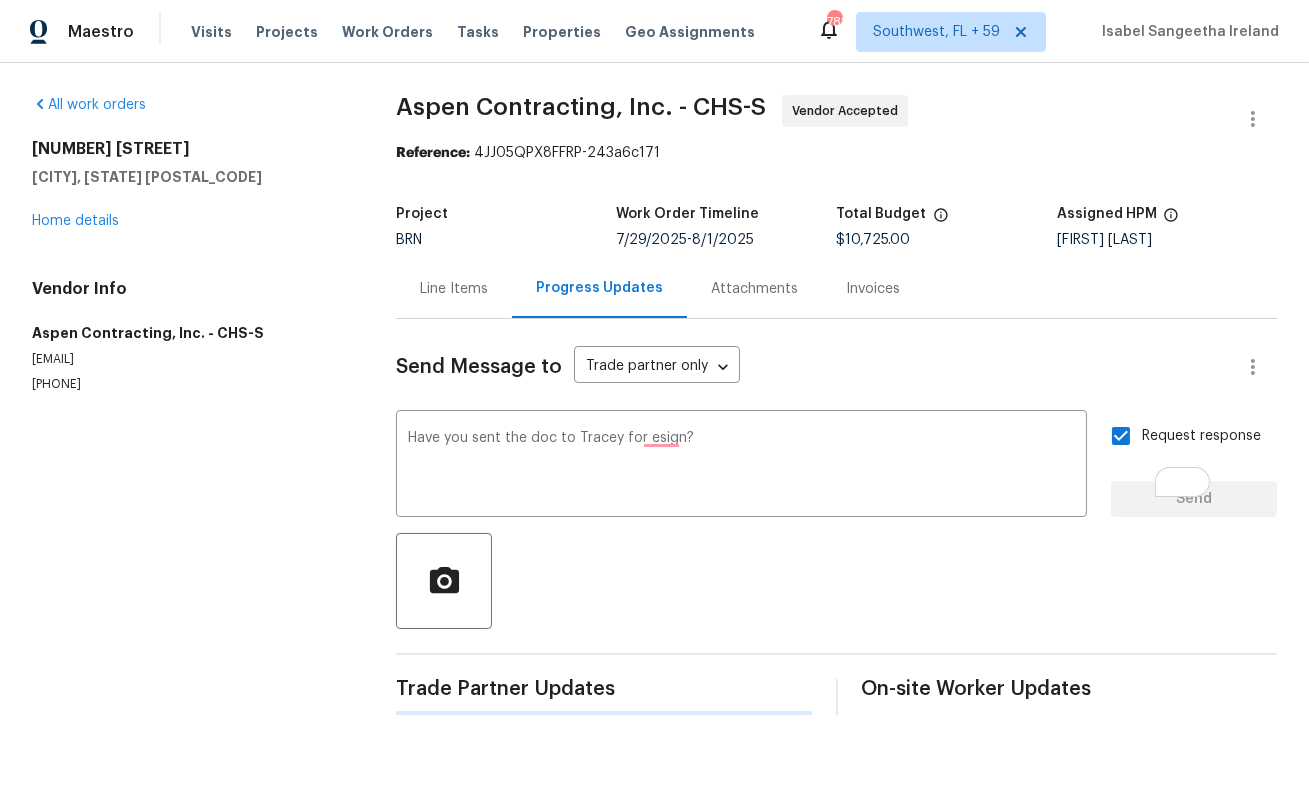 scroll, scrollTop: 0, scrollLeft: 0, axis: both 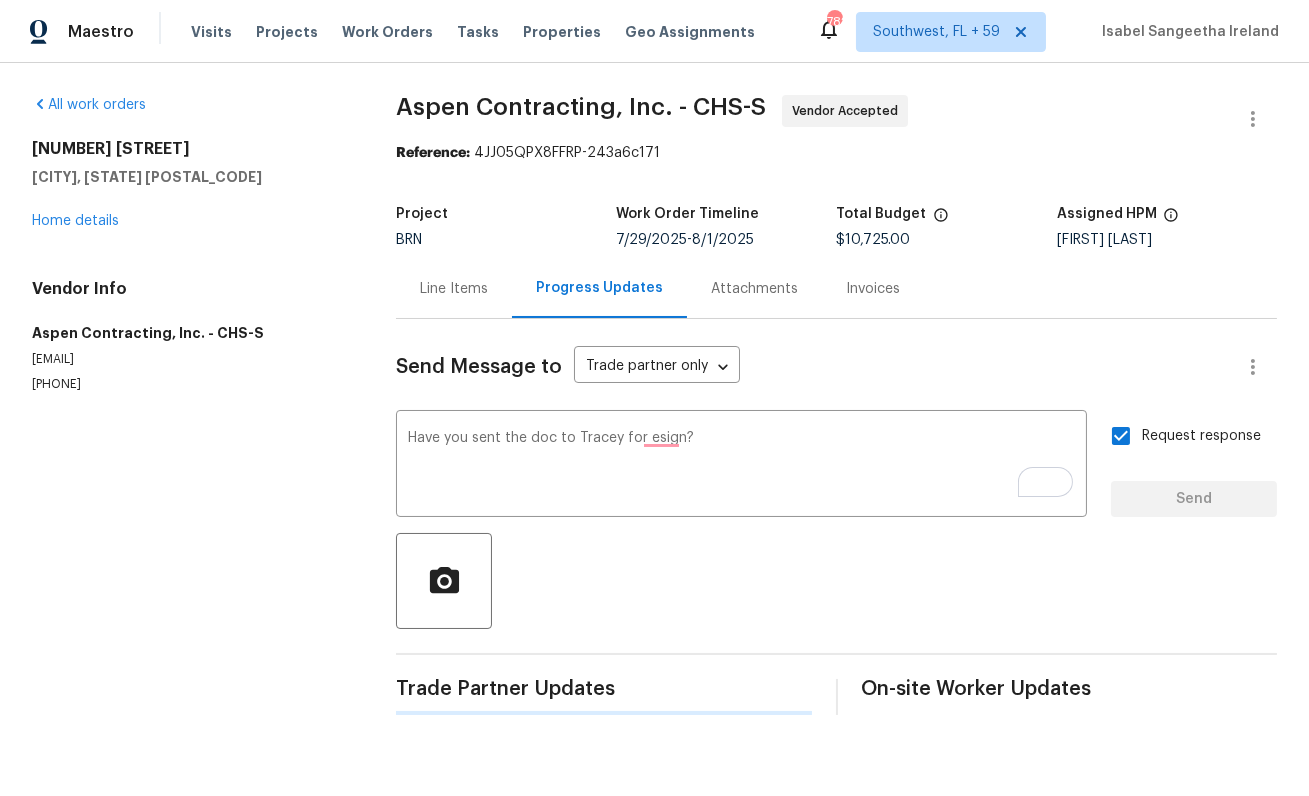 type 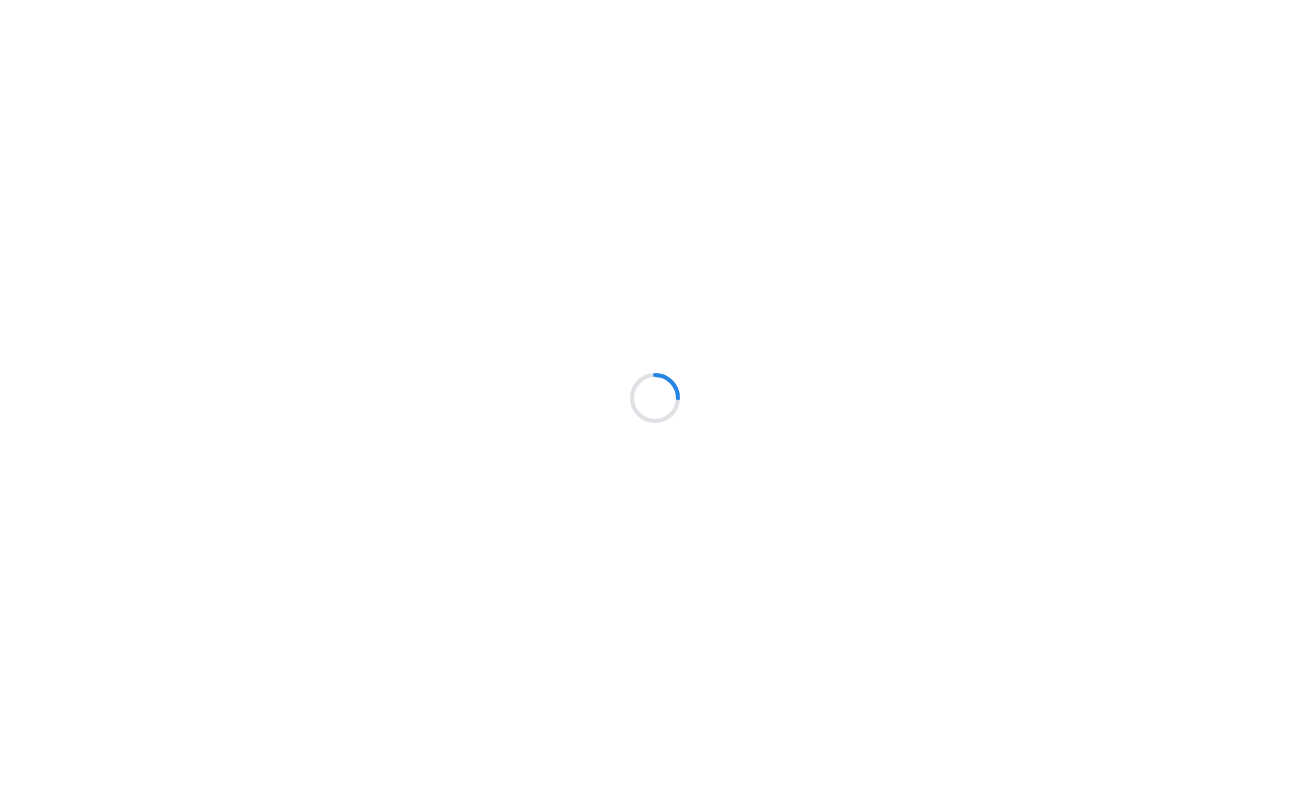scroll, scrollTop: 0, scrollLeft: 0, axis: both 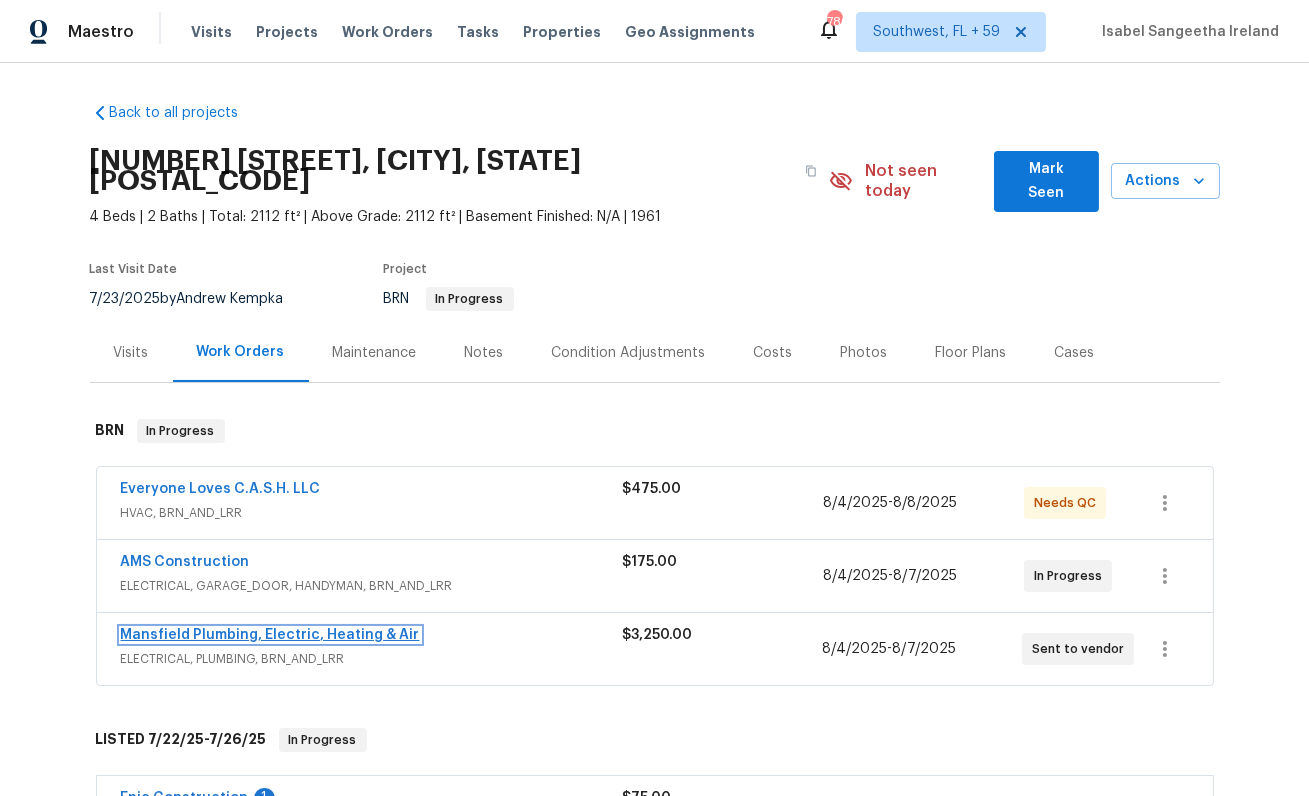 click on "Mansfield Plumbing, Electric, Heating & Air" at bounding box center [270, 635] 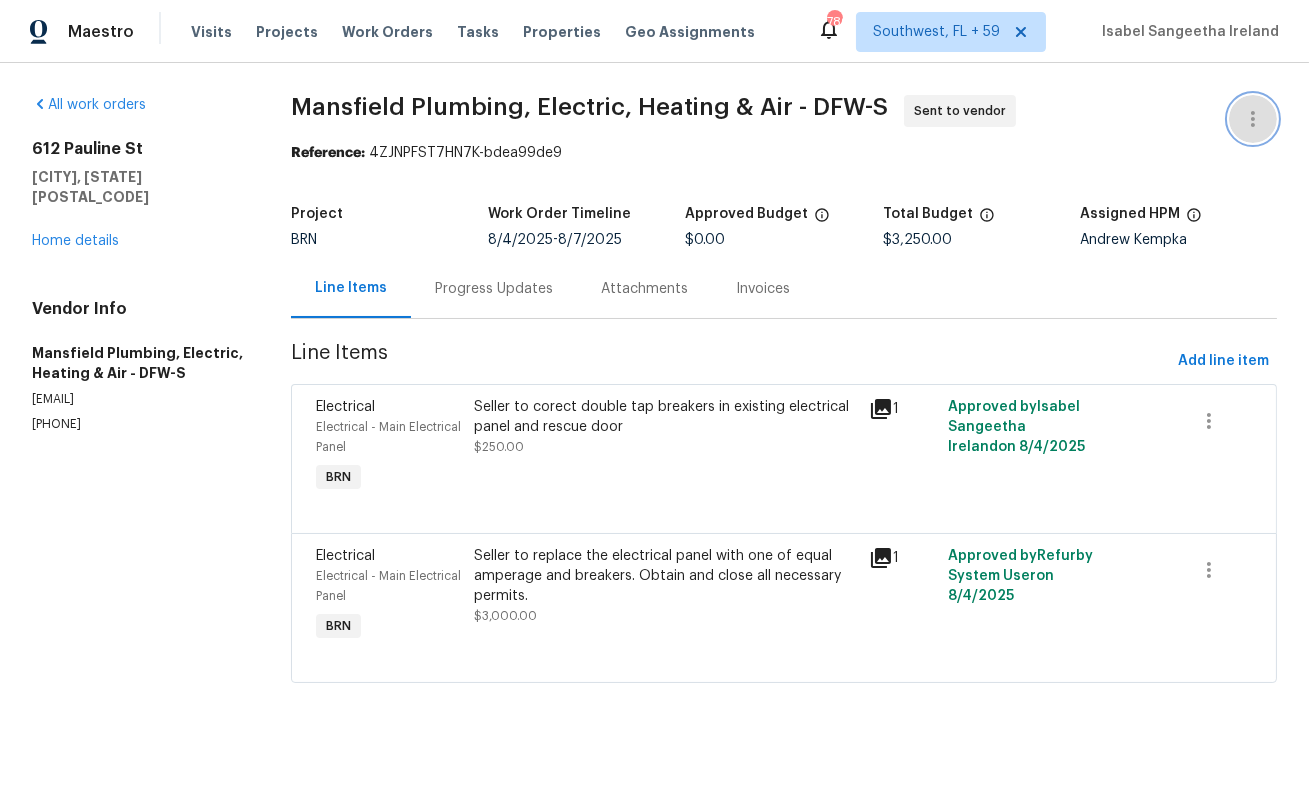 click 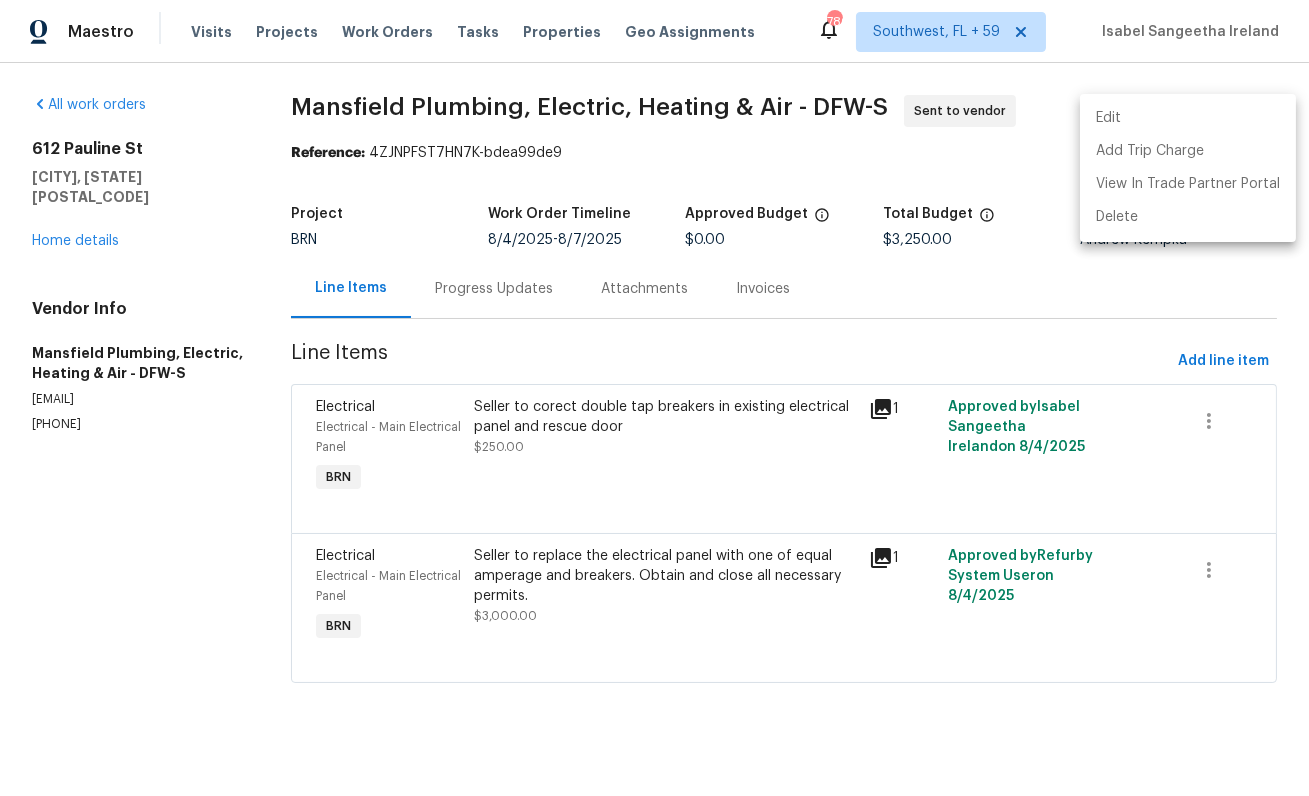 click on "Edit" at bounding box center (1188, 118) 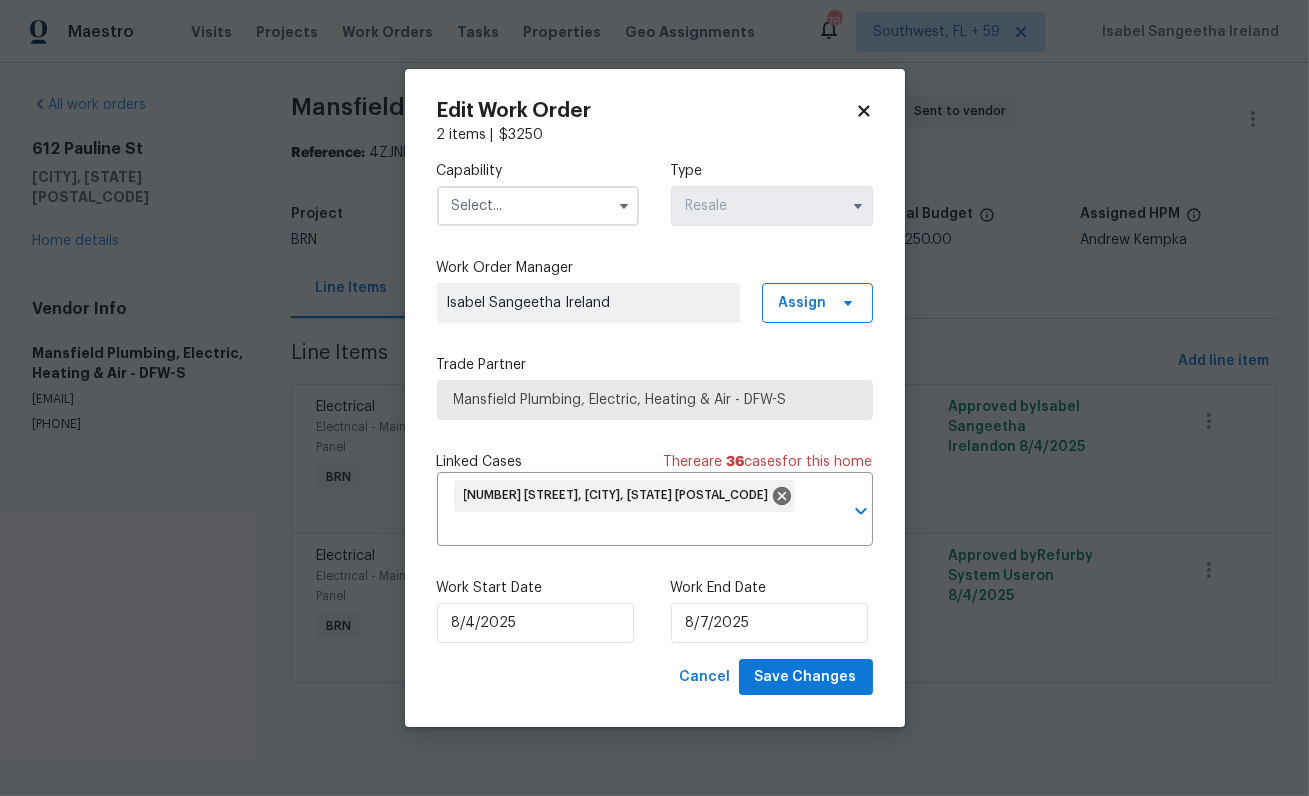 click at bounding box center (538, 206) 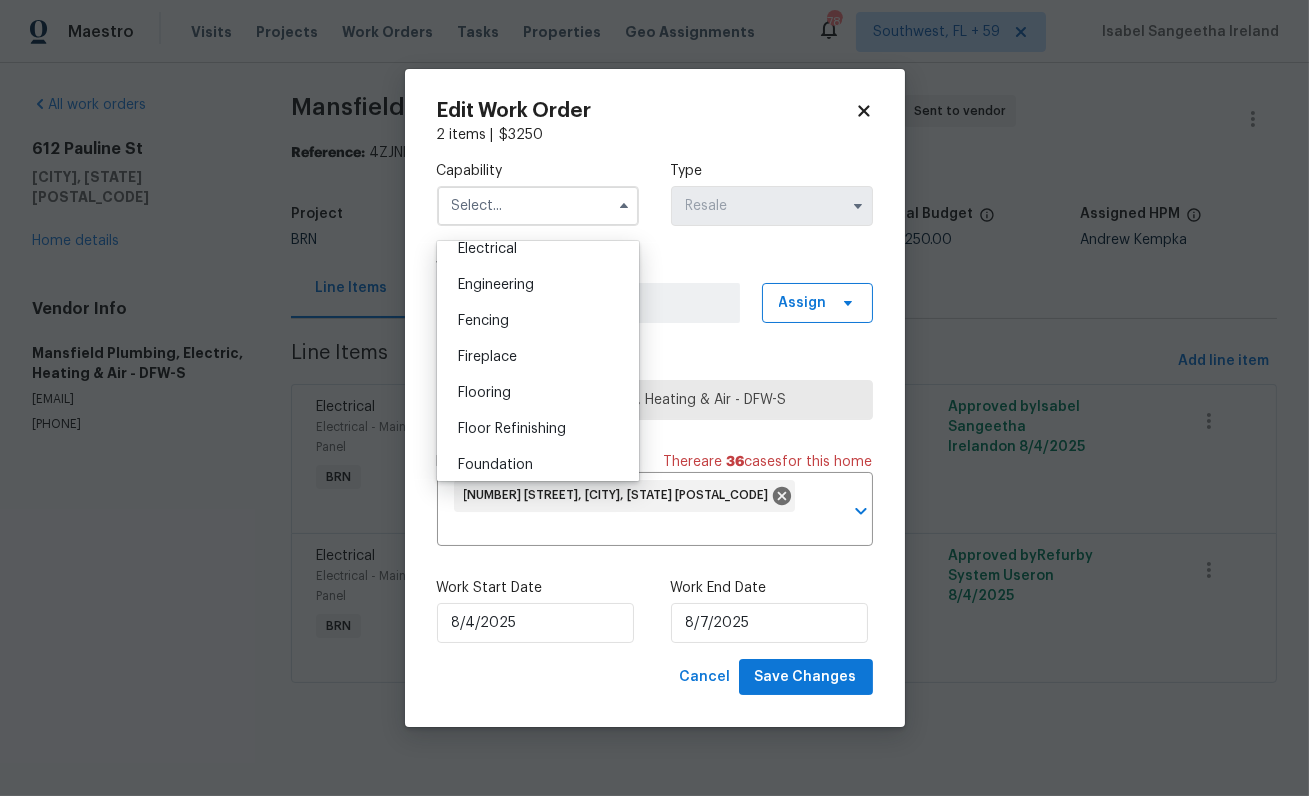 scroll, scrollTop: 607, scrollLeft: 0, axis: vertical 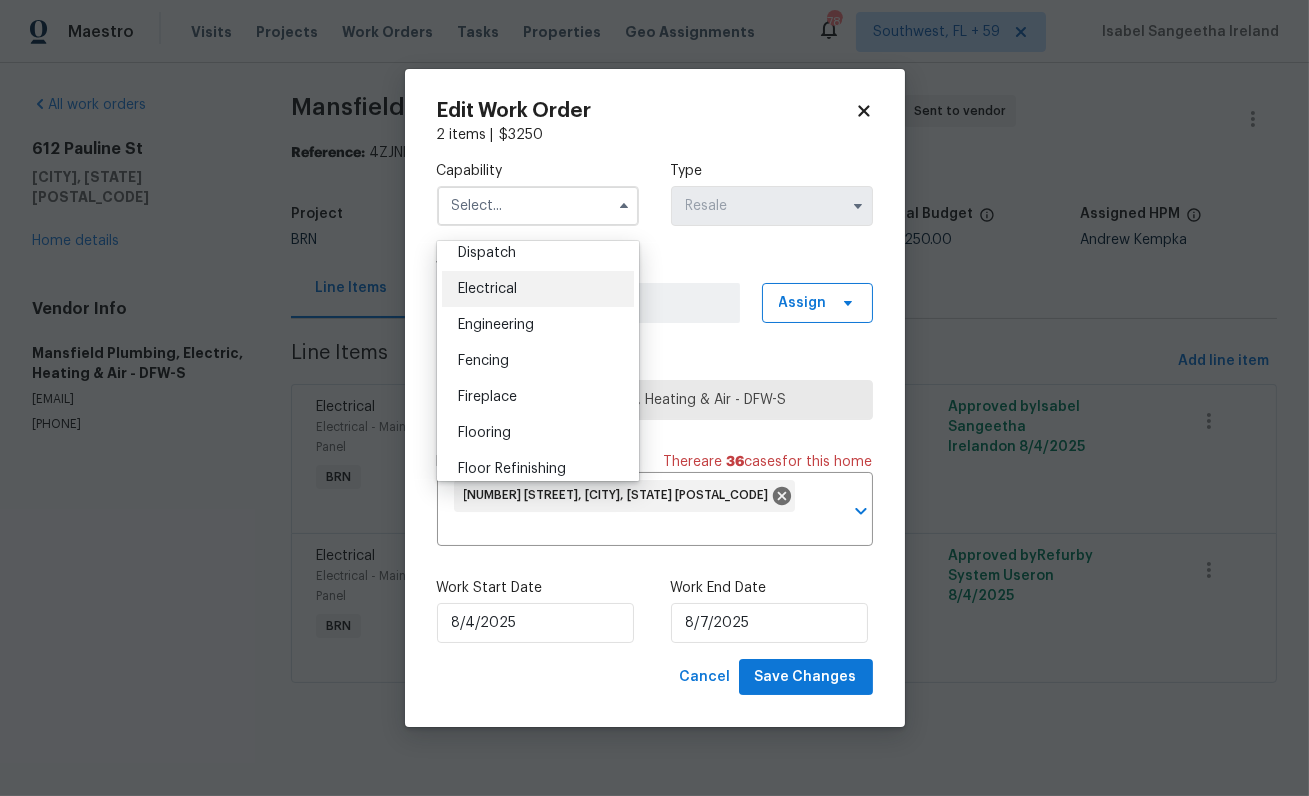 click on "Electrical" at bounding box center [538, 289] 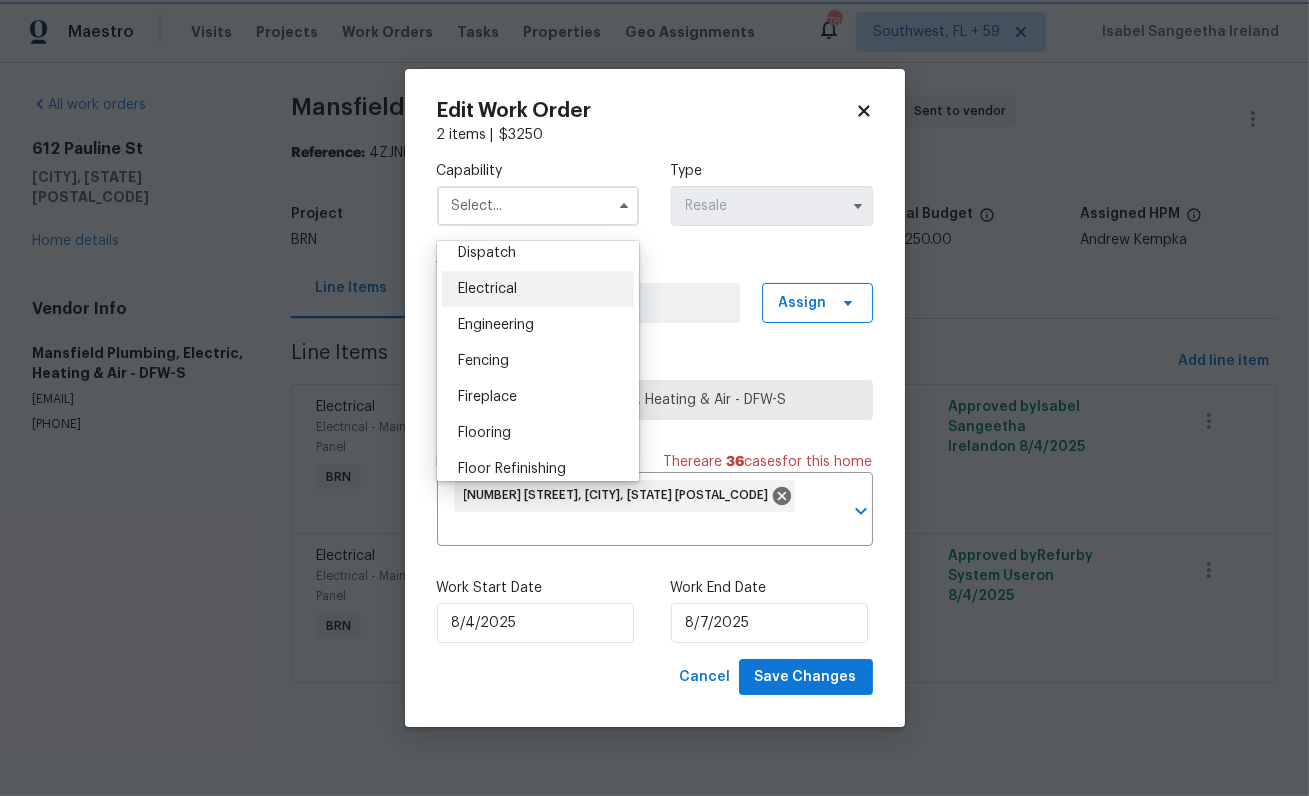 type on "Electrical" 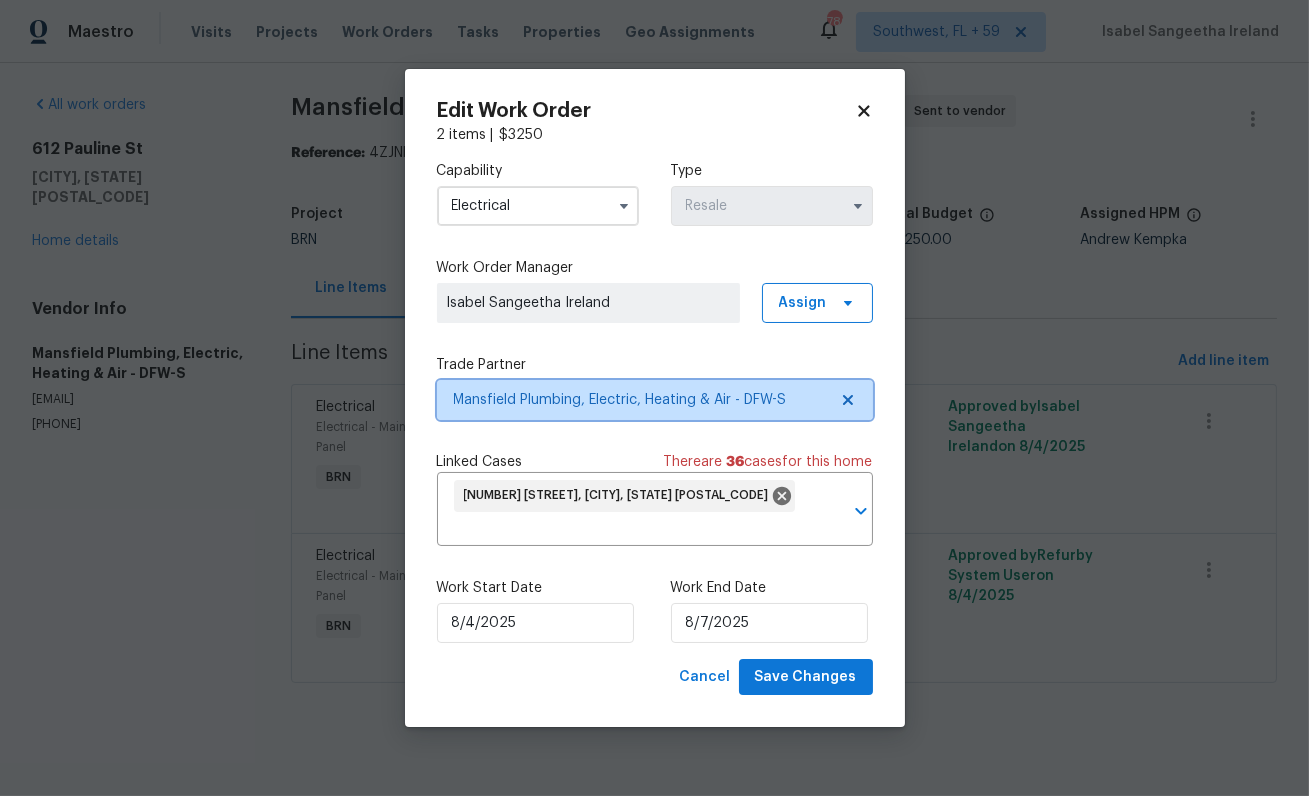 click on "Mansfield Plumbing, Electric, Heating & Air - DFW-S" at bounding box center [640, 400] 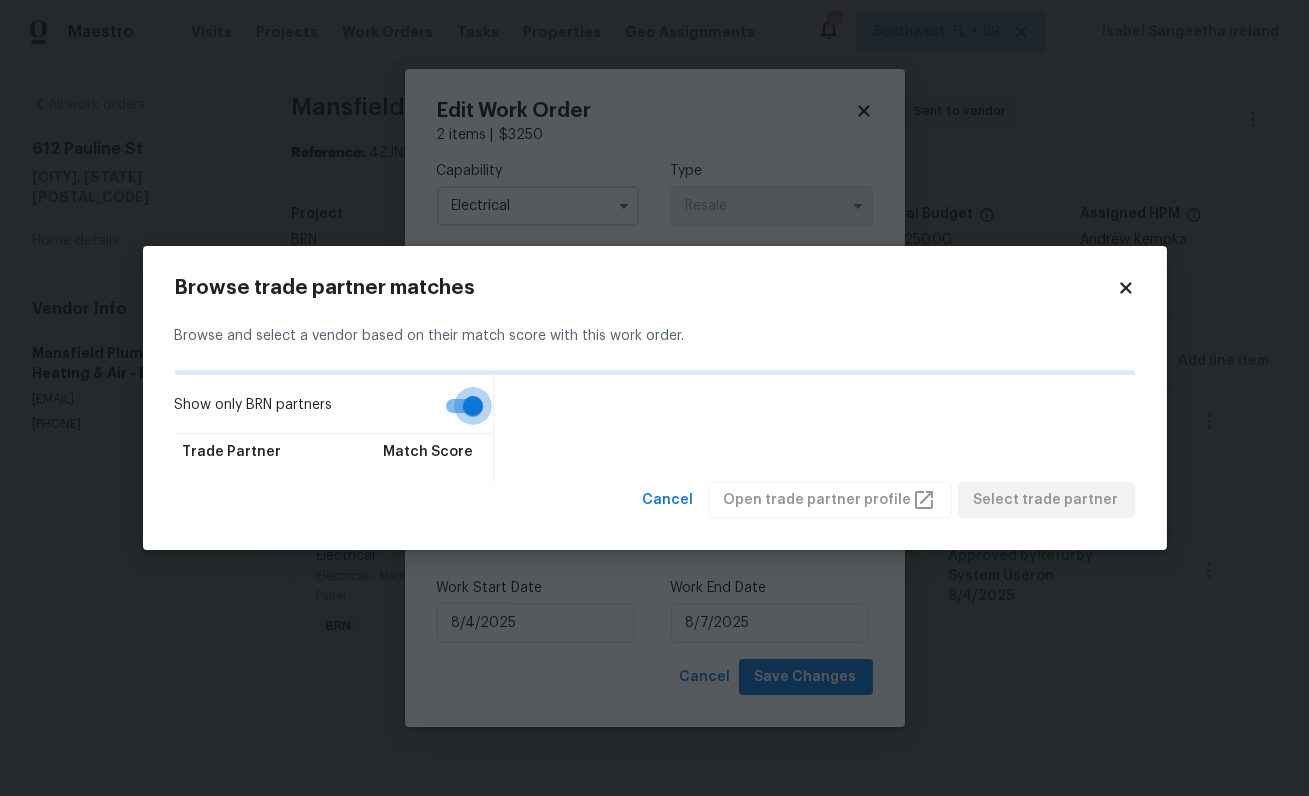 click on "Show only BRN partners" at bounding box center (473, 406) 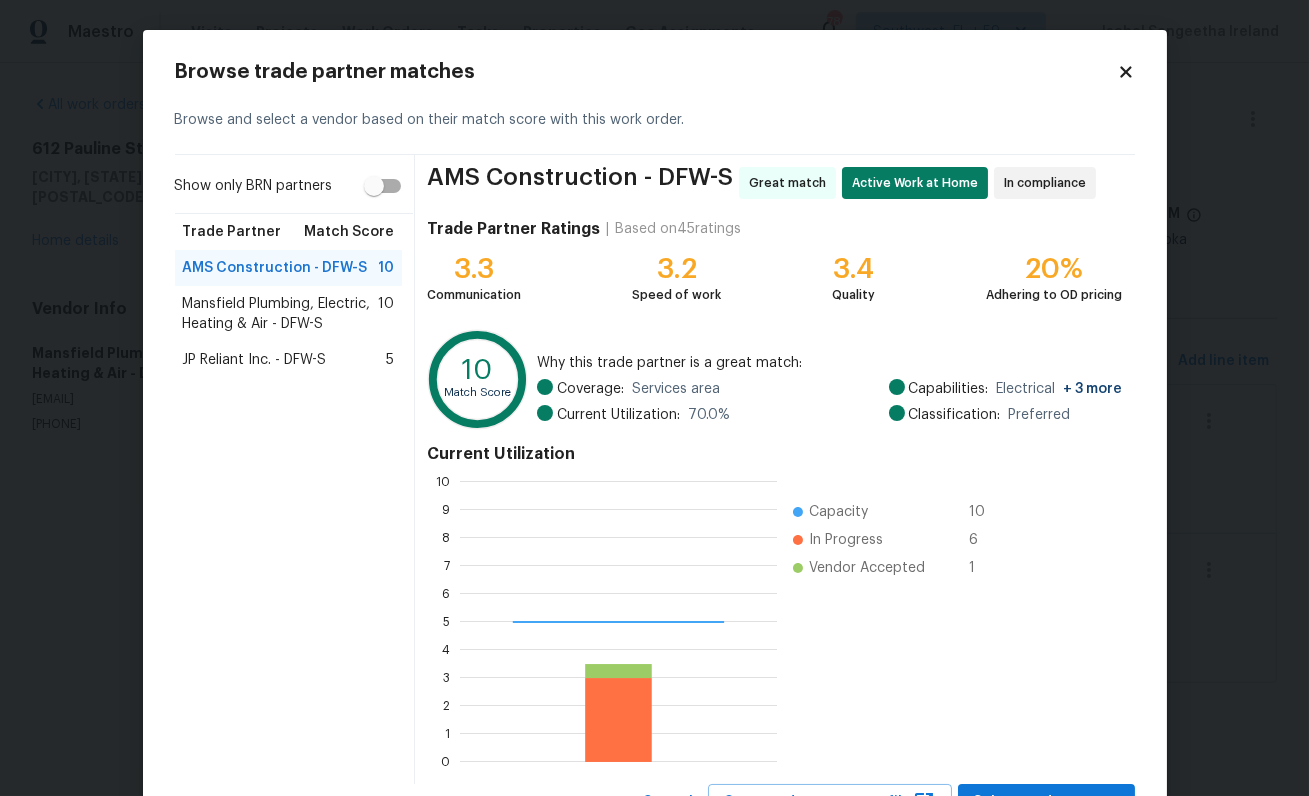scroll, scrollTop: 1, scrollLeft: 1, axis: both 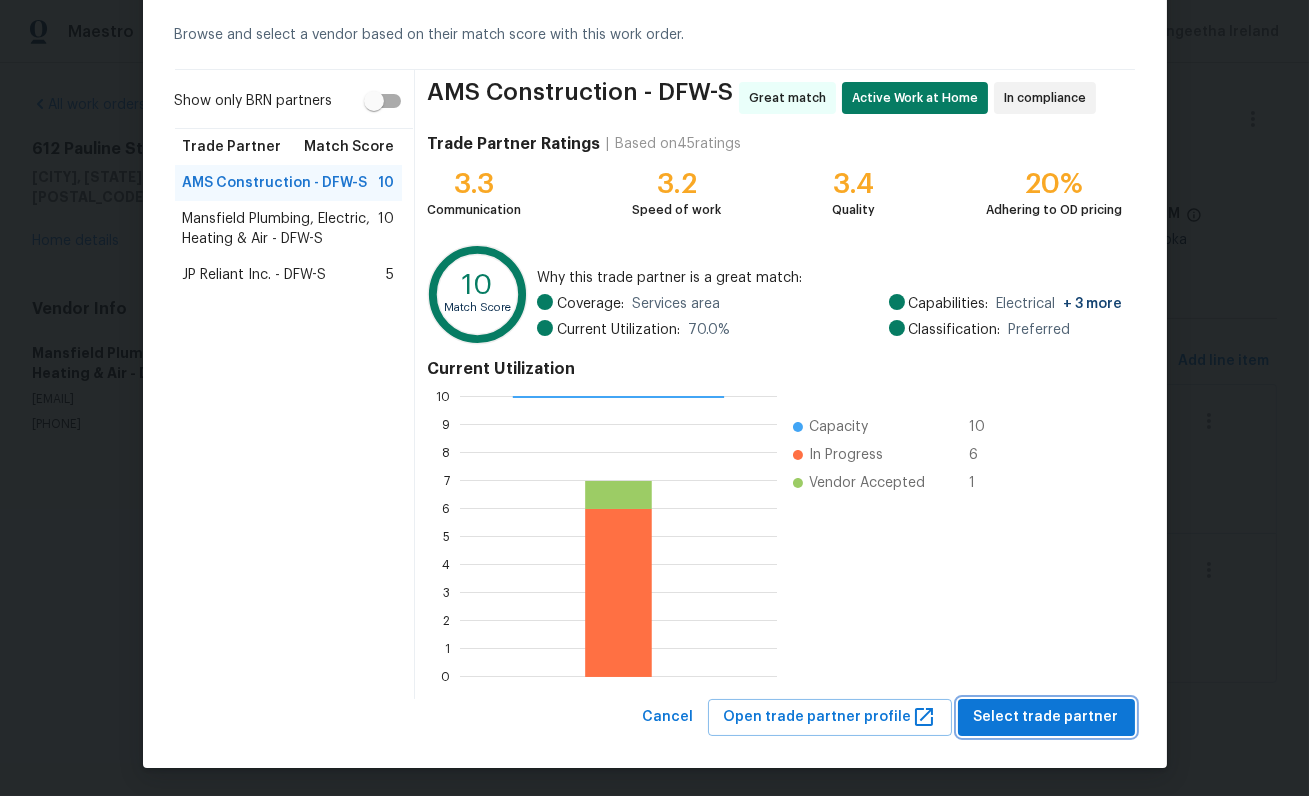 click on "Select trade partner" at bounding box center [1046, 717] 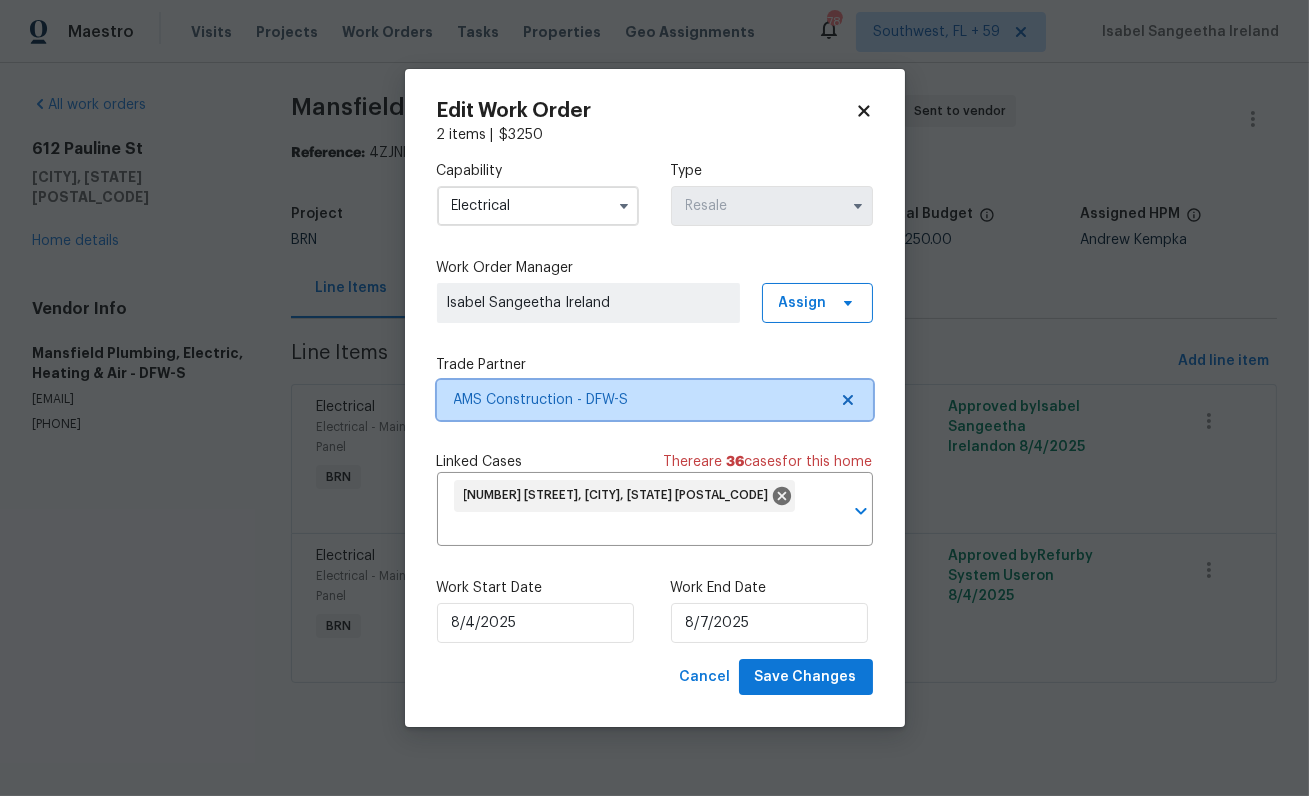 scroll, scrollTop: 0, scrollLeft: 0, axis: both 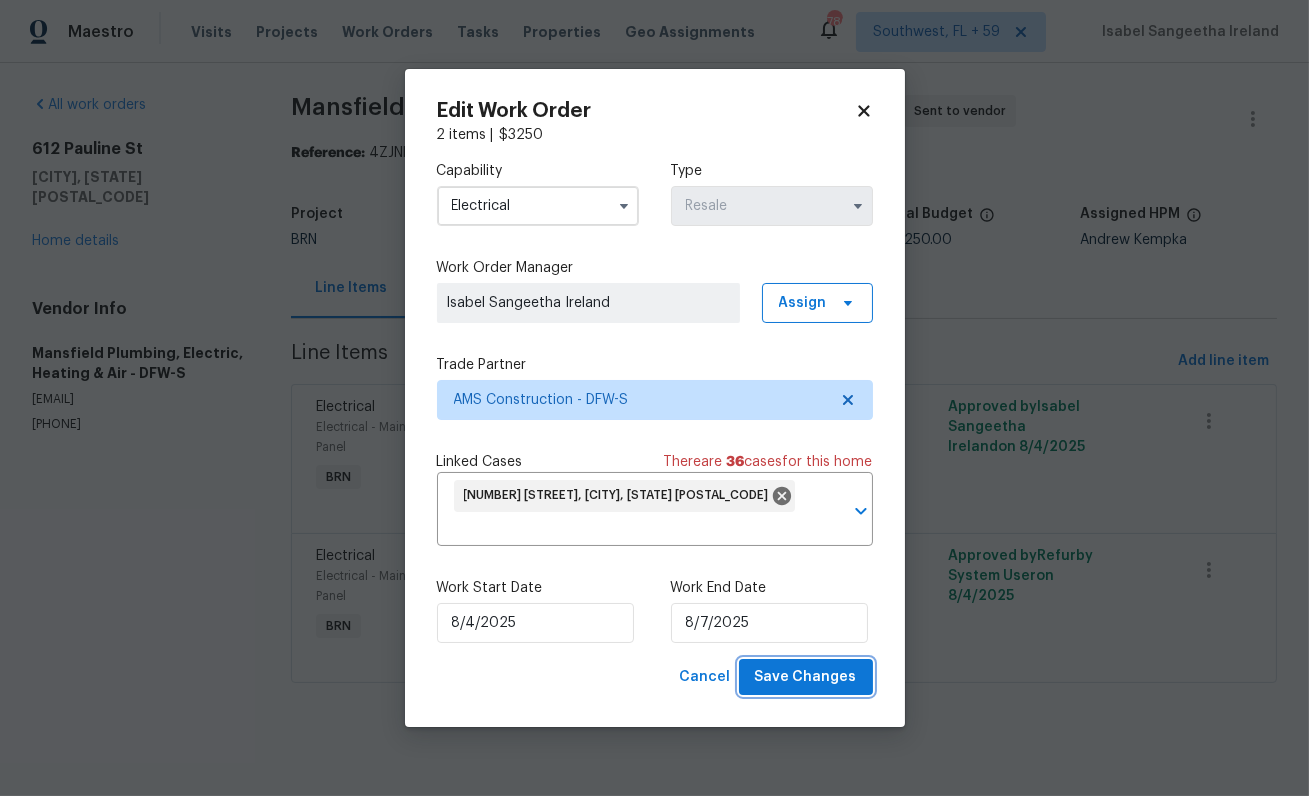 click on "Save Changes" at bounding box center (806, 677) 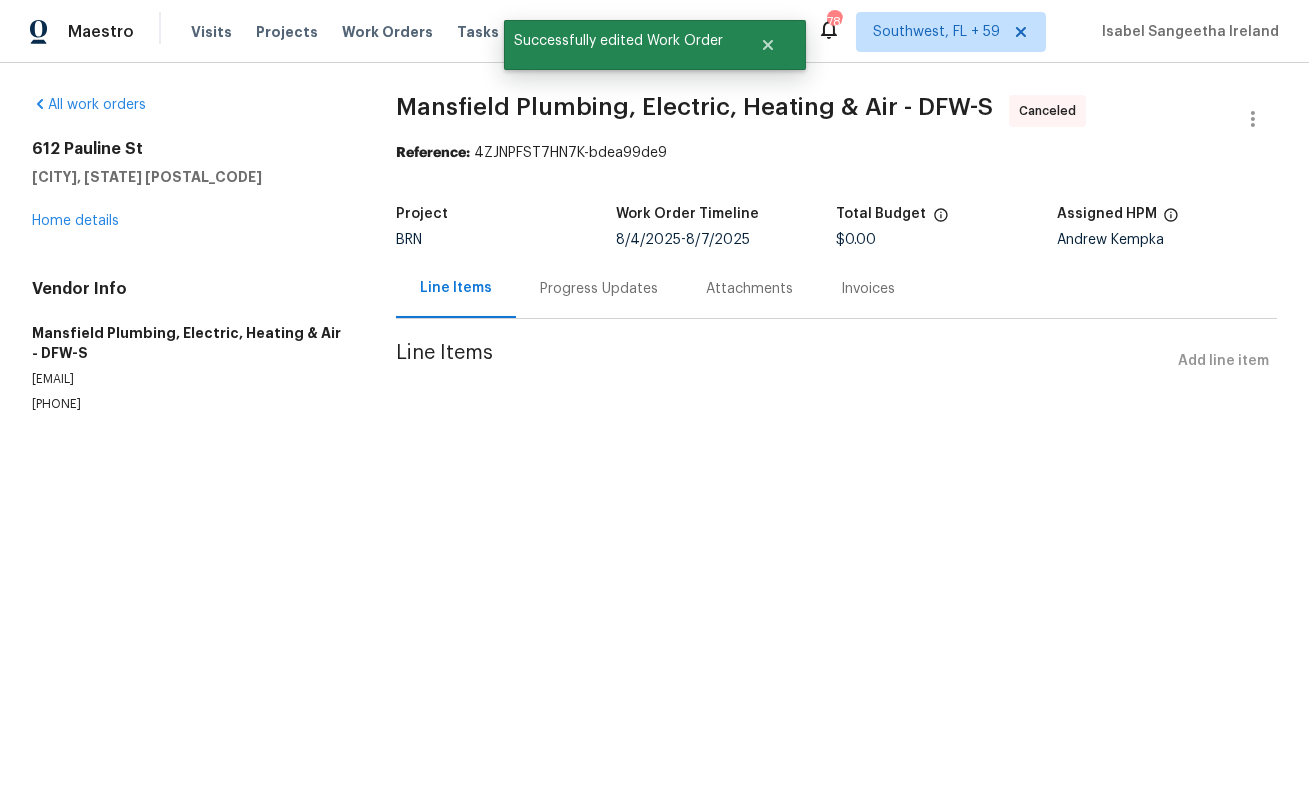 click on "Progress Updates" at bounding box center [599, 288] 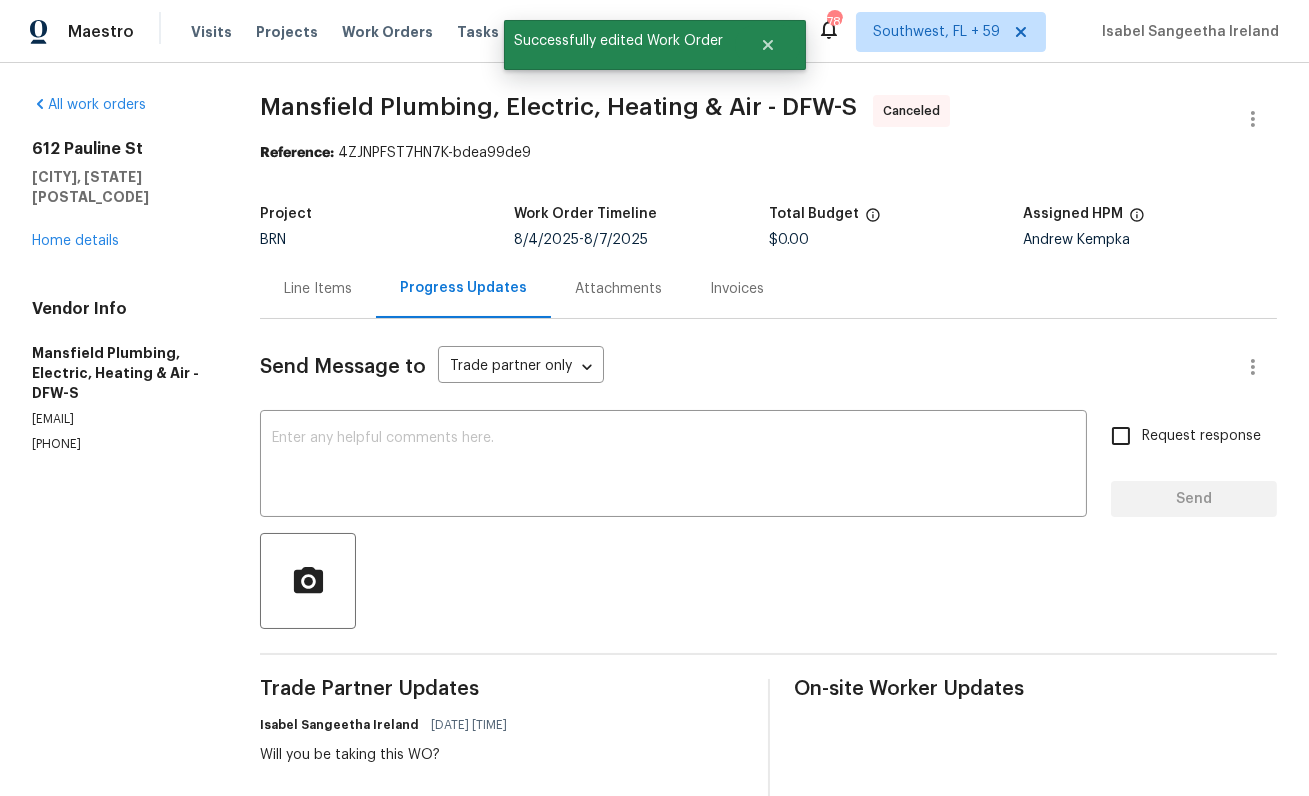 scroll, scrollTop: 163, scrollLeft: 0, axis: vertical 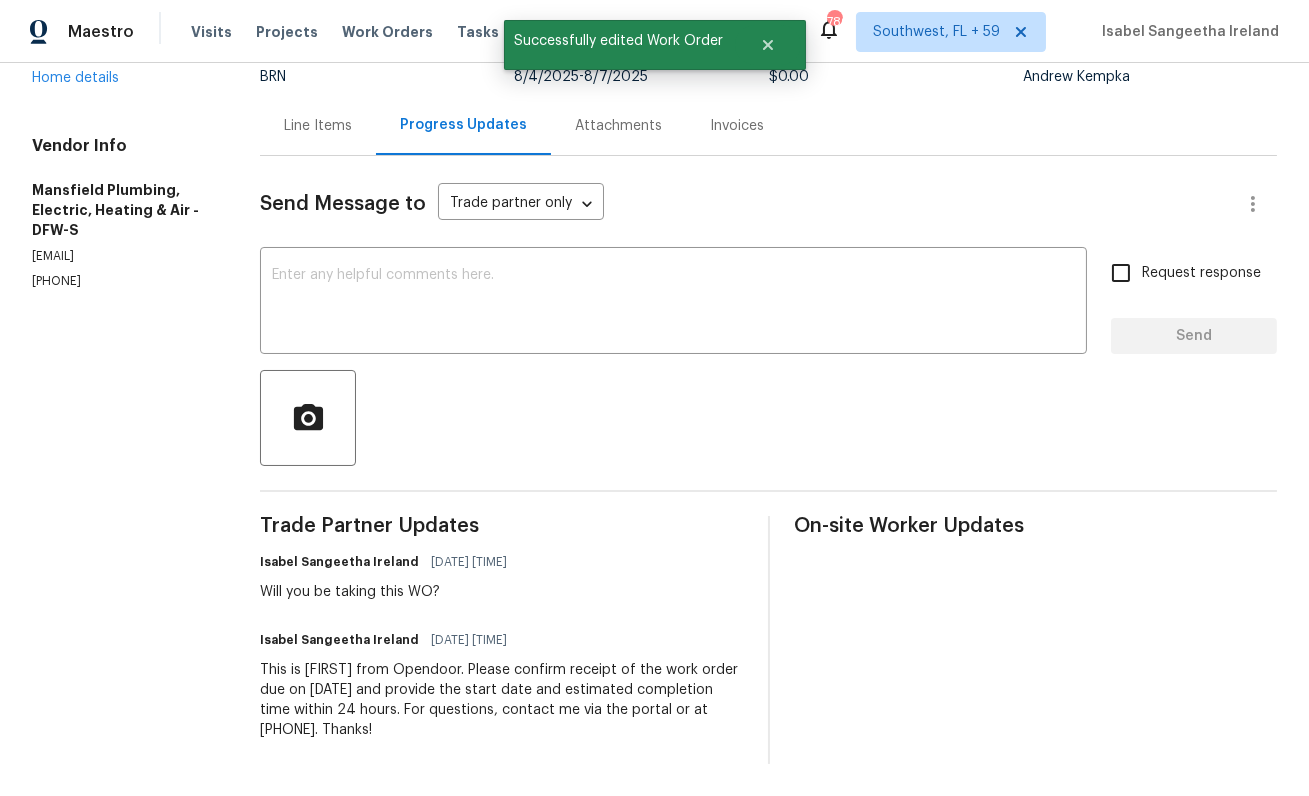click on "This is Isabel from Opendoor. Please confirm receipt of the work order due on 08/7/2025 and provide the start date and estimated completion time within 24 hours. For questions, contact me via the portal or at 650-800-9524. Thanks!" at bounding box center (501, 700) 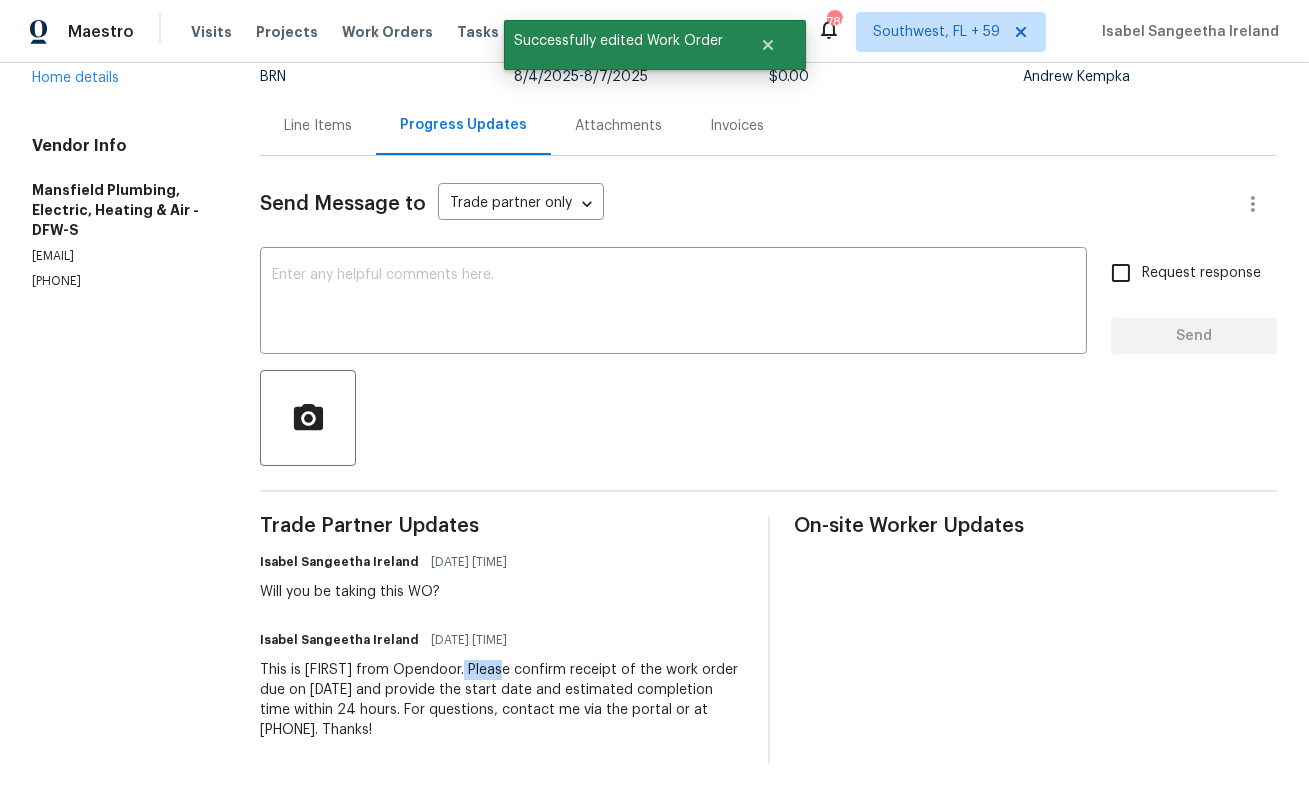 click on "This is Isabel from Opendoor. Please confirm receipt of the work order due on 08/7/2025 and provide the start date and estimated completion time within 24 hours. For questions, contact me via the portal or at 650-800-9524. Thanks!" at bounding box center [501, 700] 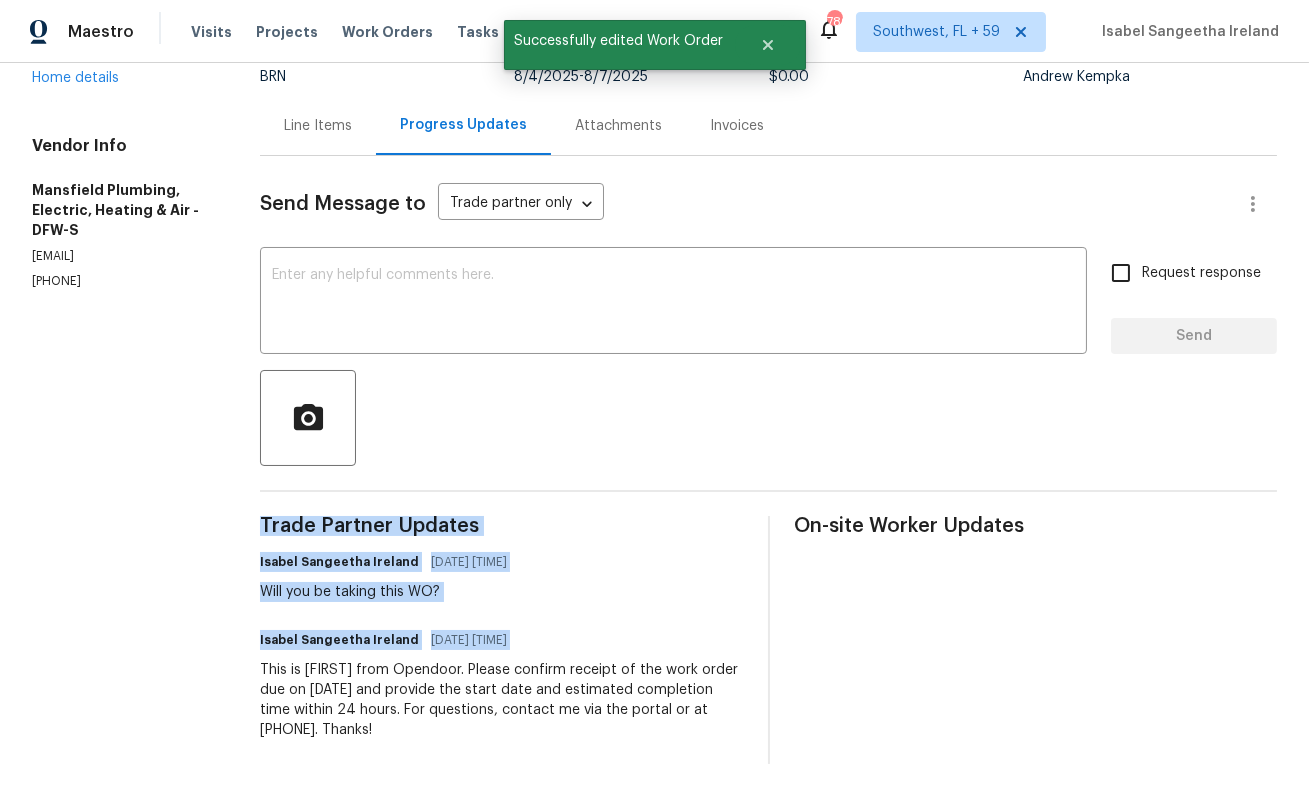 click on "This is Isabel from Opendoor. Please confirm receipt of the work order due on 08/7/2025 and provide the start date and estimated completion time within 24 hours. For questions, contact me via the portal or at 650-800-9524. Thanks!" at bounding box center (501, 700) 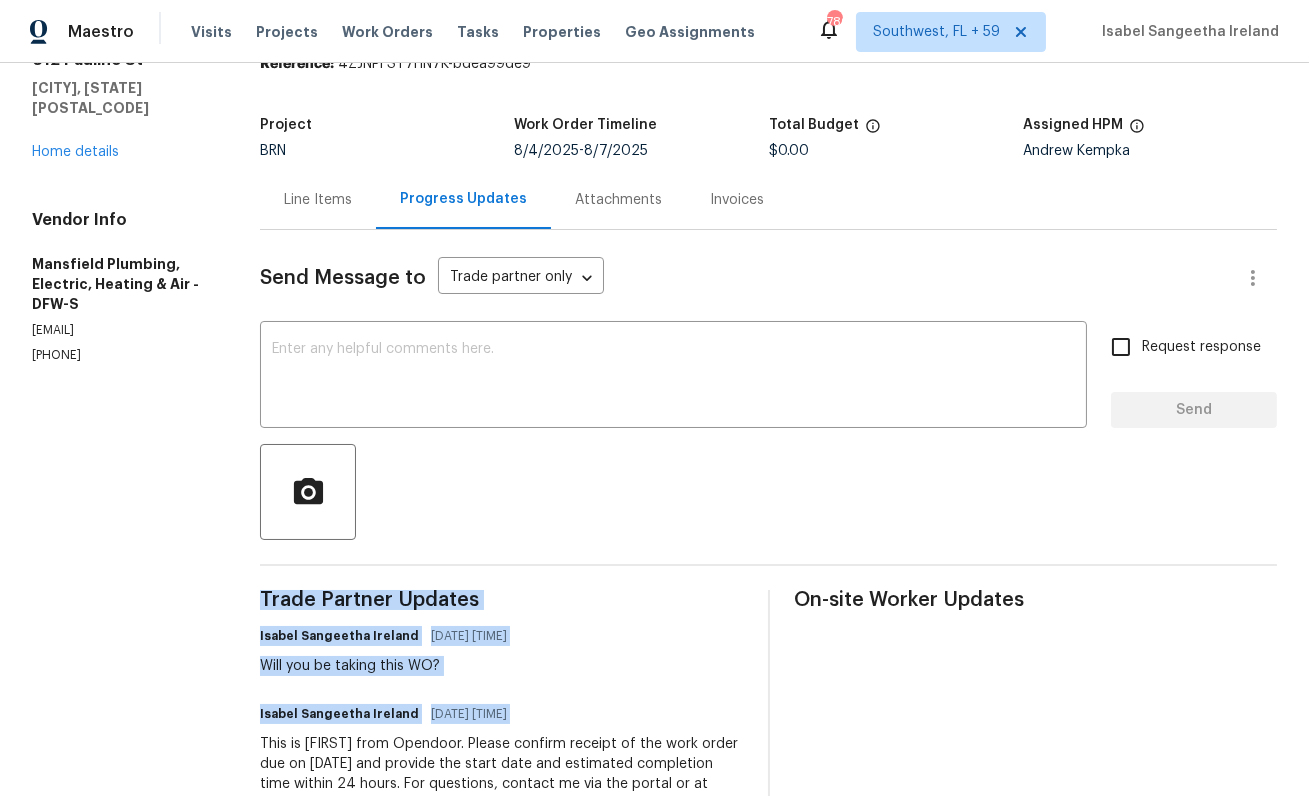 scroll, scrollTop: 0, scrollLeft: 0, axis: both 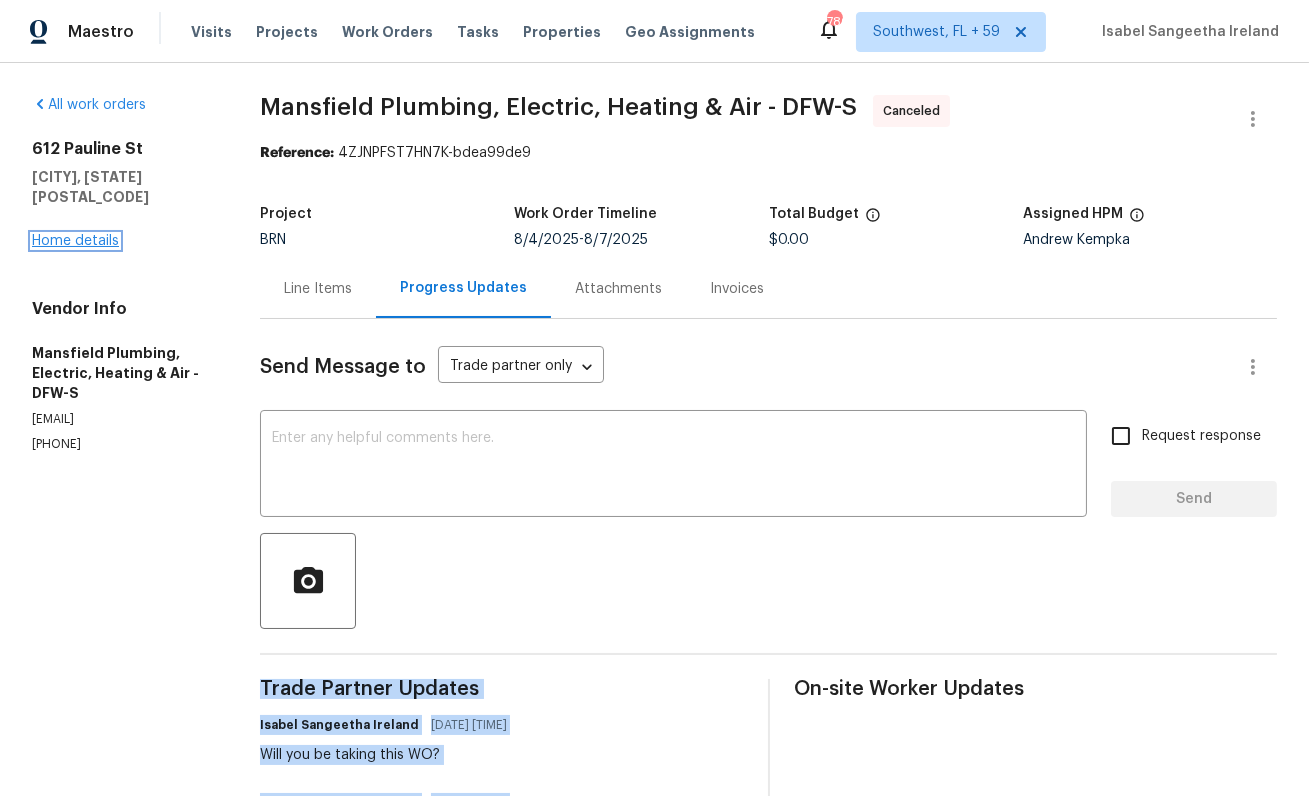 click on "Home details" at bounding box center (75, 241) 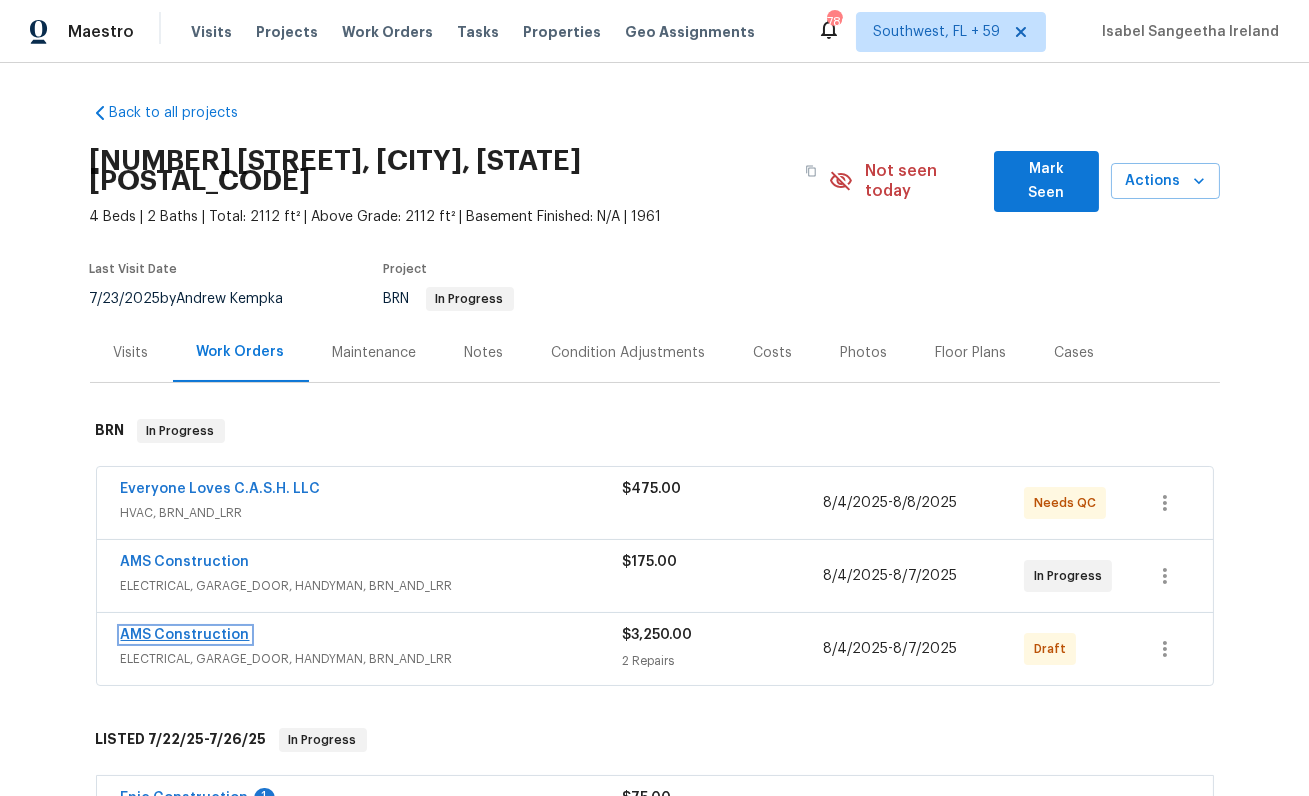 click on "AMS Construction" at bounding box center [185, 635] 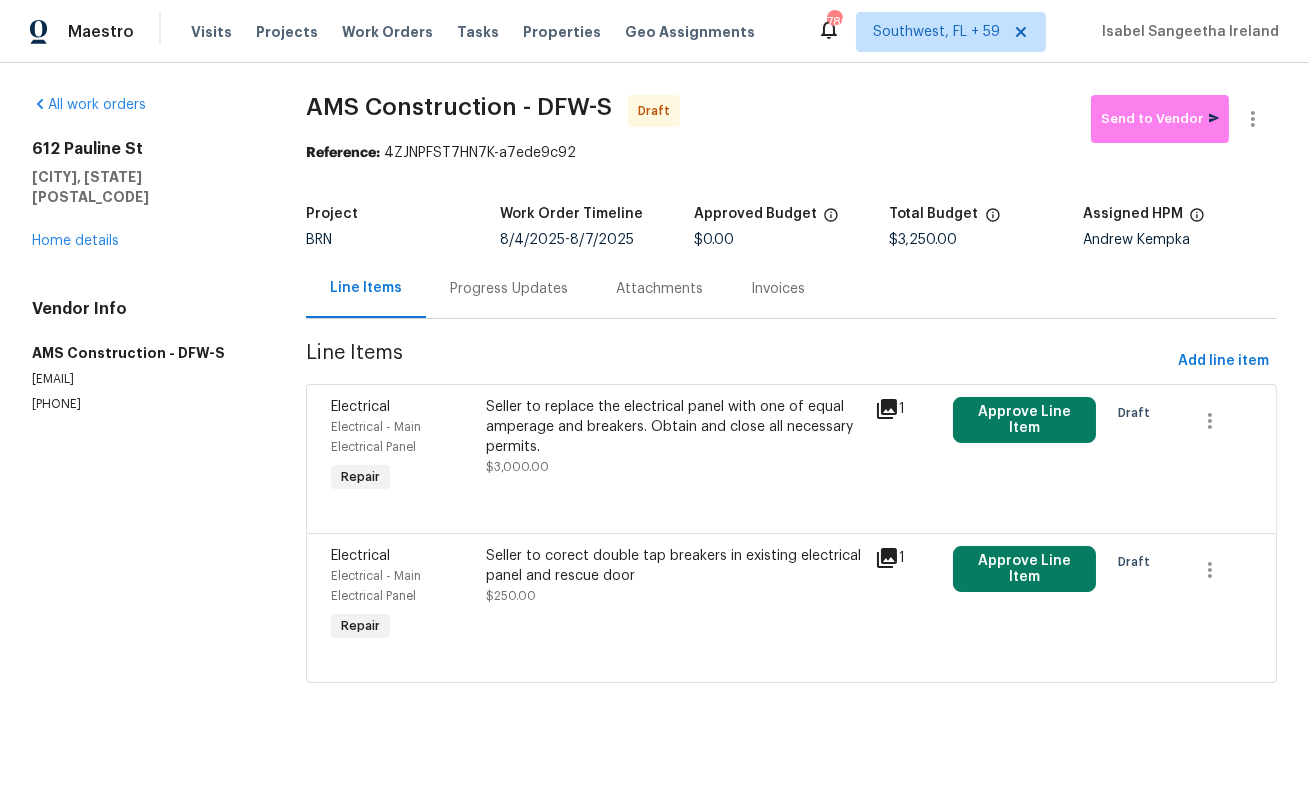 click on "Progress Updates" at bounding box center (509, 289) 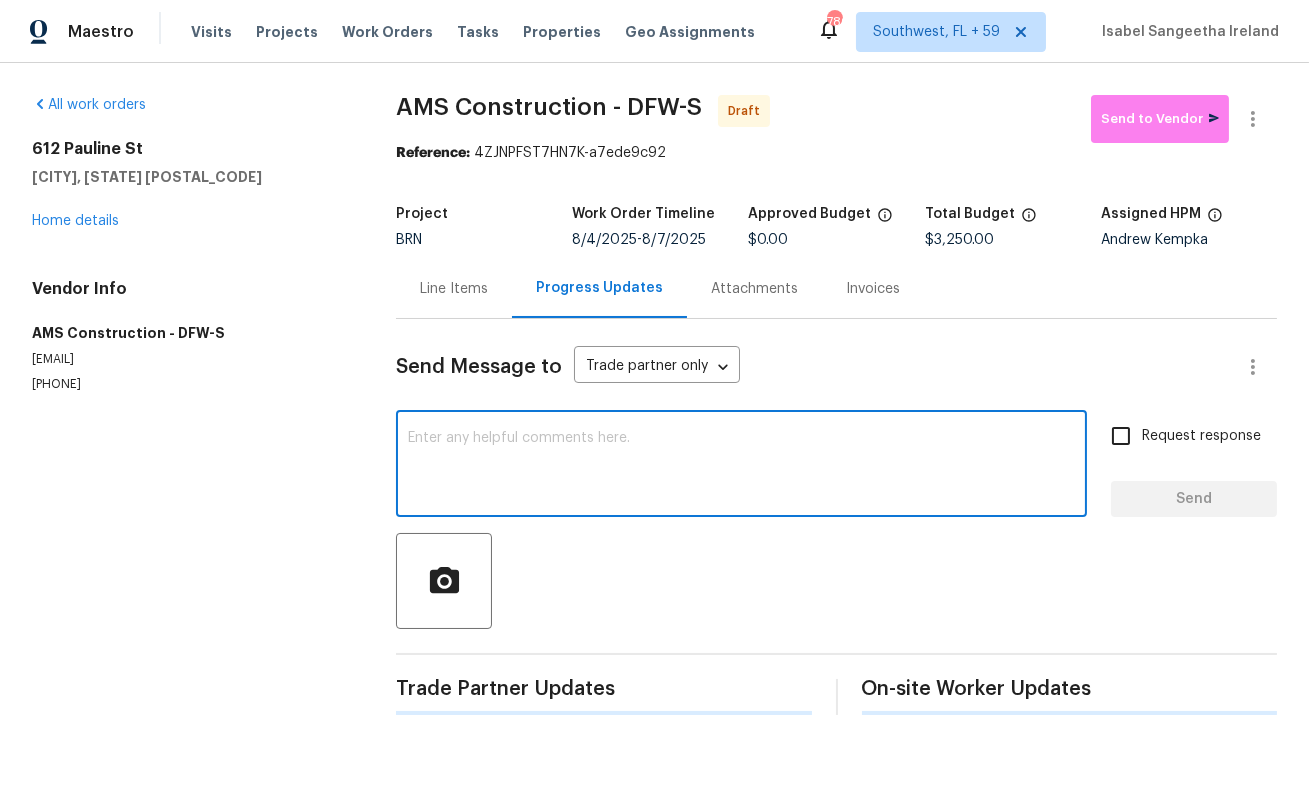 click at bounding box center (741, 466) 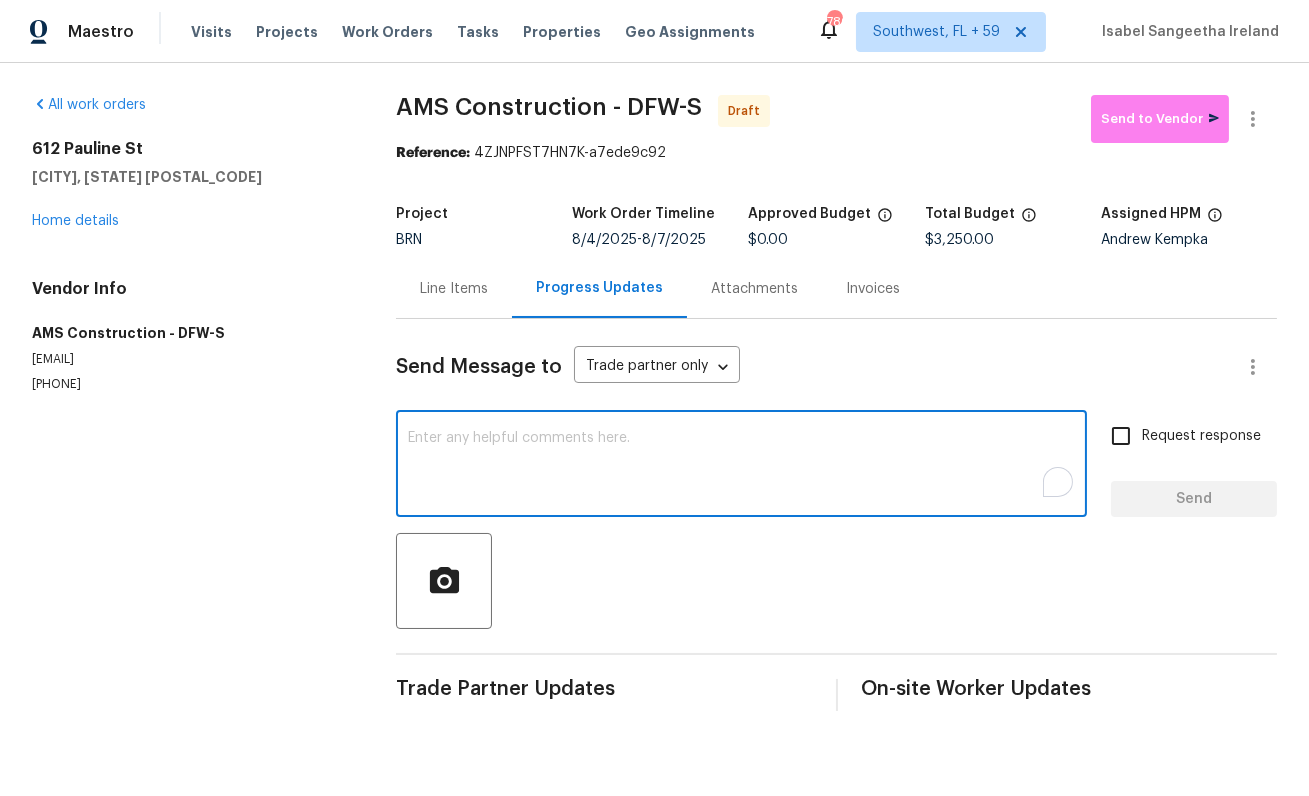 paste on "This is Isabel from Opendoor. Please confirm receipt of the work order due on 08/7/2025 and provide the start date and estimated completion time within 24 hours. For questions, contact me via the portal or at 650-800-9524. Thanks!" 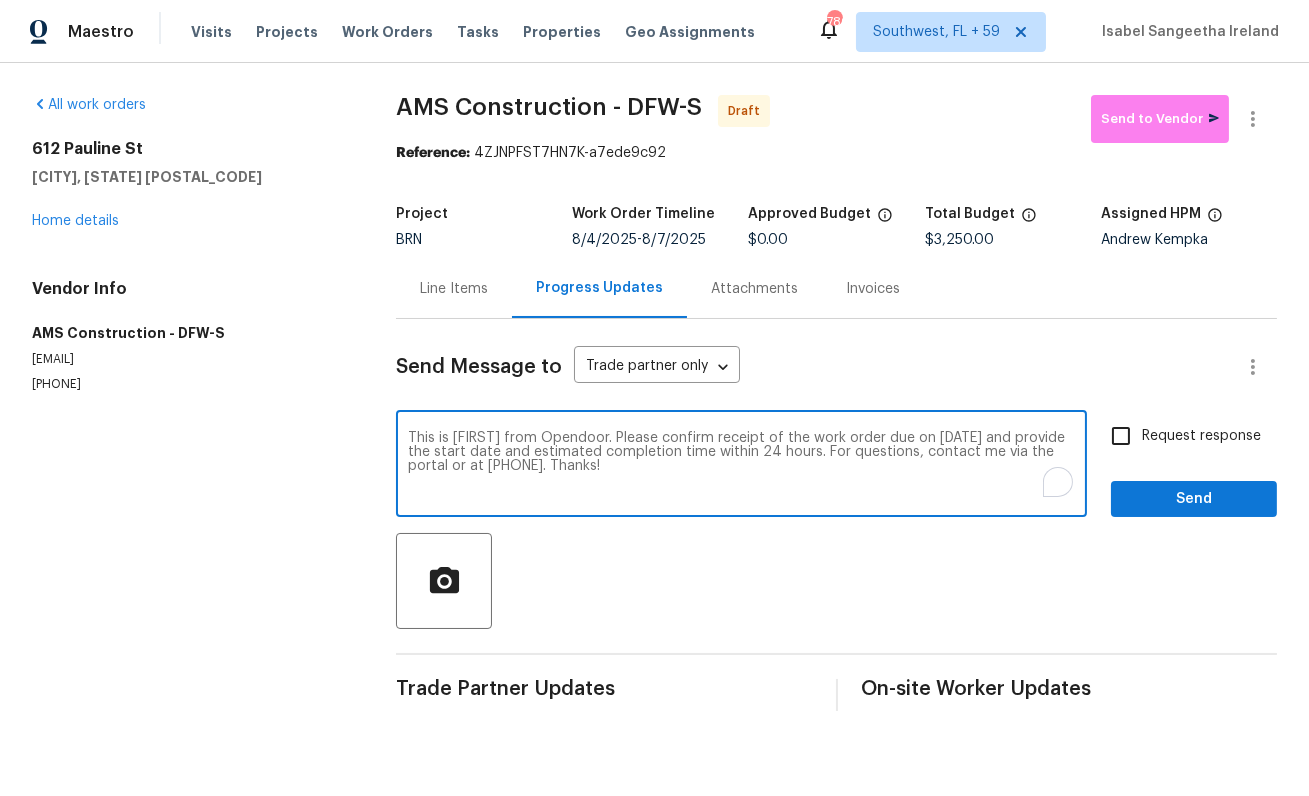 click on "This is Isabel from Opendoor. Please confirm receipt of the work order due on 08/7/2025 and provide the start date and estimated completion time within 24 hours. For questions, contact me via the portal or at 650-800-9524. Thanks!" at bounding box center (741, 466) 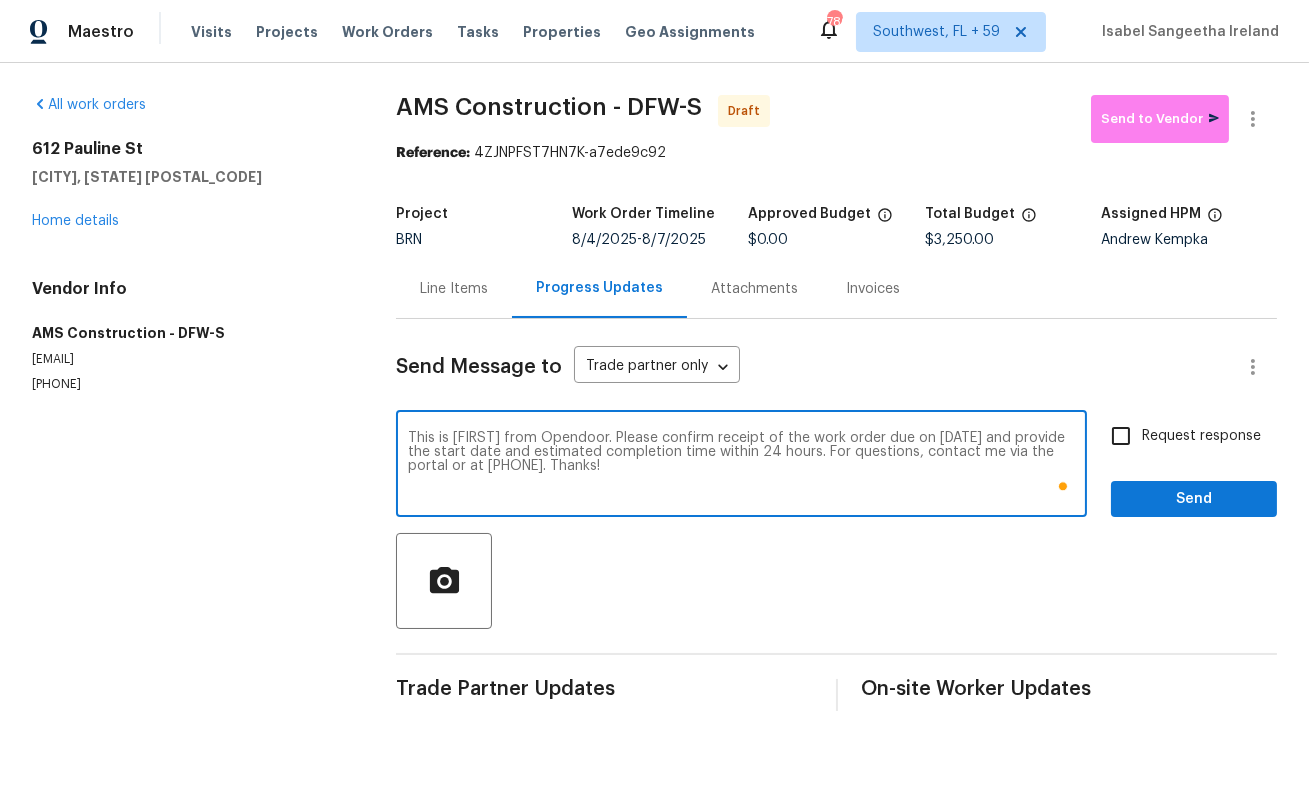 type on "This is Isabel from Opendoor. Please confirm receipt of the work order due on 08/9/2025 and provide the start date and estimated completion time within 24 hours. For questions, contact me via the portal or at 650-800-9524. Thanks!" 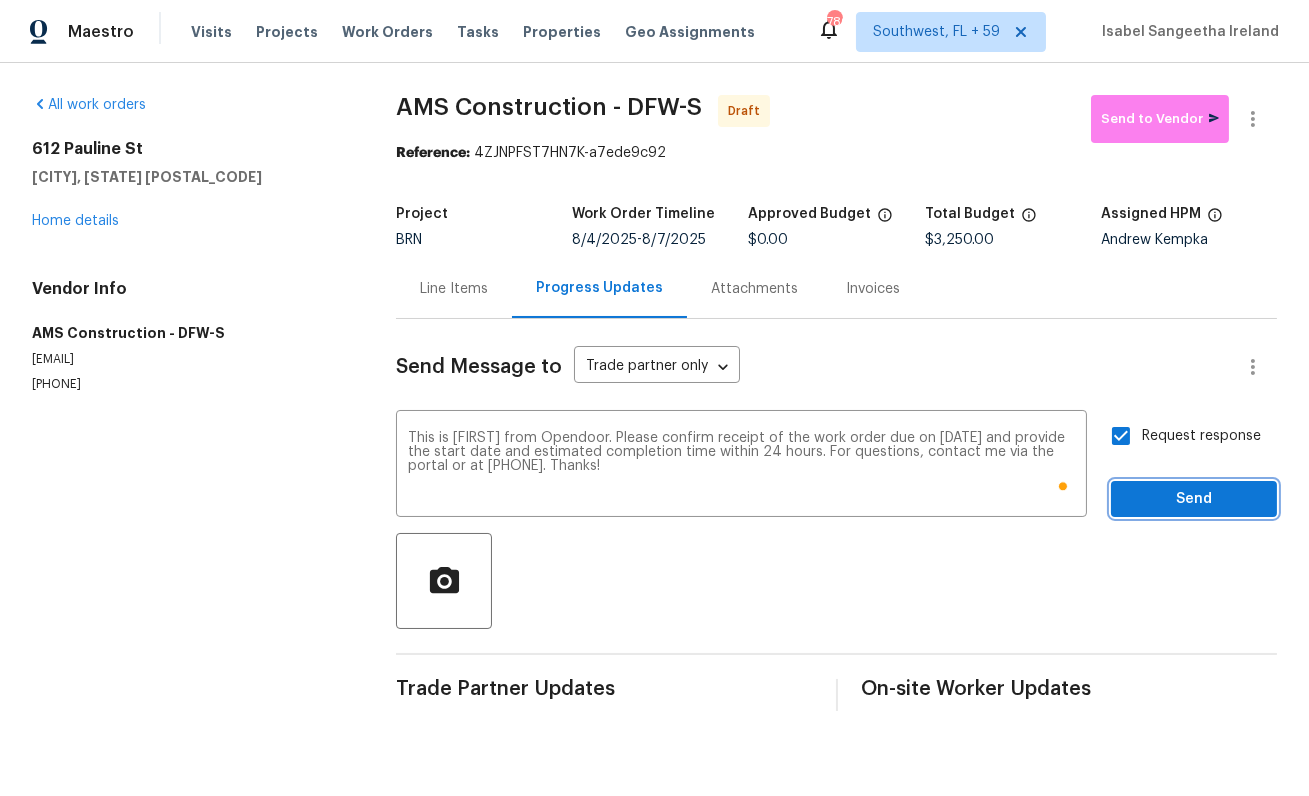 click on "Send" at bounding box center (1194, 499) 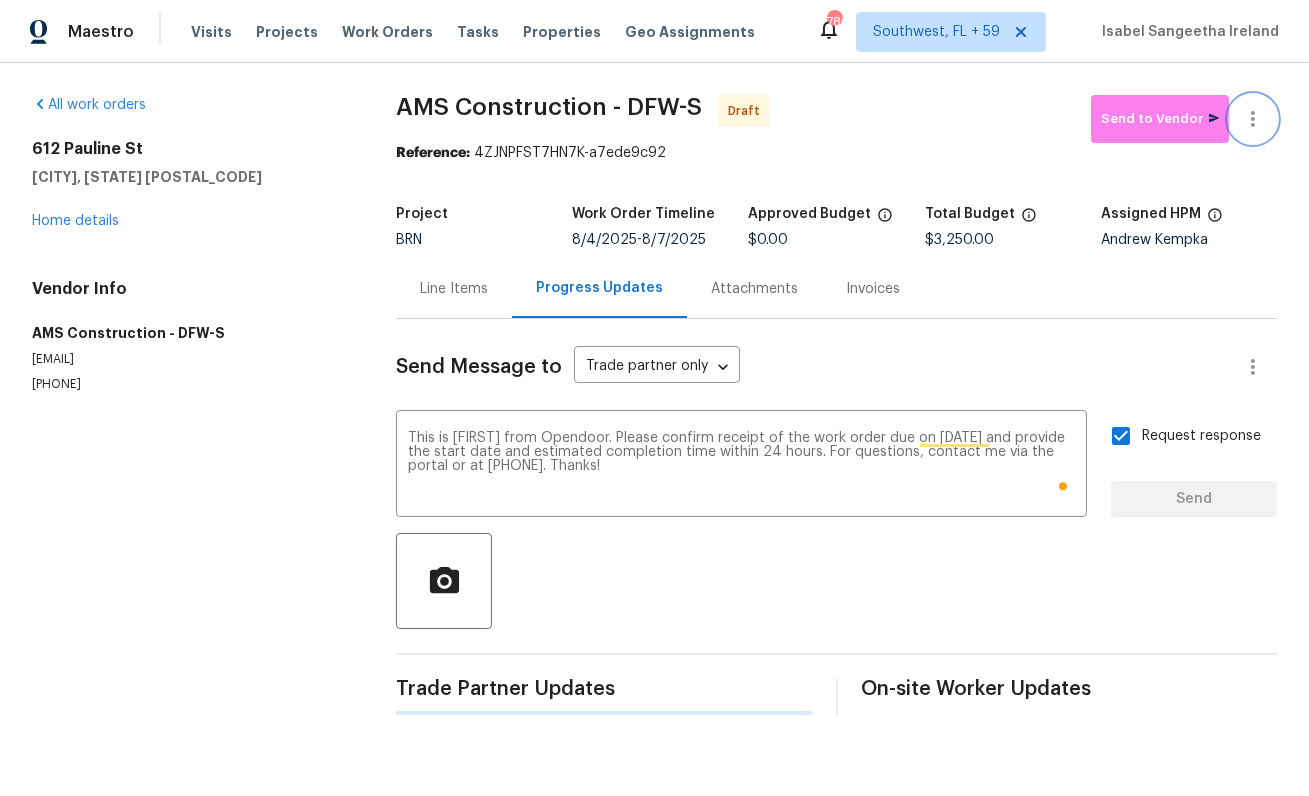 click 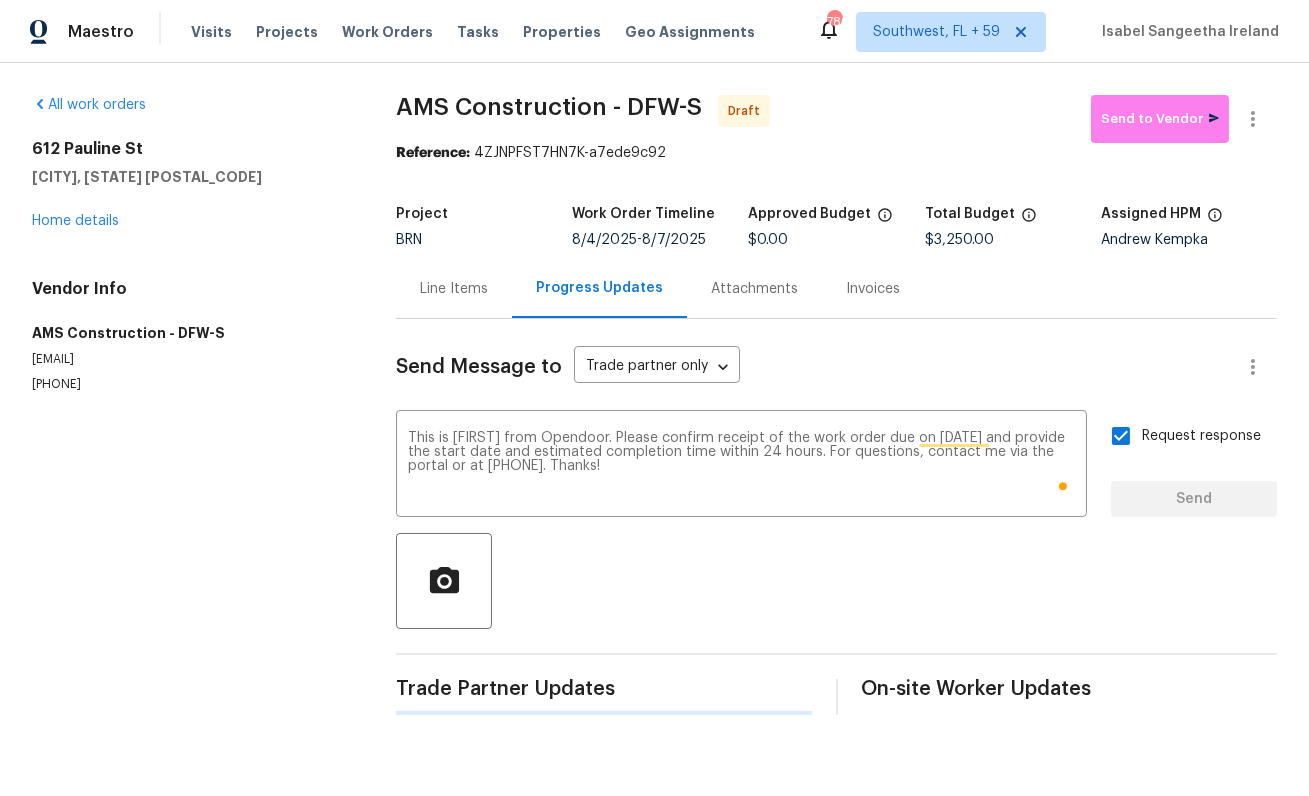 type 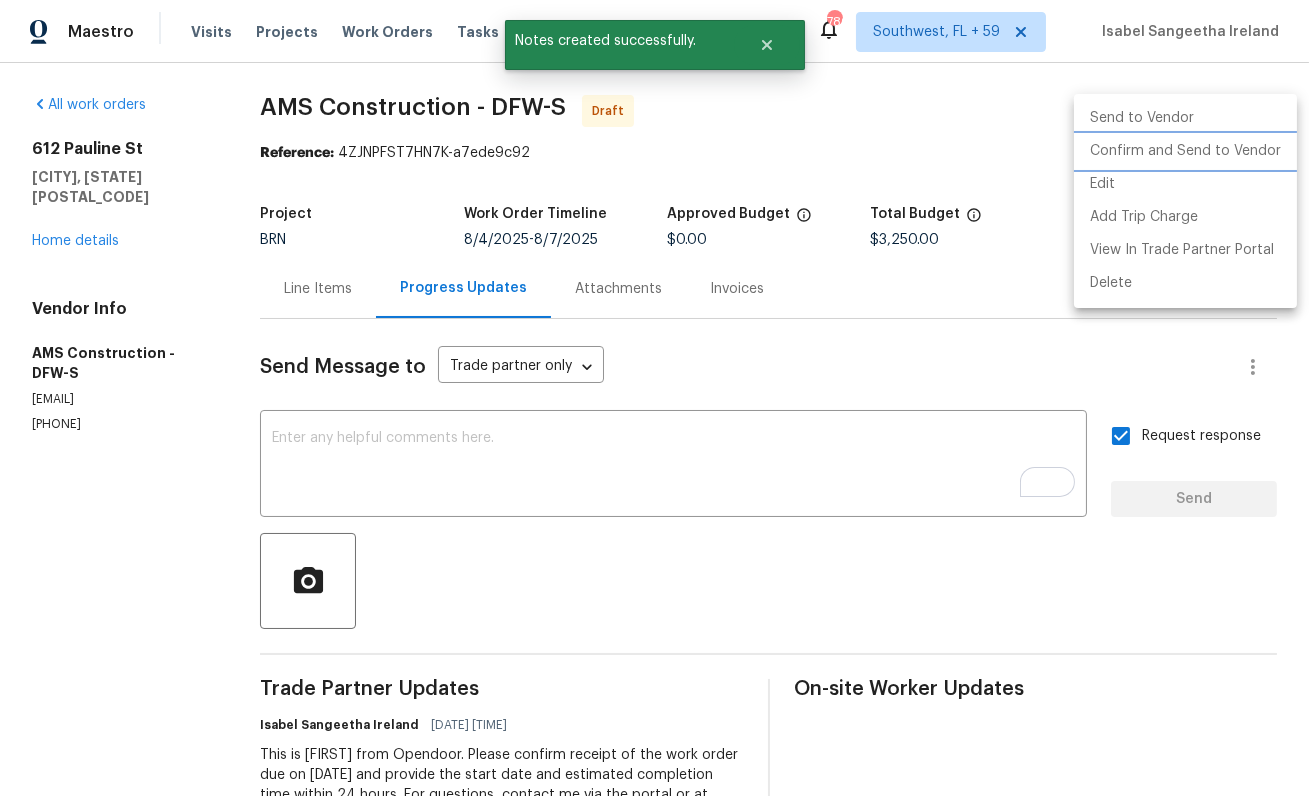 click on "Confirm and Send to Vendor" at bounding box center [1185, 151] 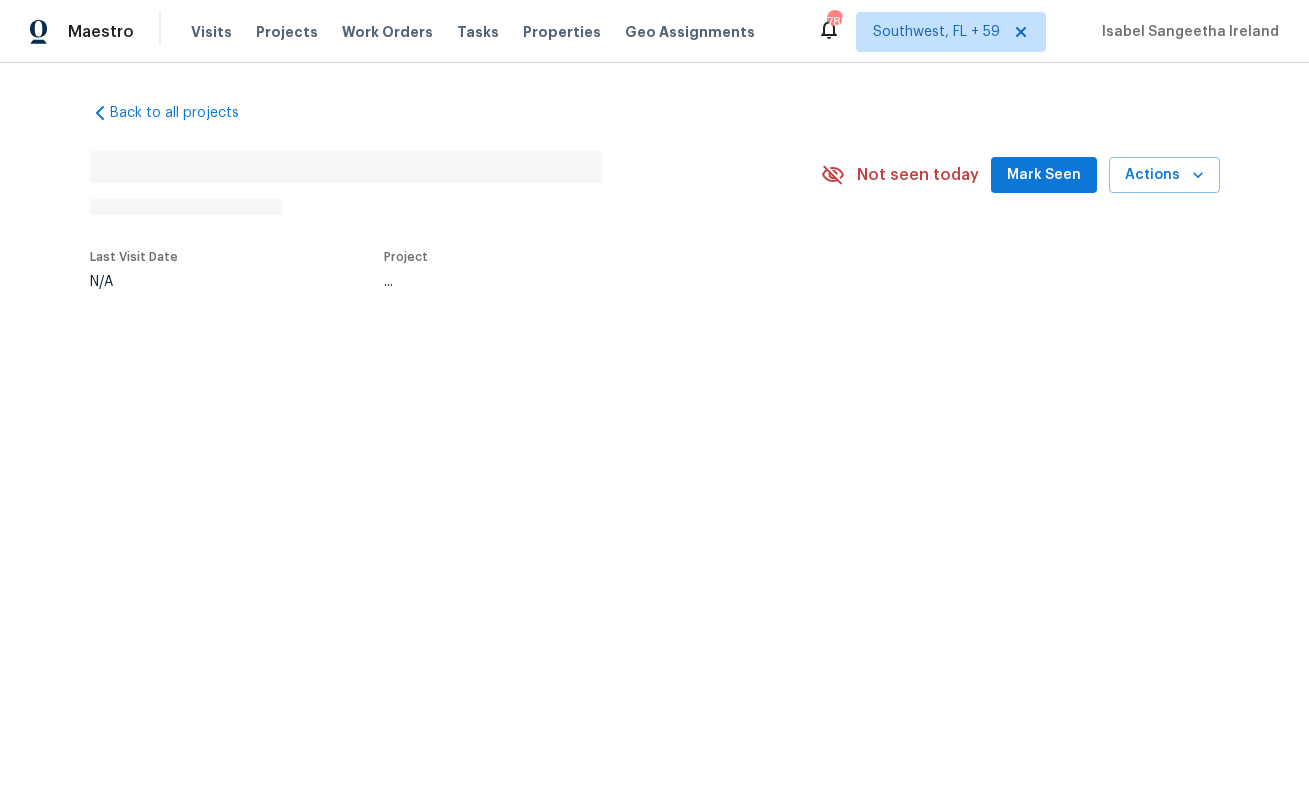 scroll, scrollTop: 0, scrollLeft: 0, axis: both 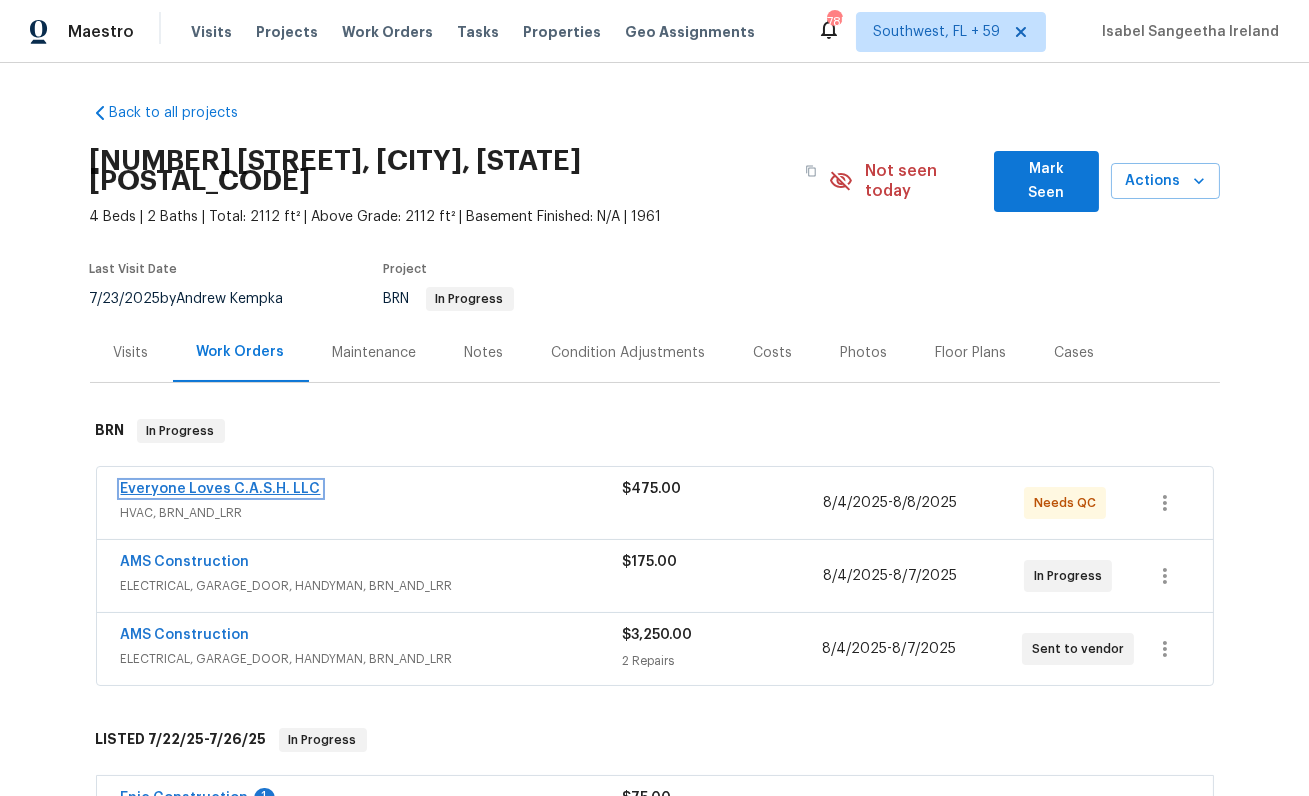 click on "Everyone Loves C.A.S.H. LLC" at bounding box center (221, 489) 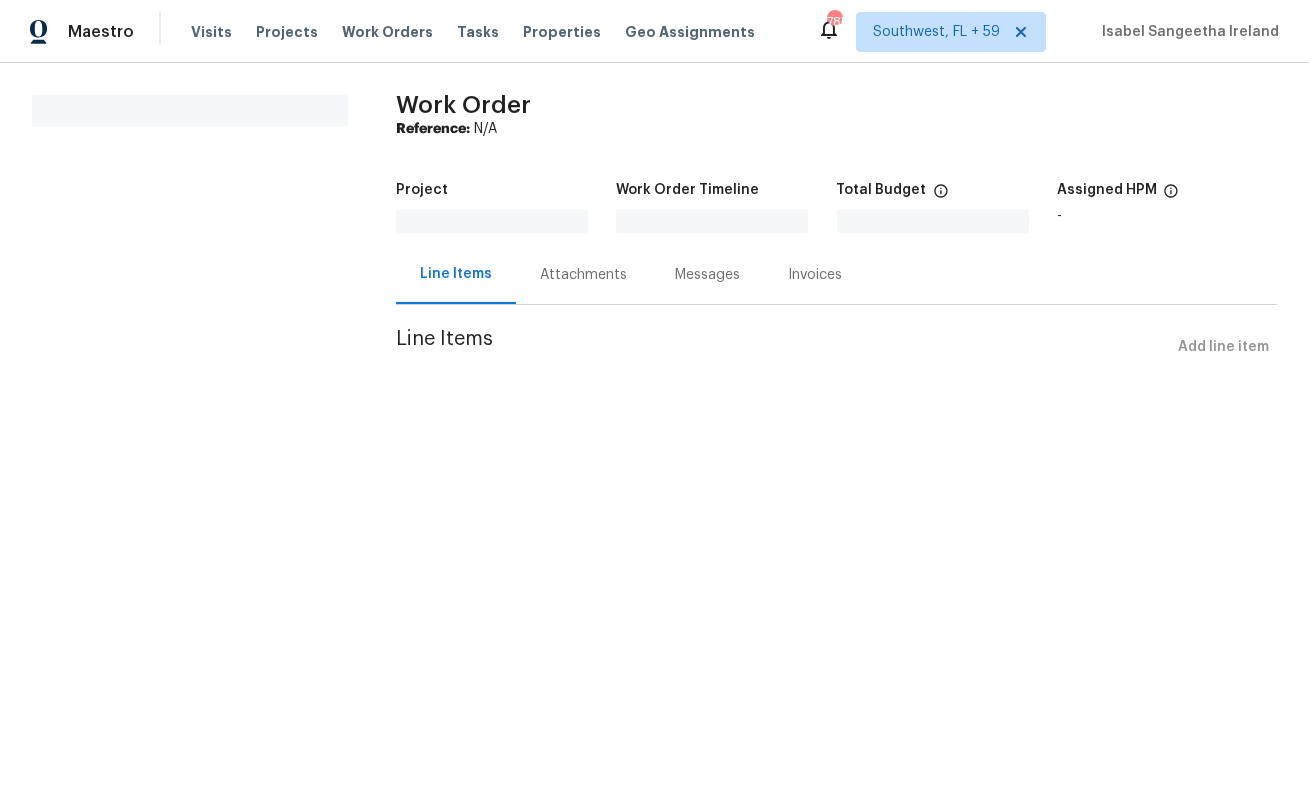 click on "Maestro Visits Projects Work Orders Tasks Properties Geo Assignments [NUMBER] [STREET], [STATE] + 59 [LAST] [LAST] [LAST] All work orders Work Order Reference:   N/A Project Work Order Timeline Total Budget $0.00 Assigned HPM - Line Items Attachments Messages Invoices Line Items Add line item" at bounding box center [654, 211] 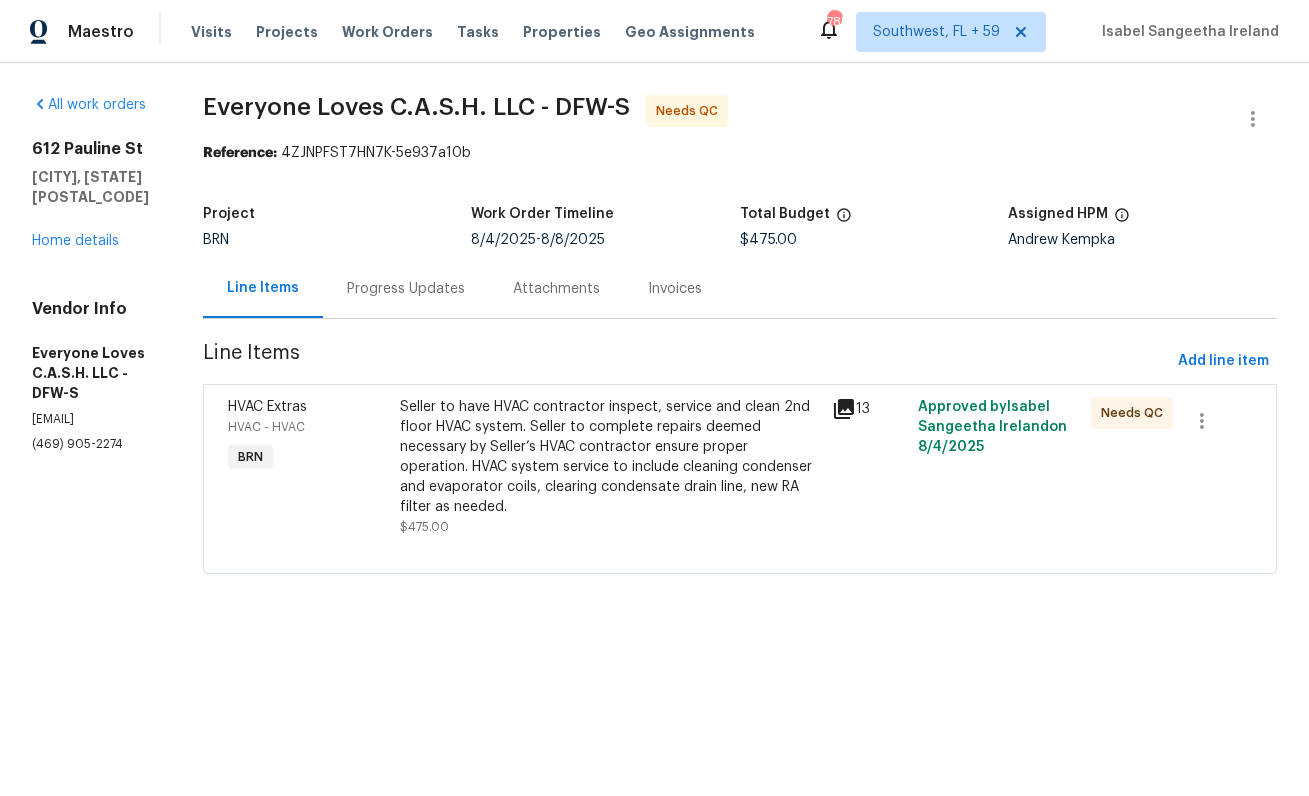 click on "Progress Updates" at bounding box center (406, 289) 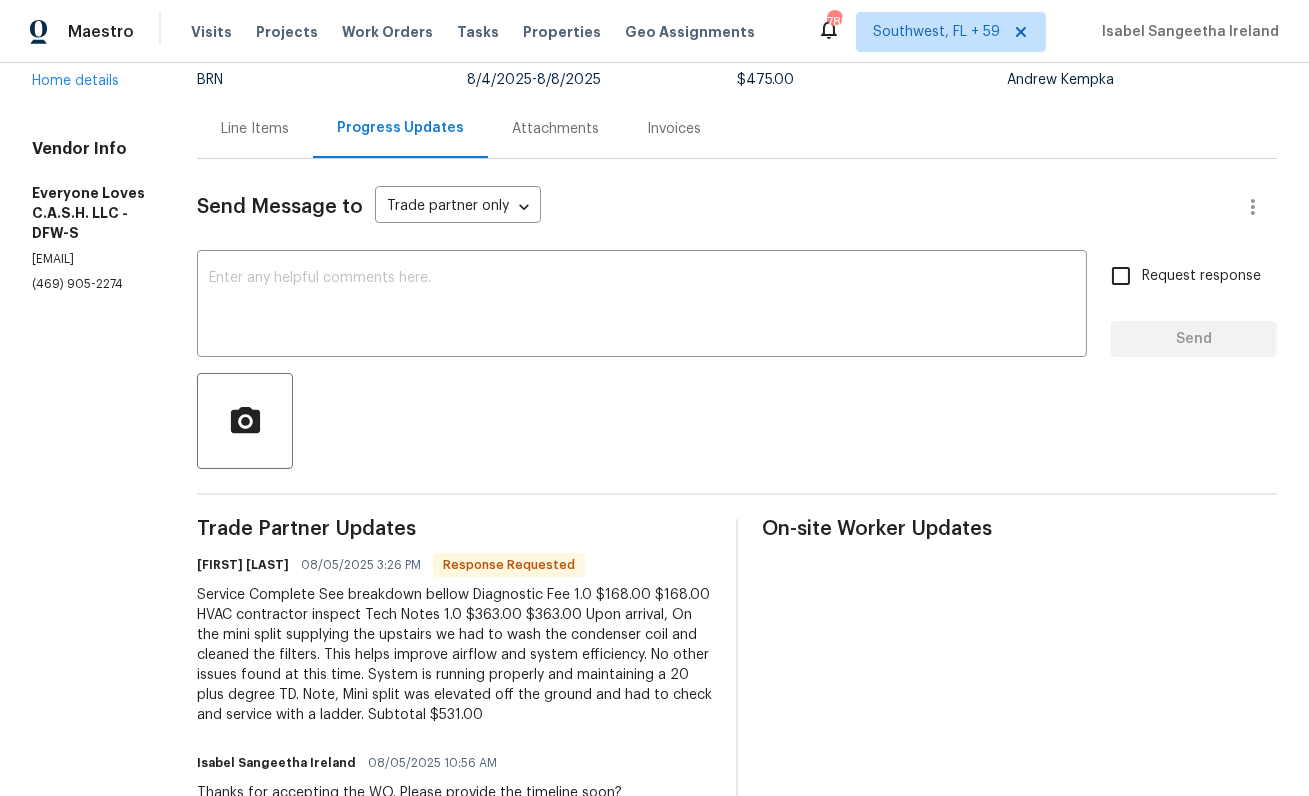 scroll, scrollTop: 270, scrollLeft: 0, axis: vertical 